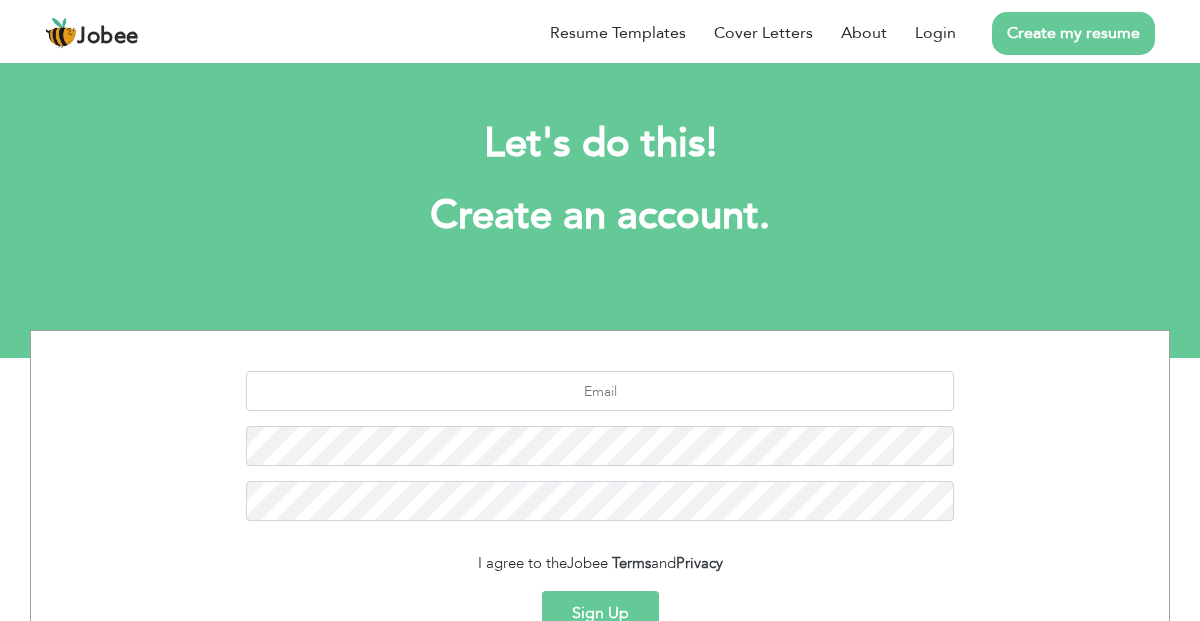 scroll, scrollTop: 0, scrollLeft: 0, axis: both 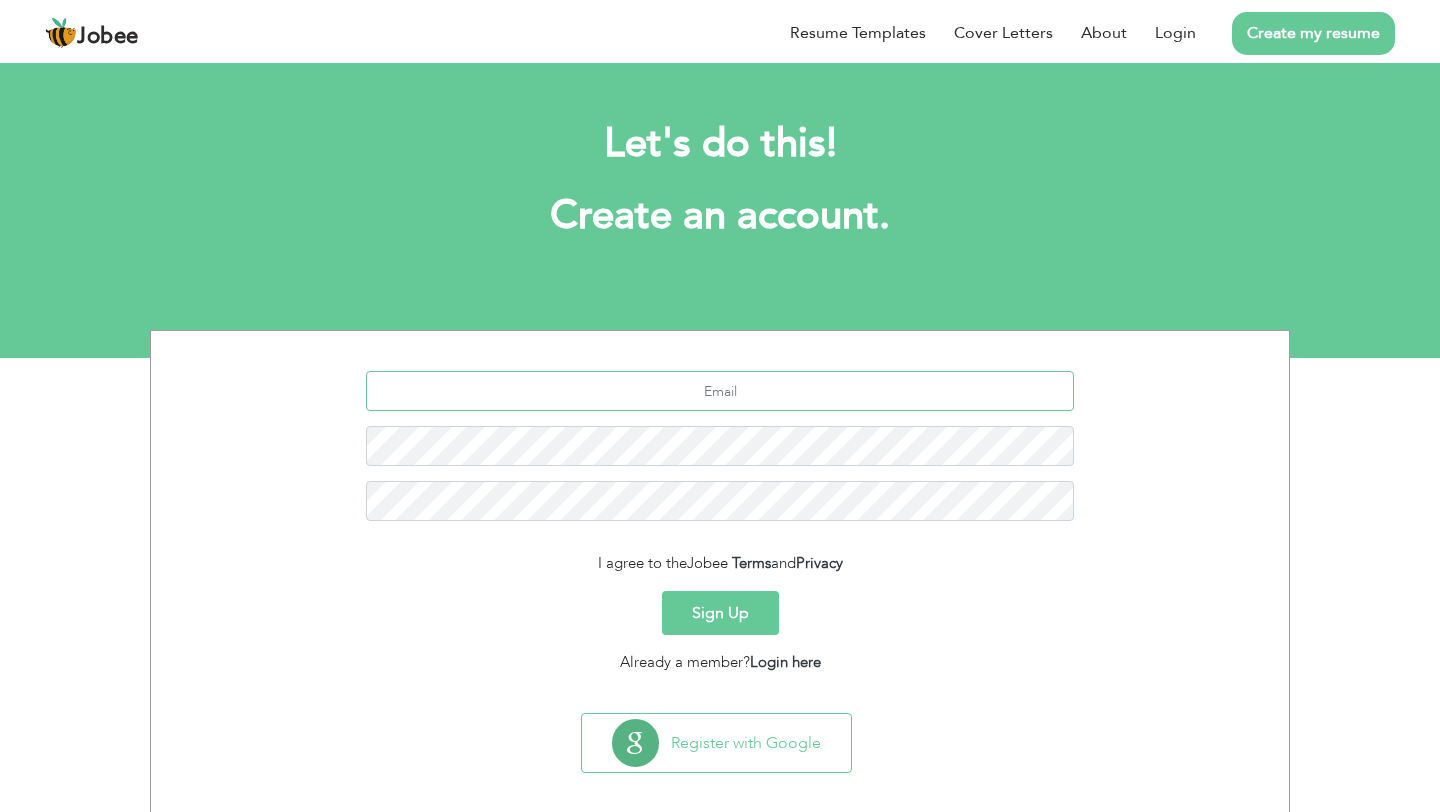 click at bounding box center (720, 391) 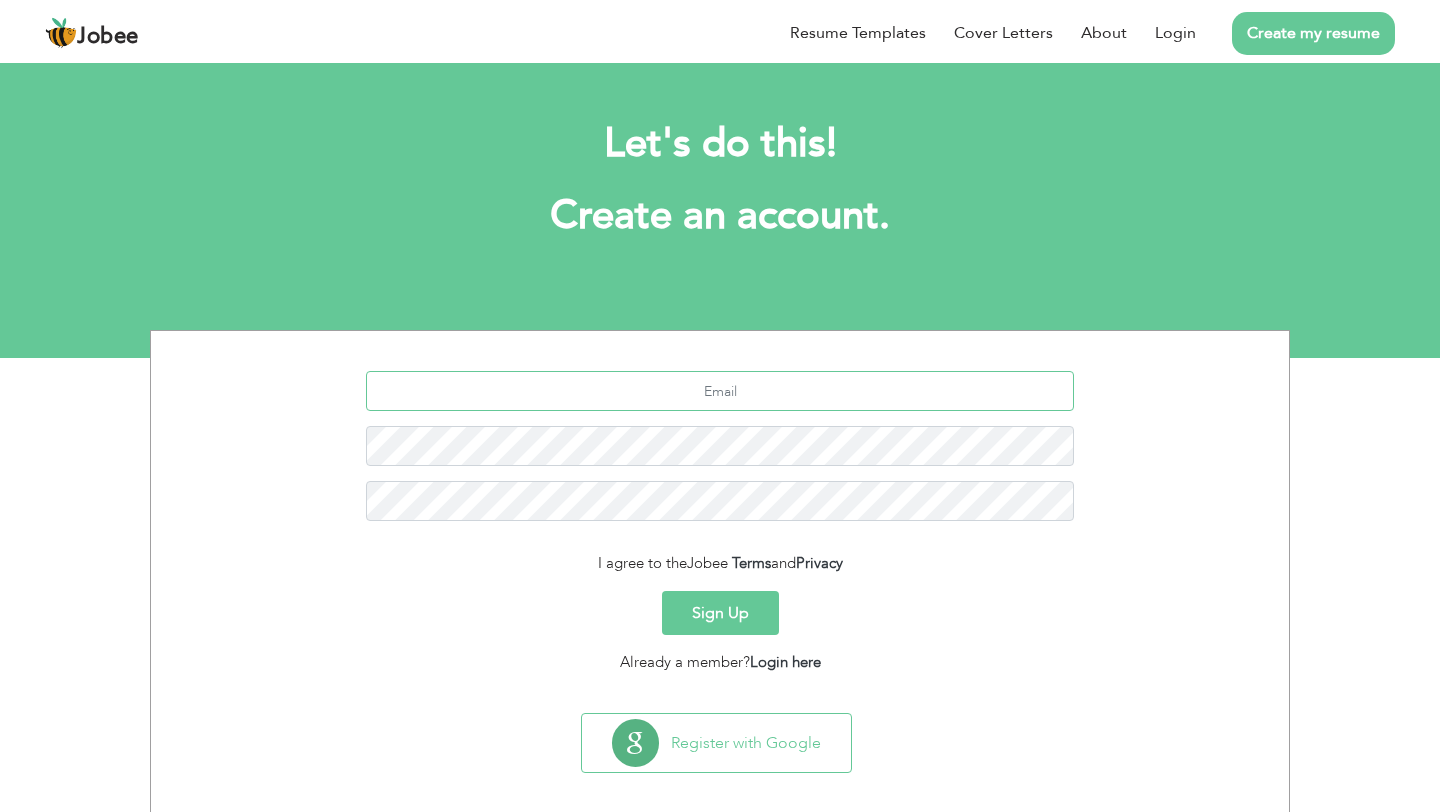 click at bounding box center [720, 391] 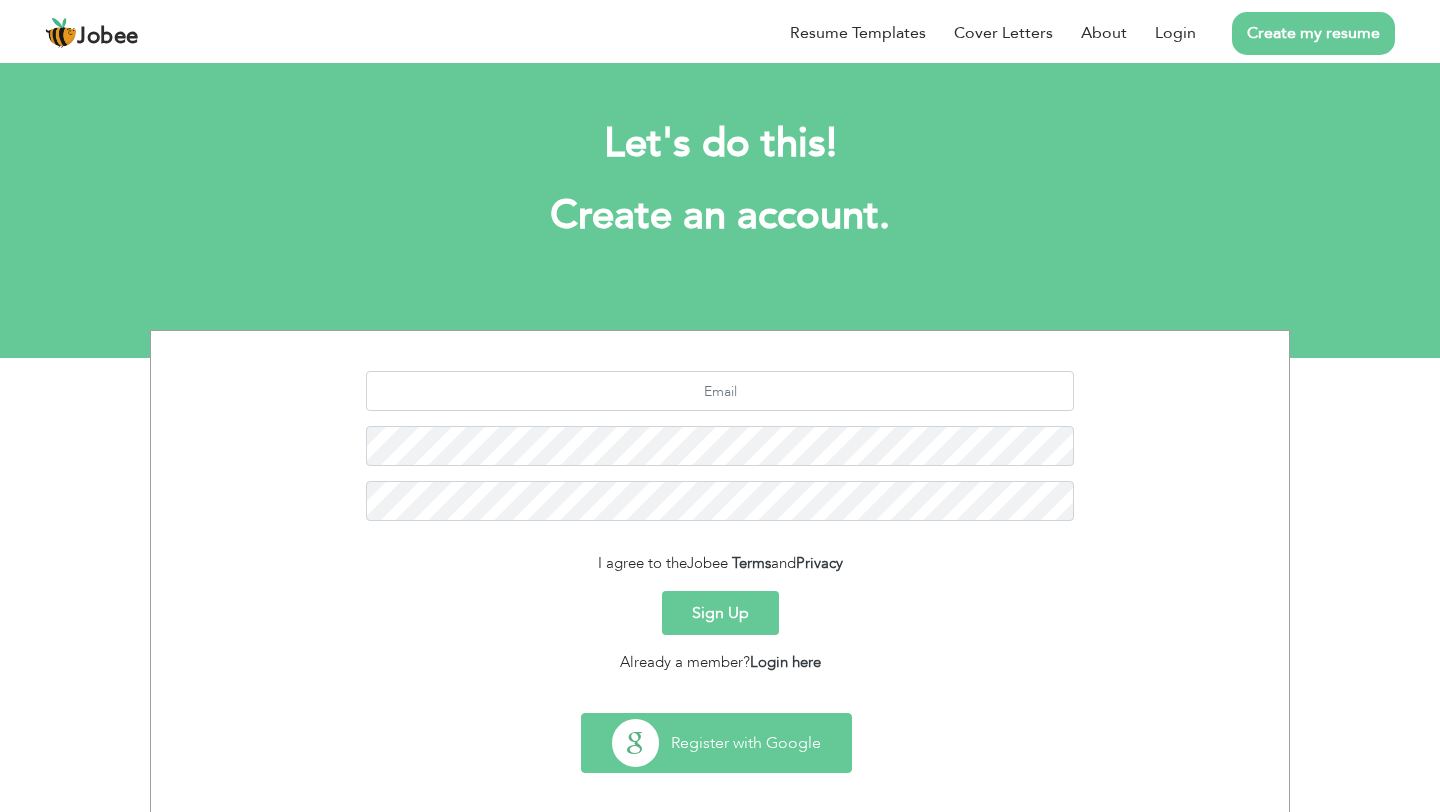 click on "Register with Google" at bounding box center (716, 743) 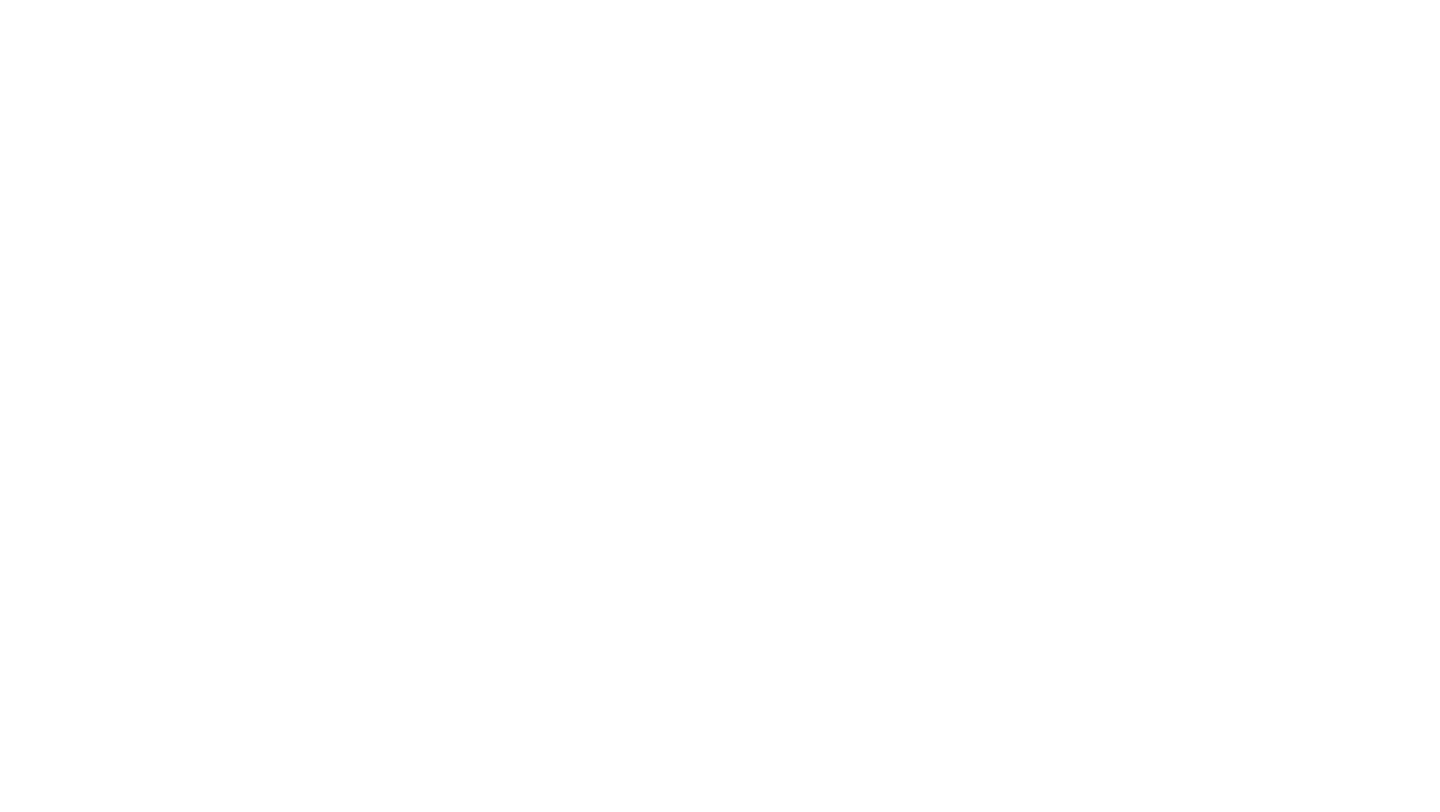 scroll, scrollTop: 0, scrollLeft: 0, axis: both 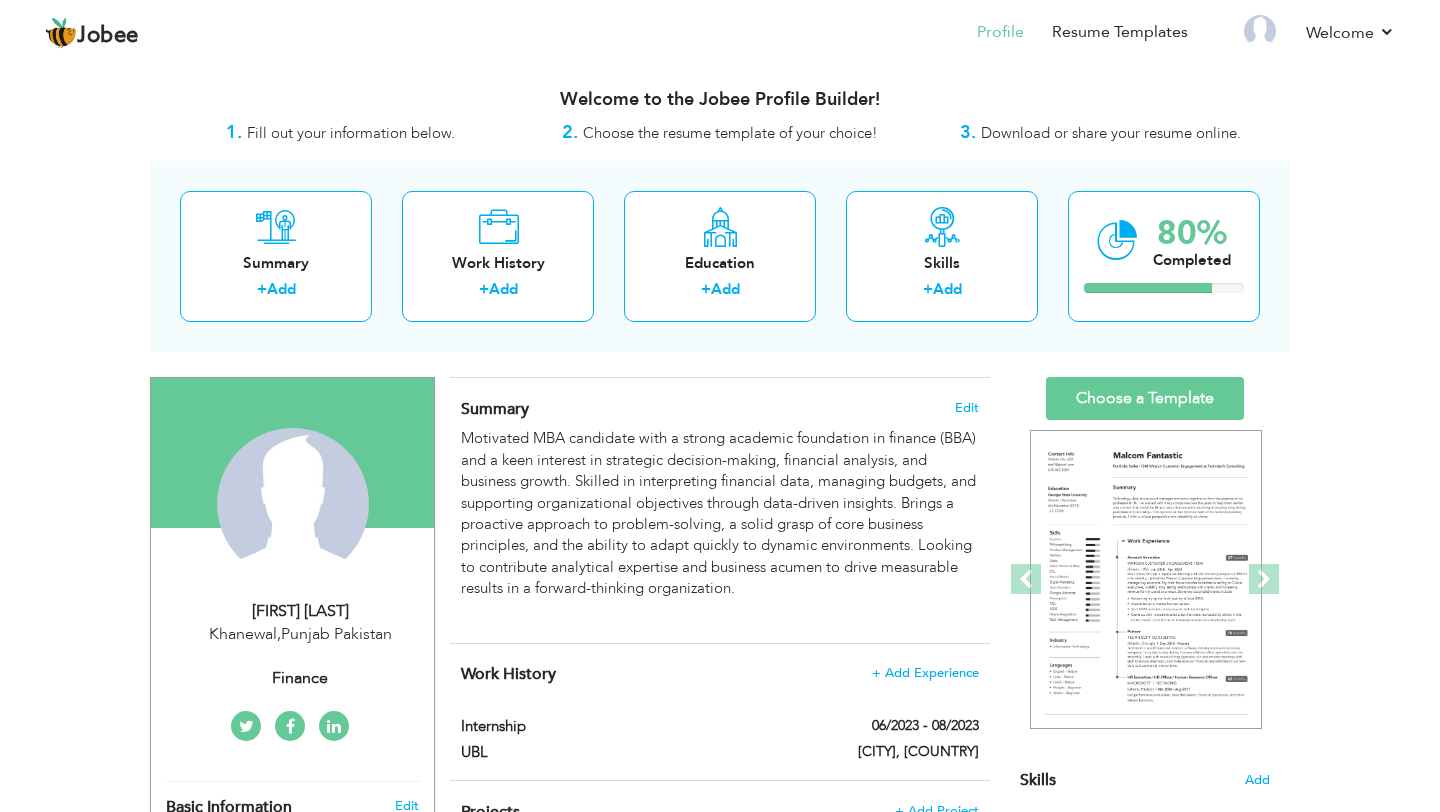click on "Fill out your information below." at bounding box center (351, 133) 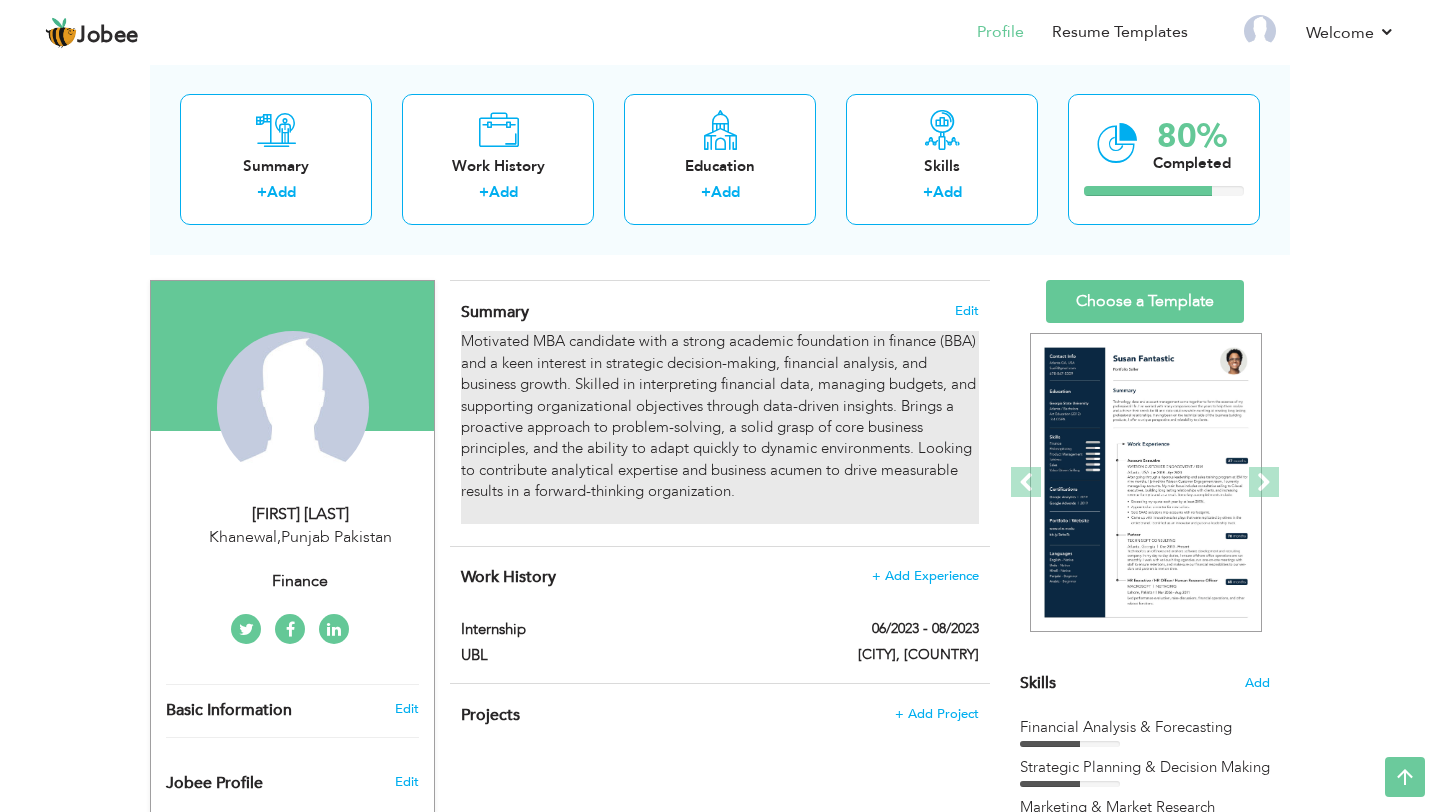 scroll, scrollTop: 0, scrollLeft: 0, axis: both 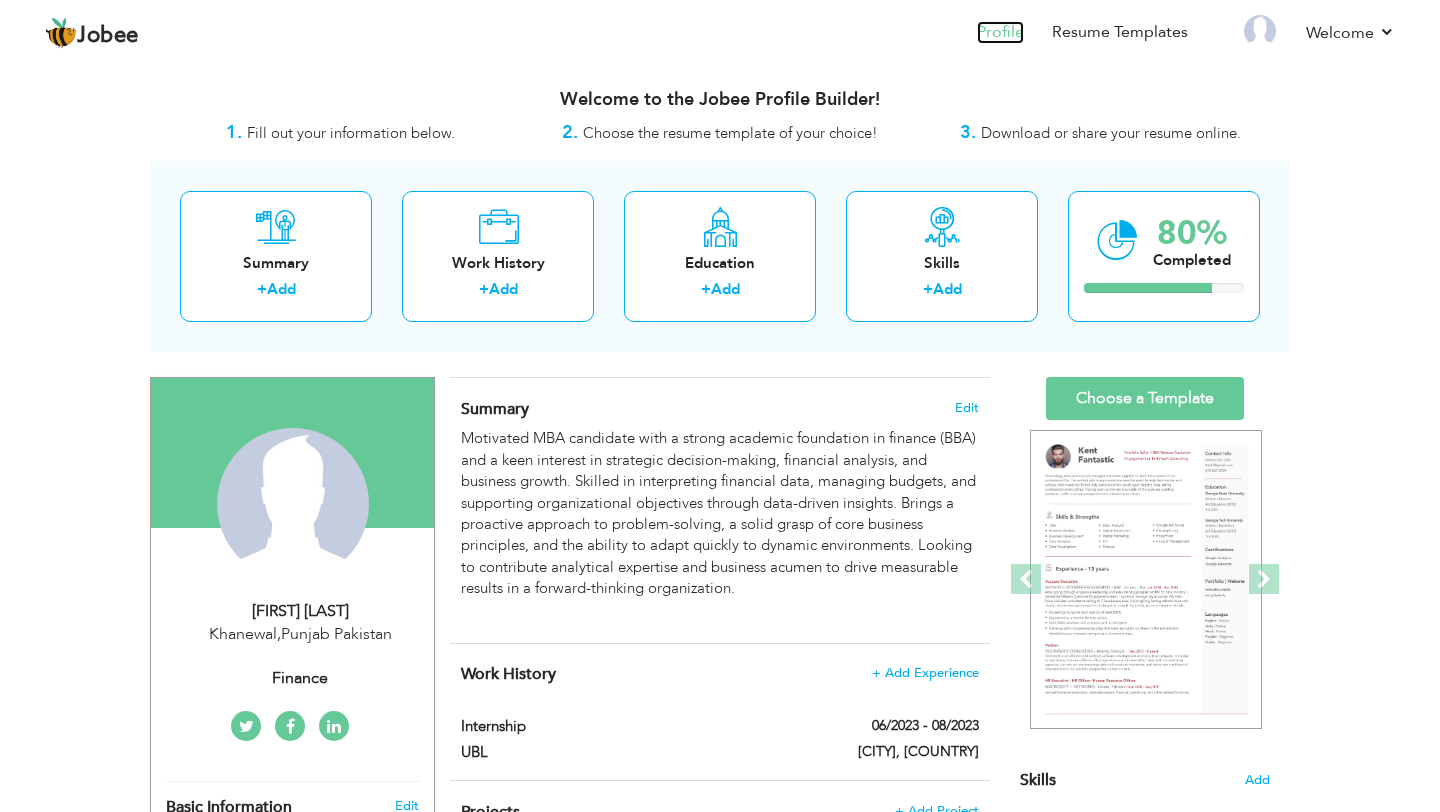 click on "Profile" at bounding box center (1000, 32) 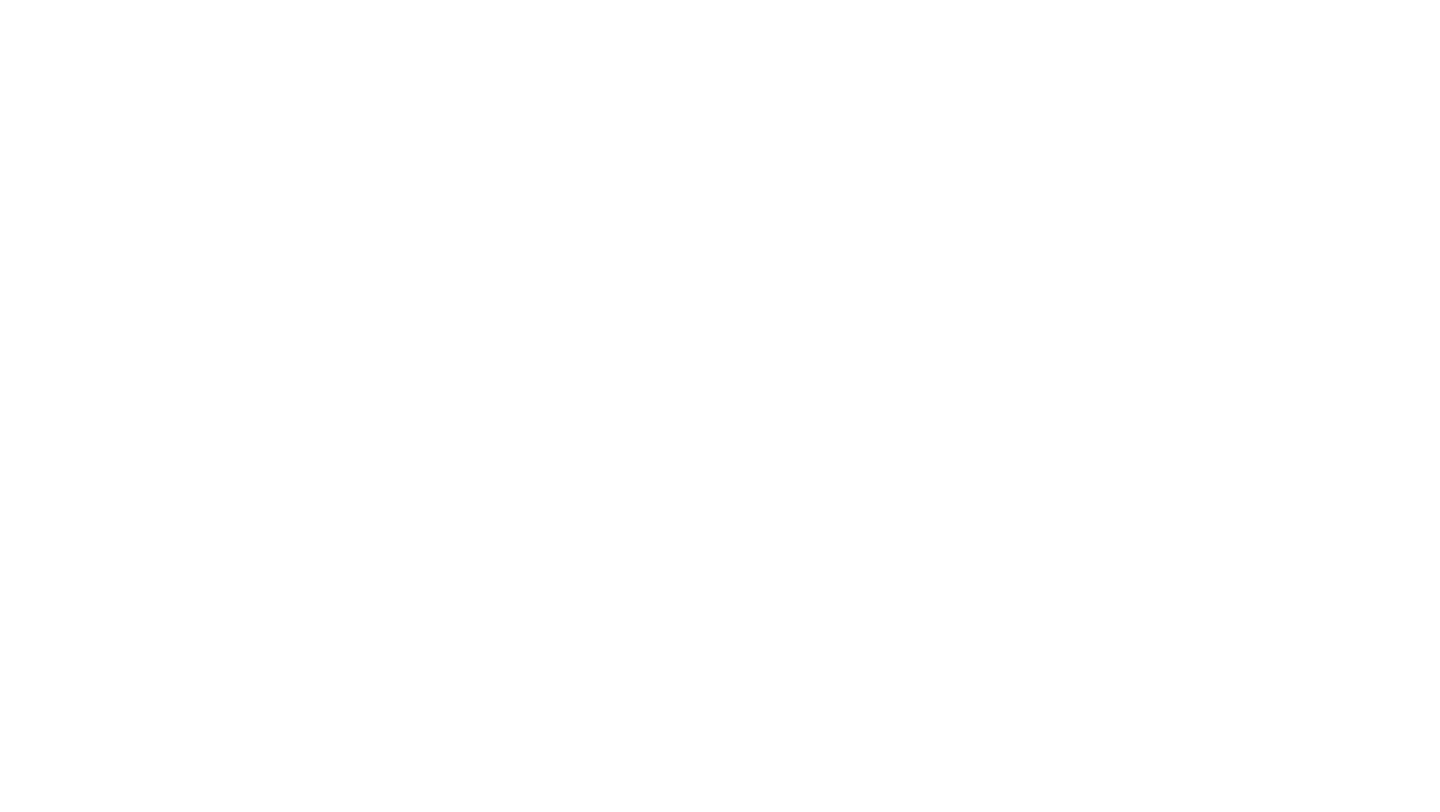 scroll, scrollTop: 0, scrollLeft: 0, axis: both 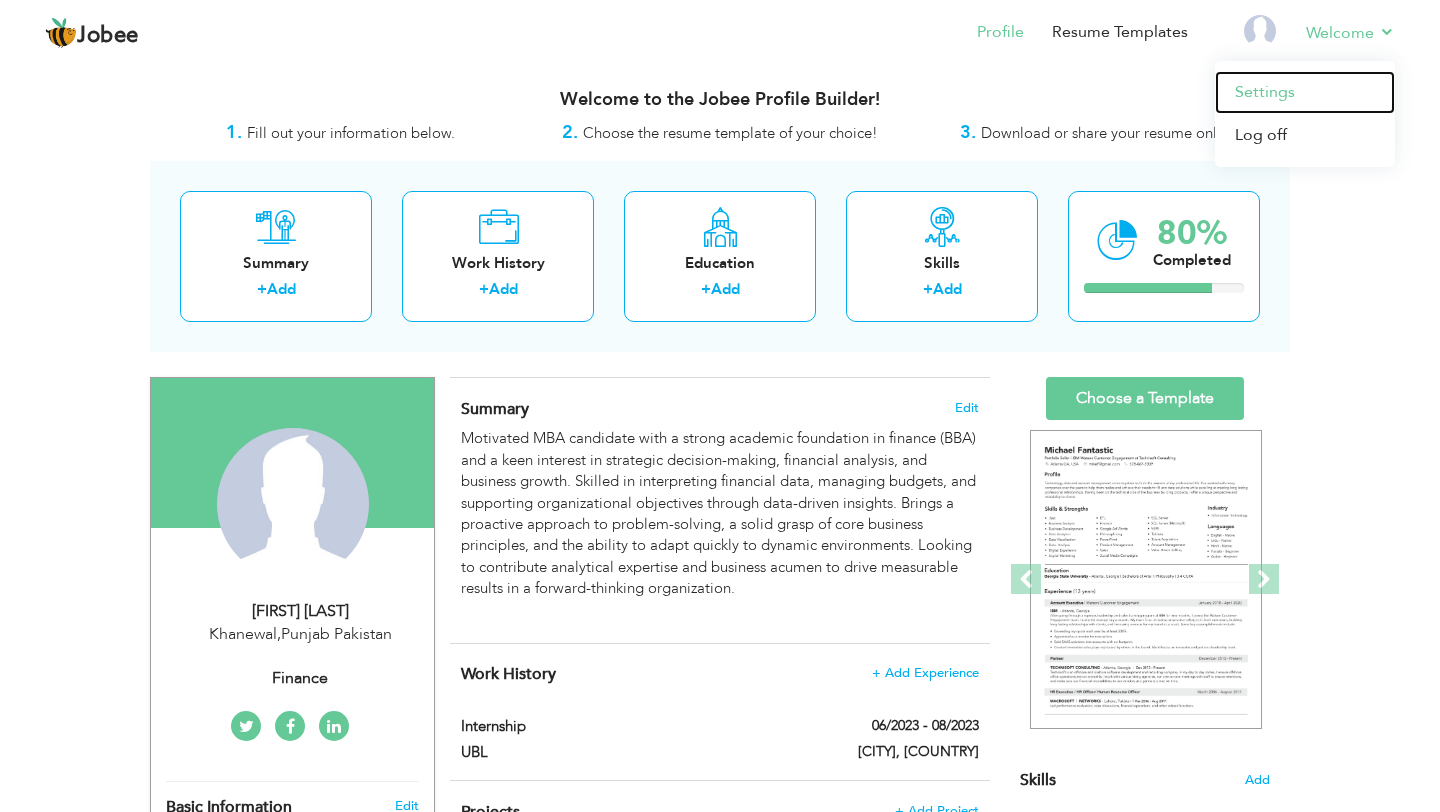 click on "Settings" at bounding box center (1305, 92) 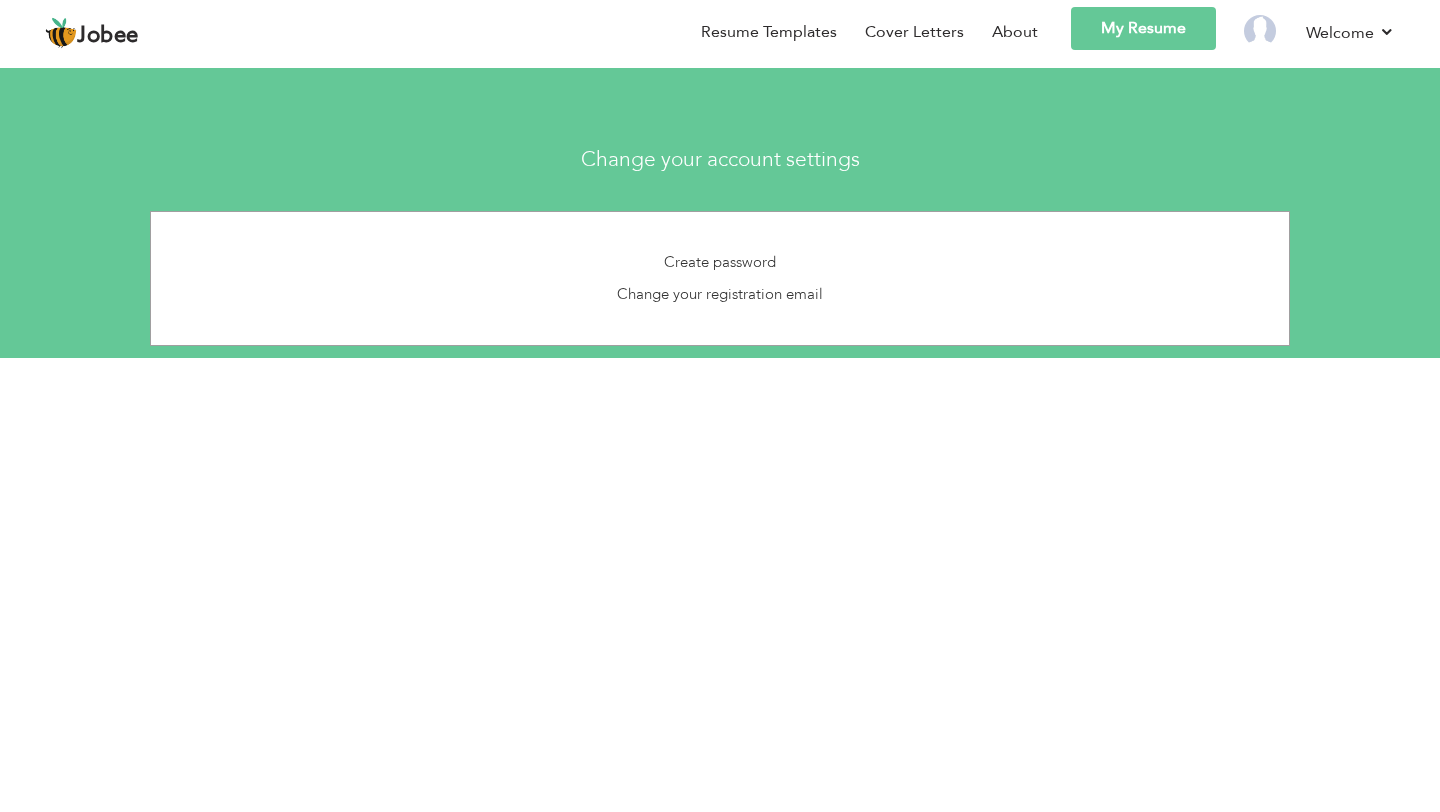 scroll, scrollTop: 0, scrollLeft: 0, axis: both 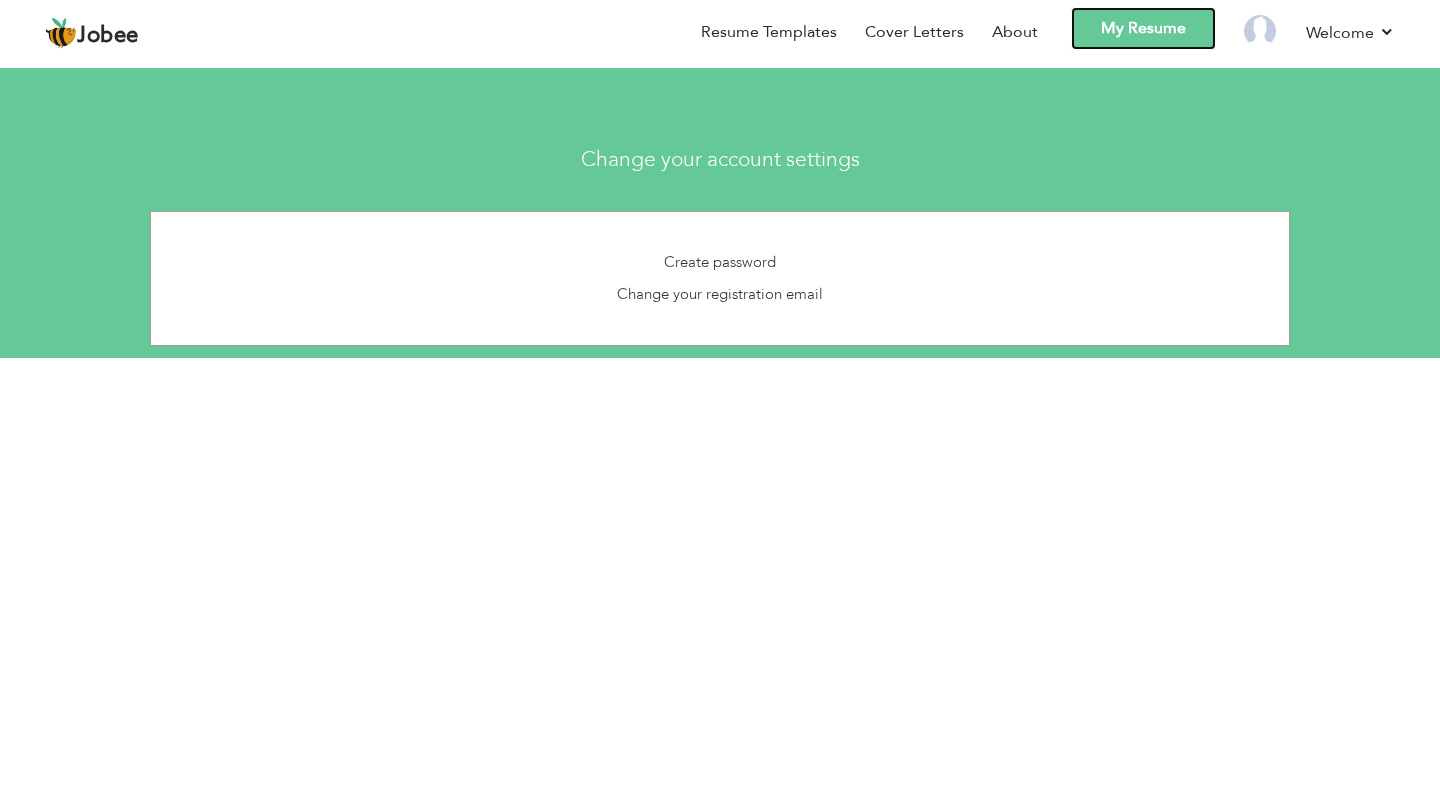 click on "My Resume" at bounding box center [1143, 28] 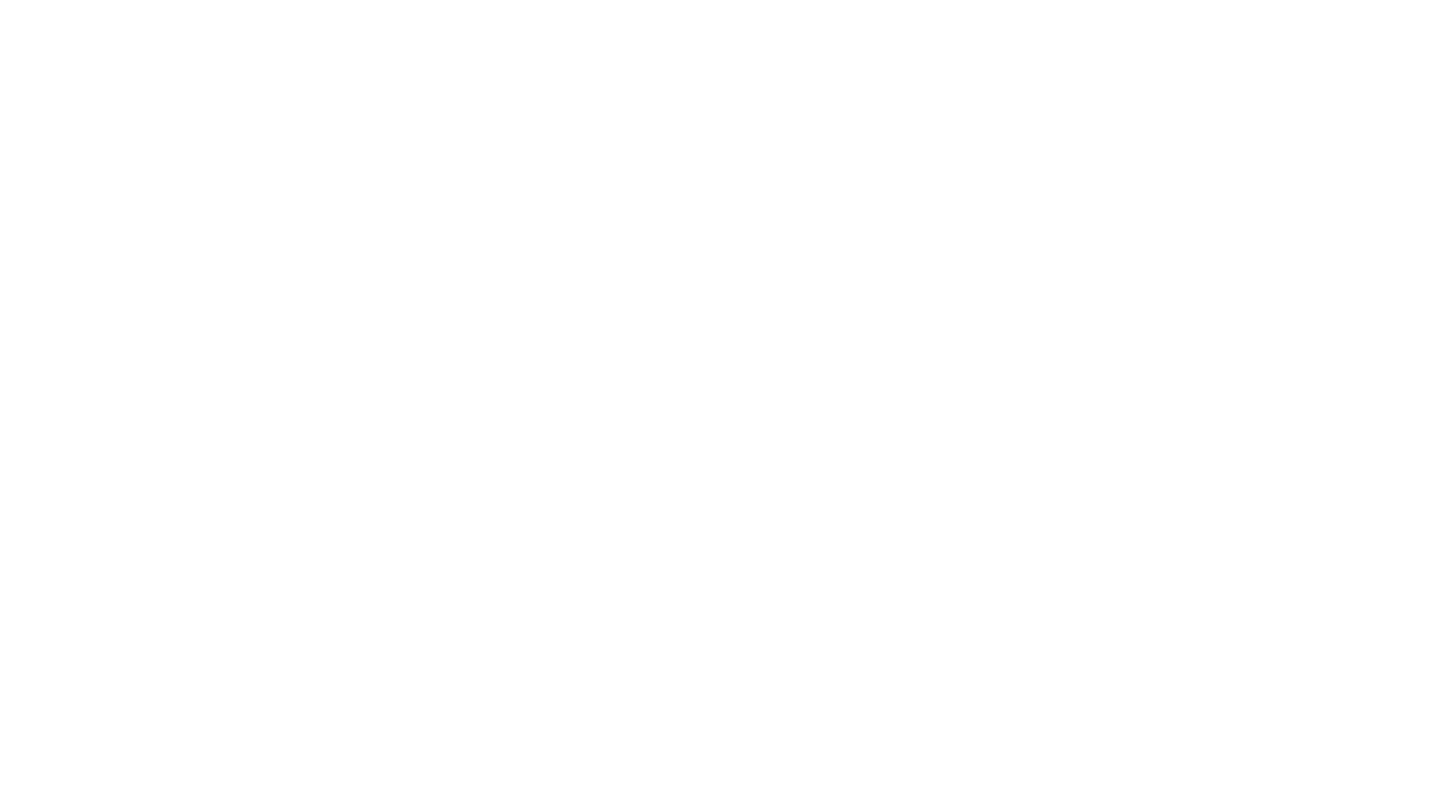 scroll, scrollTop: 0, scrollLeft: 0, axis: both 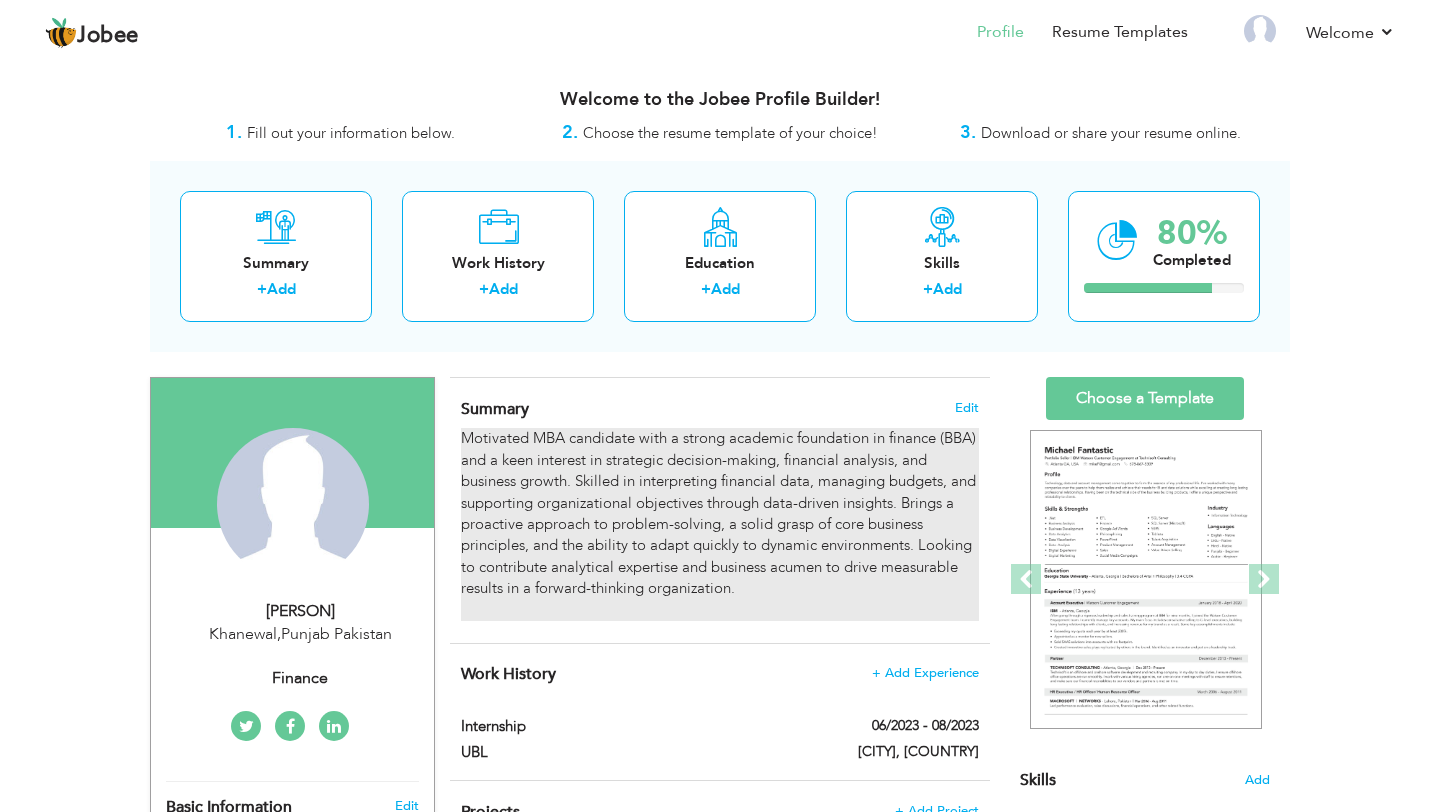 click on "Motivated MBA candidate with a strong academic foundation in finance (BBA) and a keen interest in strategic decision-making, financial analysis, and business growth. Skilled in interpreting financial data, managing budgets, and supporting organizational objectives through data-driven insights. Brings a proactive approach to problem-solving, a solid grasp of core business principles, and the ability to adapt quickly to dynamic environments. Looking to contribute analytical expertise and business acumen to drive measurable results in a forward-thinking organization." at bounding box center (720, 524) 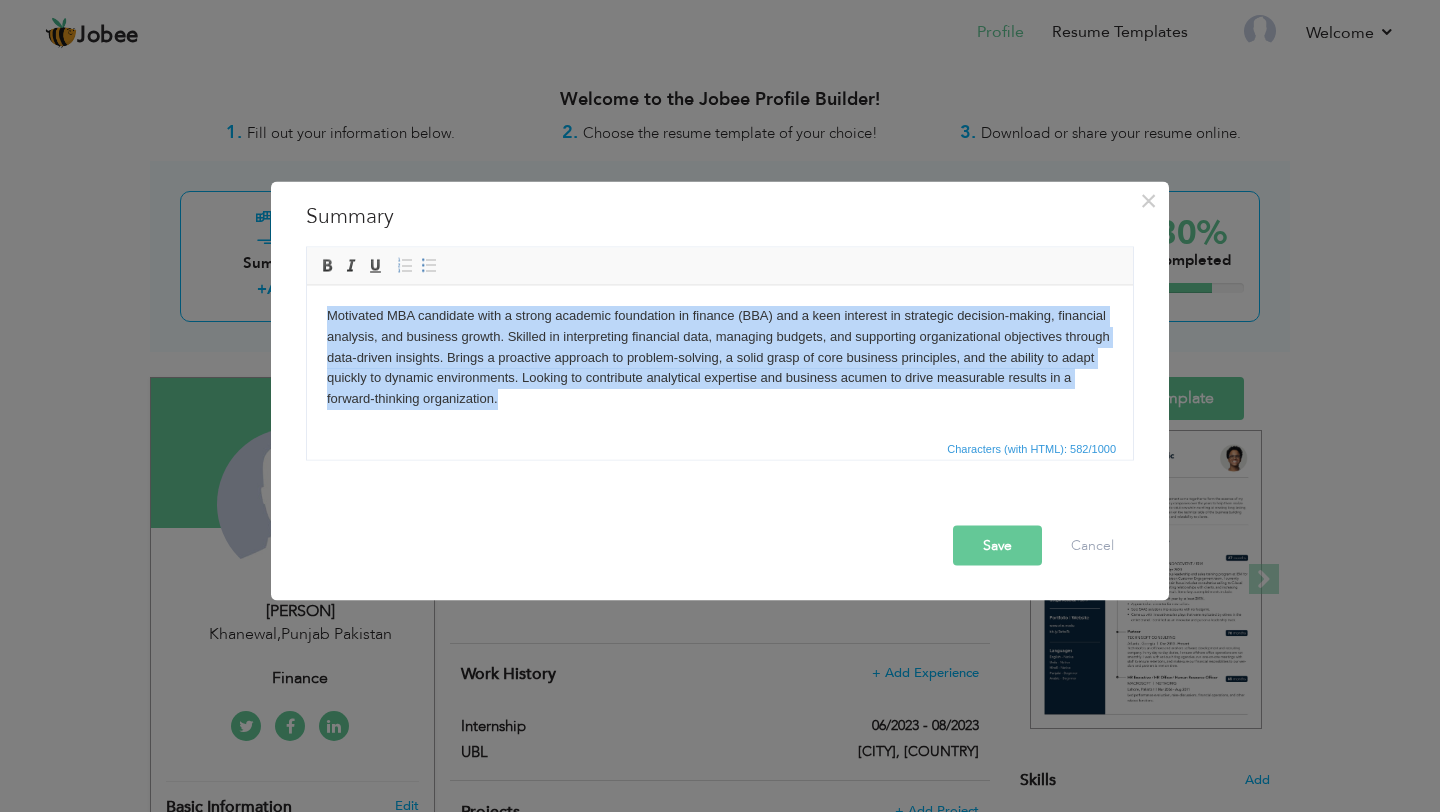 drag, startPoint x: 516, startPoint y: 399, endPoint x: 309, endPoint y: 308, distance: 226.11943 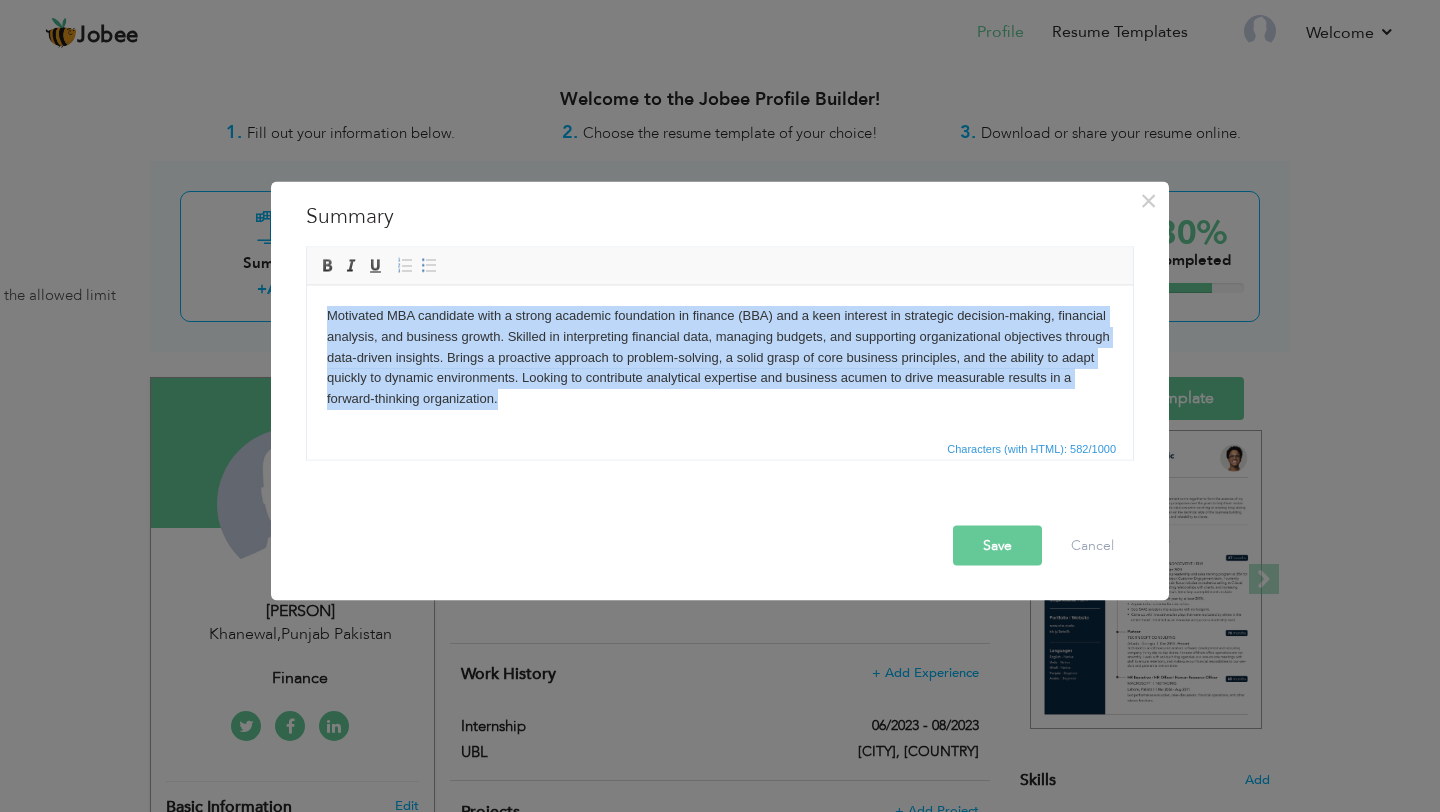 type 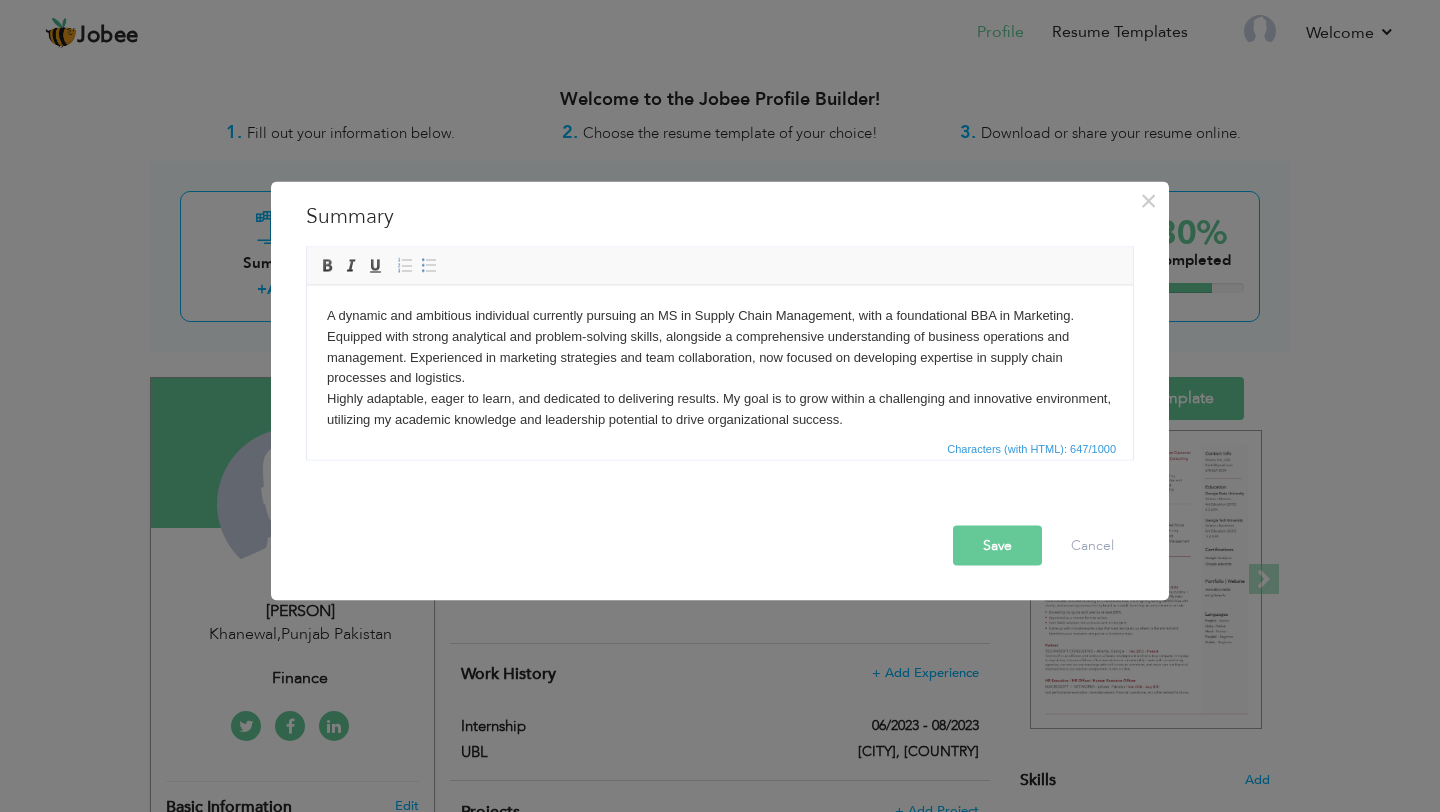 click on "Save" at bounding box center (997, 546) 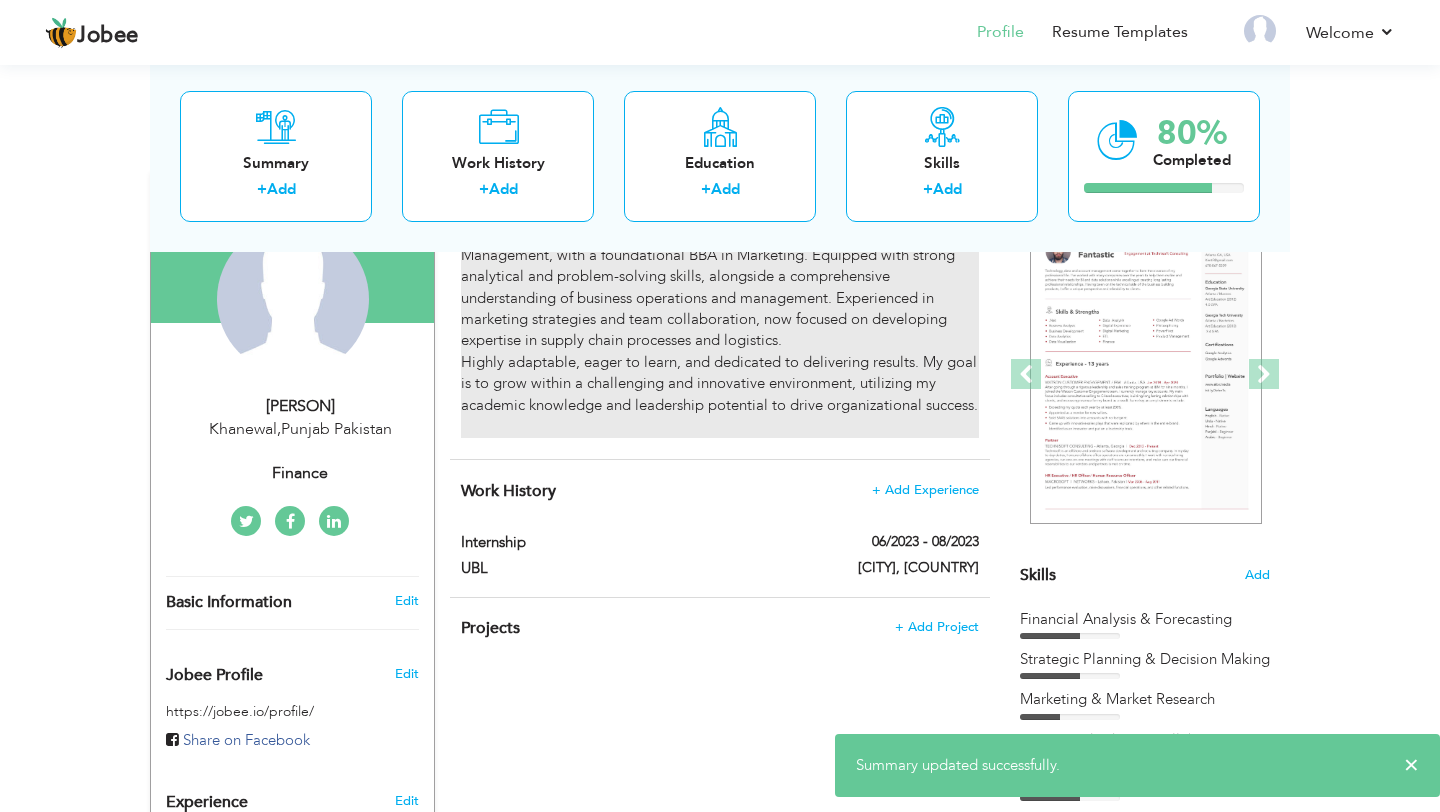 scroll, scrollTop: 208, scrollLeft: 0, axis: vertical 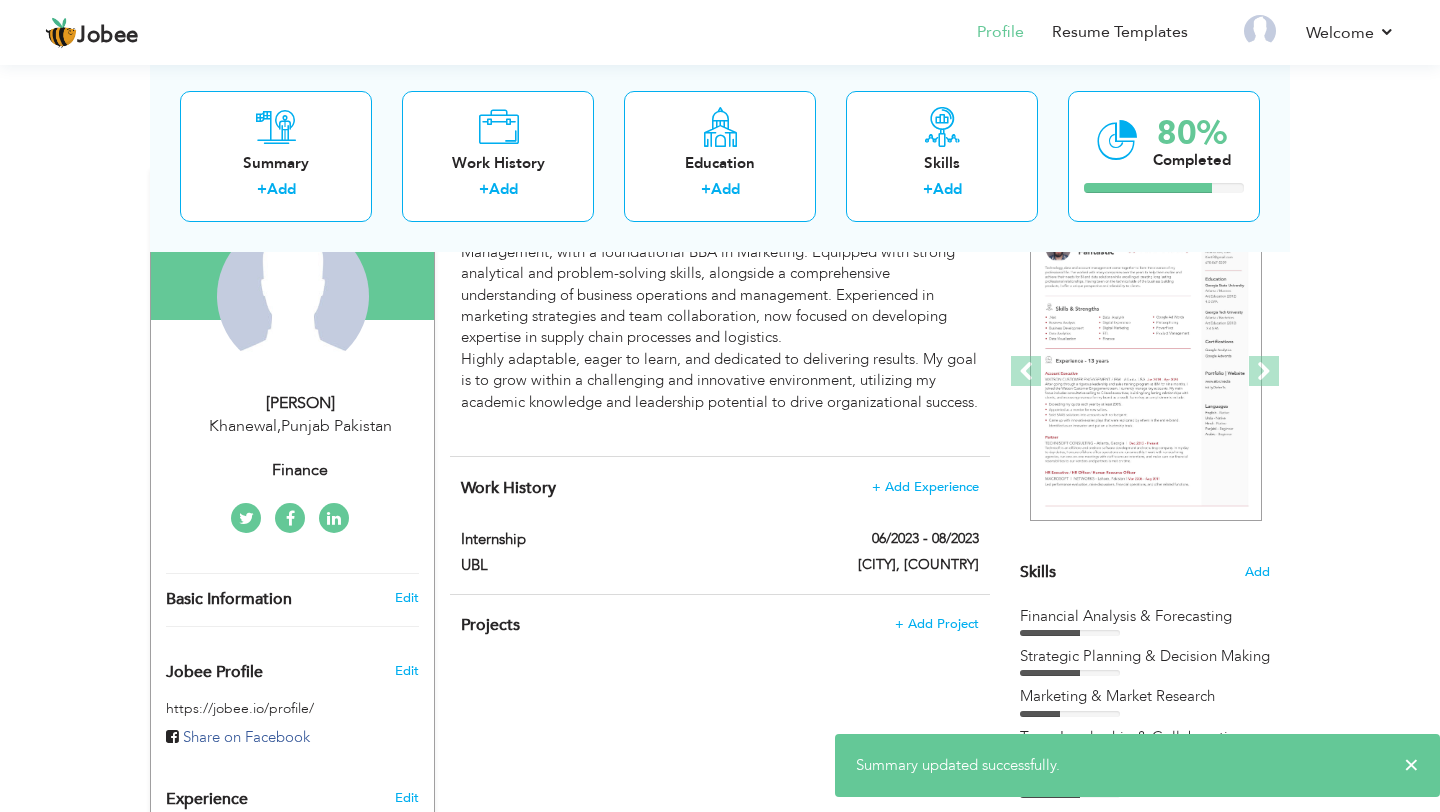 click on "Sidra Niaz" at bounding box center [300, 403] 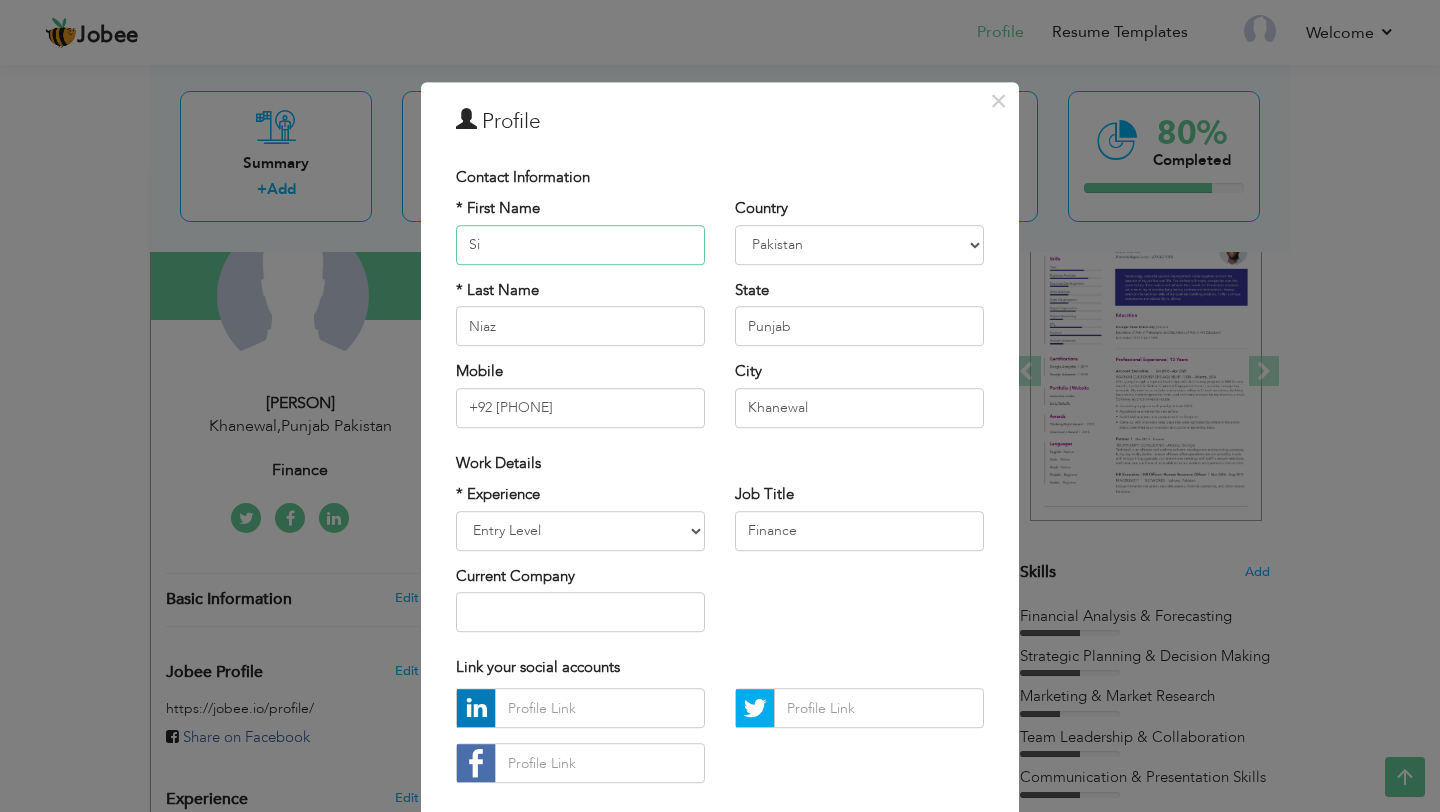 type on "S" 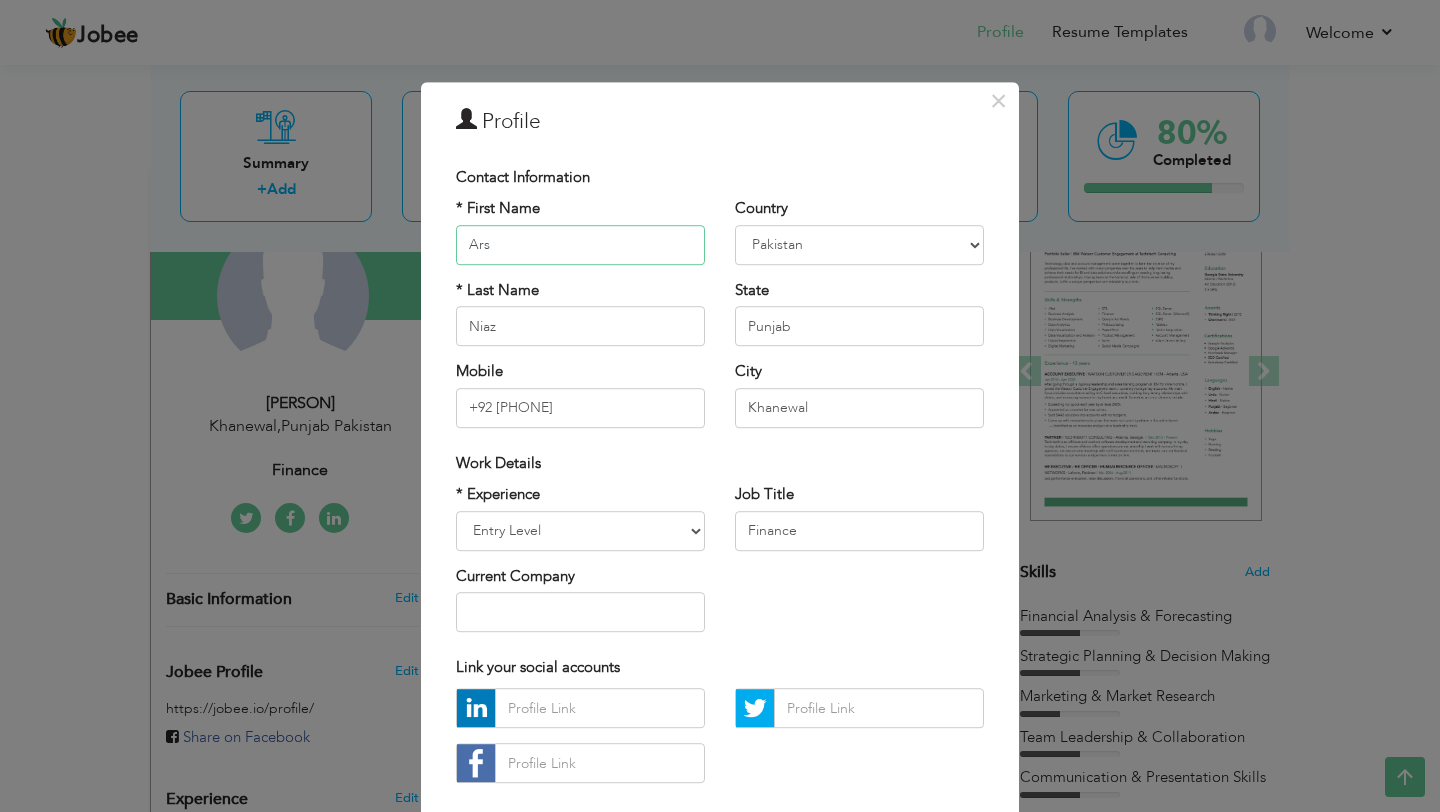 type on "Arslan" 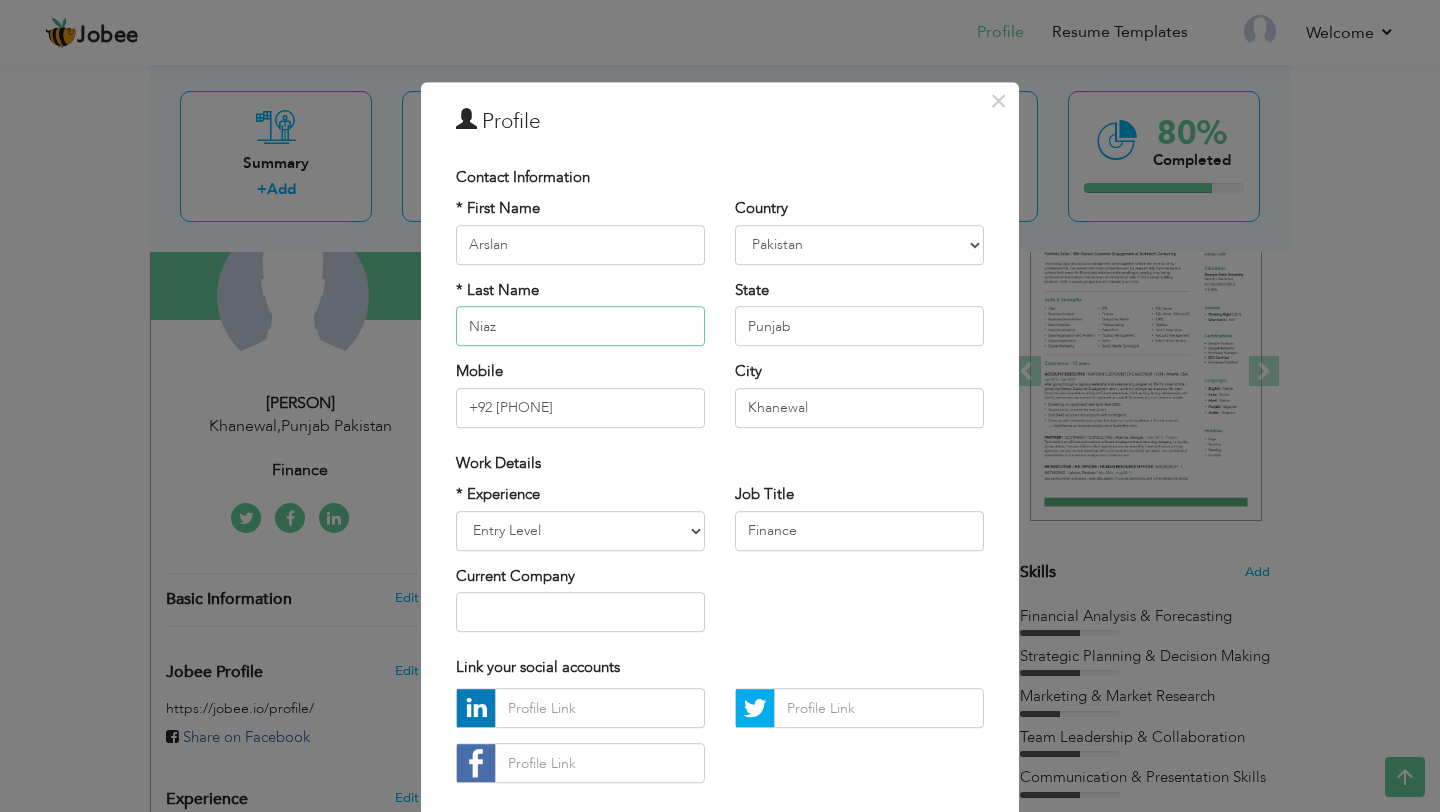 type on "Talat" 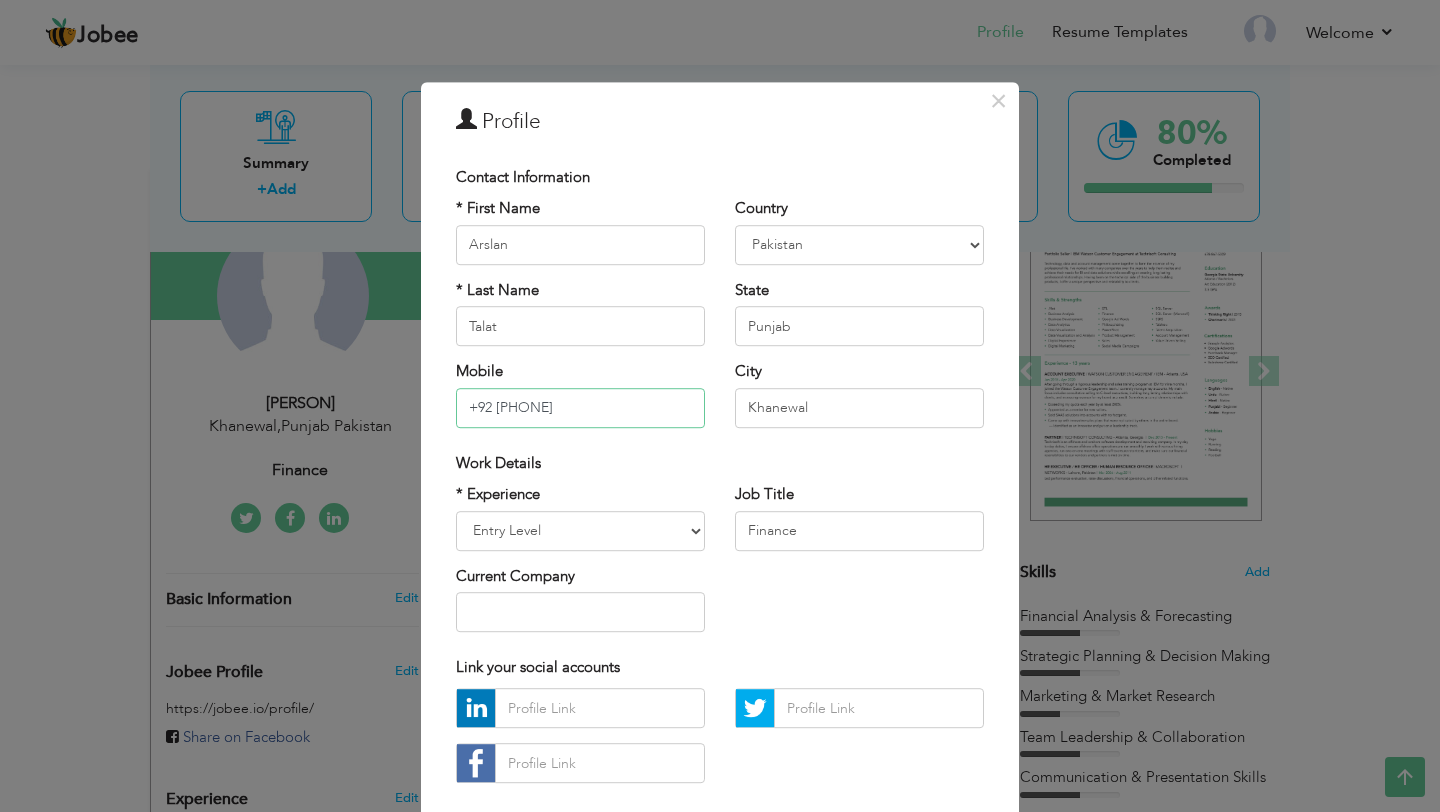 type on "[PHONE]" 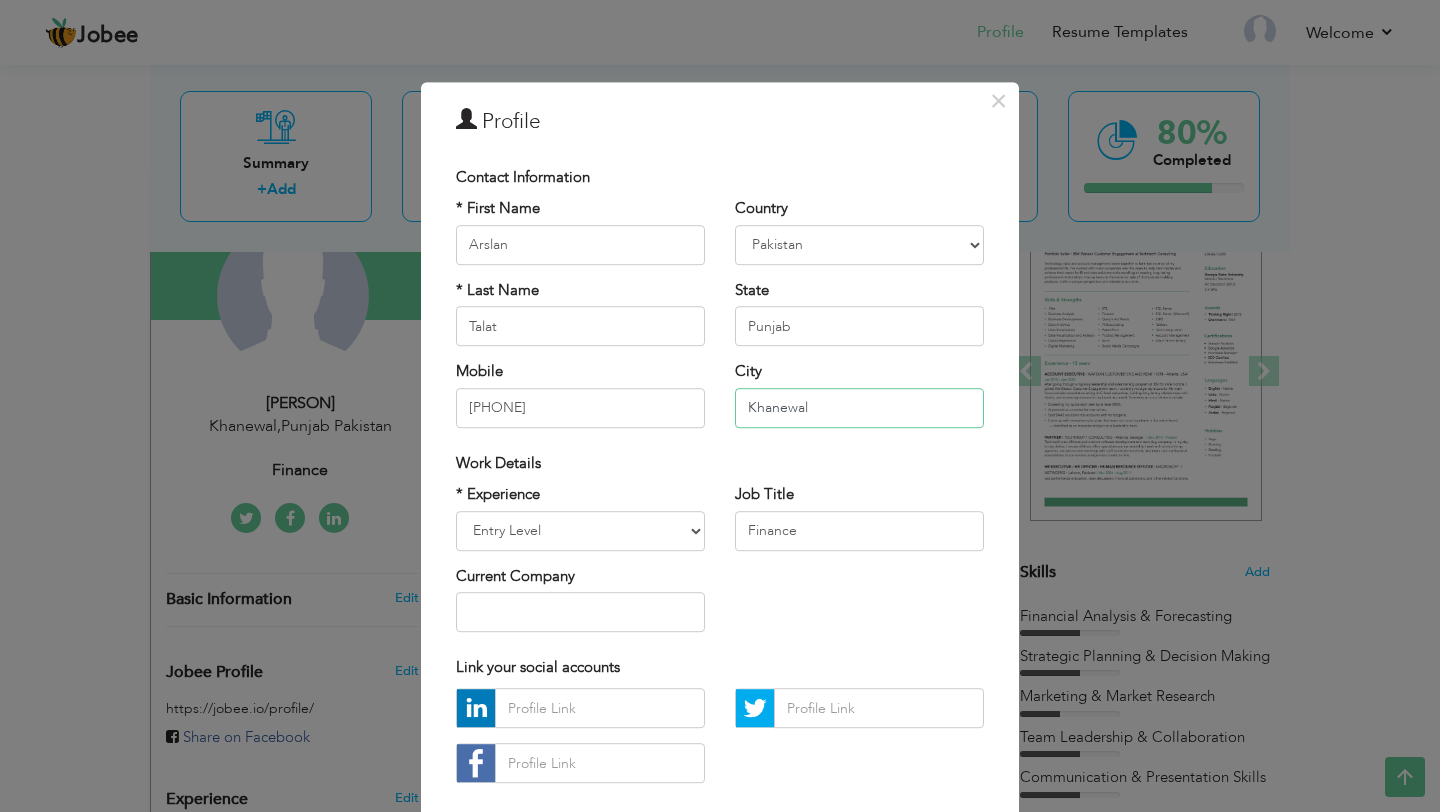 type on "MULTAN" 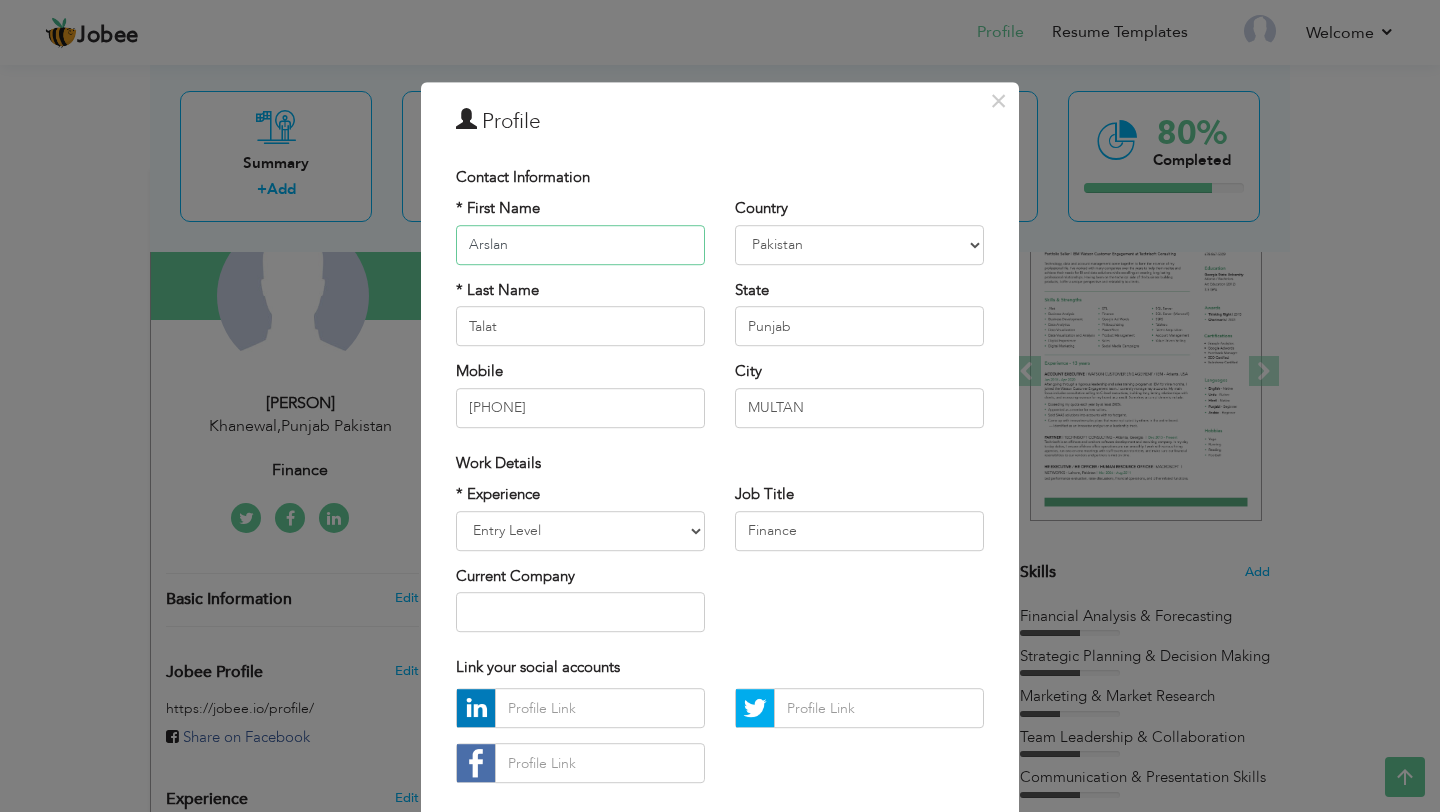 scroll, scrollTop: 107, scrollLeft: 0, axis: vertical 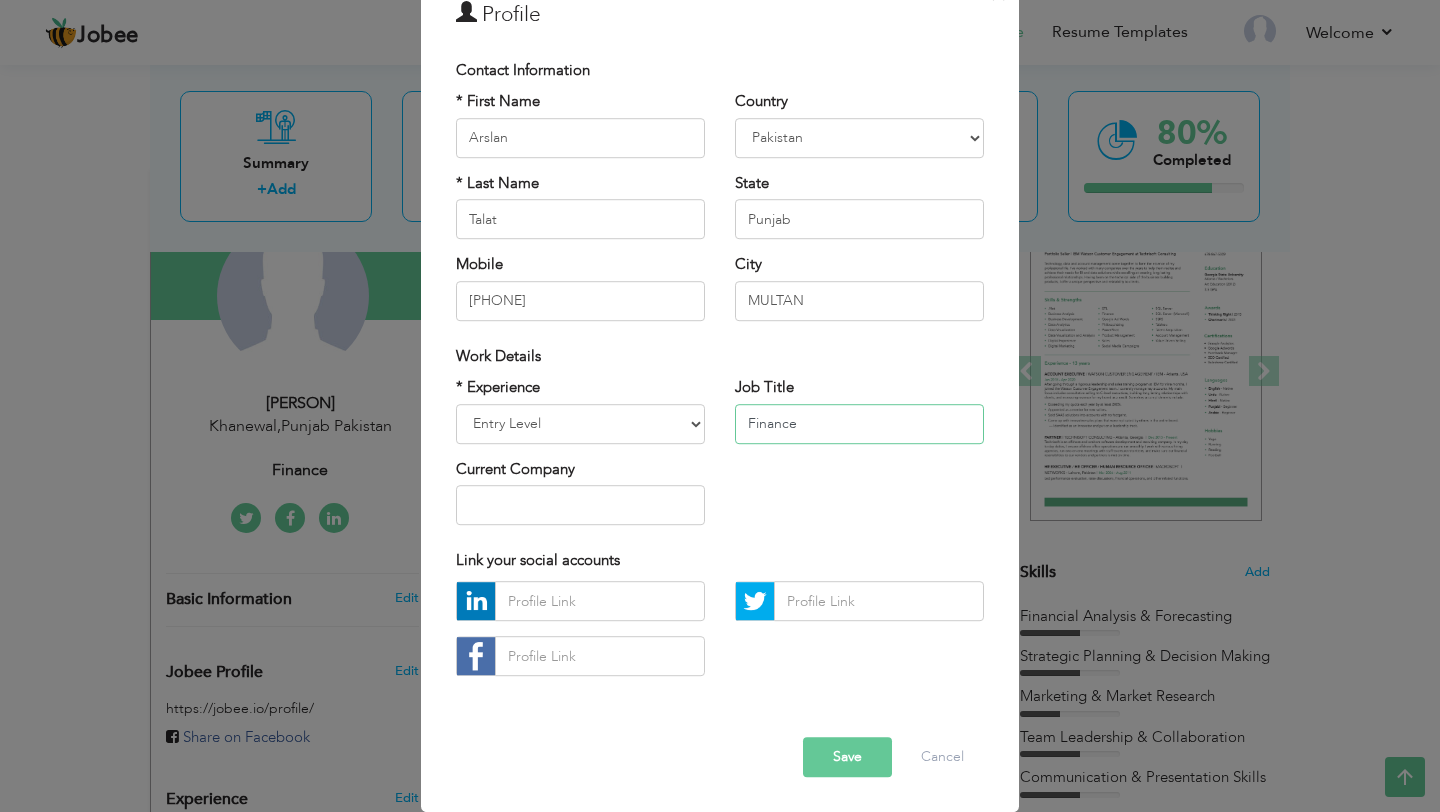 click on "Finance" at bounding box center (859, 424) 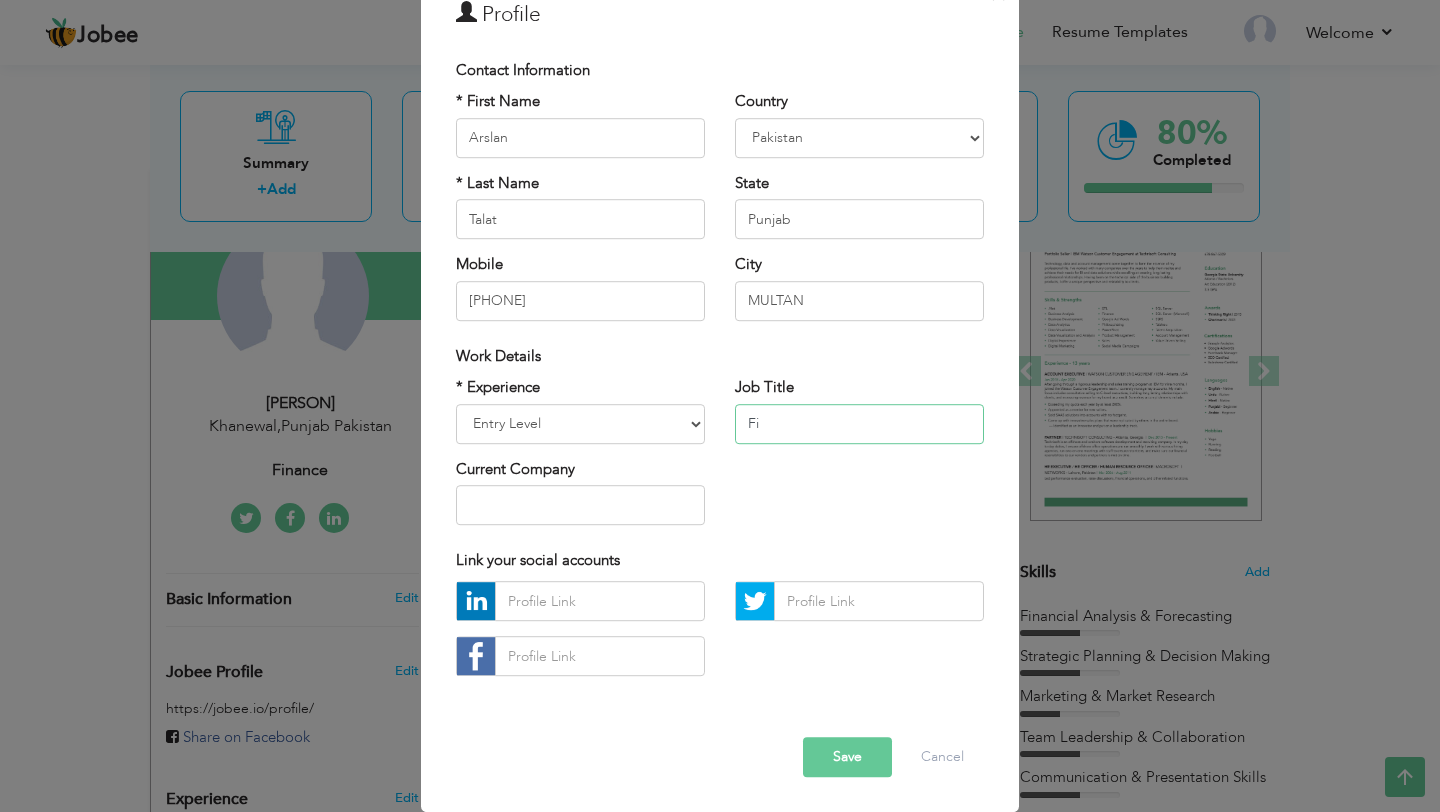 type on "F" 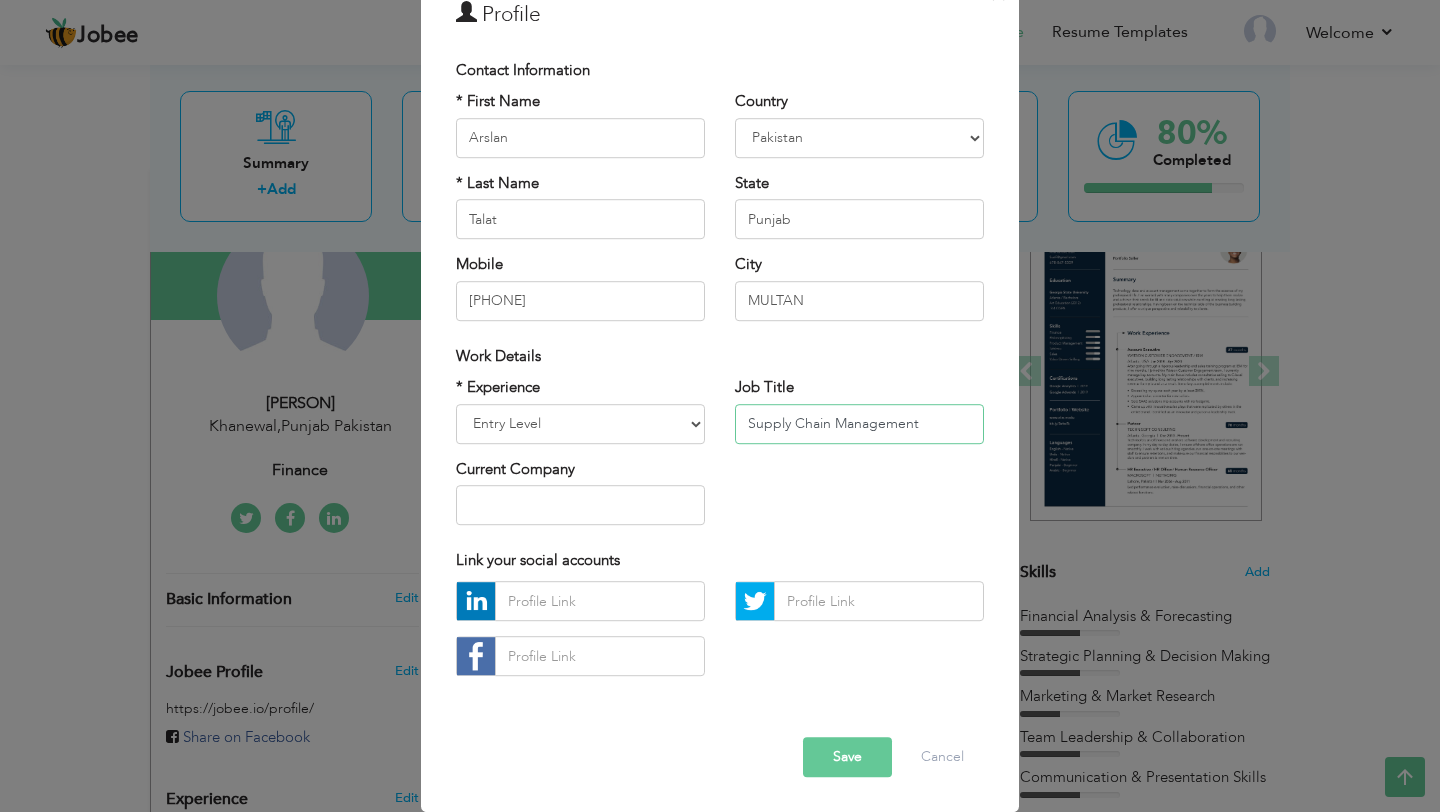type on "Supply Chain Management" 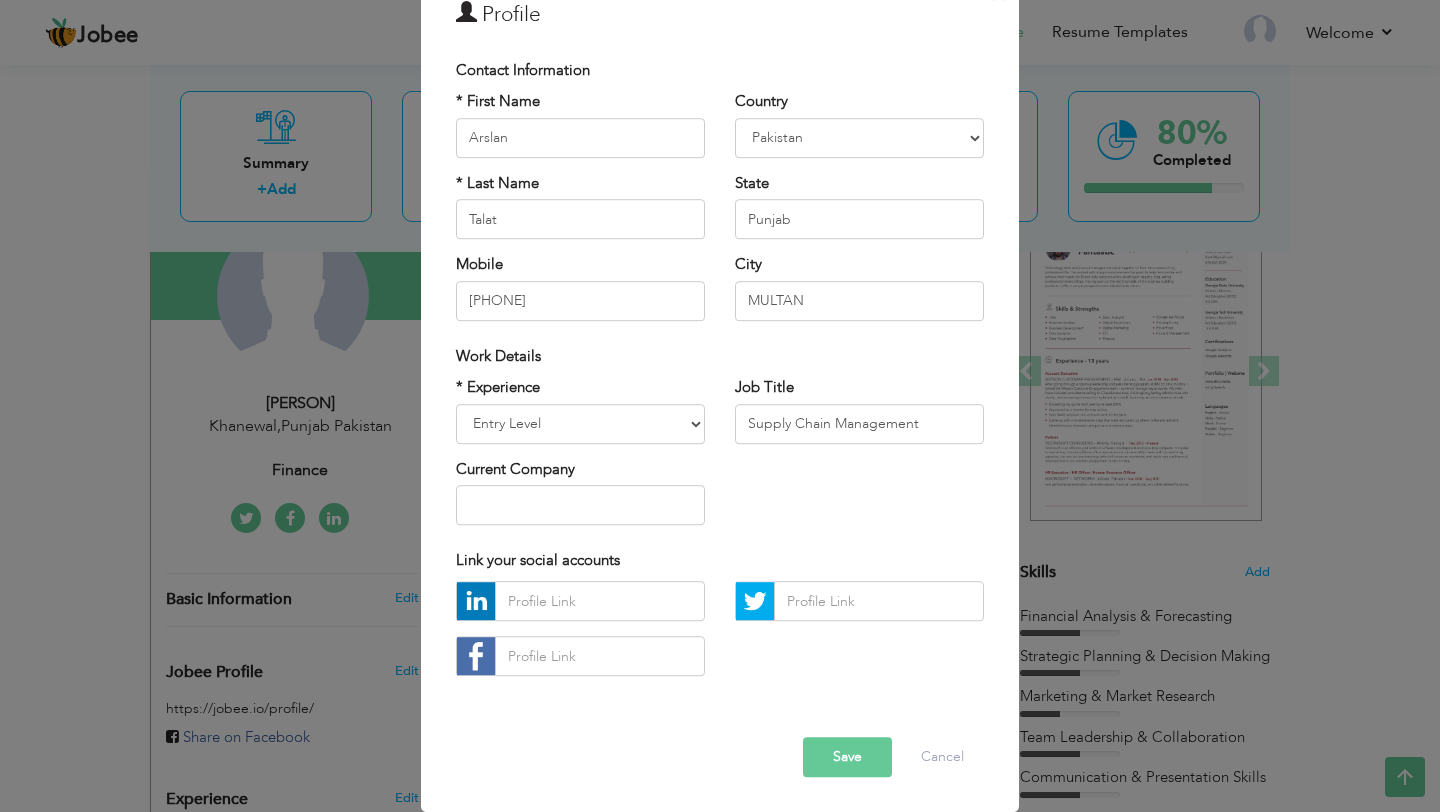 click on "Save" at bounding box center [847, 758] 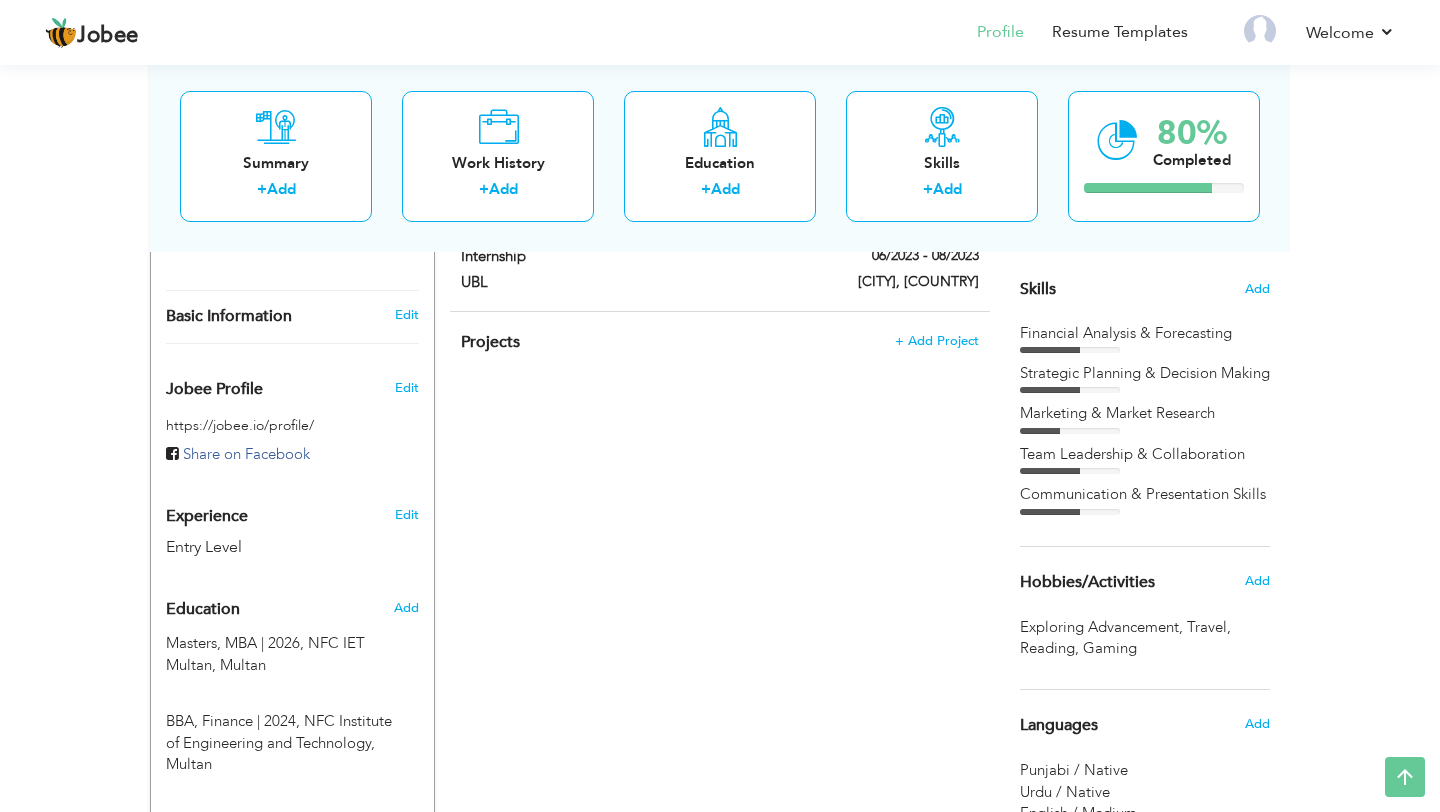 scroll, scrollTop: 495, scrollLeft: 0, axis: vertical 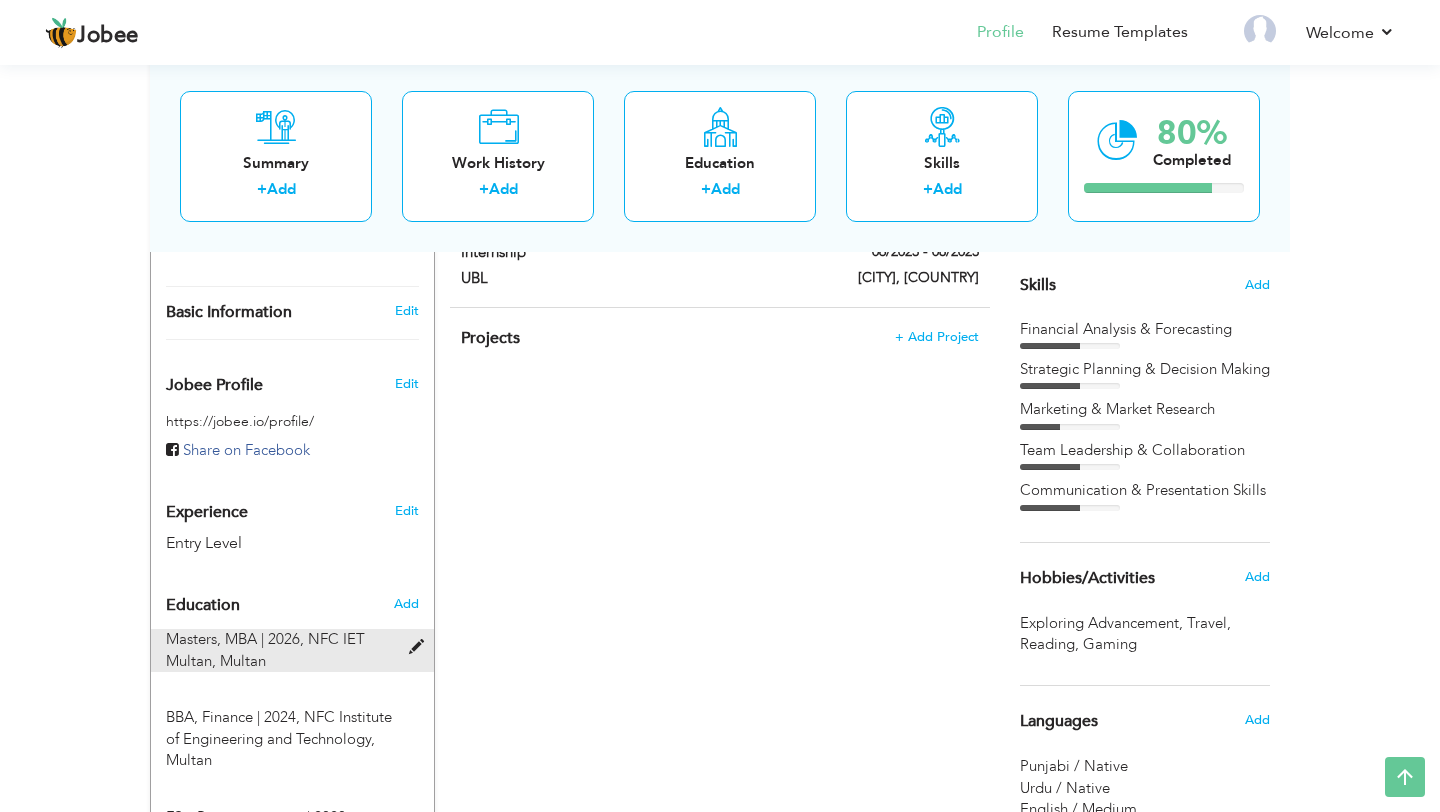 click on "Masters,  MBA  |  2026," at bounding box center (235, 639) 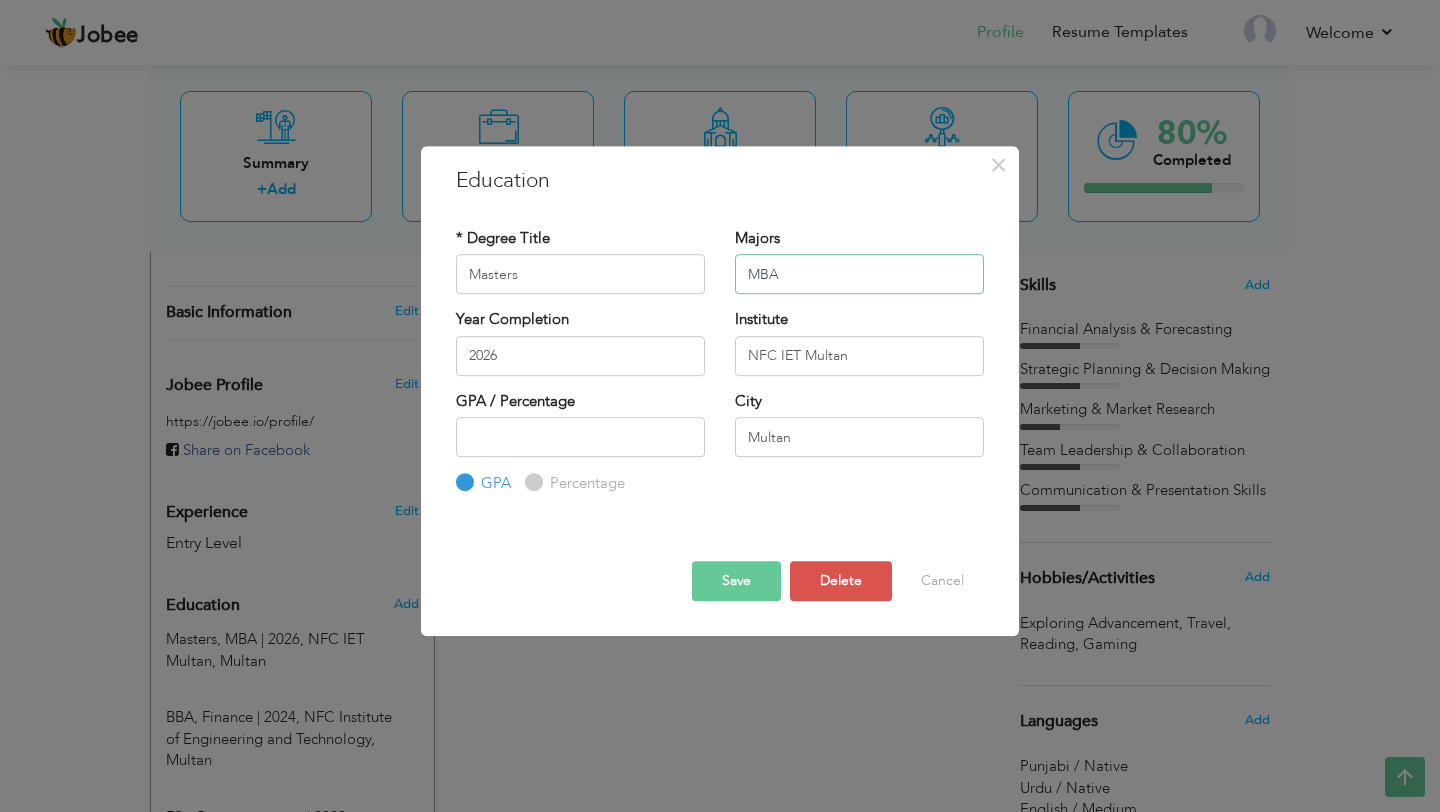 drag, startPoint x: 798, startPoint y: 278, endPoint x: 731, endPoint y: 275, distance: 67.06713 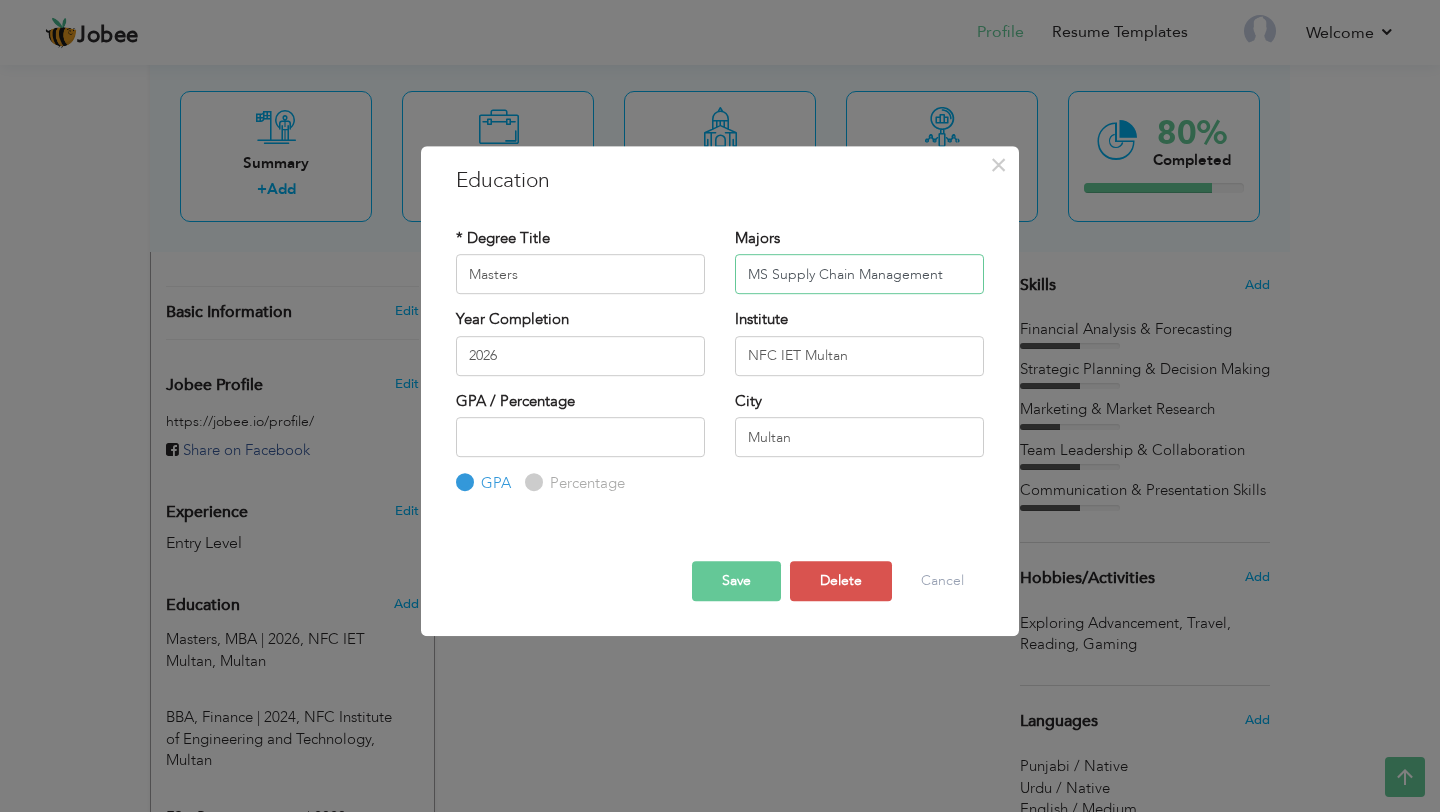 type on "MS Supply Chain Management" 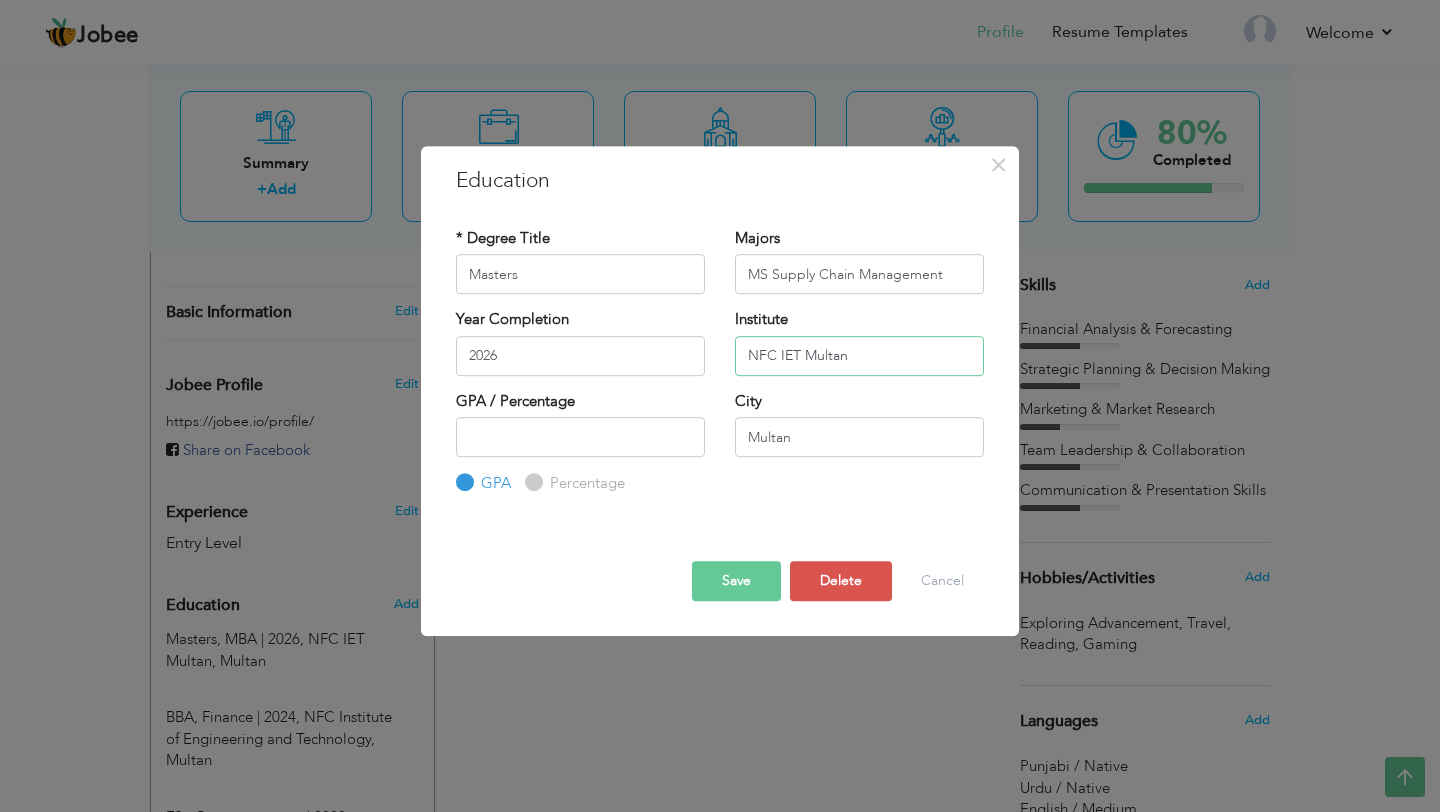 drag, startPoint x: 887, startPoint y: 359, endPoint x: 602, endPoint y: 356, distance: 285.01578 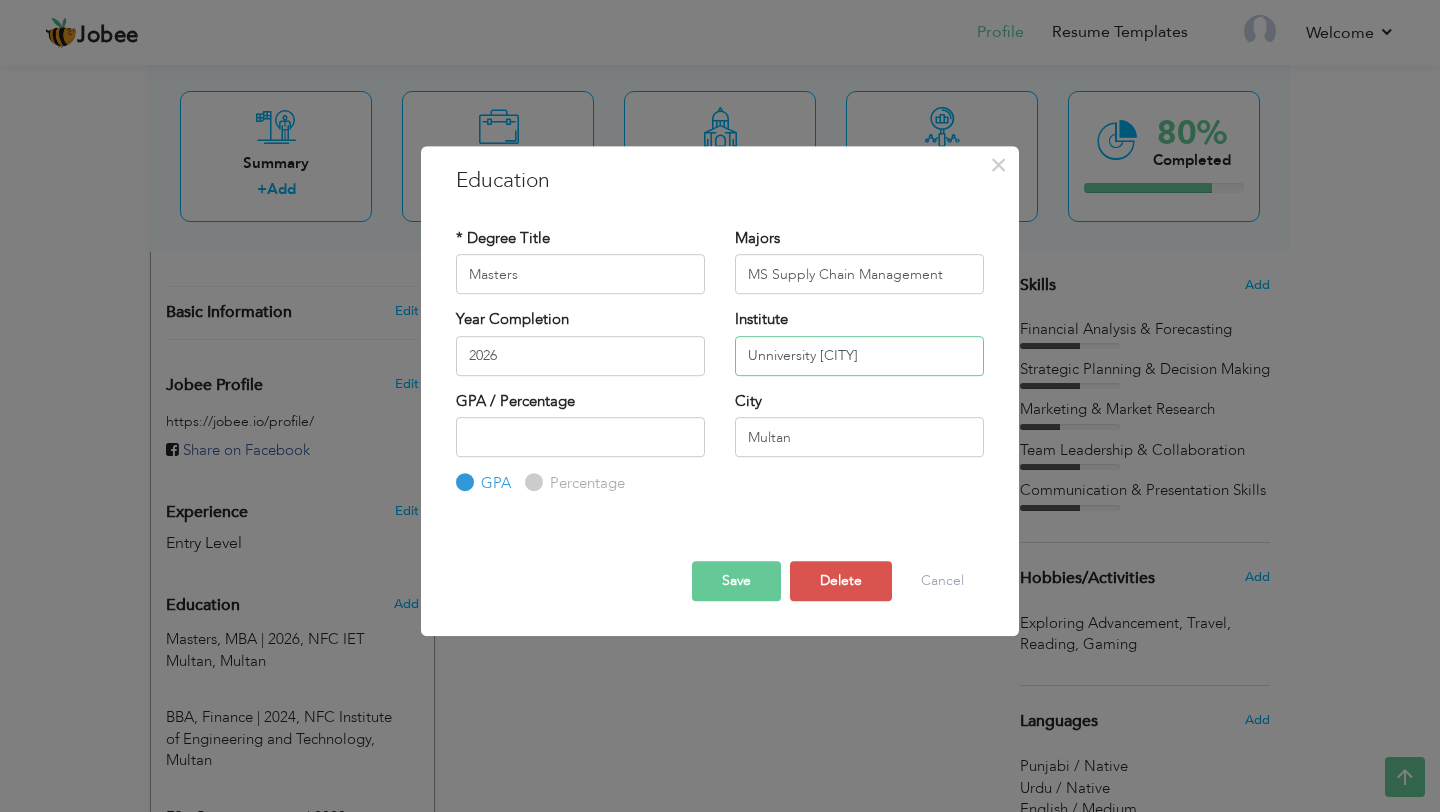 type on "Unniversity  Lahore" 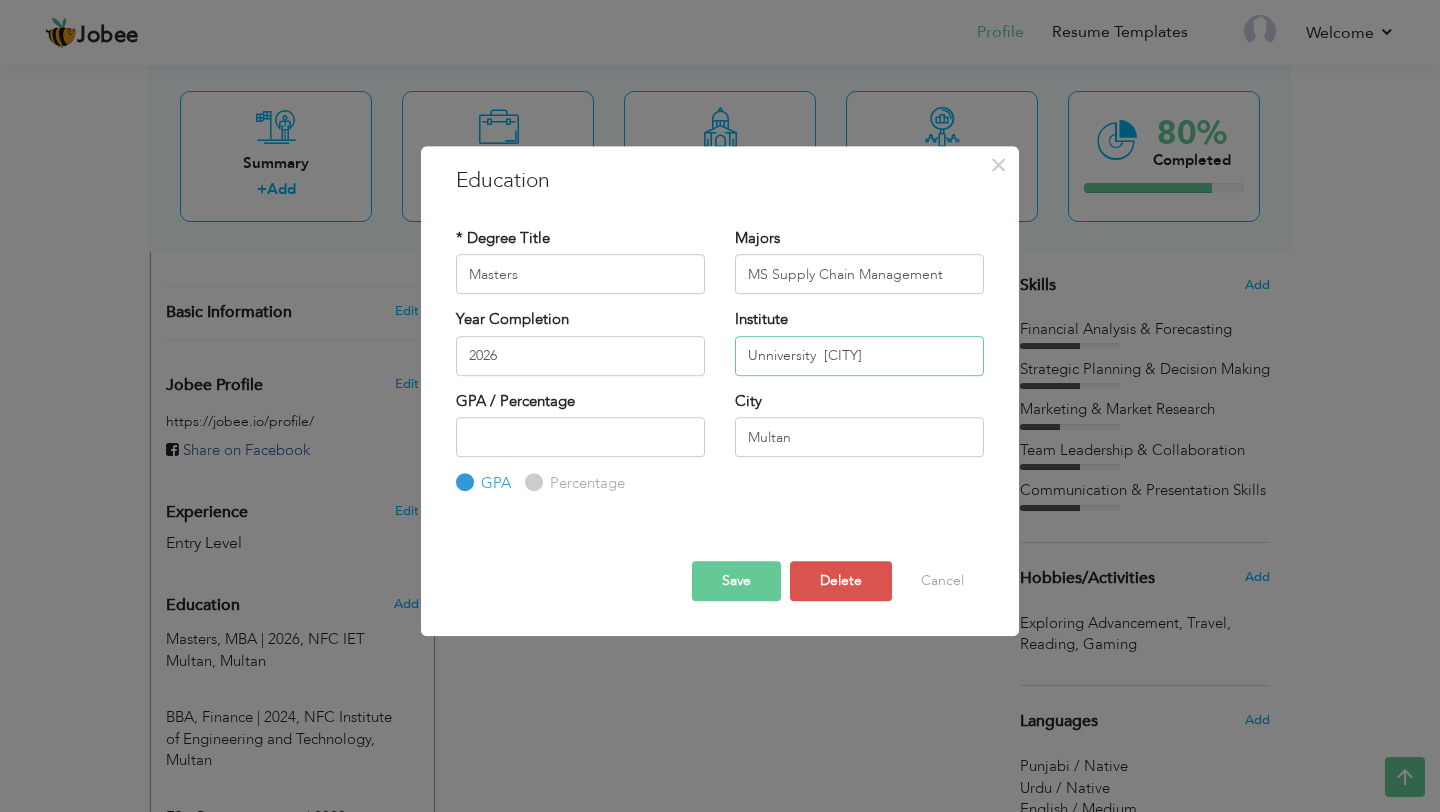 drag, startPoint x: 874, startPoint y: 355, endPoint x: 714, endPoint y: 354, distance: 160.00313 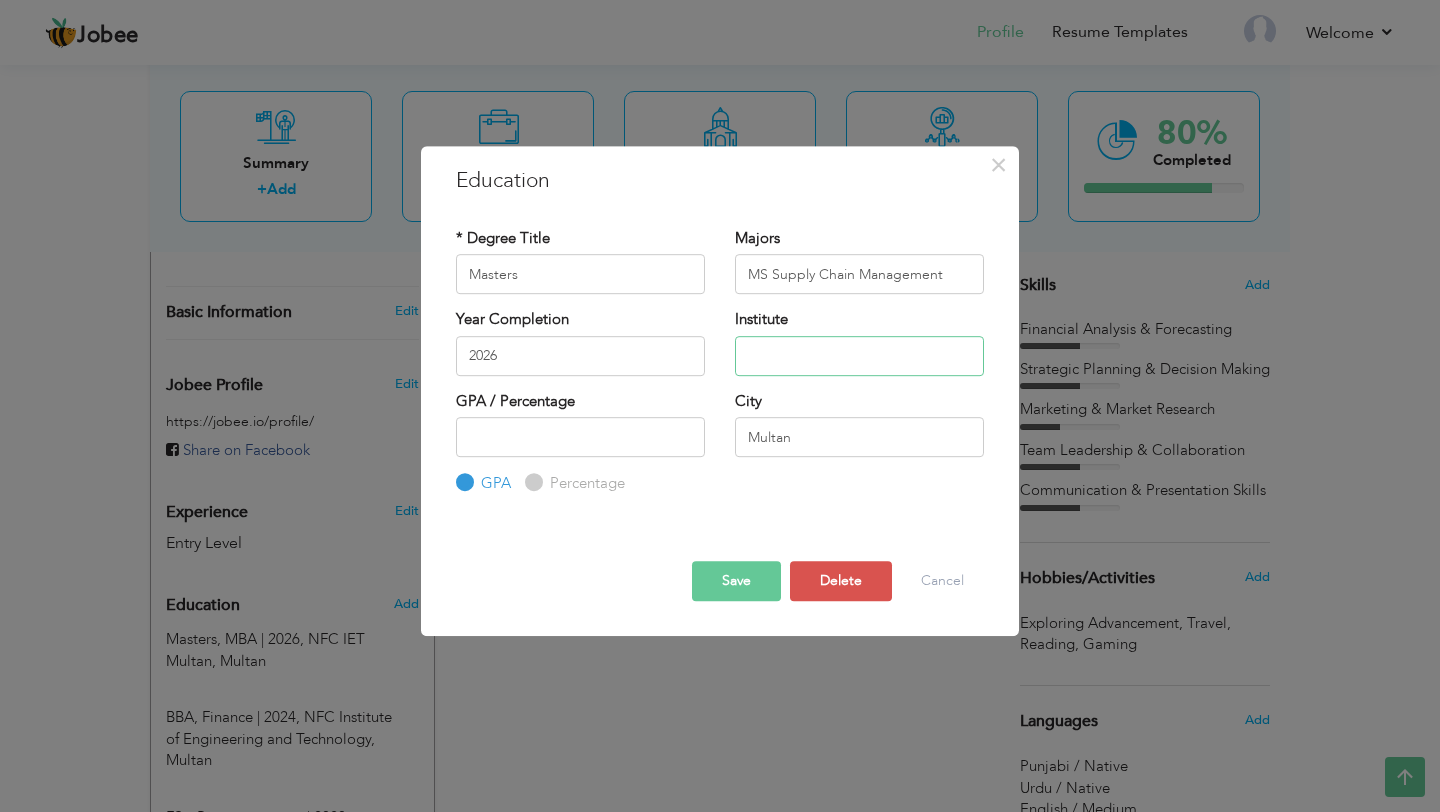 paste on "University of Management and Technology" 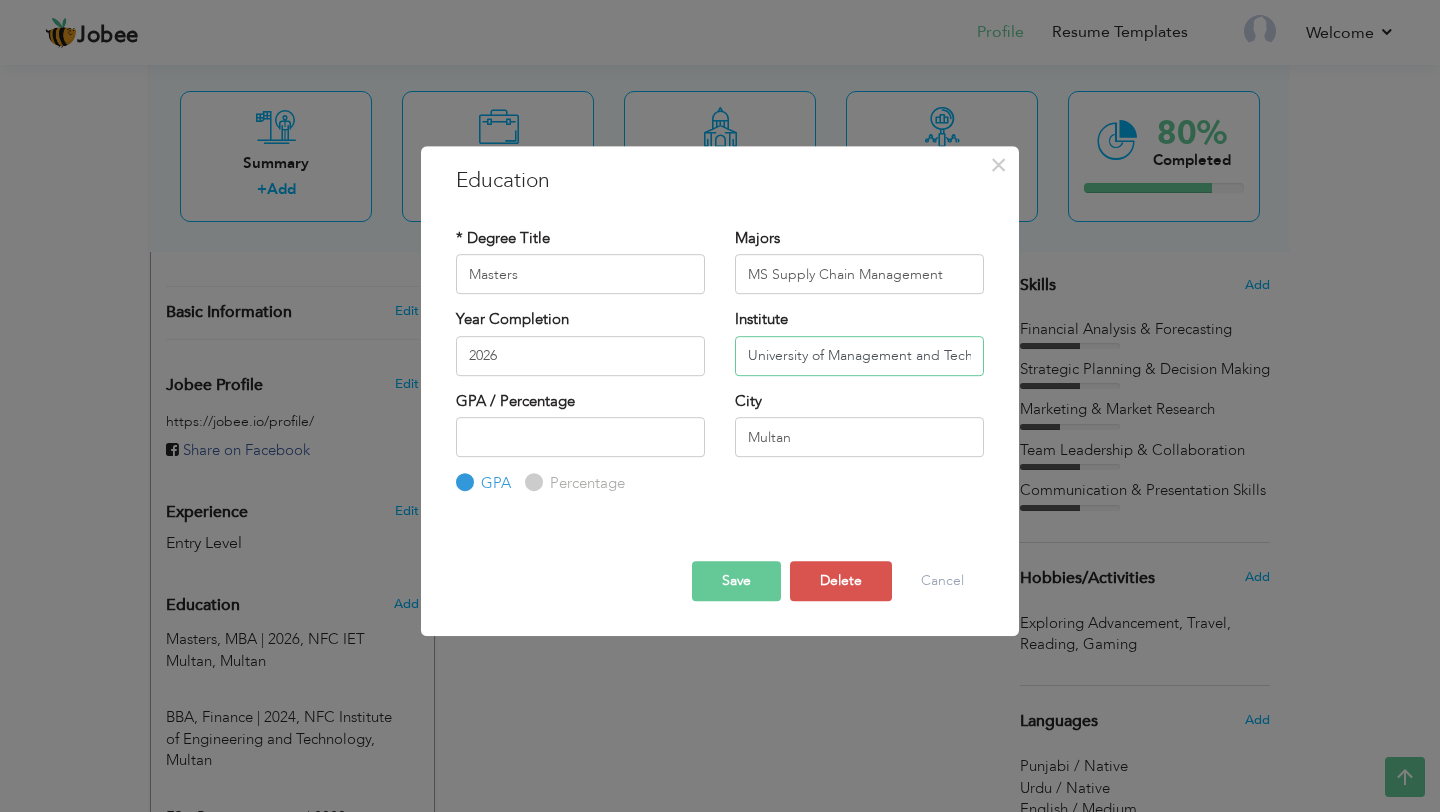 scroll, scrollTop: 0, scrollLeft: 42, axis: horizontal 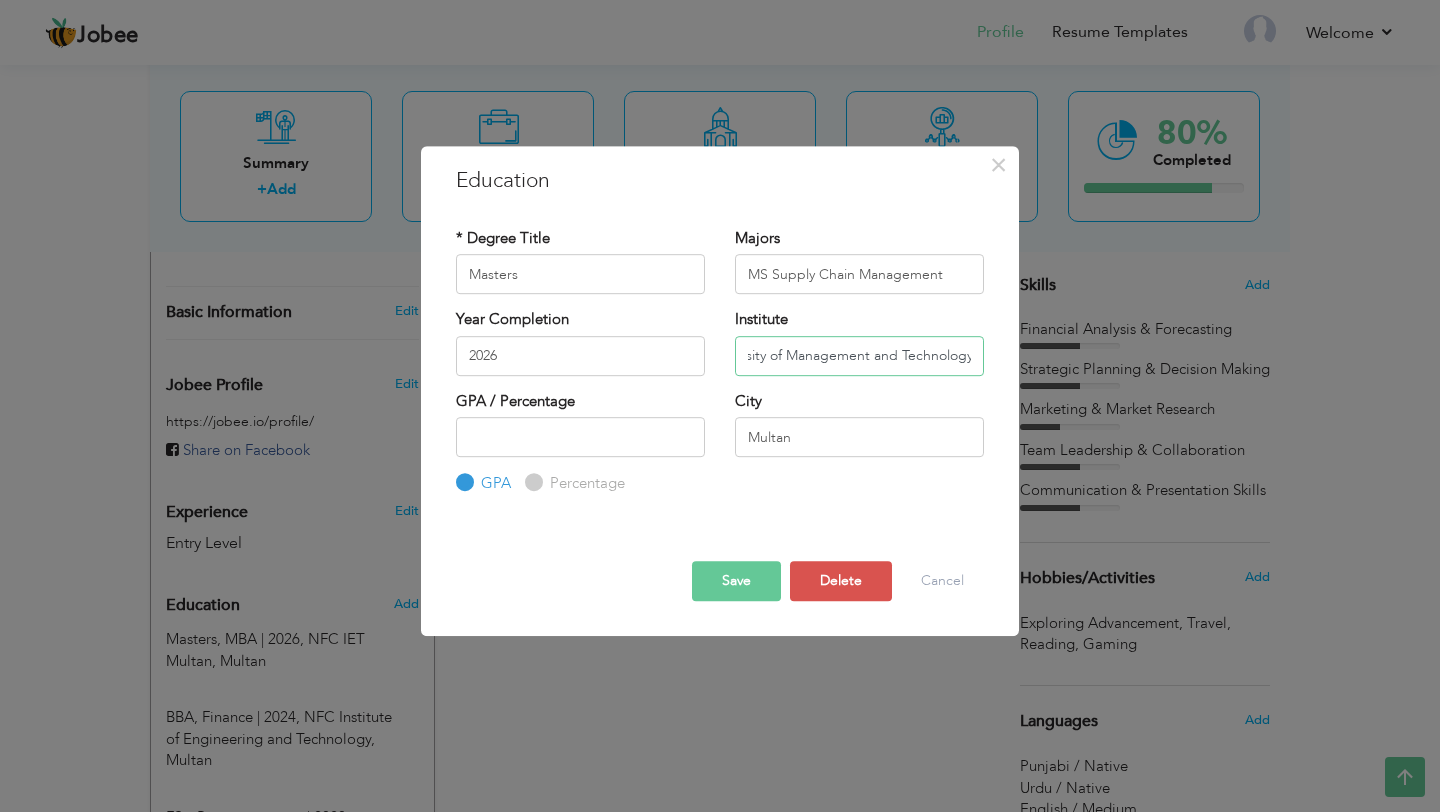 type on "University of Management and Technology" 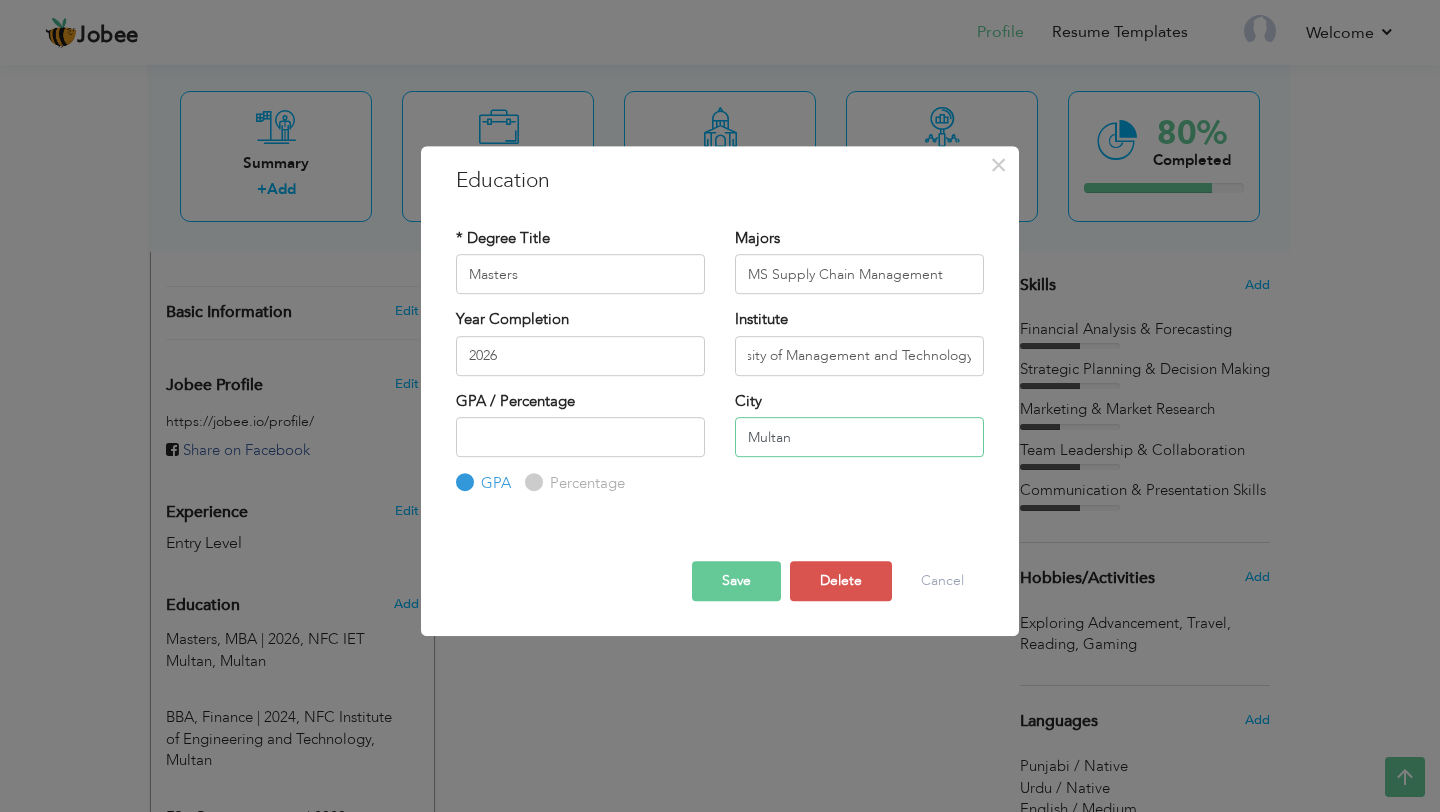 scroll, scrollTop: 0, scrollLeft: 0, axis: both 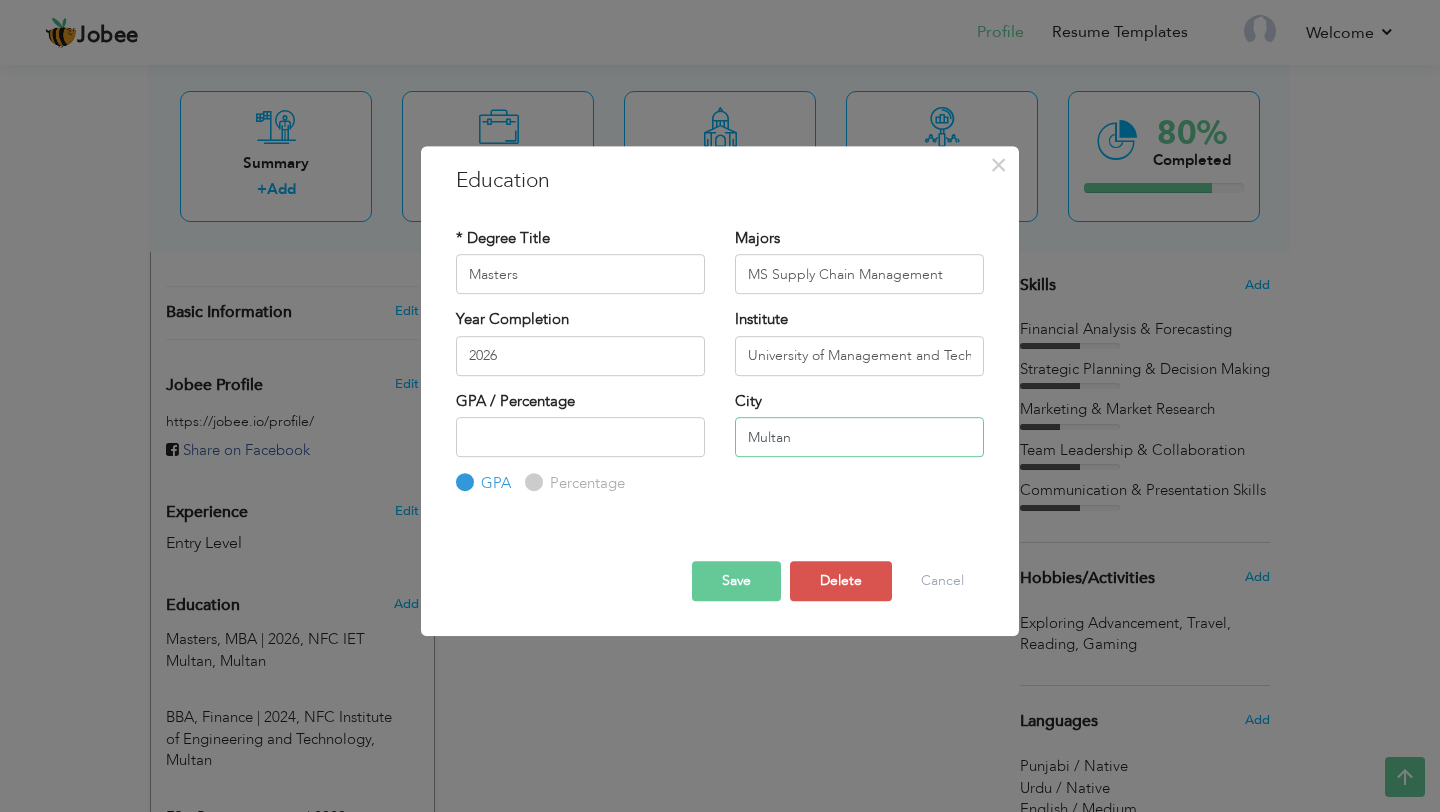 drag, startPoint x: 826, startPoint y: 432, endPoint x: 702, endPoint y: 432, distance: 124 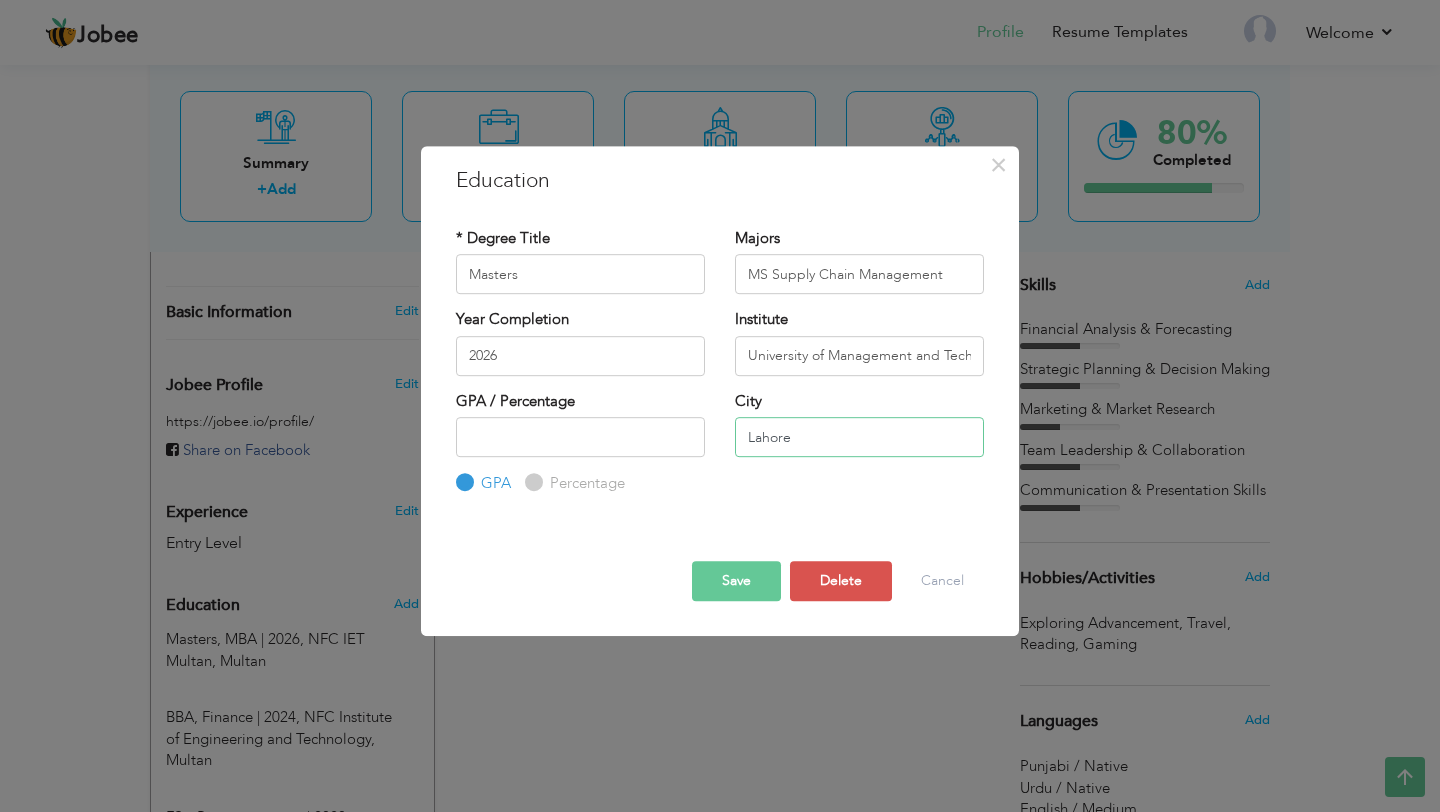 type on "Lahore" 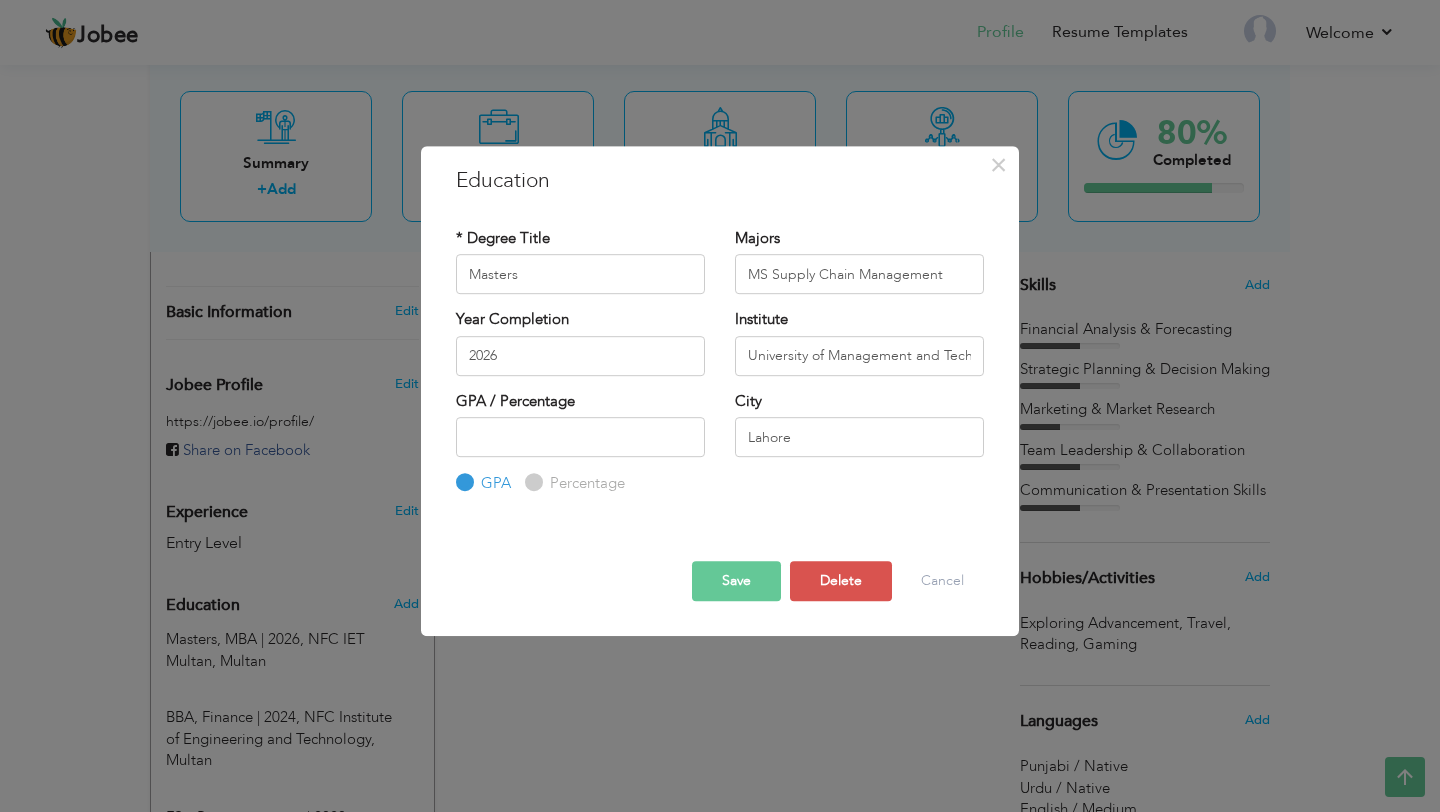 click on "Save" at bounding box center (736, 581) 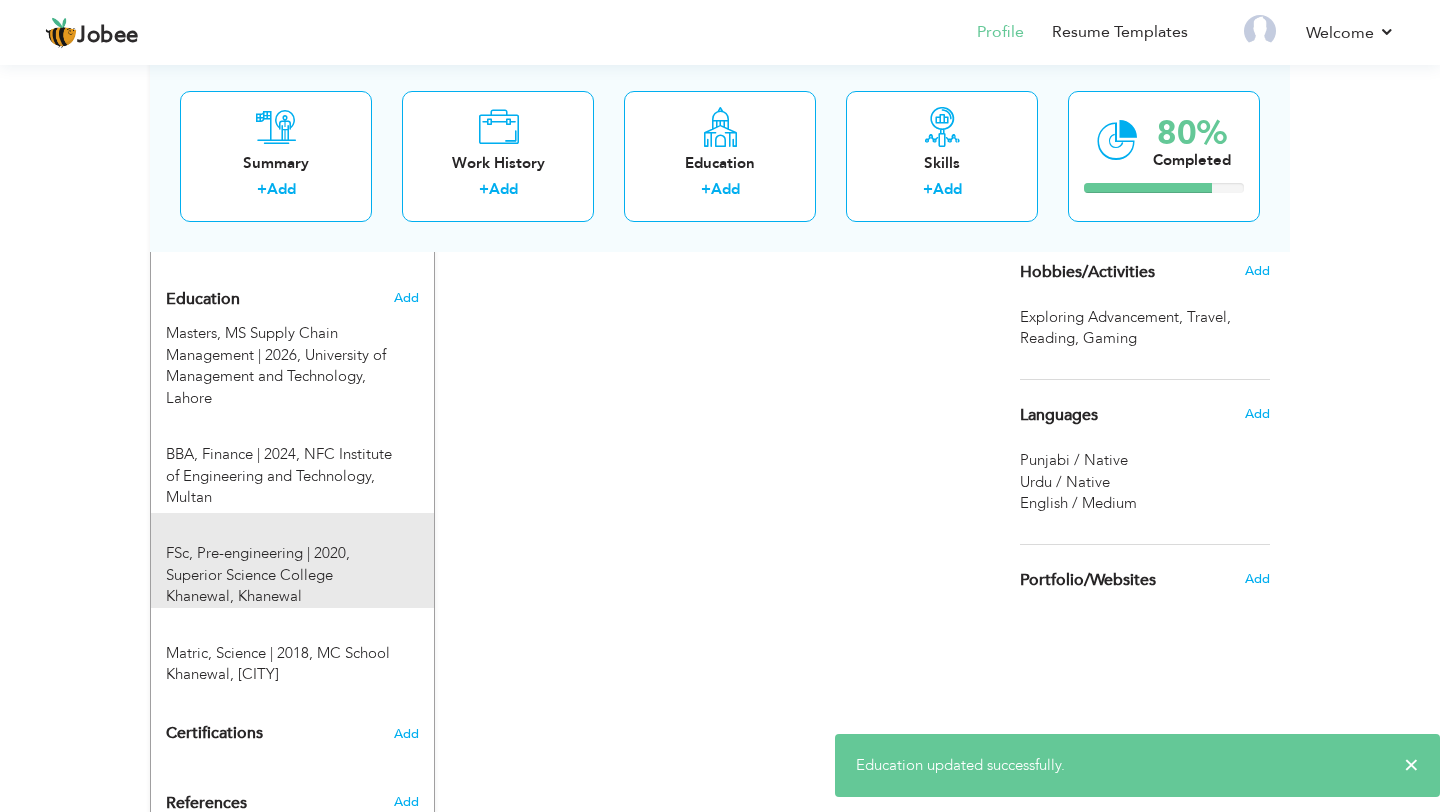 scroll, scrollTop: 805, scrollLeft: 0, axis: vertical 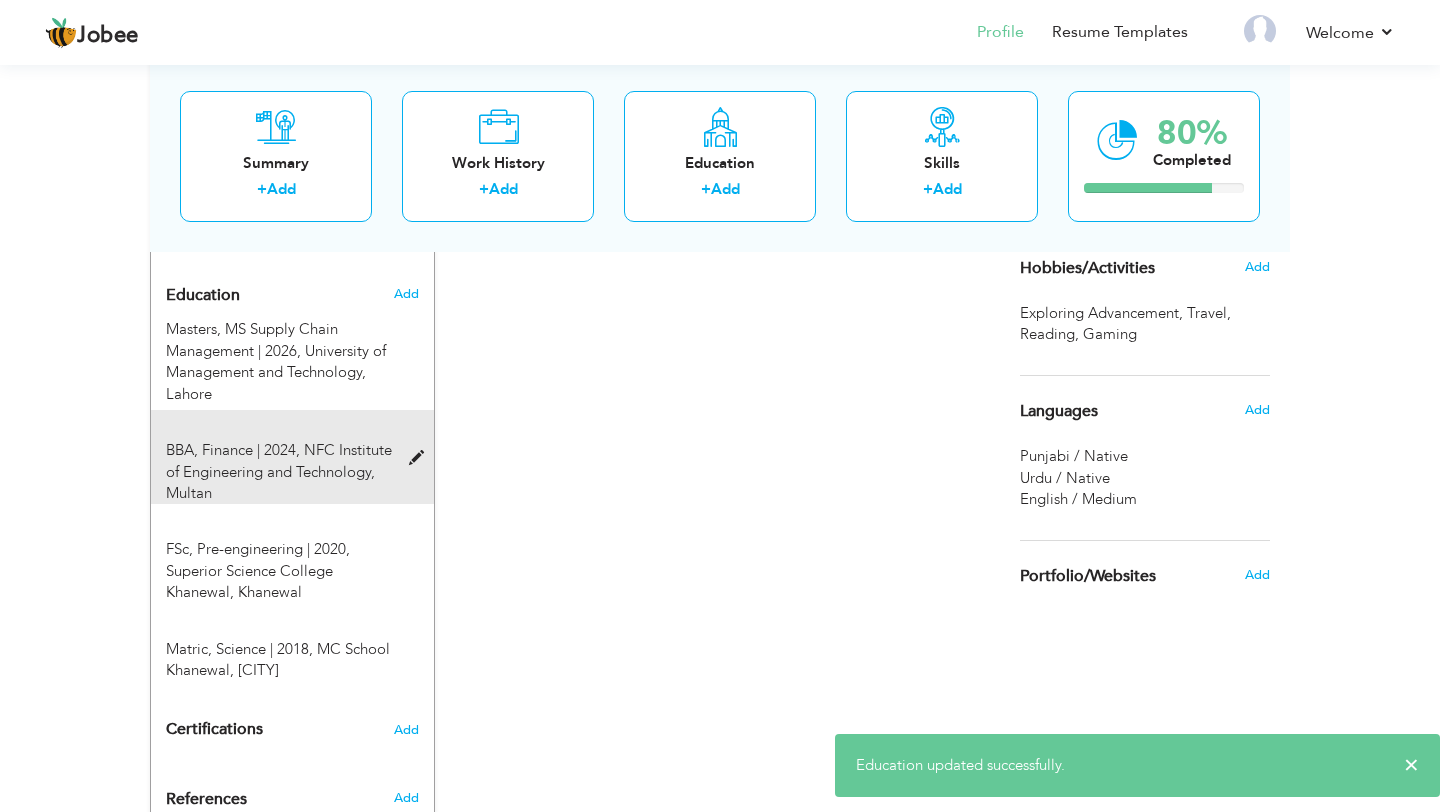 click on "NFC Institute of Engineering and Technology, Multan" at bounding box center (279, 471) 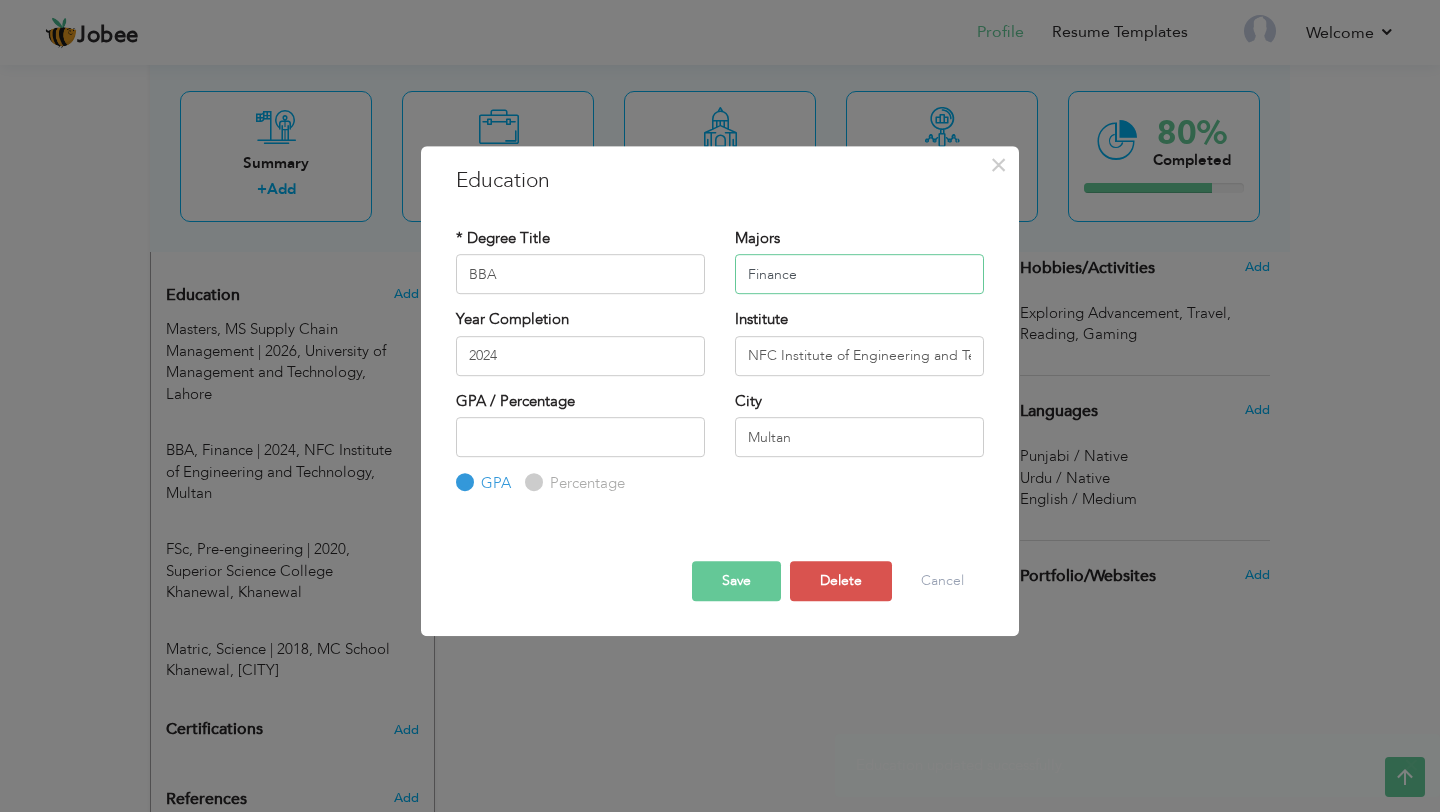 drag, startPoint x: 811, startPoint y: 286, endPoint x: 729, endPoint y: 280, distance: 82.219215 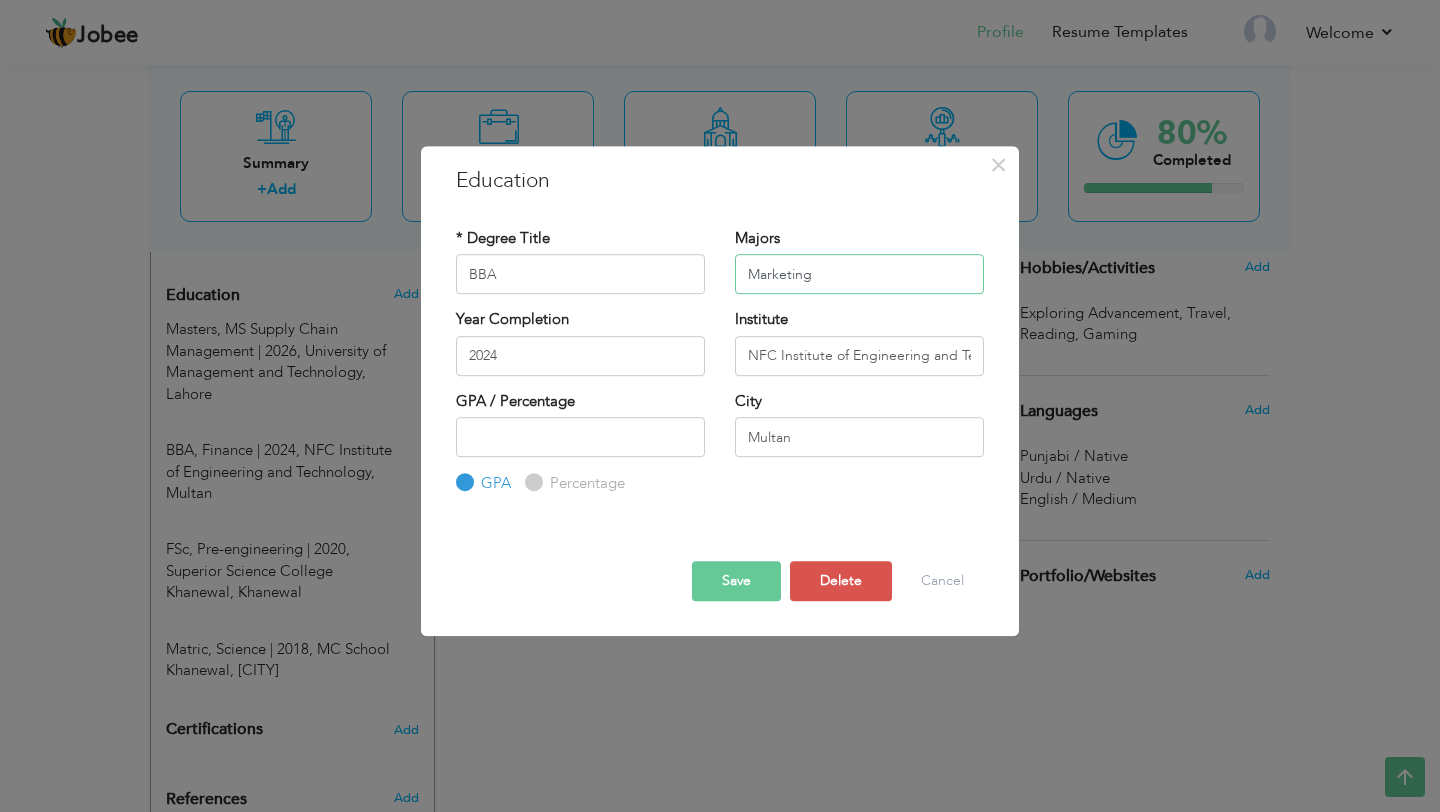 type on "Marketing" 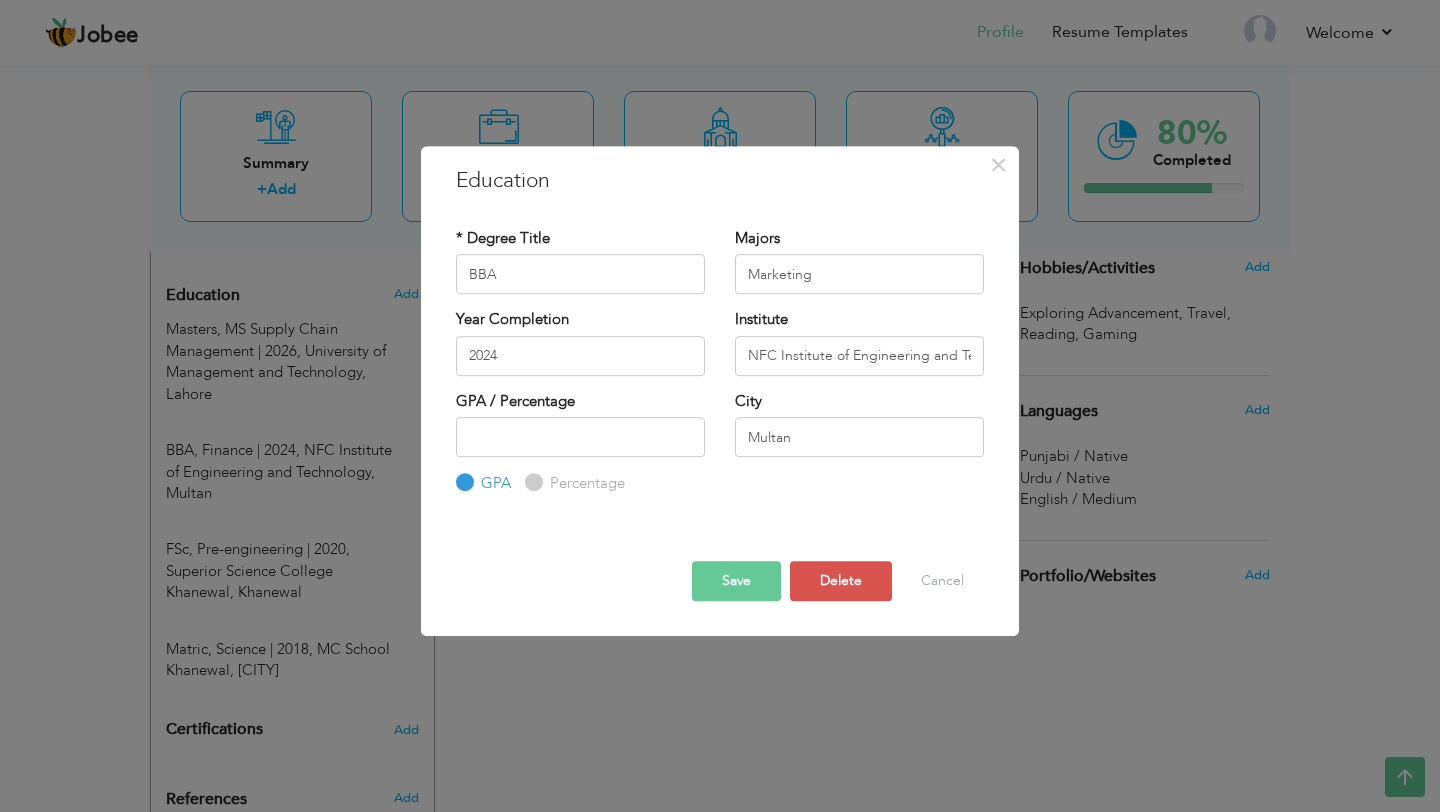 click on "Save" at bounding box center (736, 581) 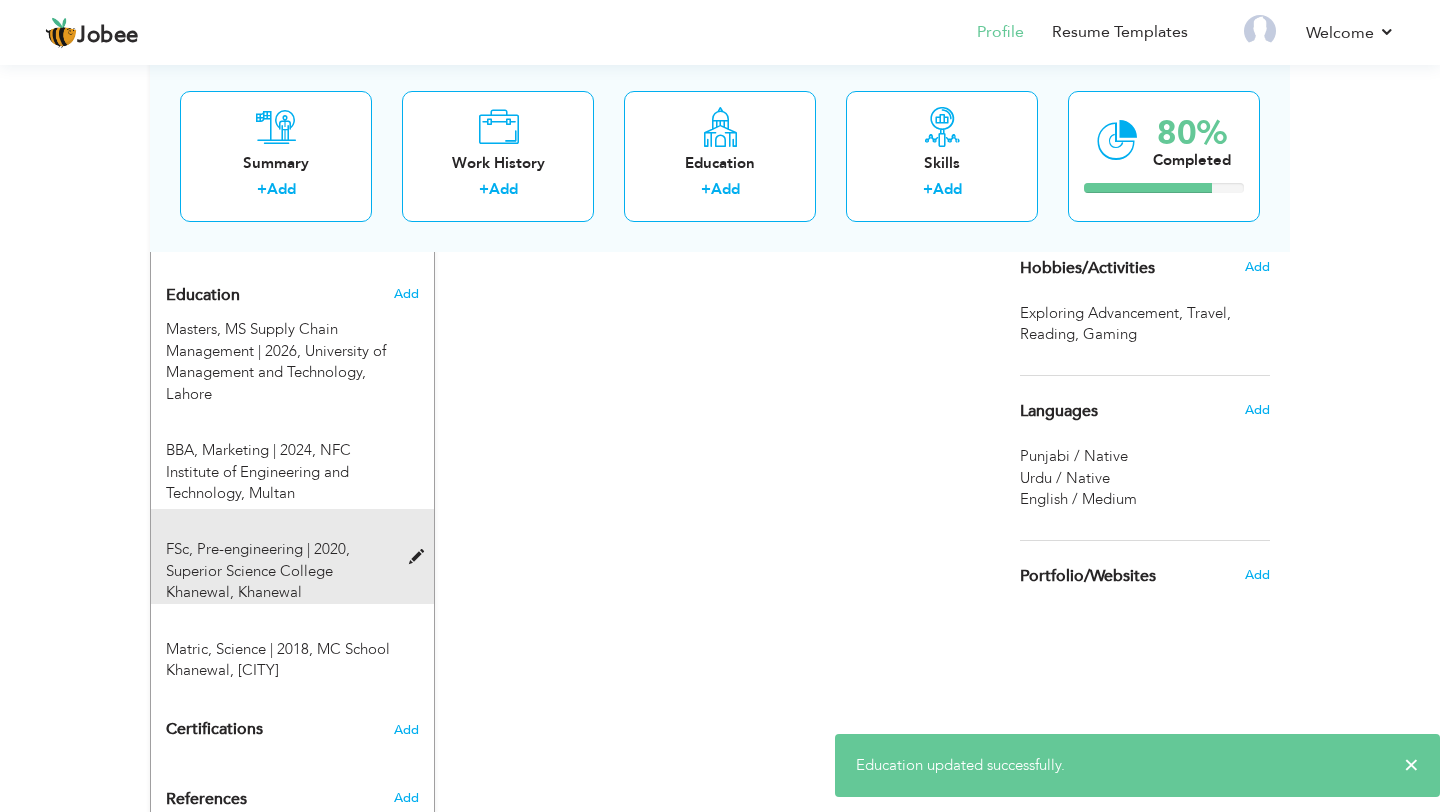 click on "FSc,  Pre-engineering  |  2020," at bounding box center [258, 549] 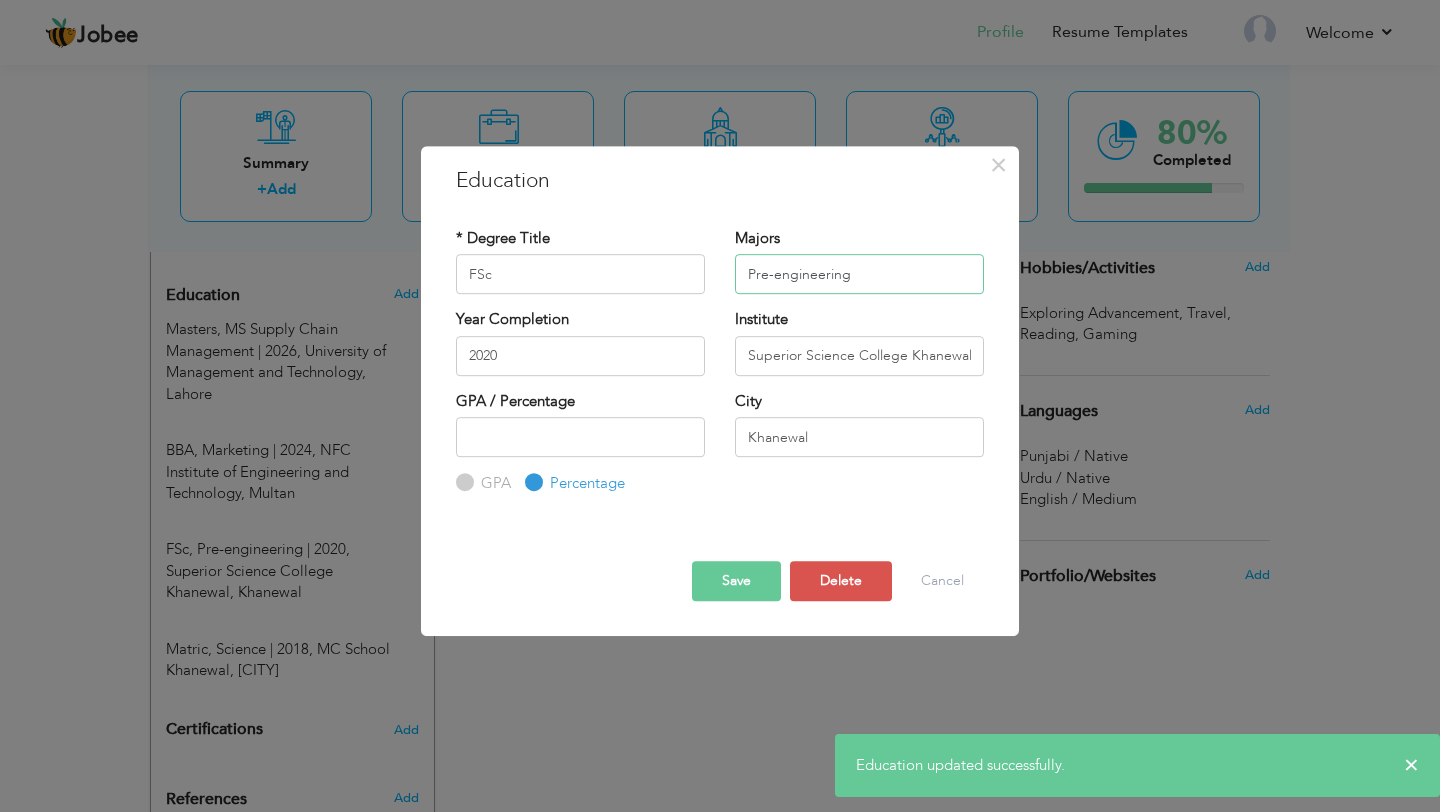 drag, startPoint x: 870, startPoint y: 278, endPoint x: 778, endPoint y: 280, distance: 92.021736 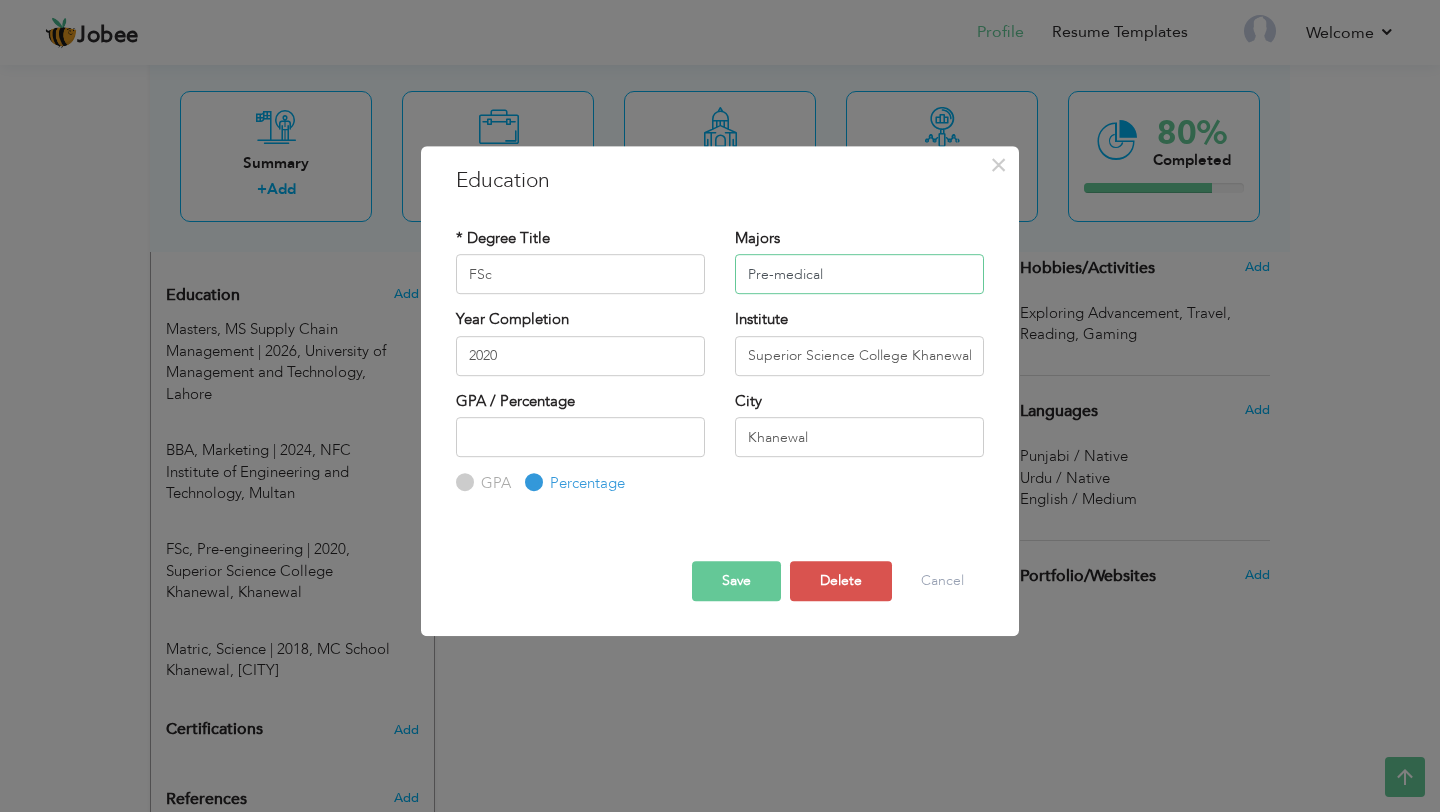 type on "Pre-medical" 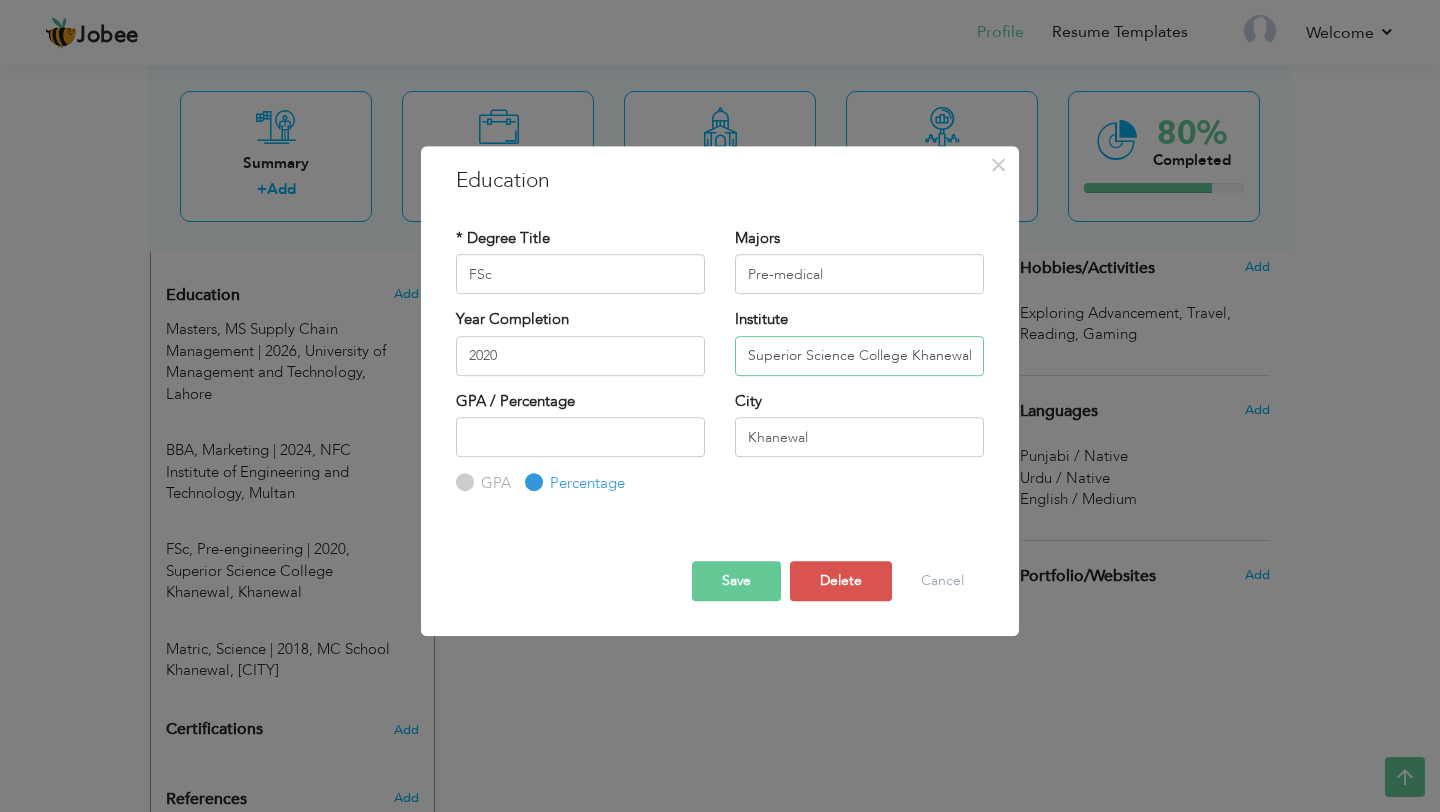 drag, startPoint x: 972, startPoint y: 357, endPoint x: 726, endPoint y: 363, distance: 246.07317 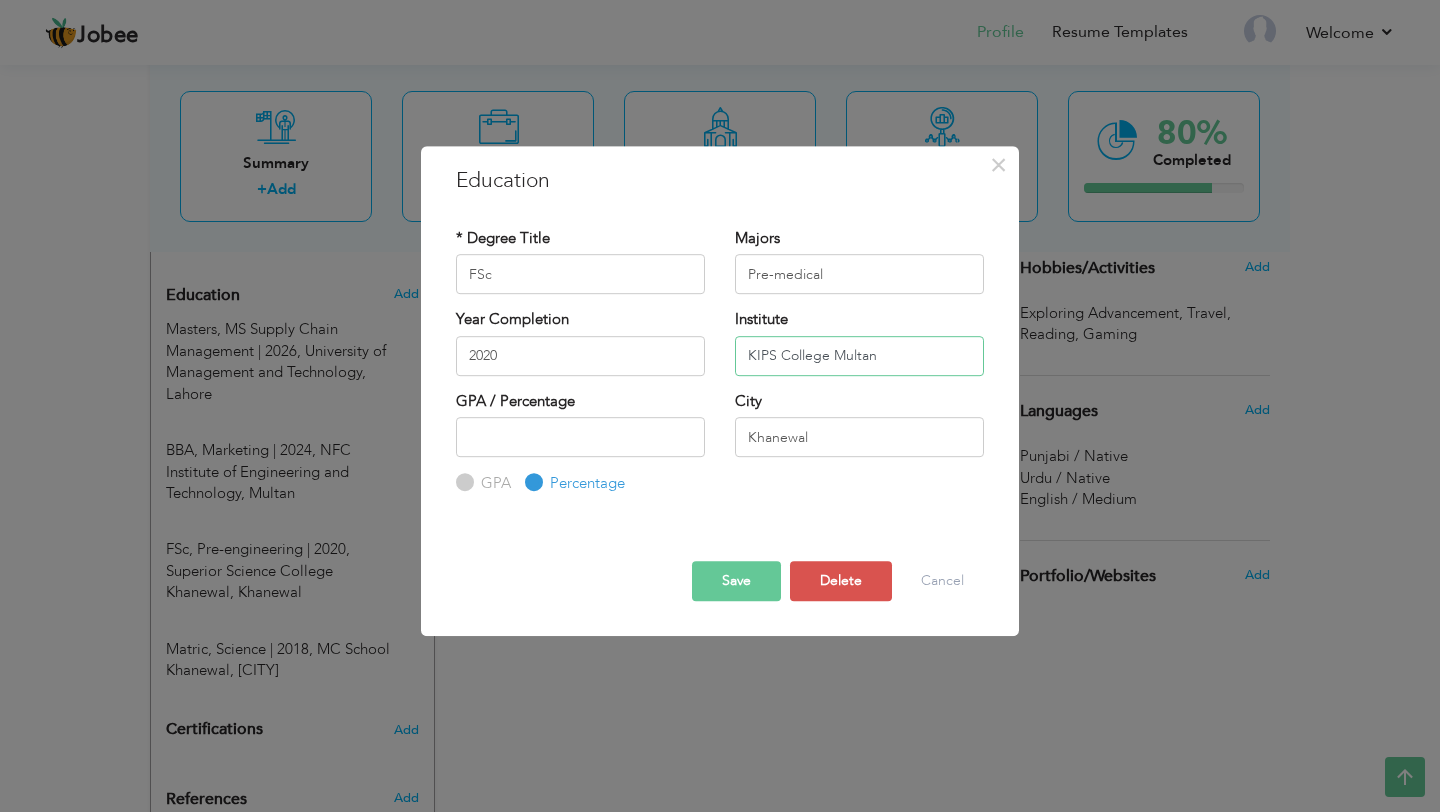 type on "KIPS College Multan" 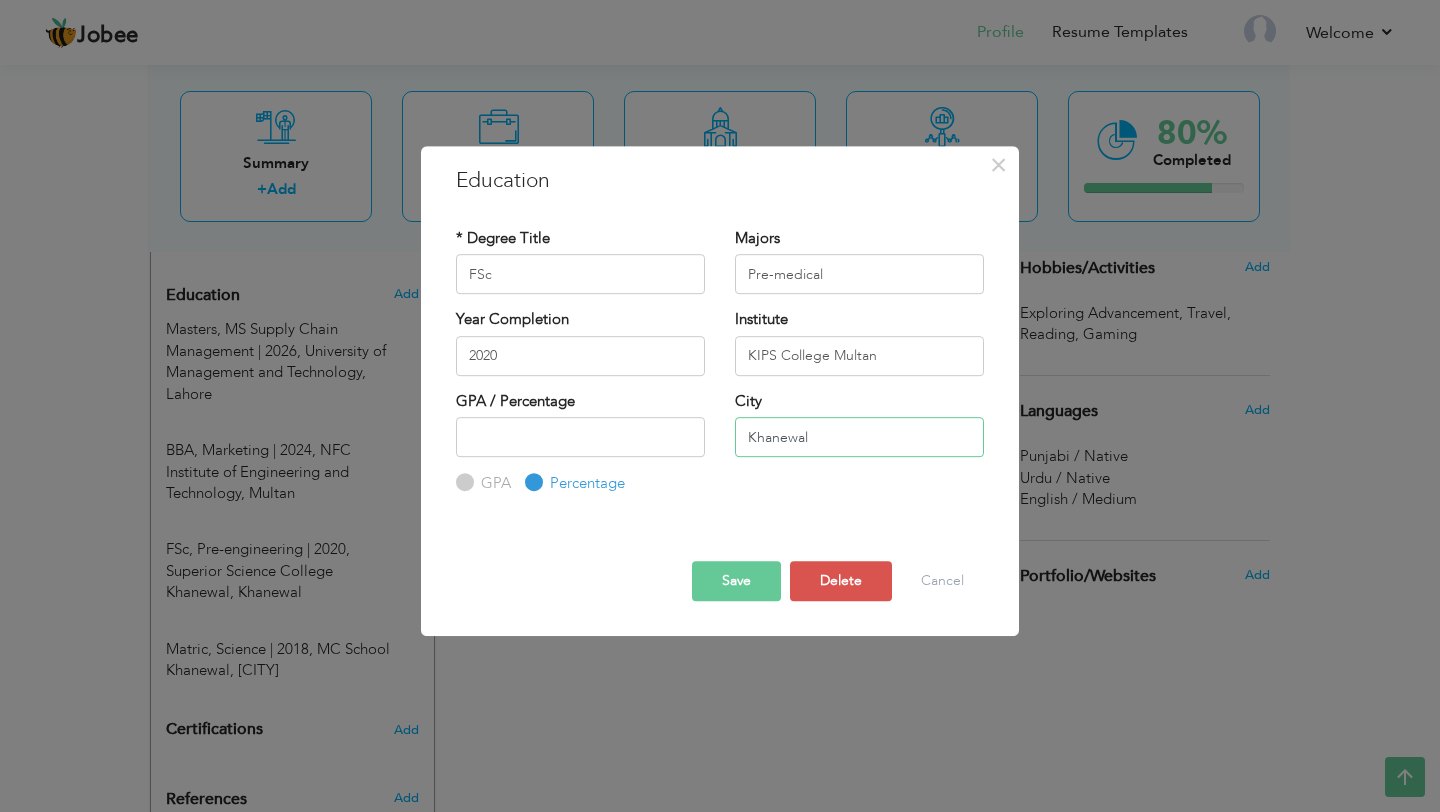drag, startPoint x: 820, startPoint y: 441, endPoint x: 702, endPoint y: 441, distance: 118 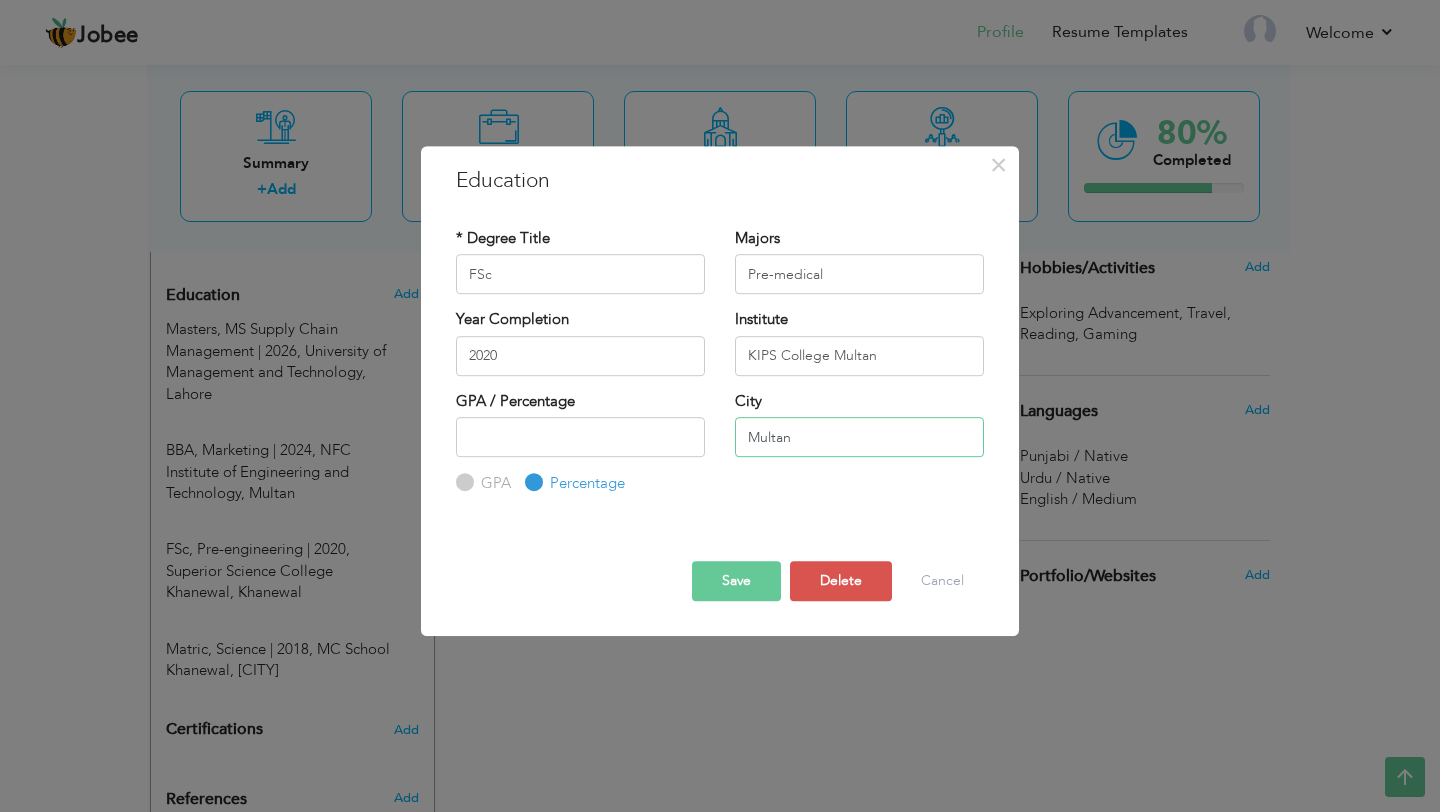 type on "Multan" 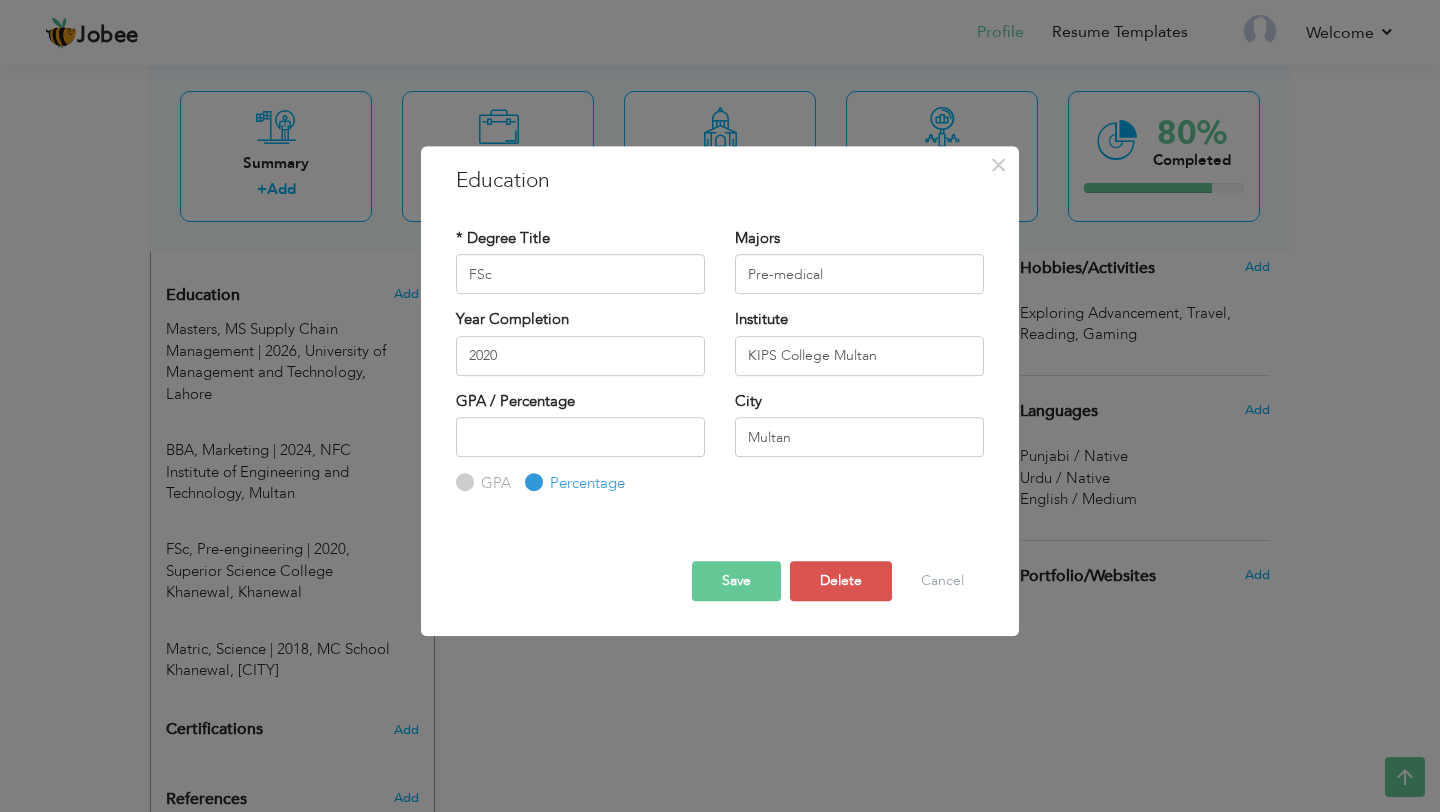 click on "Save" at bounding box center [736, 581] 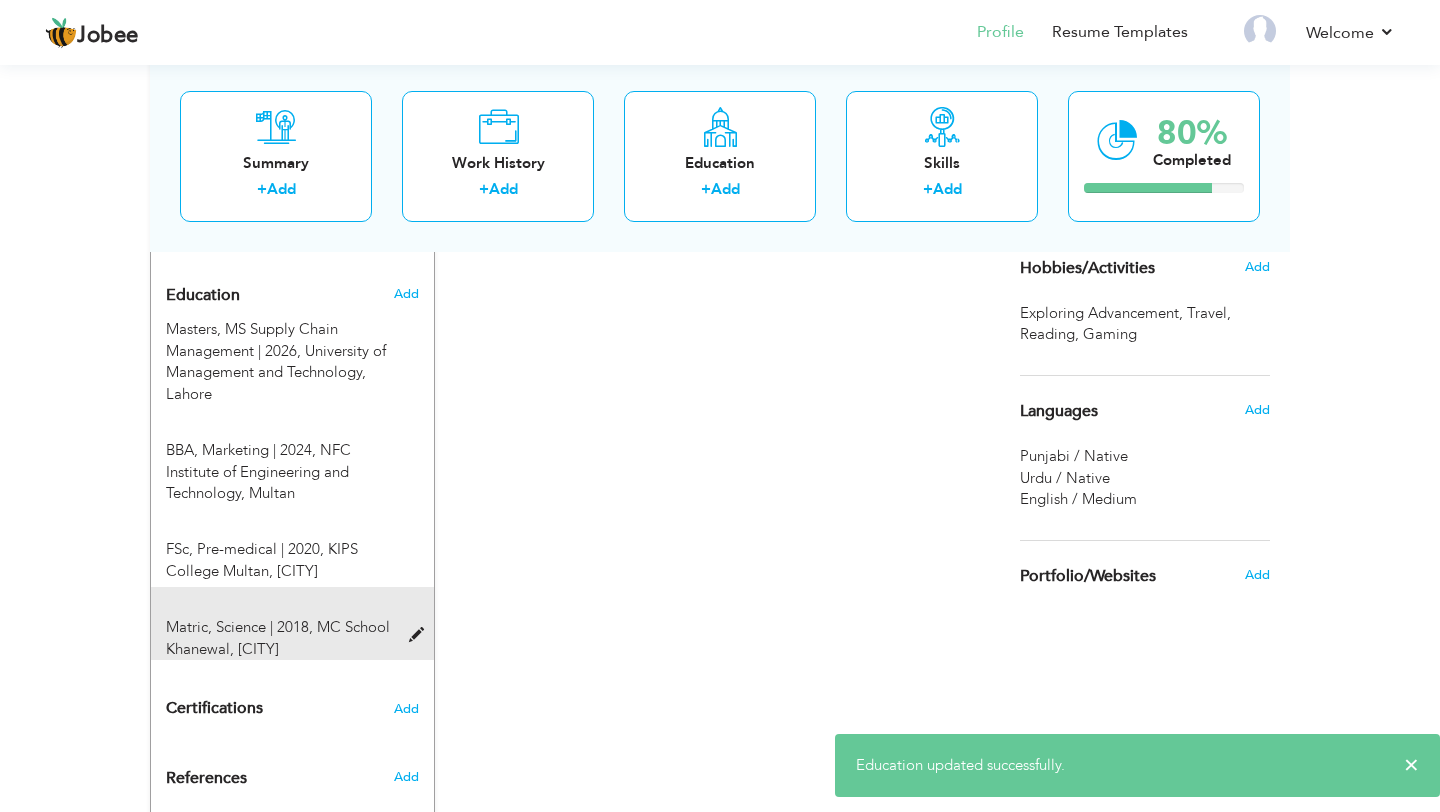 click on "Matric,  Science  |  2018,
MC School Khanewal, Khanewal" at bounding box center [280, 638] 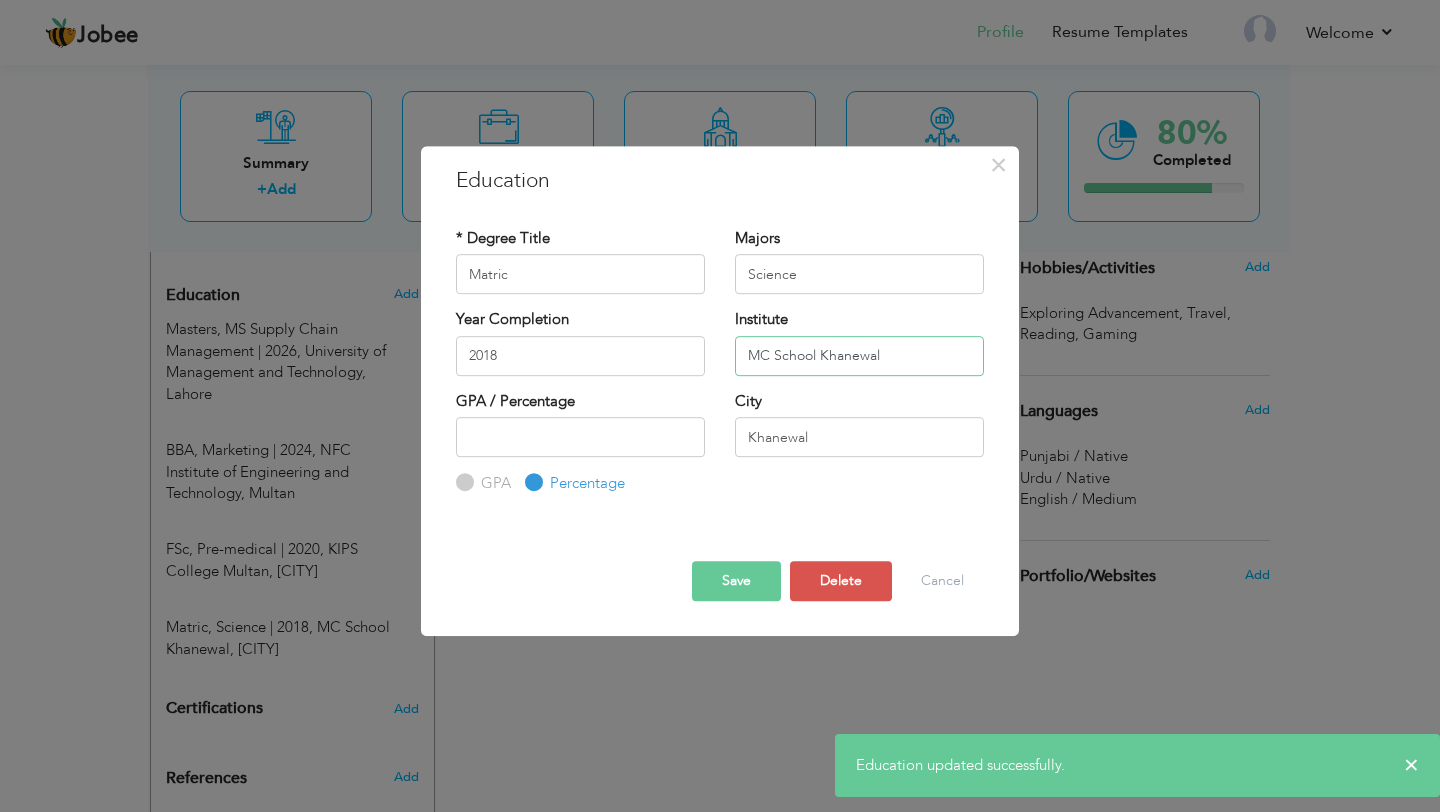 drag, startPoint x: 912, startPoint y: 353, endPoint x: 652, endPoint y: 368, distance: 260.43234 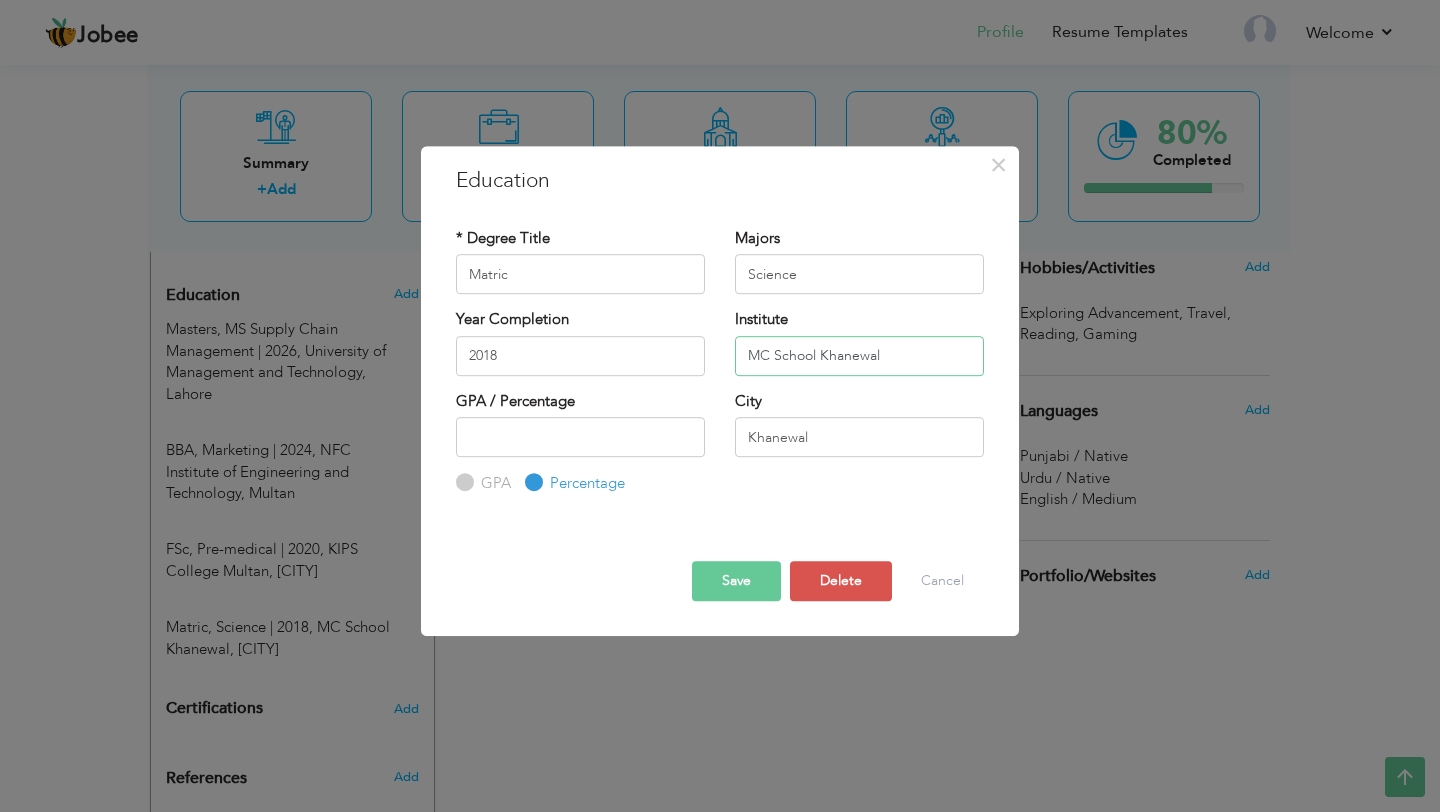 drag, startPoint x: 886, startPoint y: 347, endPoint x: 698, endPoint y: 349, distance: 188.01064 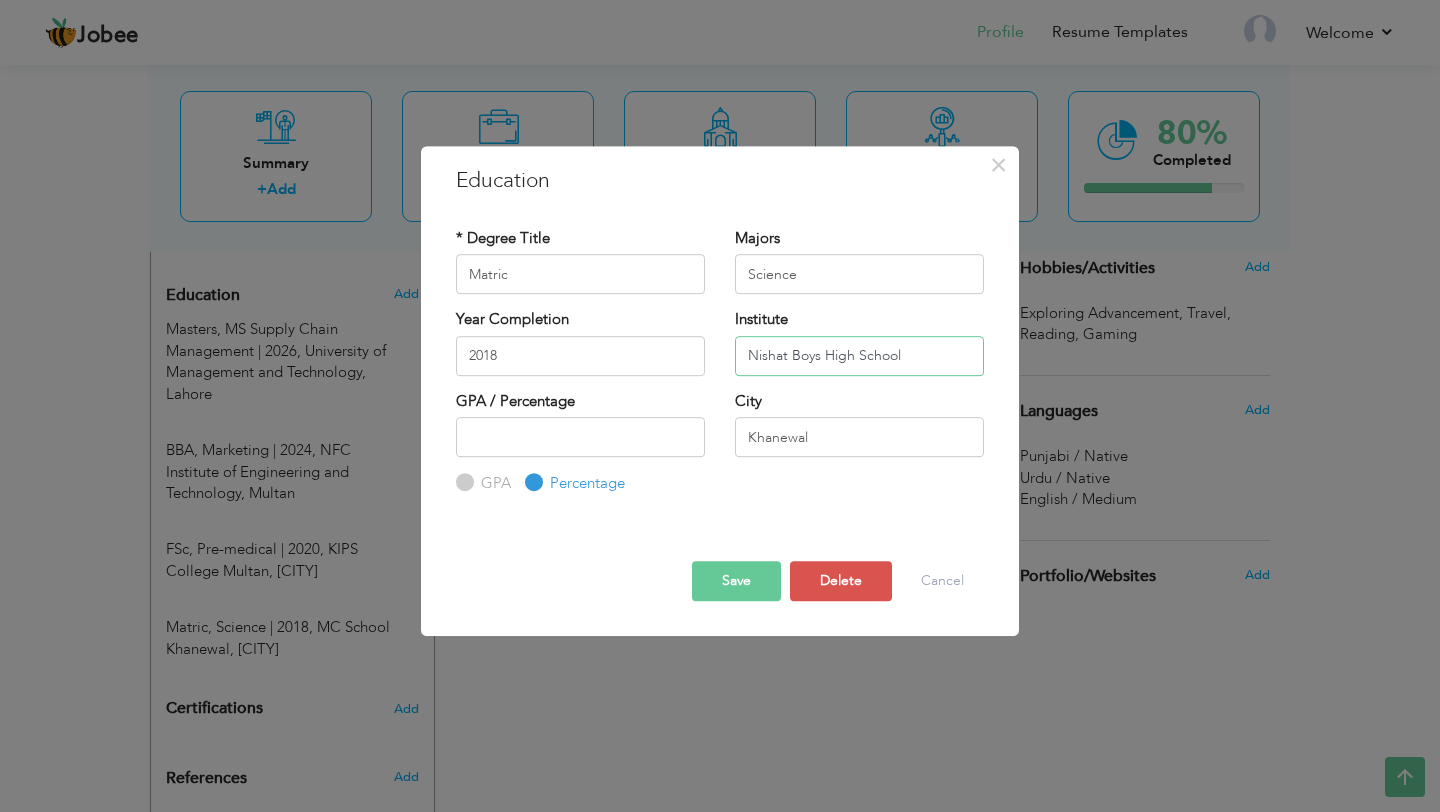 type on "Nishat Boys High School" 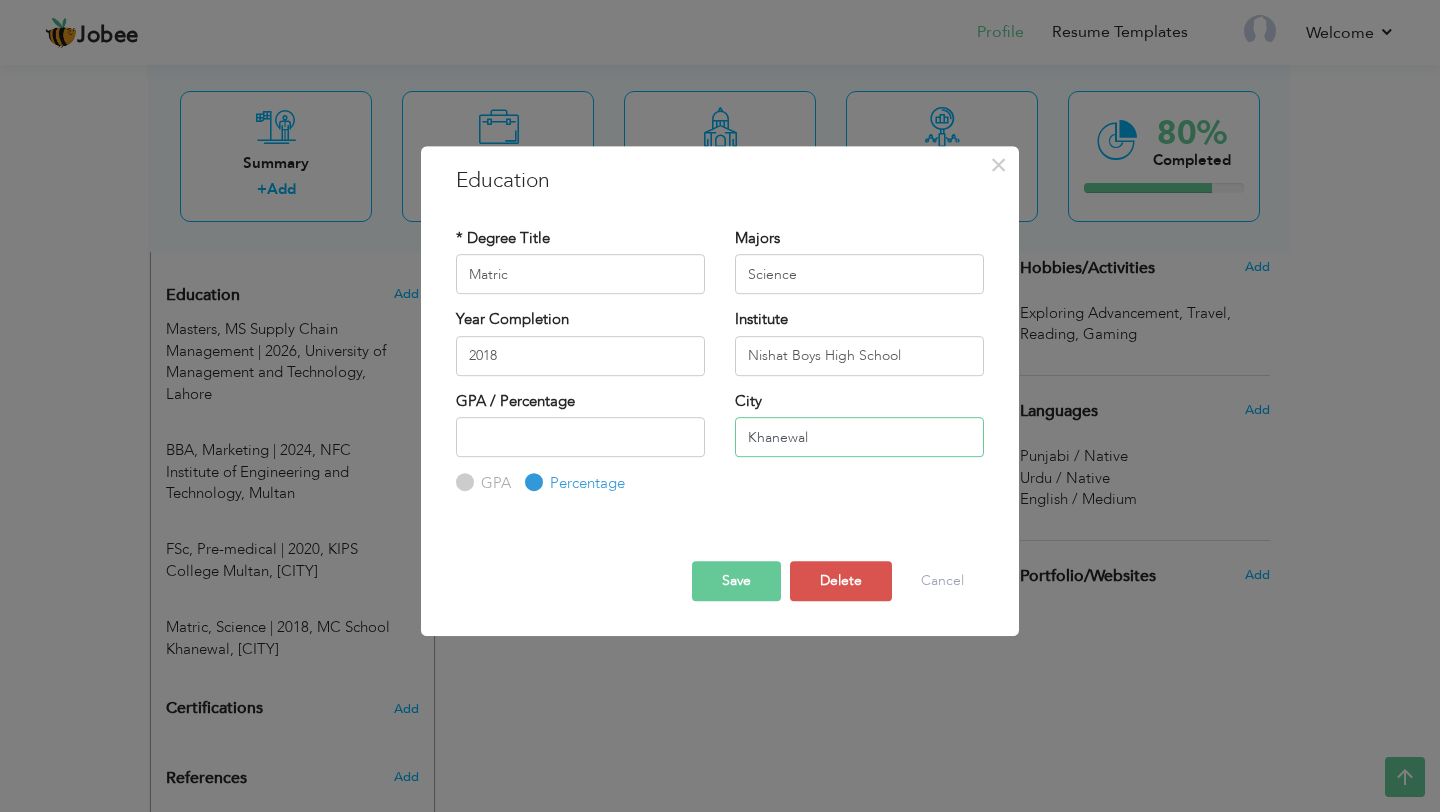 drag, startPoint x: 832, startPoint y: 439, endPoint x: 659, endPoint y: 438, distance: 173.00288 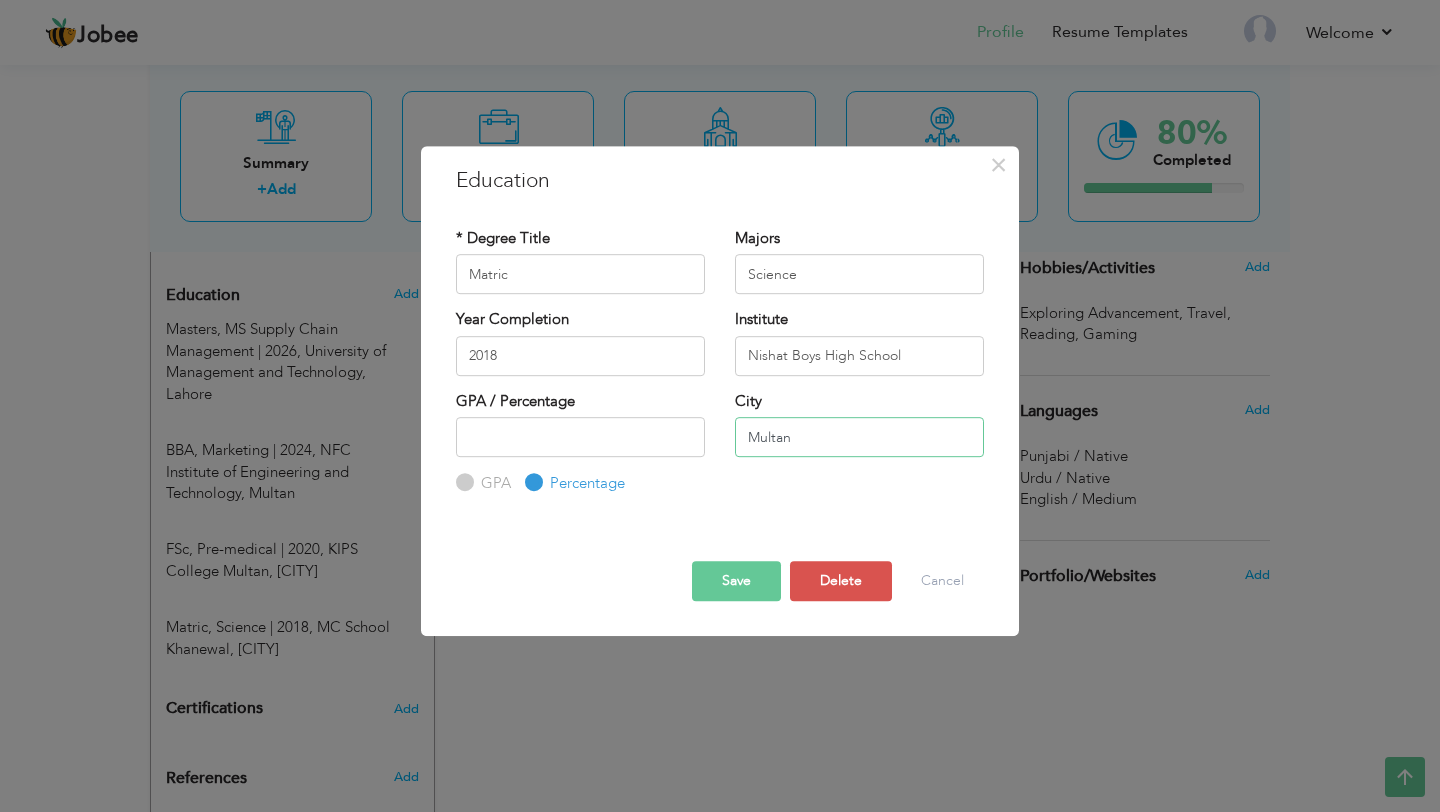 type on "Multan" 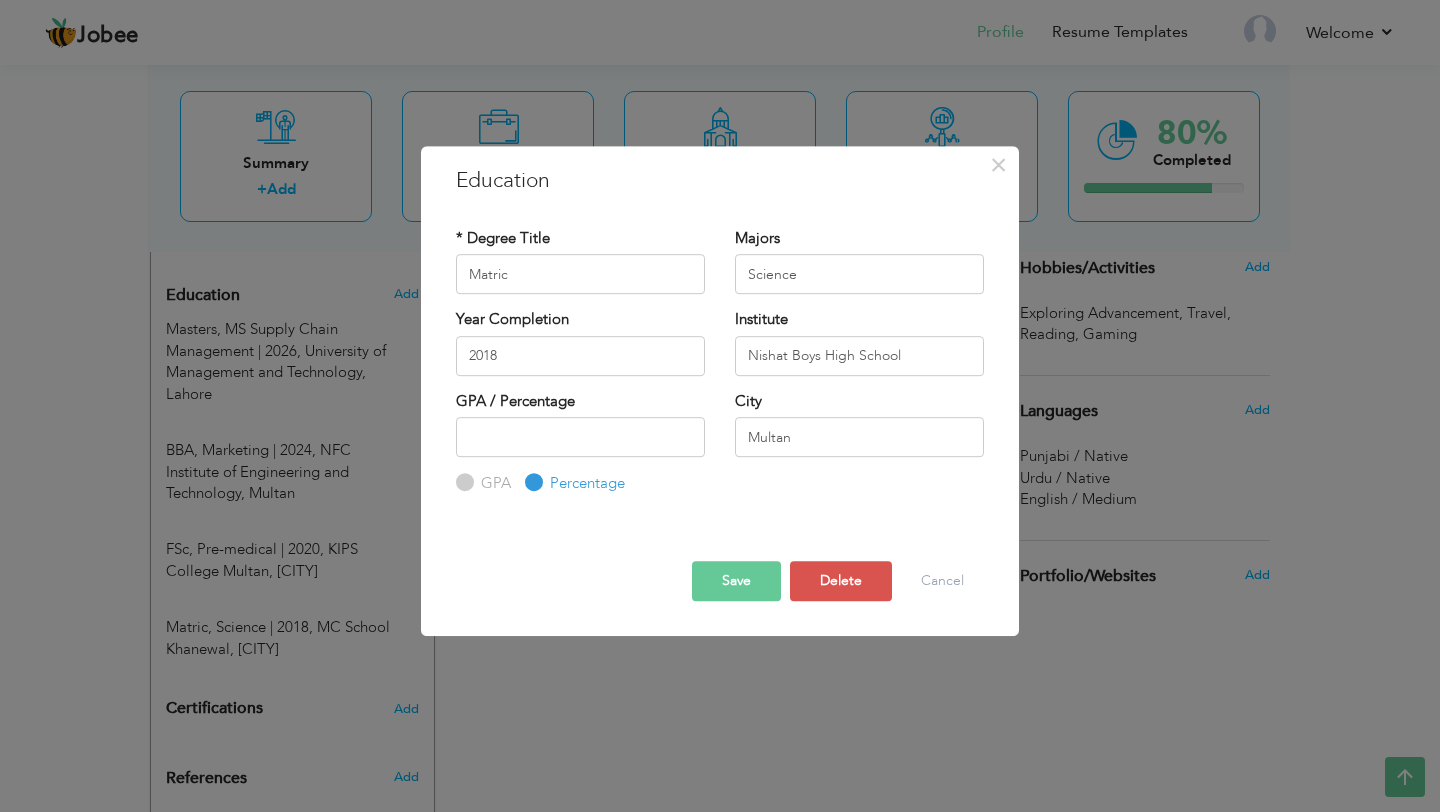 click on "Save" at bounding box center (736, 581) 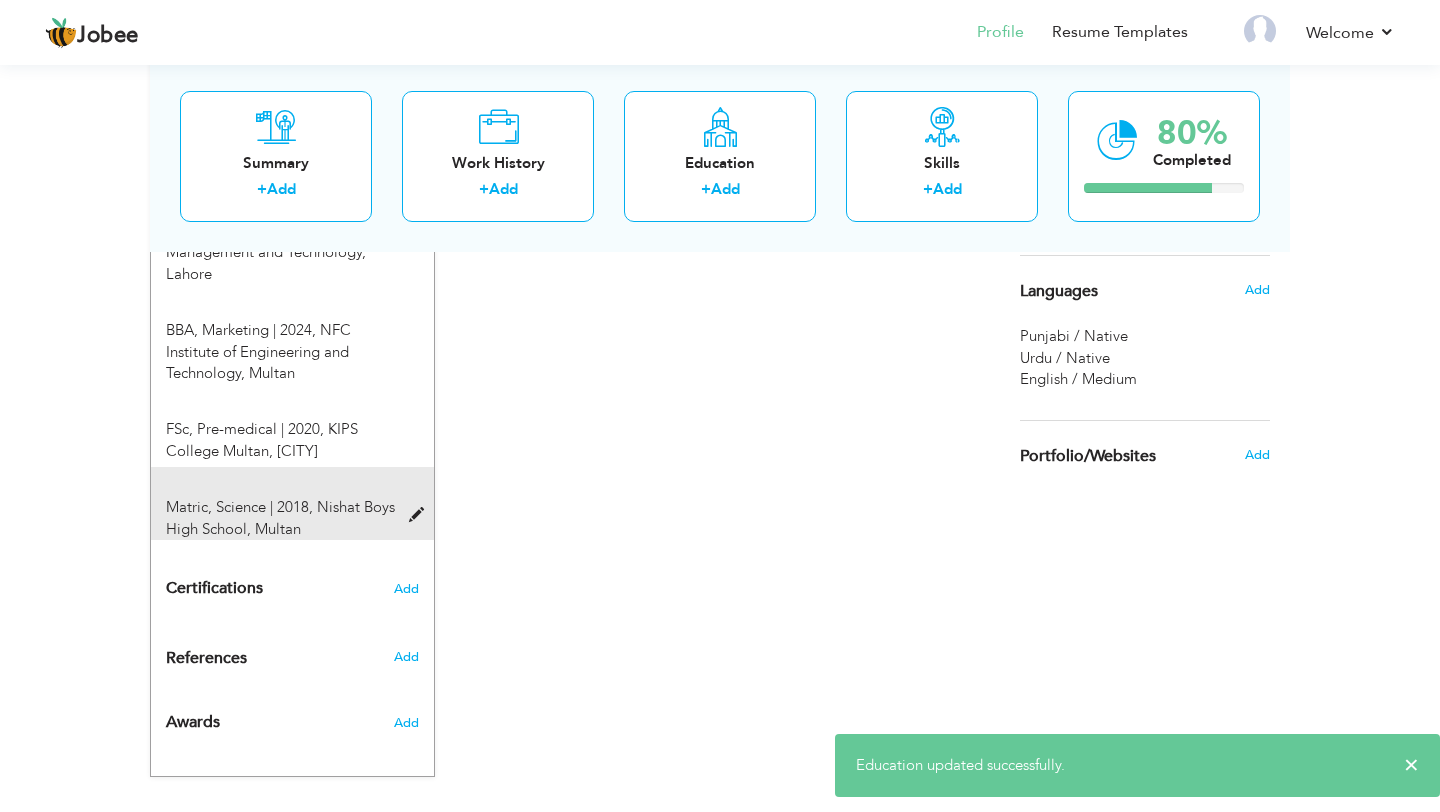 scroll, scrollTop: 945, scrollLeft: 0, axis: vertical 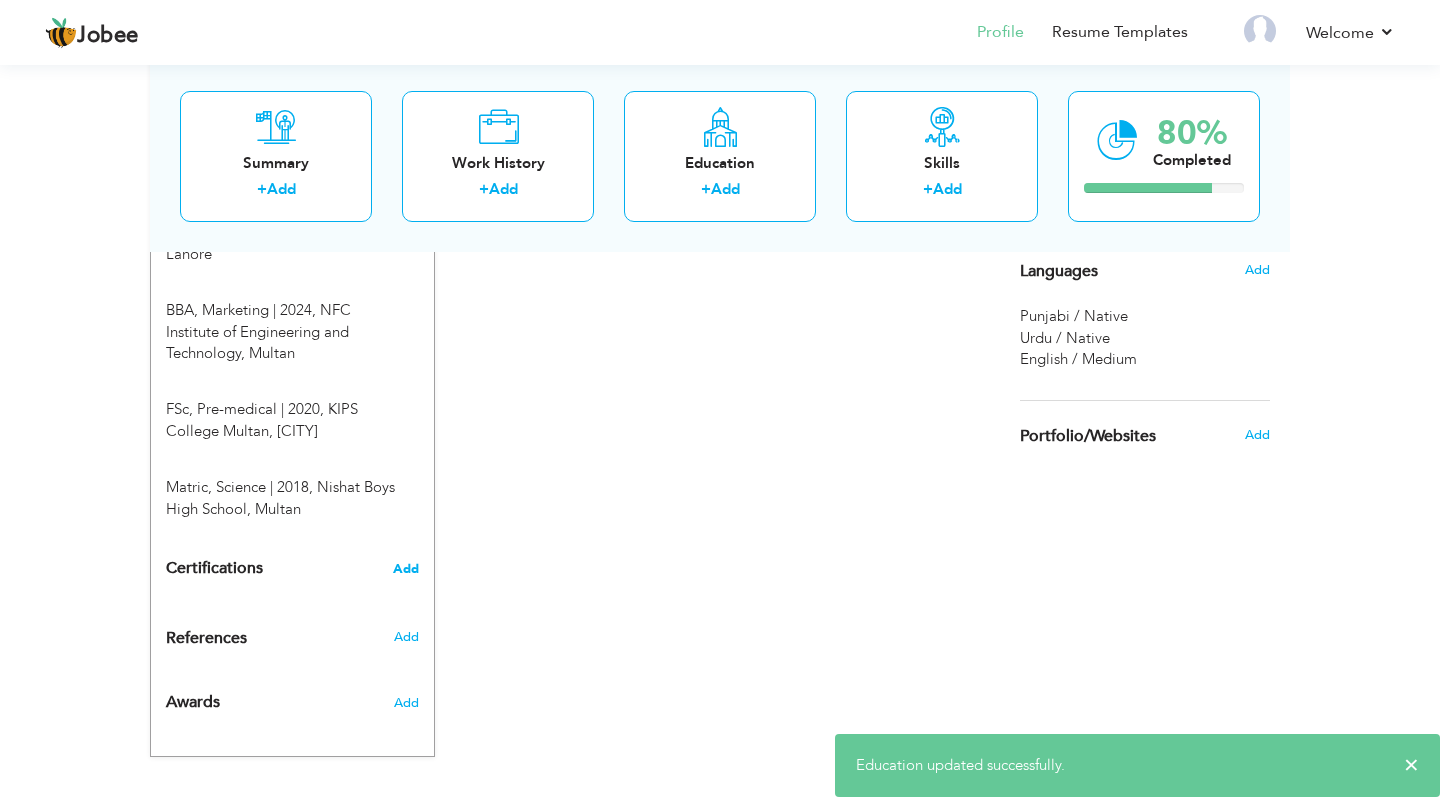 click on "Add" at bounding box center [406, 569] 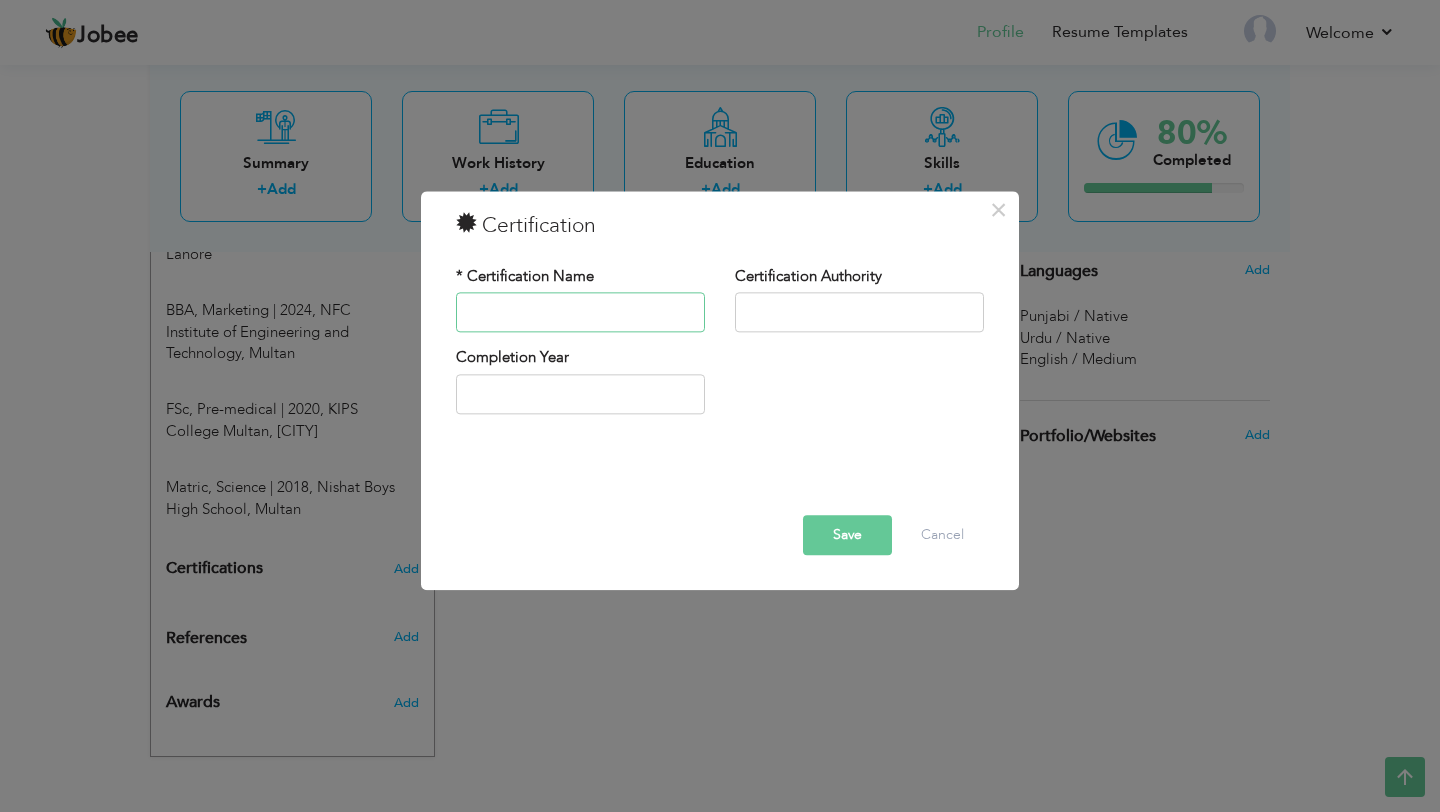 click at bounding box center (580, 313) 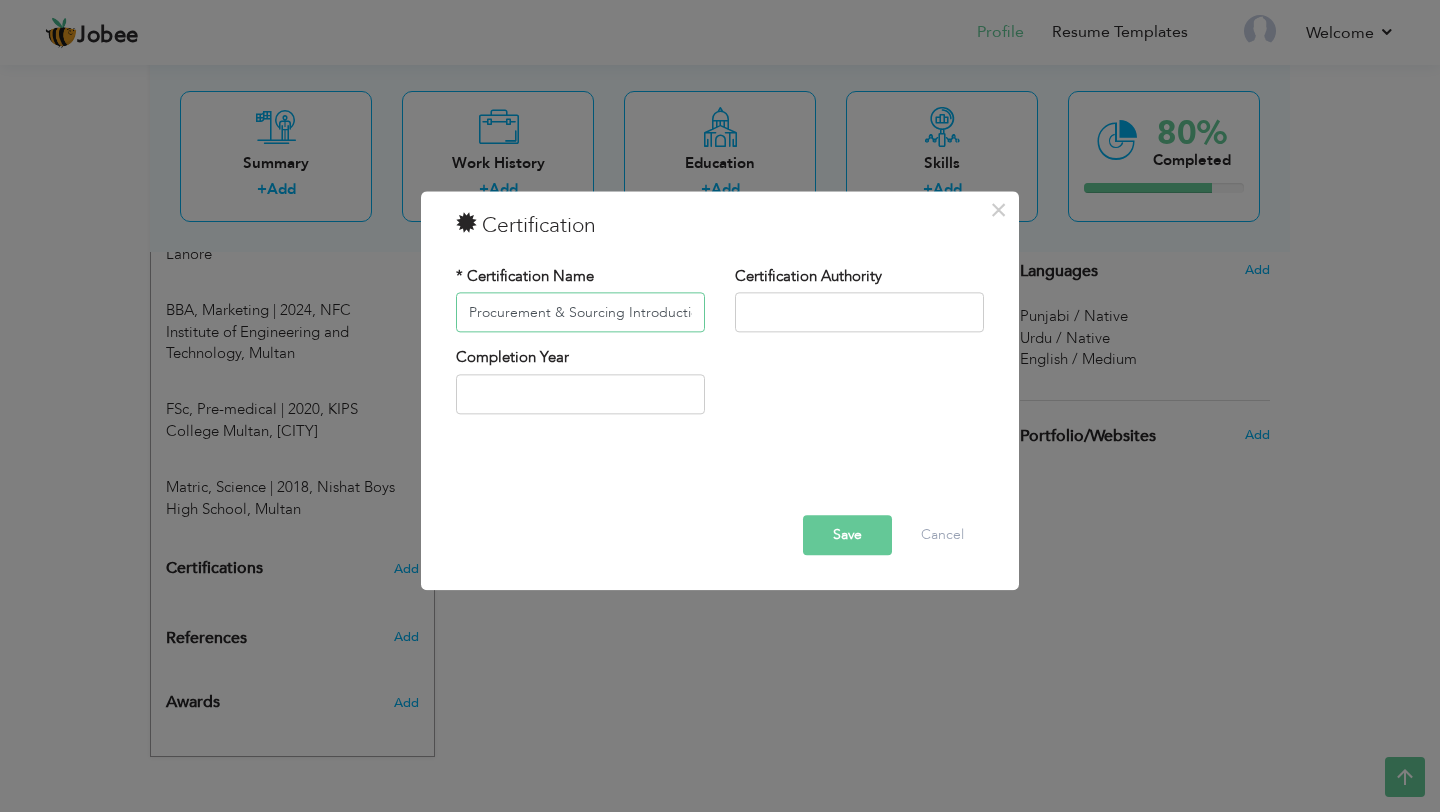 scroll, scrollTop: 0, scrollLeft: 8, axis: horizontal 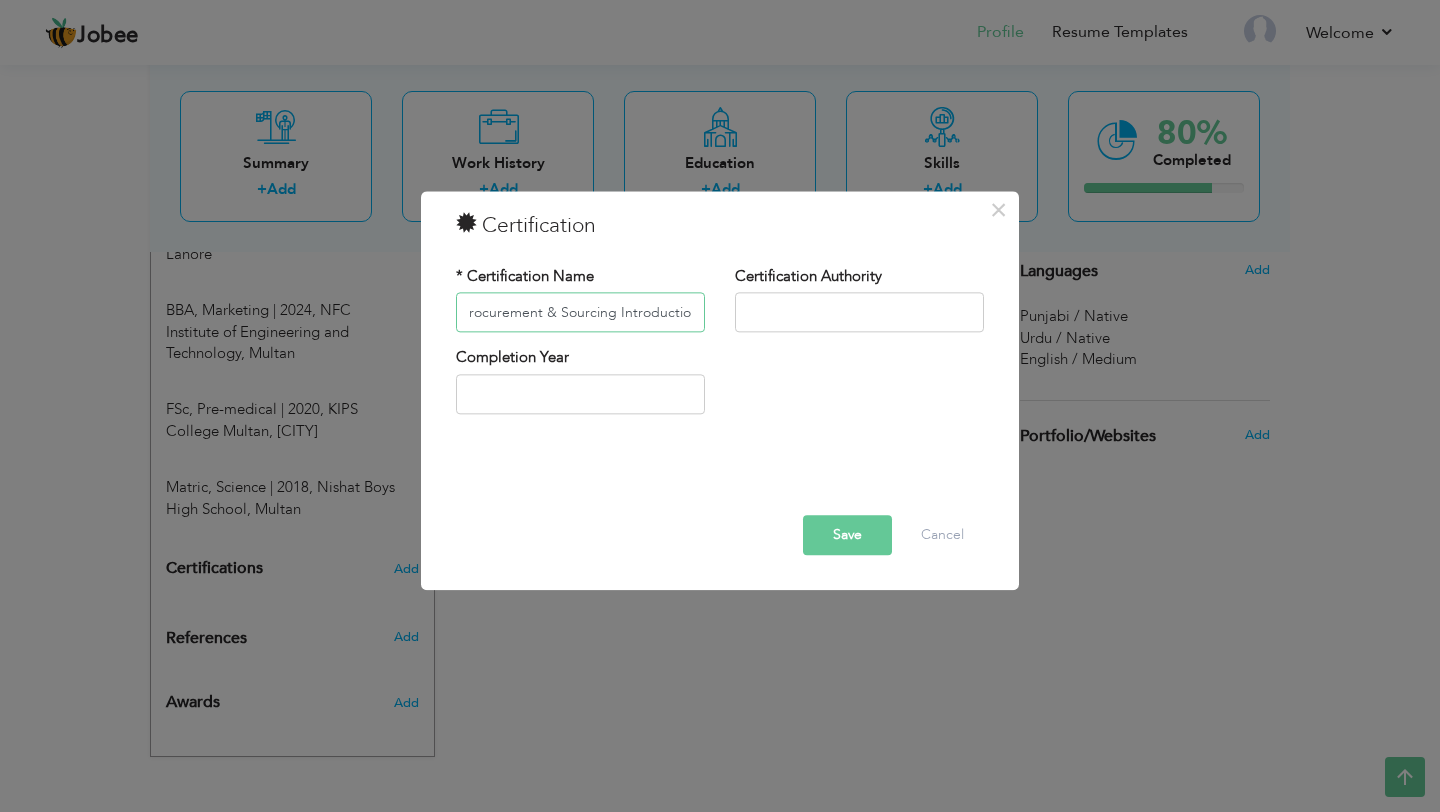 type on "Procurement & Sourcing Introduction" 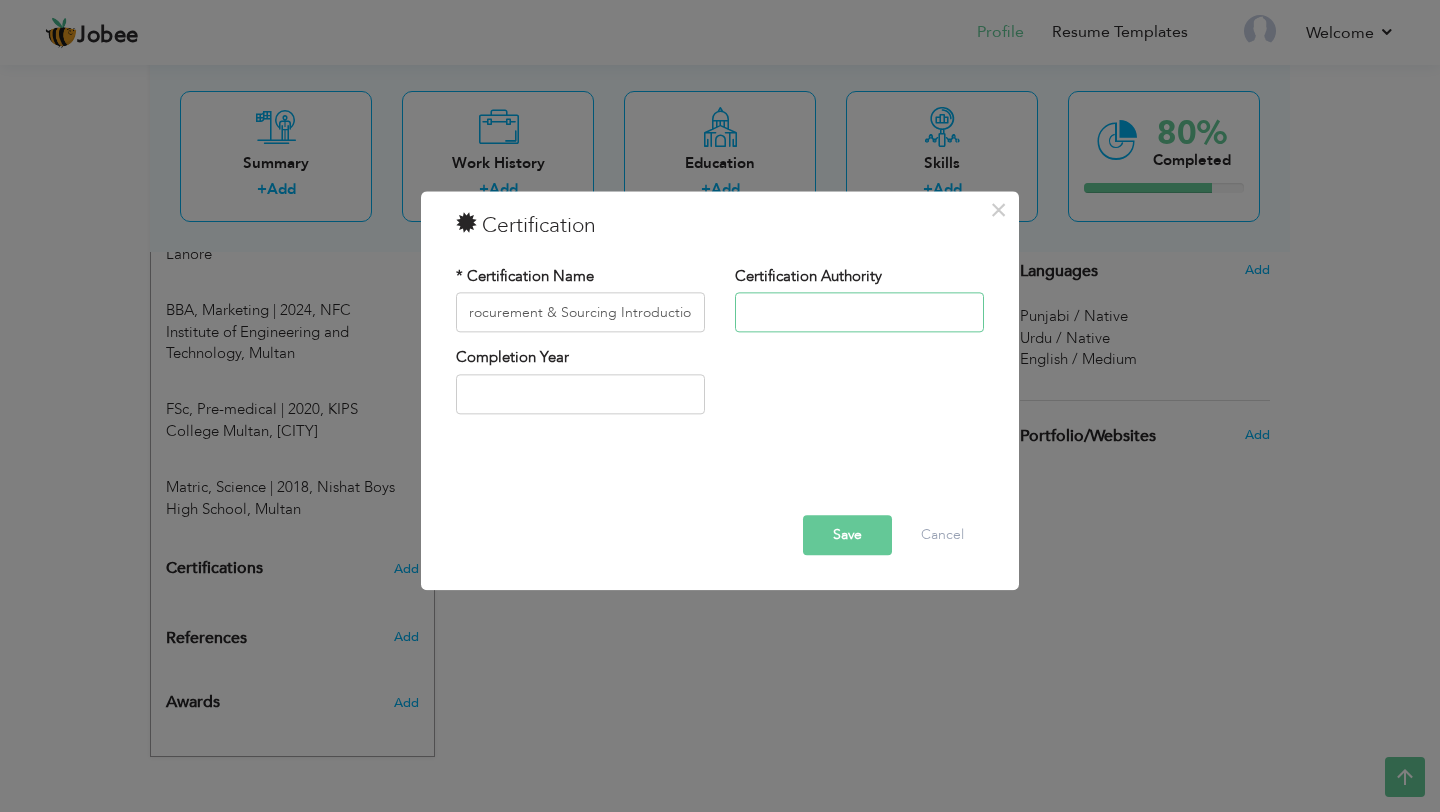click at bounding box center [859, 313] 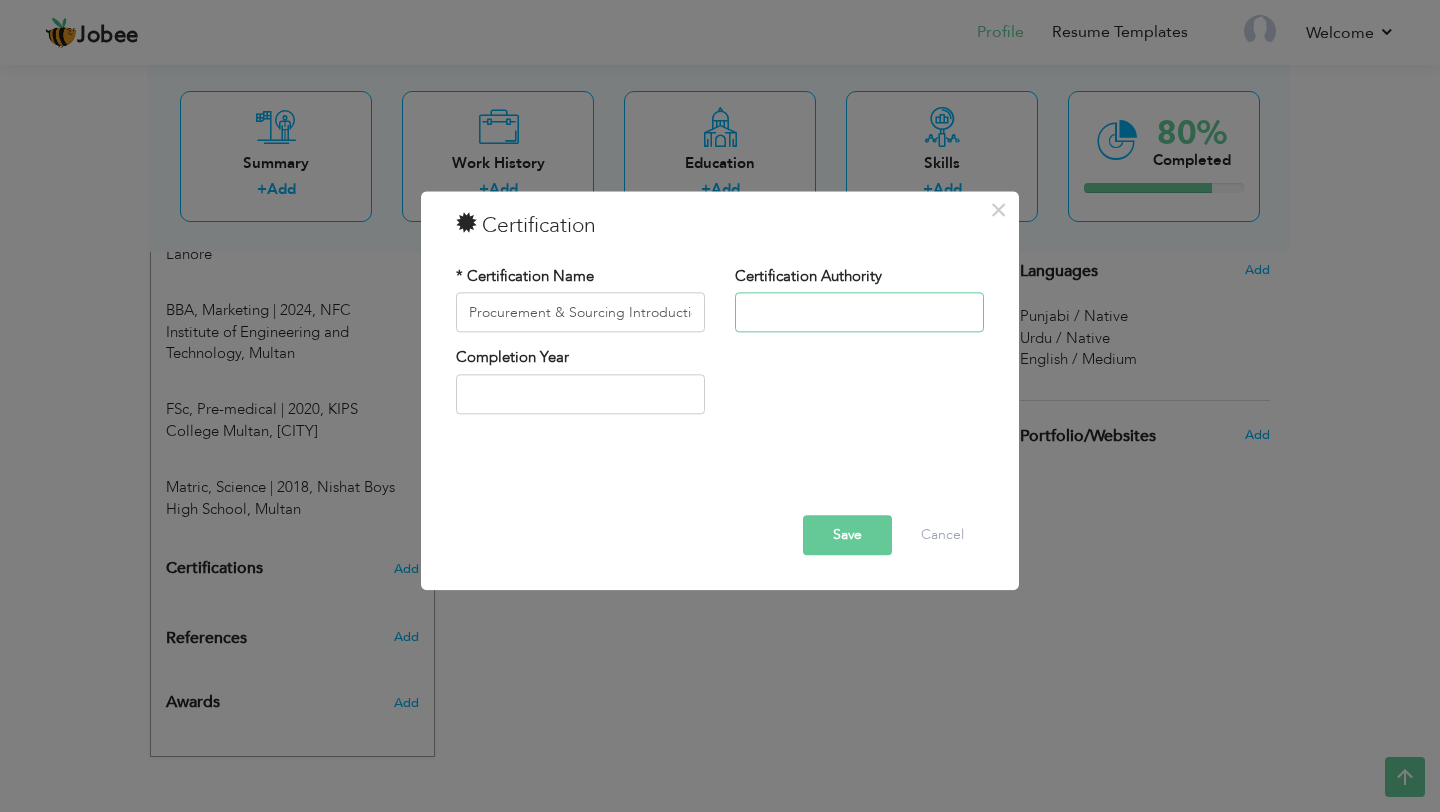 click at bounding box center [859, 313] 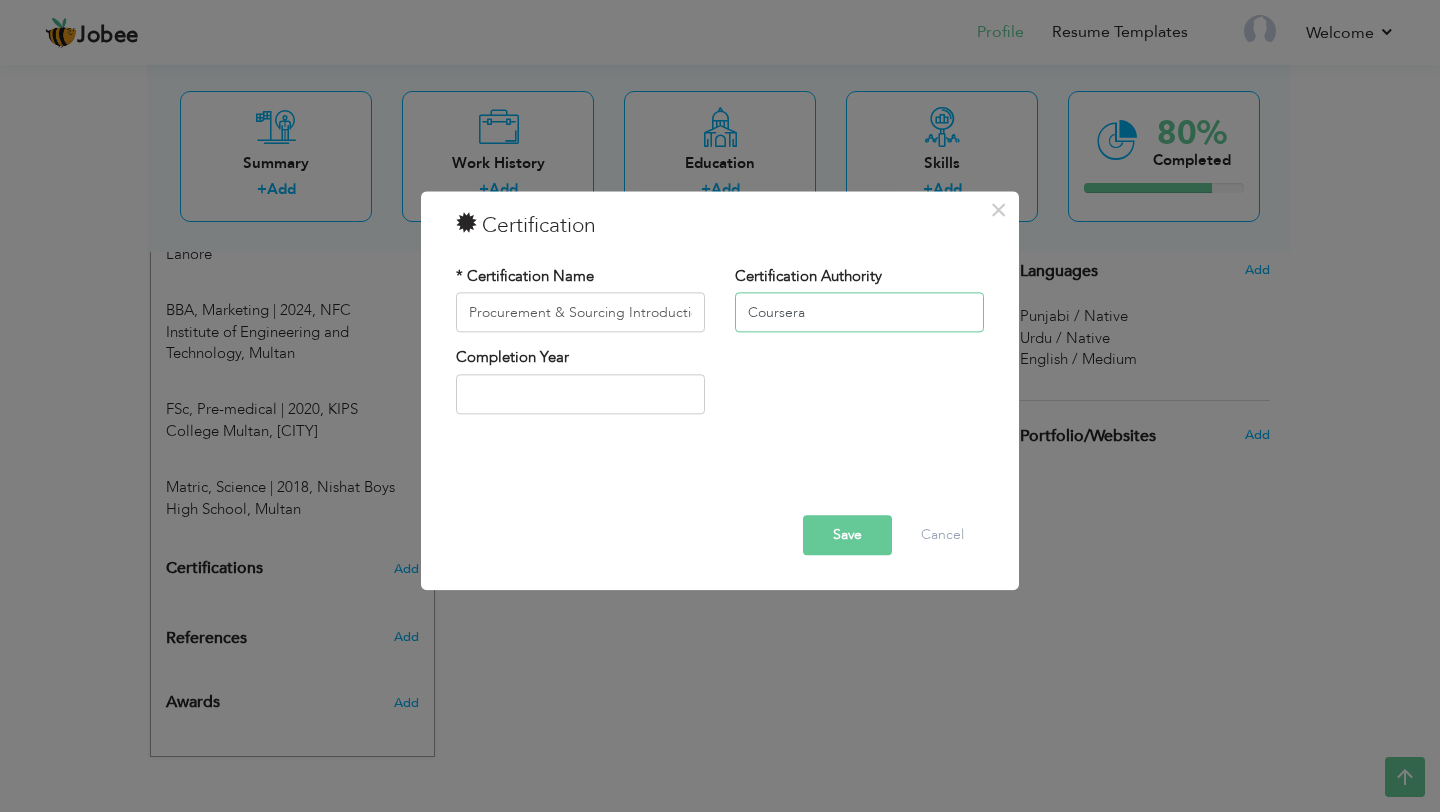 type on "Coursera" 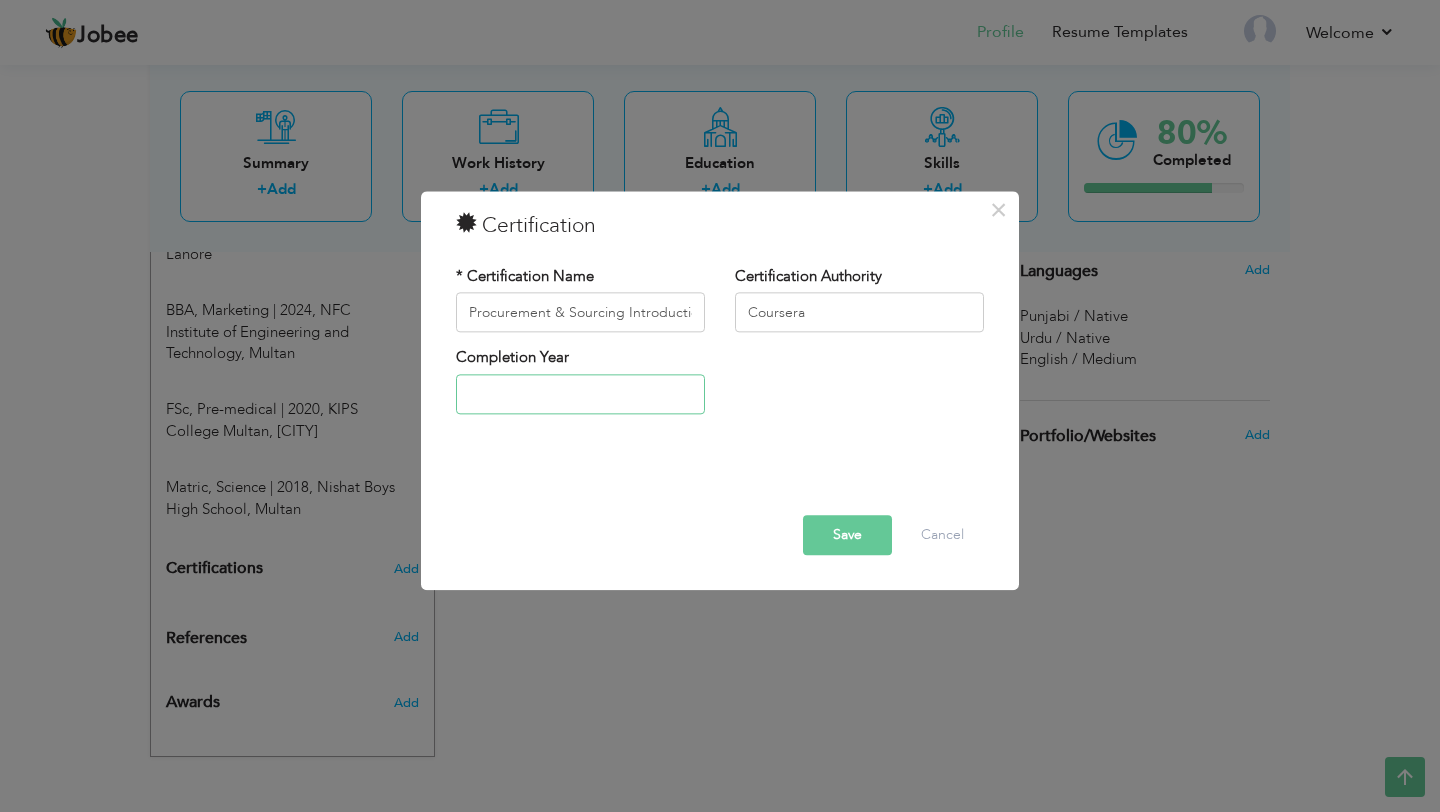 type on "2025" 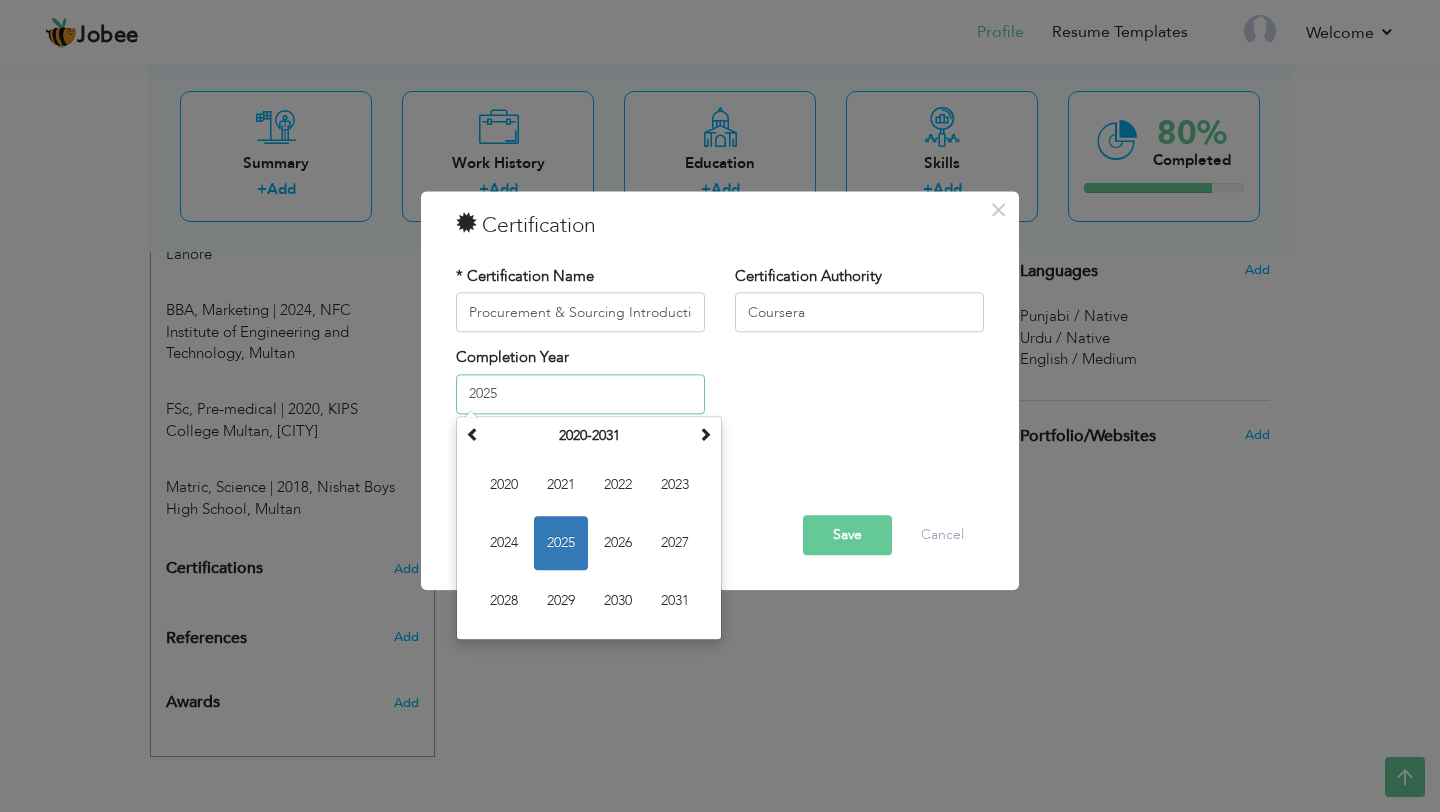 click on "2025" at bounding box center [580, 394] 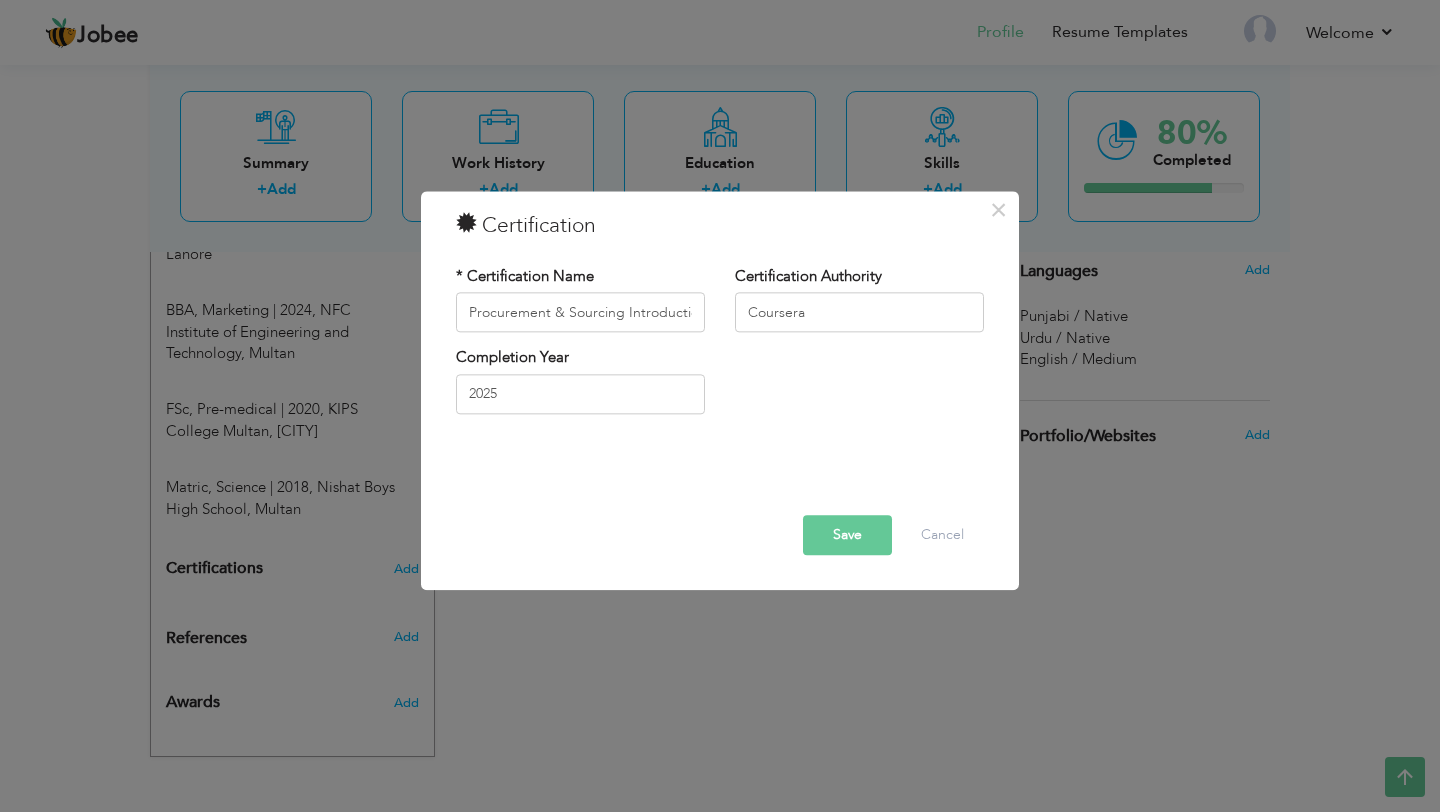 click on "Save" at bounding box center (847, 536) 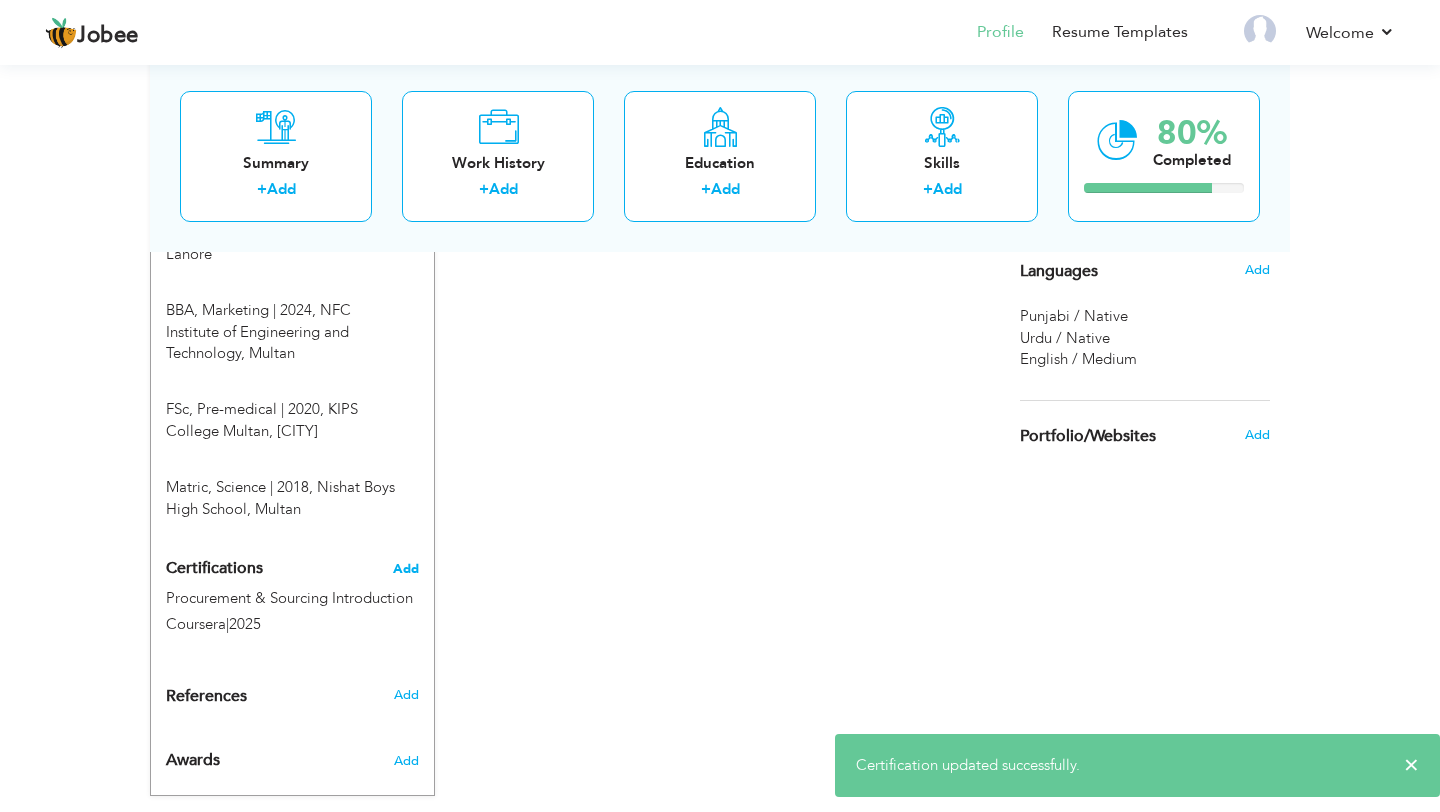click on "Add" at bounding box center [406, 569] 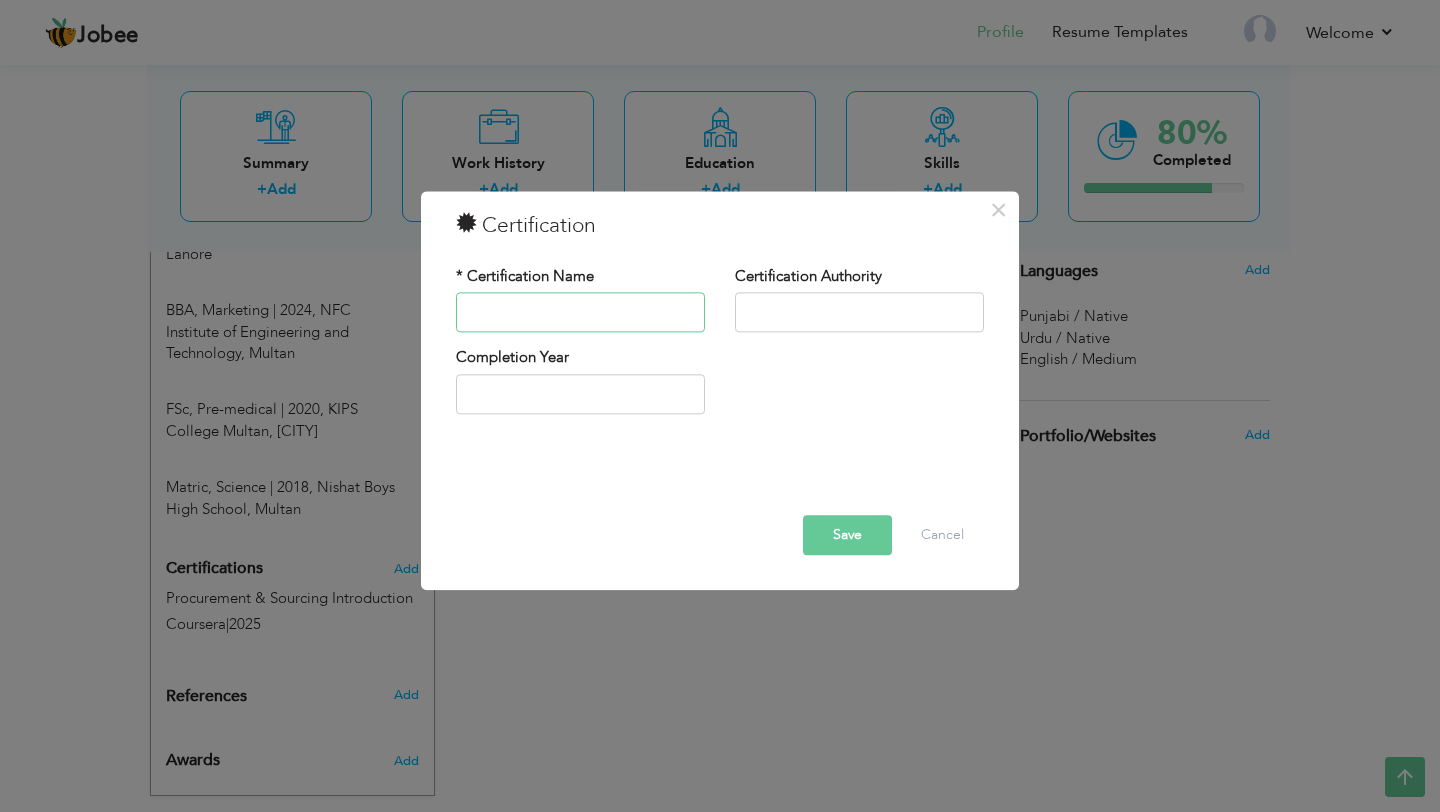paste on "Supply Chain Management and Analytics" 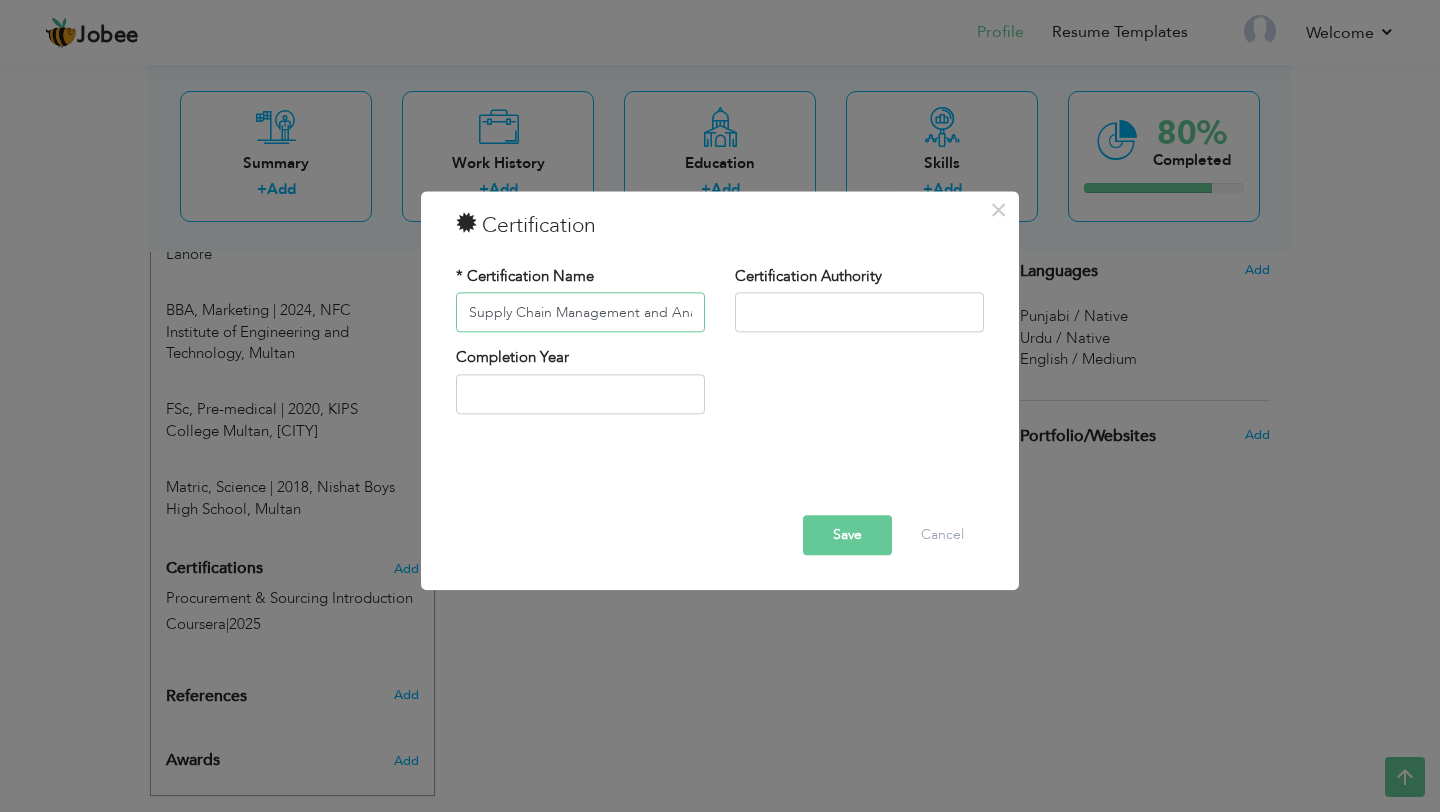 scroll, scrollTop: 0, scrollLeft: 32, axis: horizontal 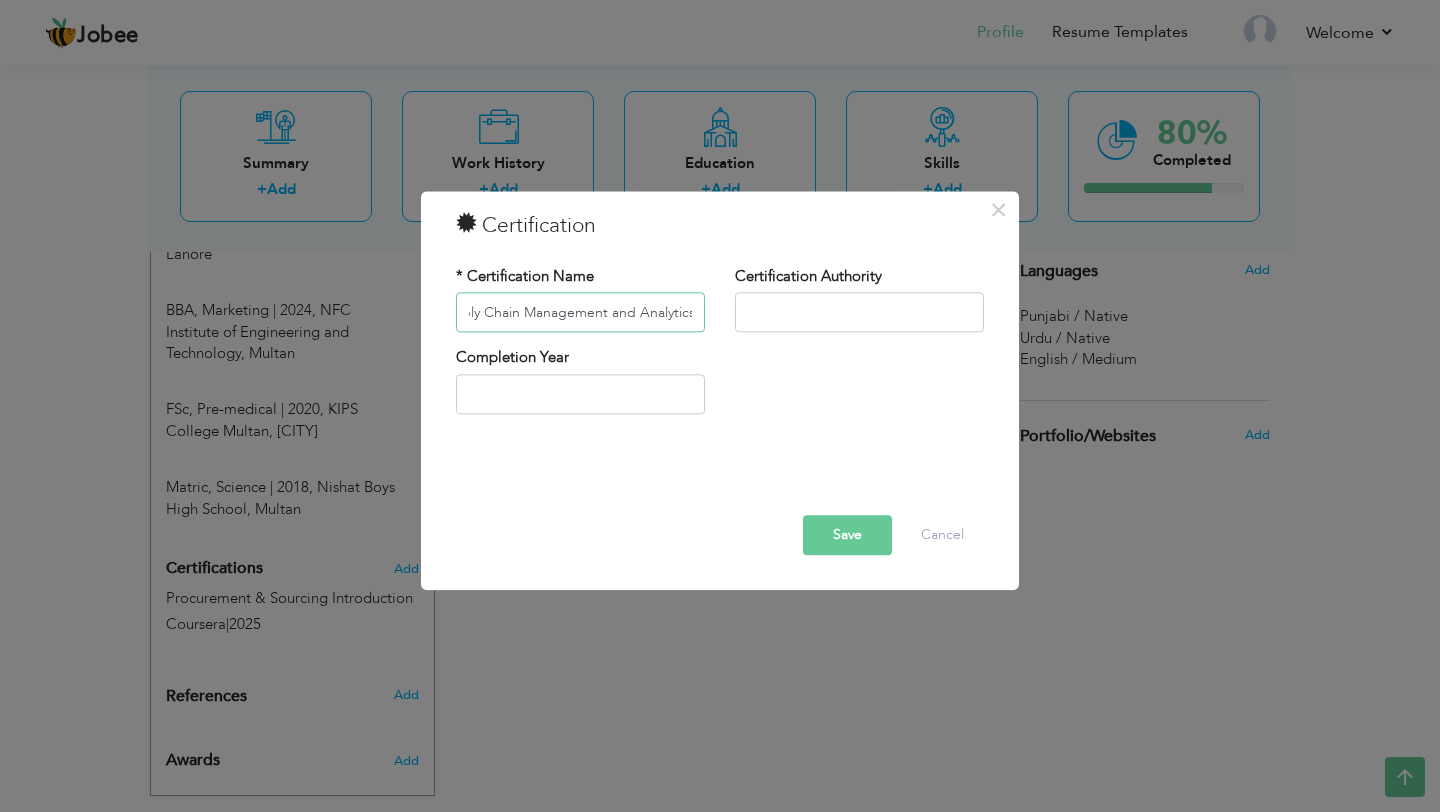 type on "Supply Chain Management and Analytics" 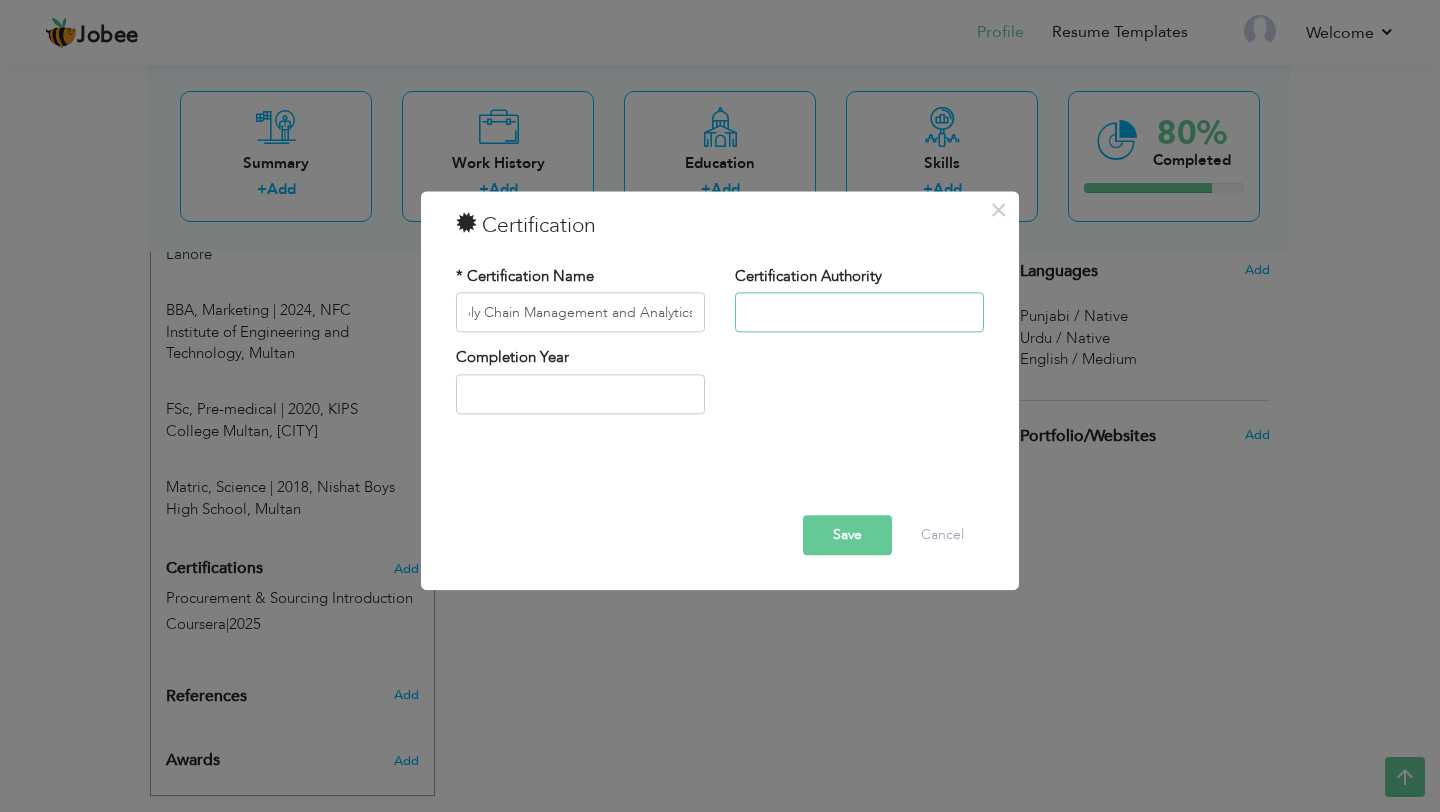click at bounding box center (859, 313) 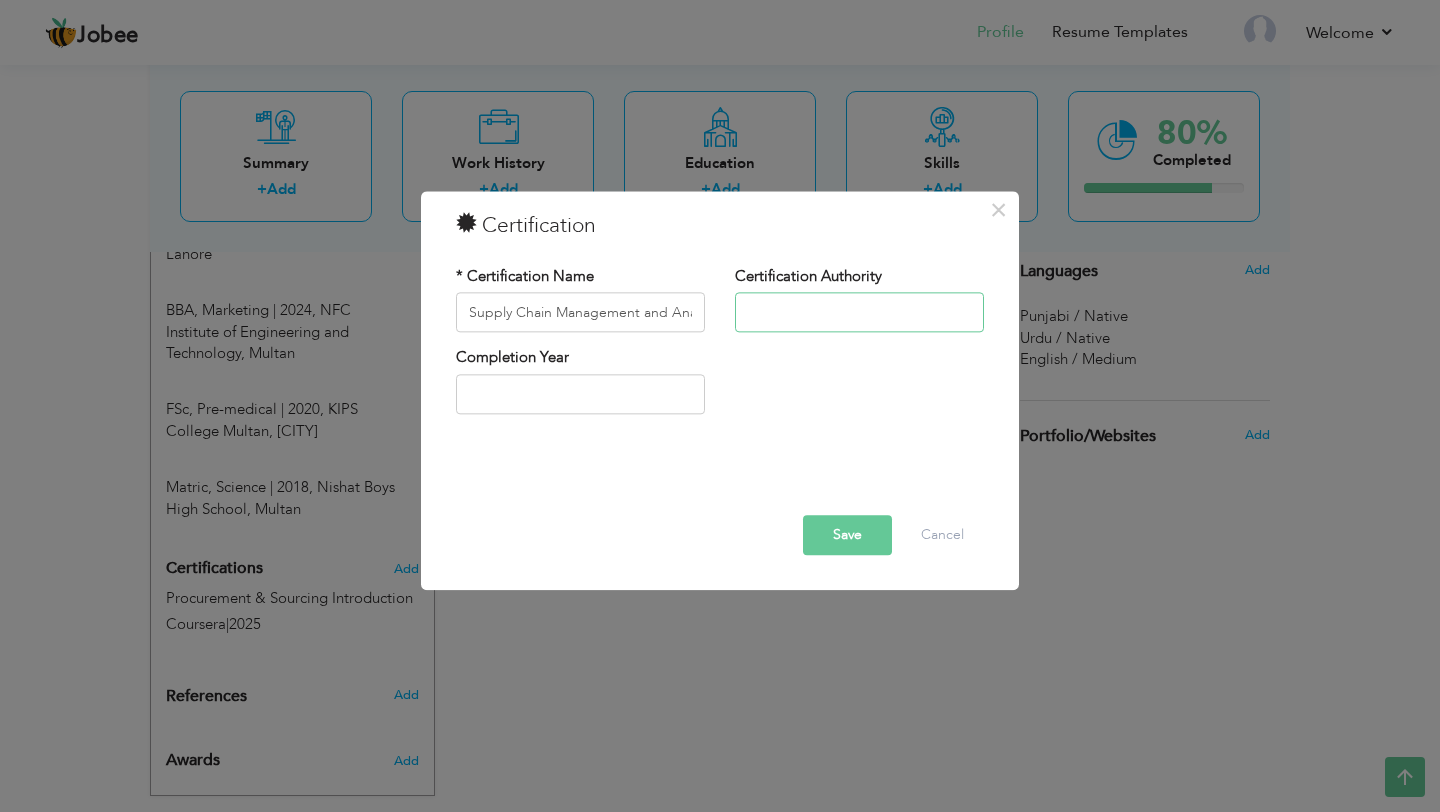 type on "Coursera" 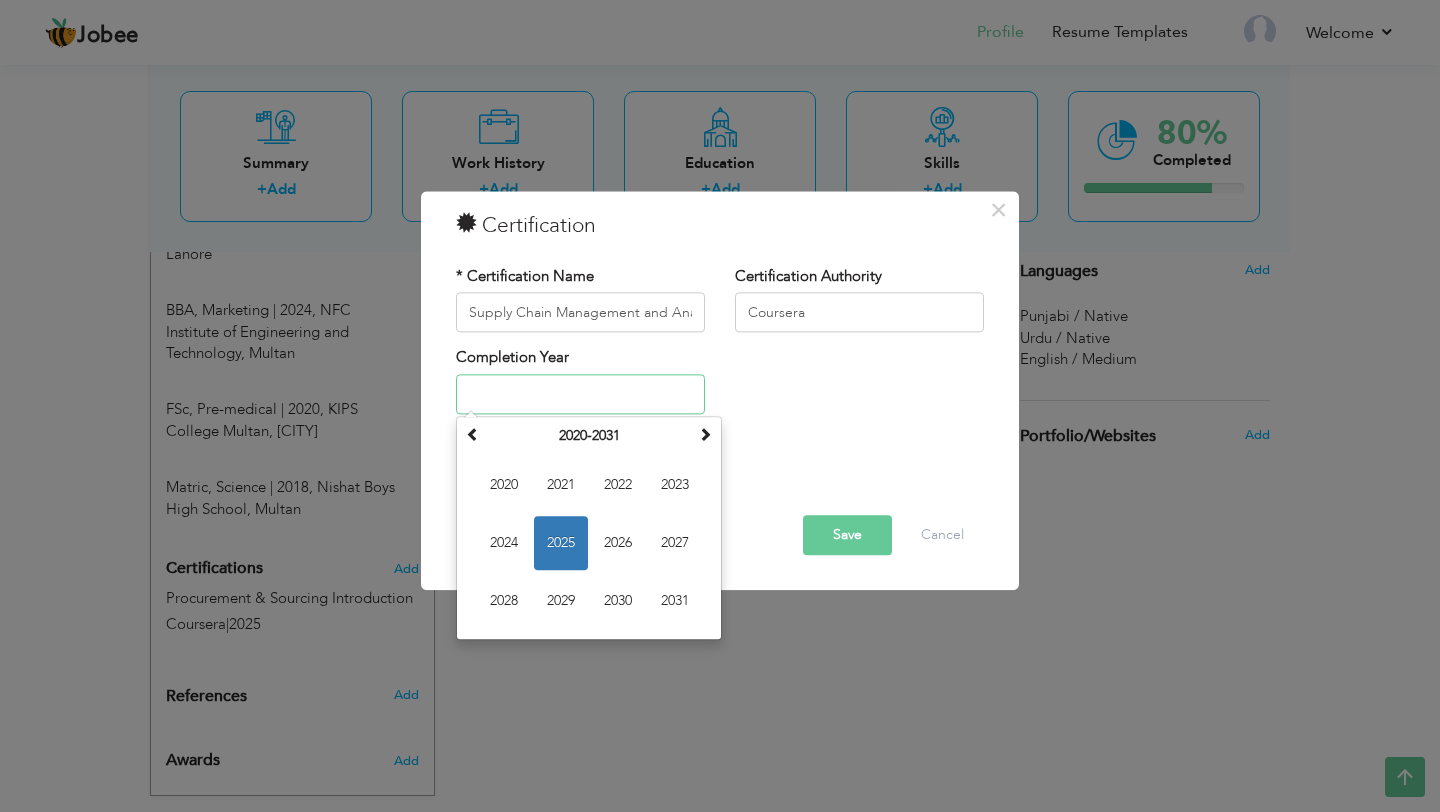 click at bounding box center (580, 394) 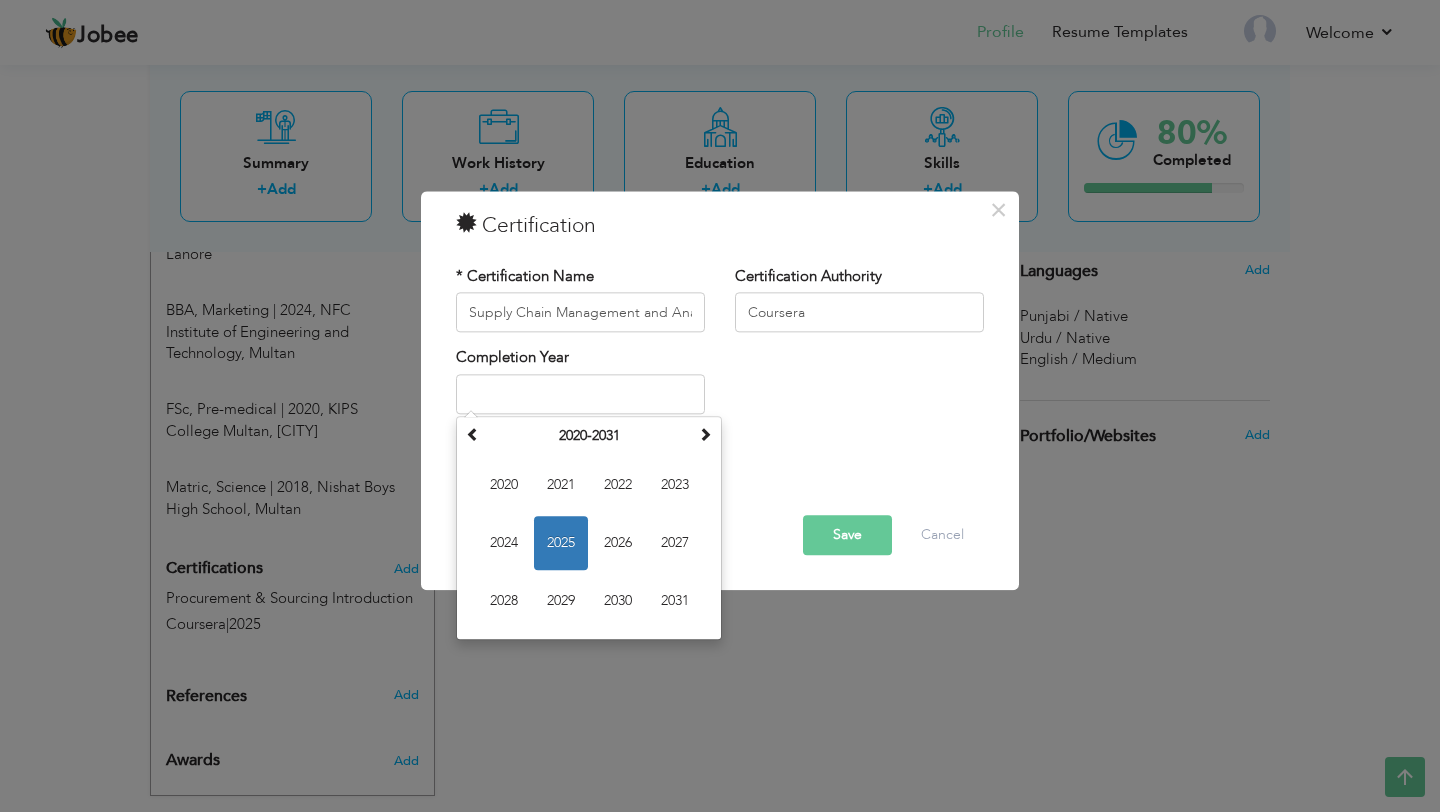 click at bounding box center [720, 472] 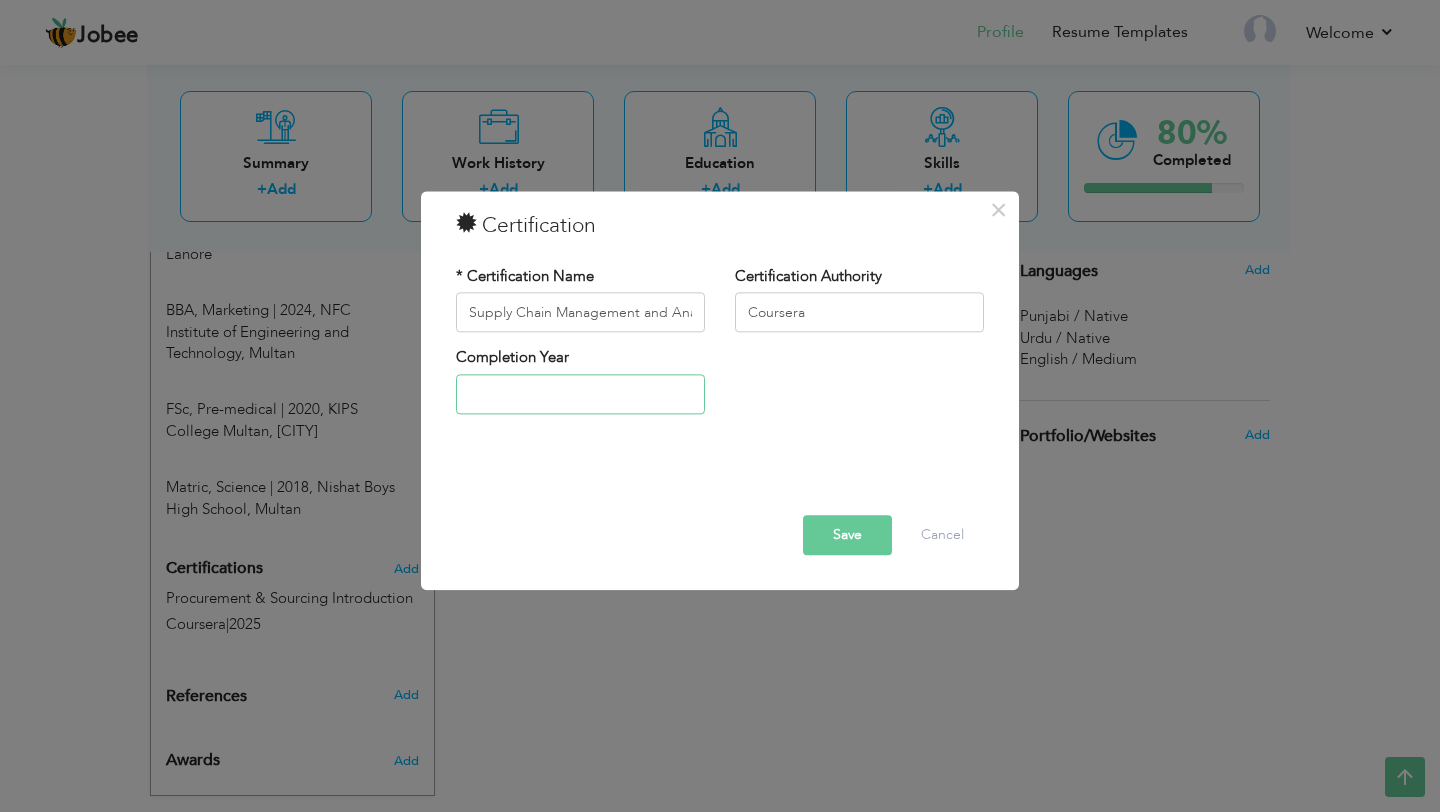 click at bounding box center [580, 394] 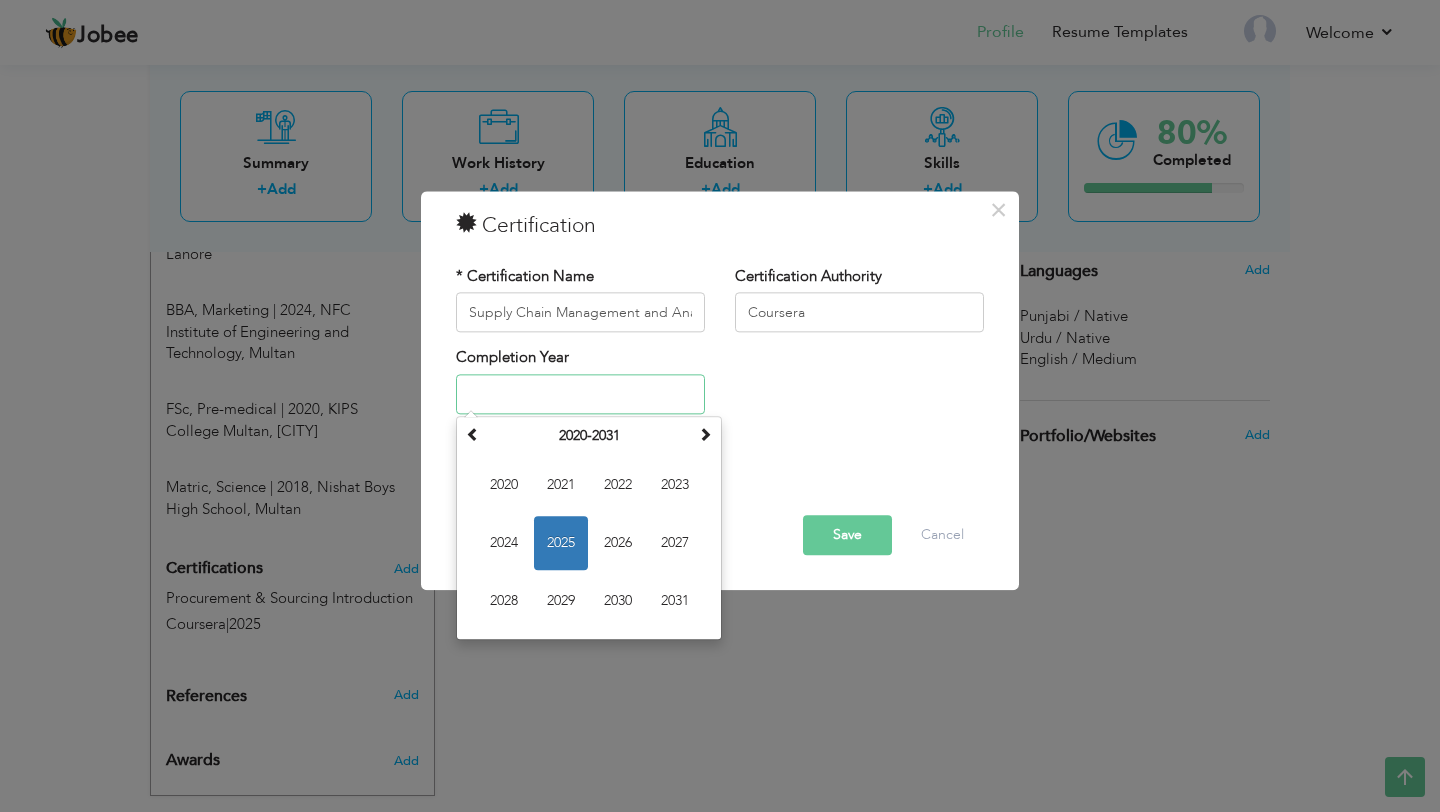 click on "2025" at bounding box center (561, 543) 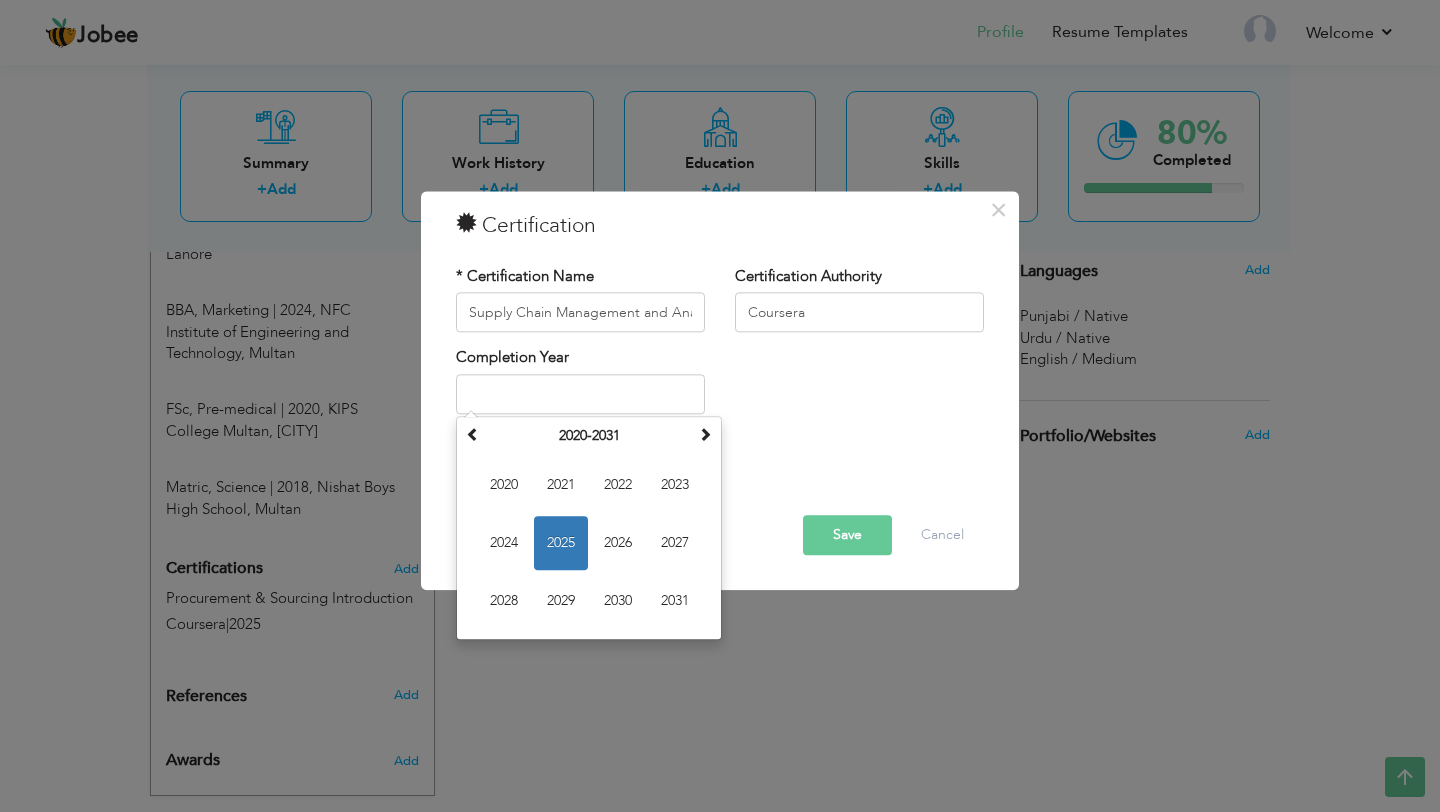 type on "2025" 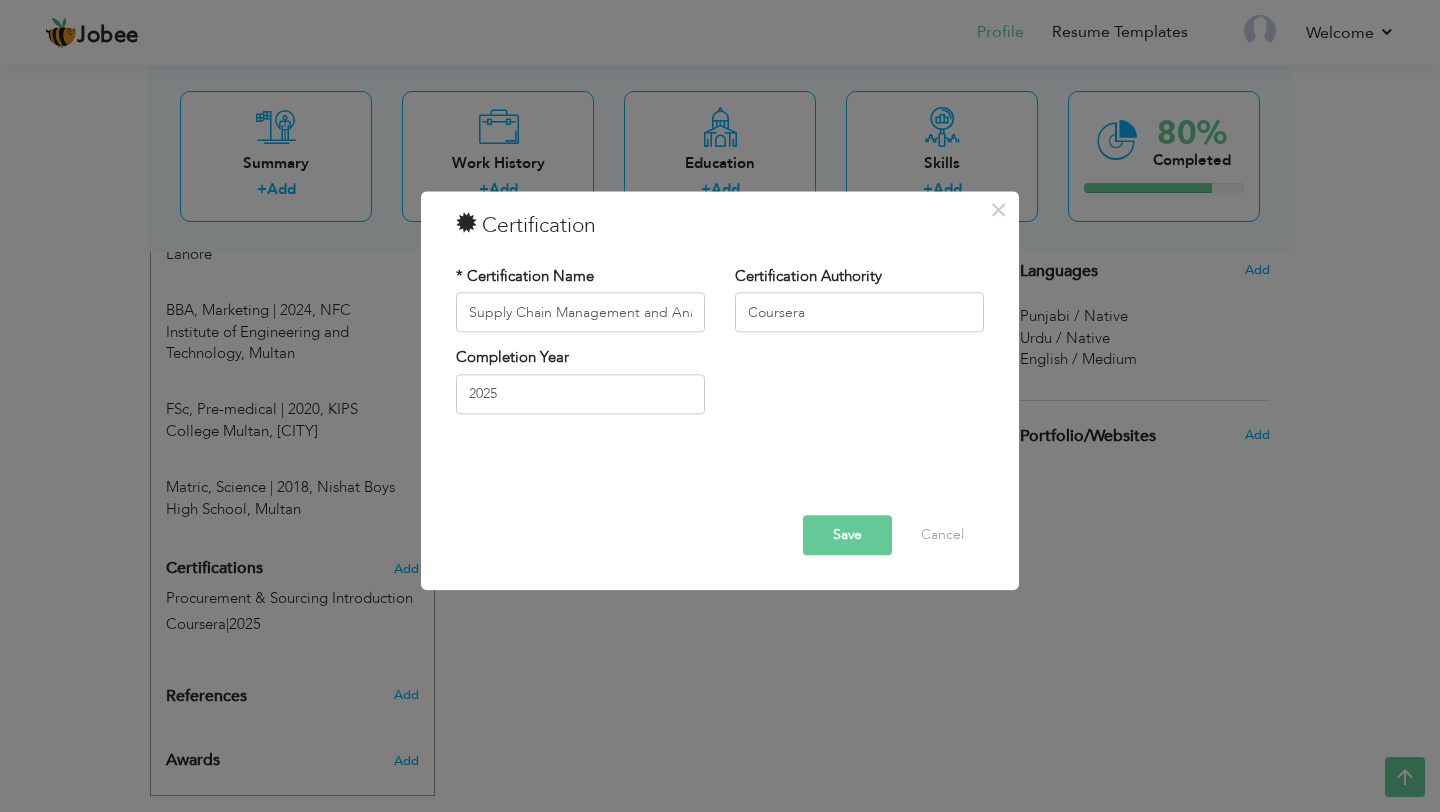 click on "Save" at bounding box center (847, 536) 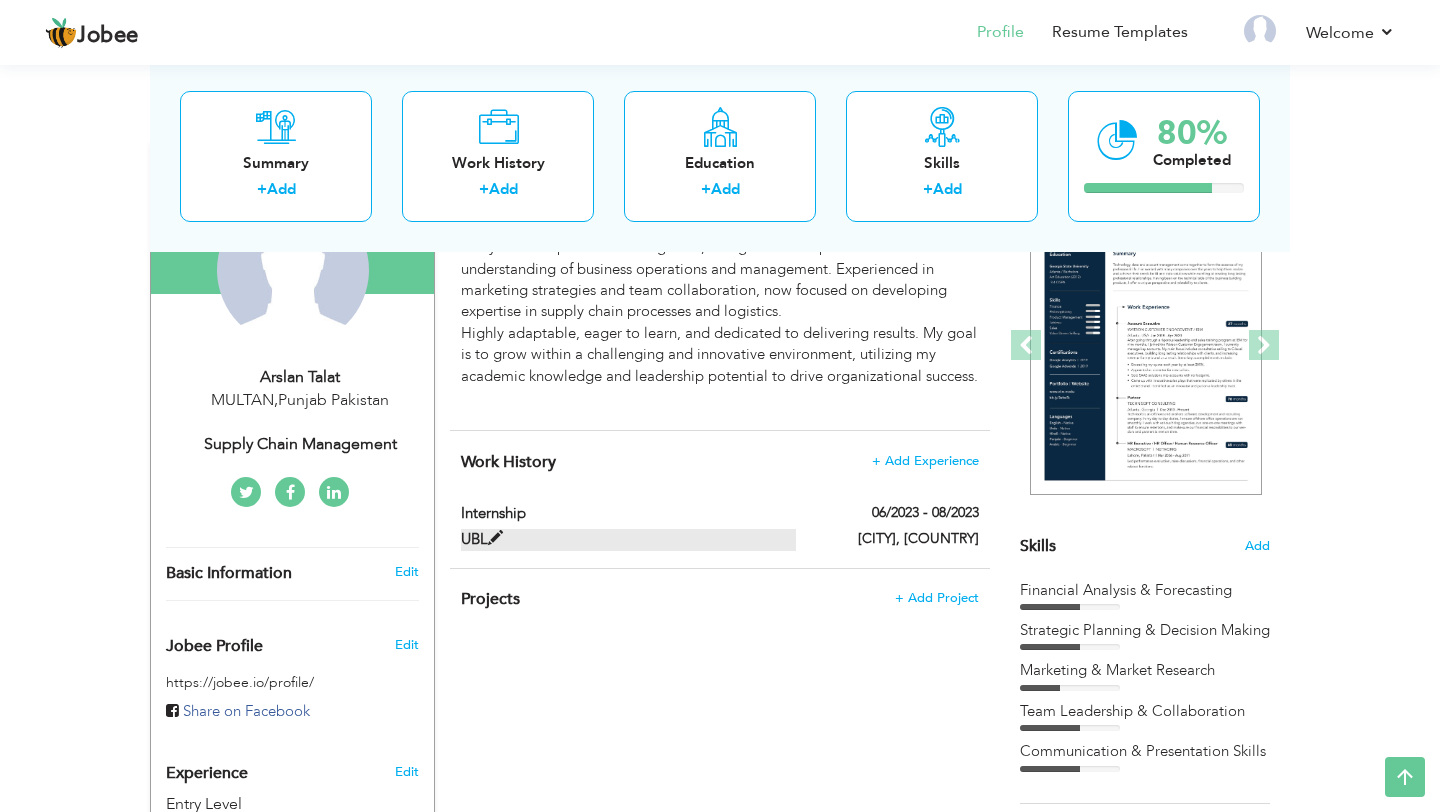 scroll, scrollTop: 225, scrollLeft: 0, axis: vertical 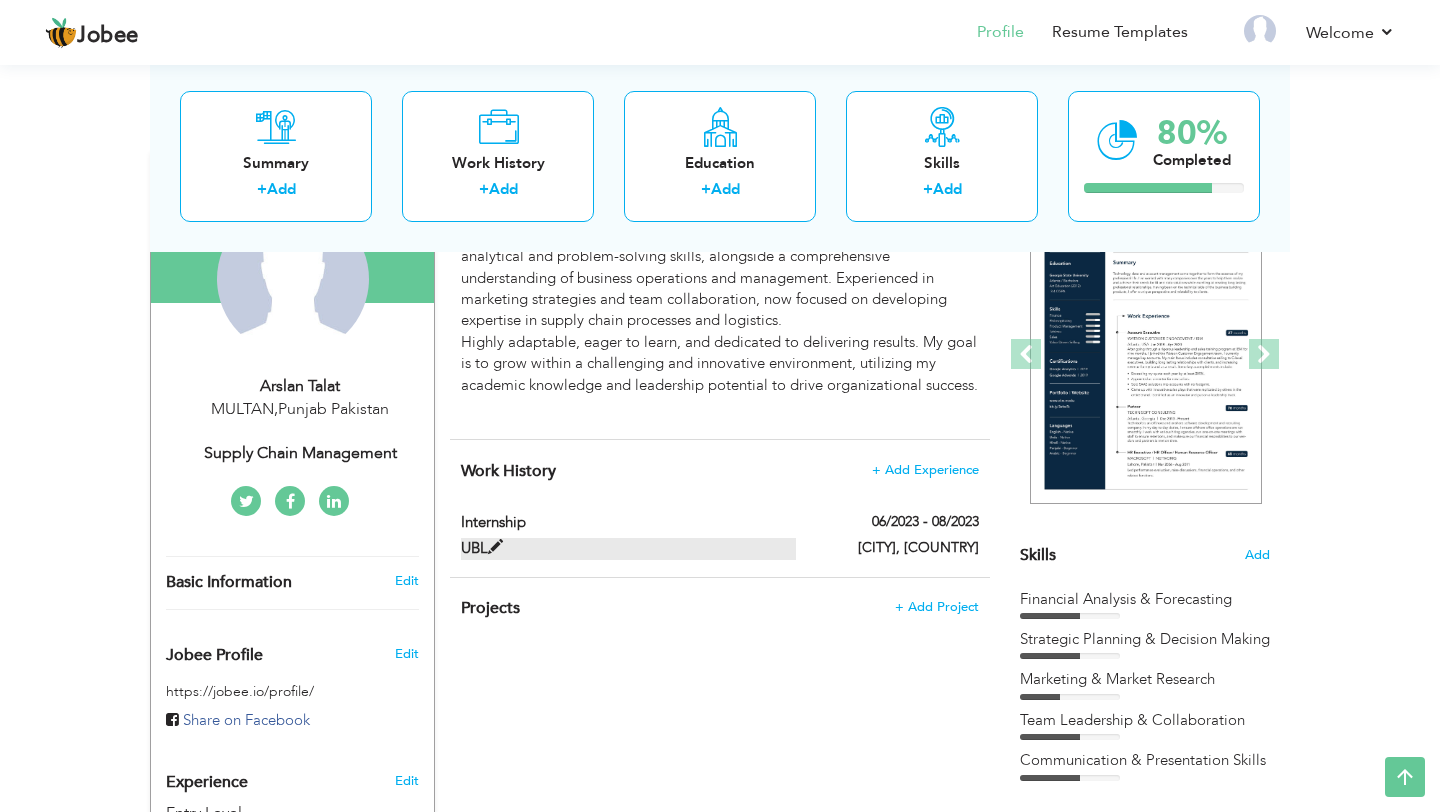click on "UBL" at bounding box center (629, 548) 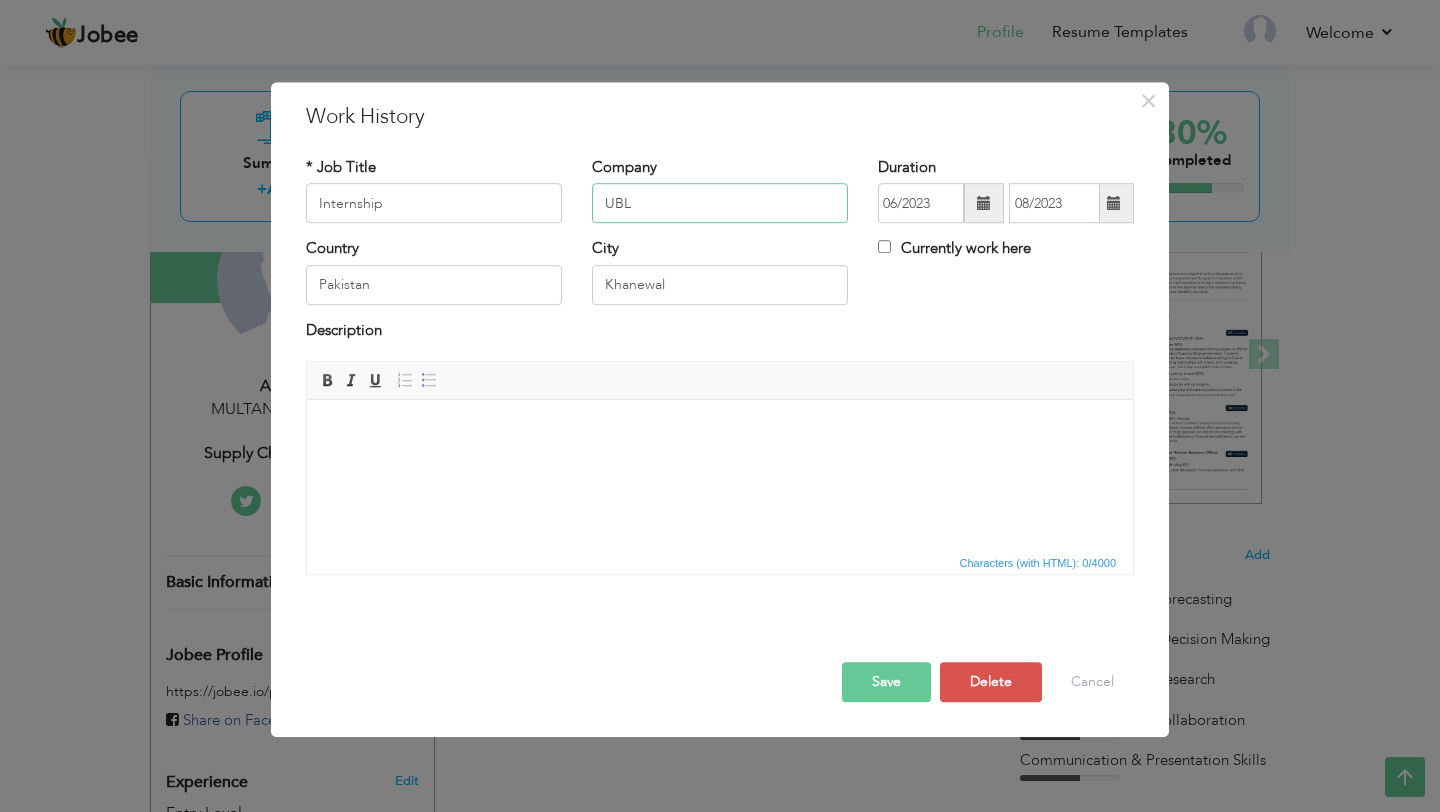 drag, startPoint x: 676, startPoint y: 207, endPoint x: 570, endPoint y: 206, distance: 106.004715 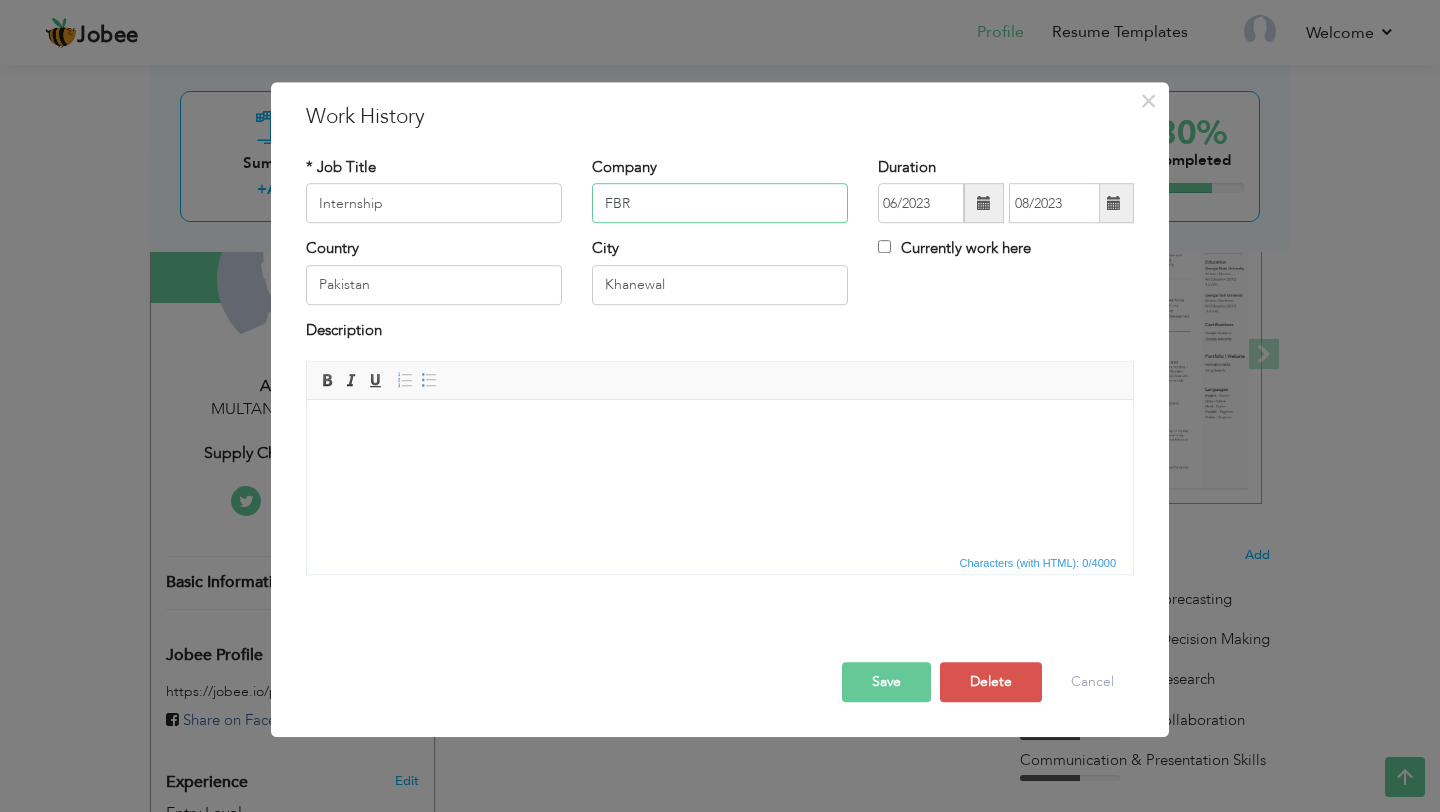 type on "FBR" 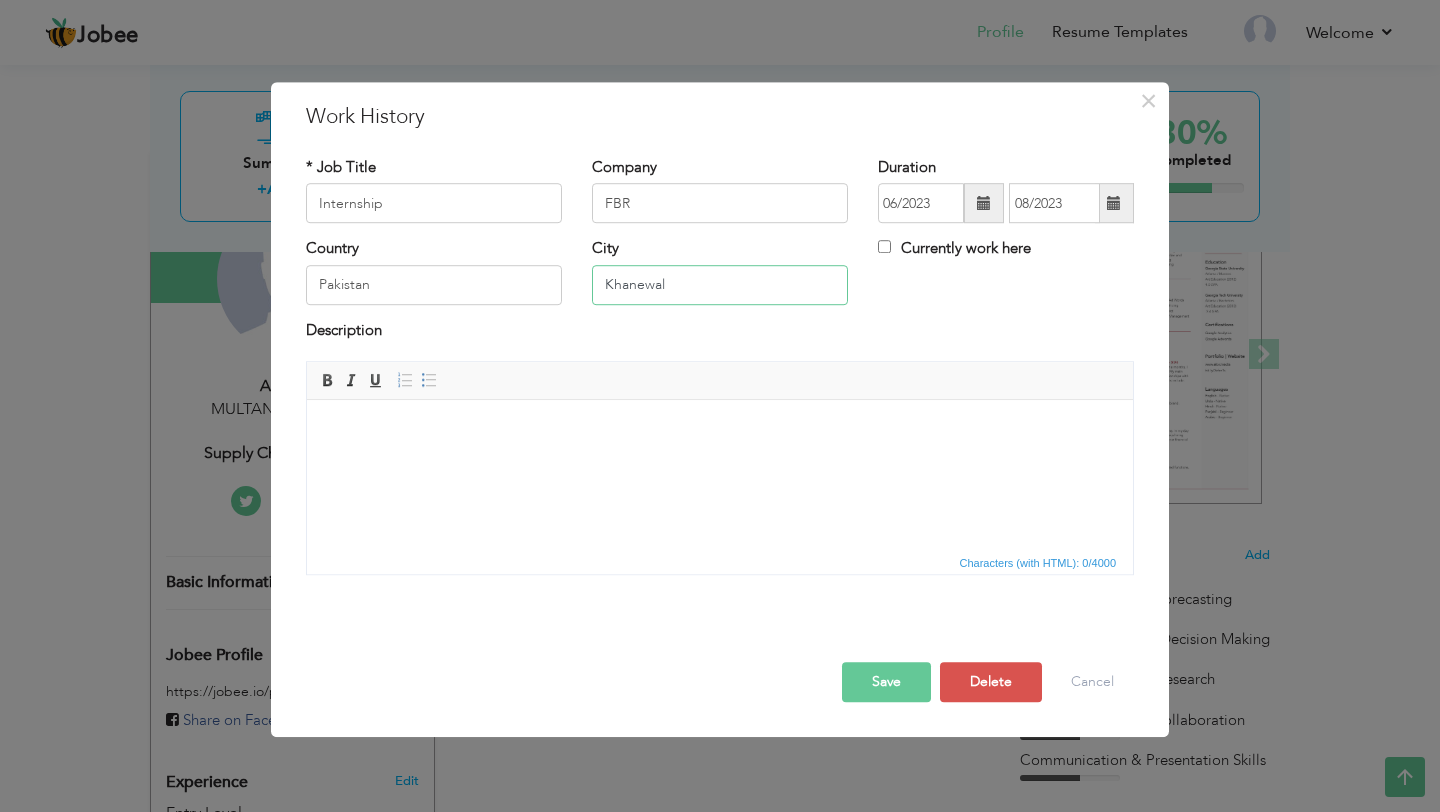 drag, startPoint x: 722, startPoint y: 278, endPoint x: 467, endPoint y: 275, distance: 255.01764 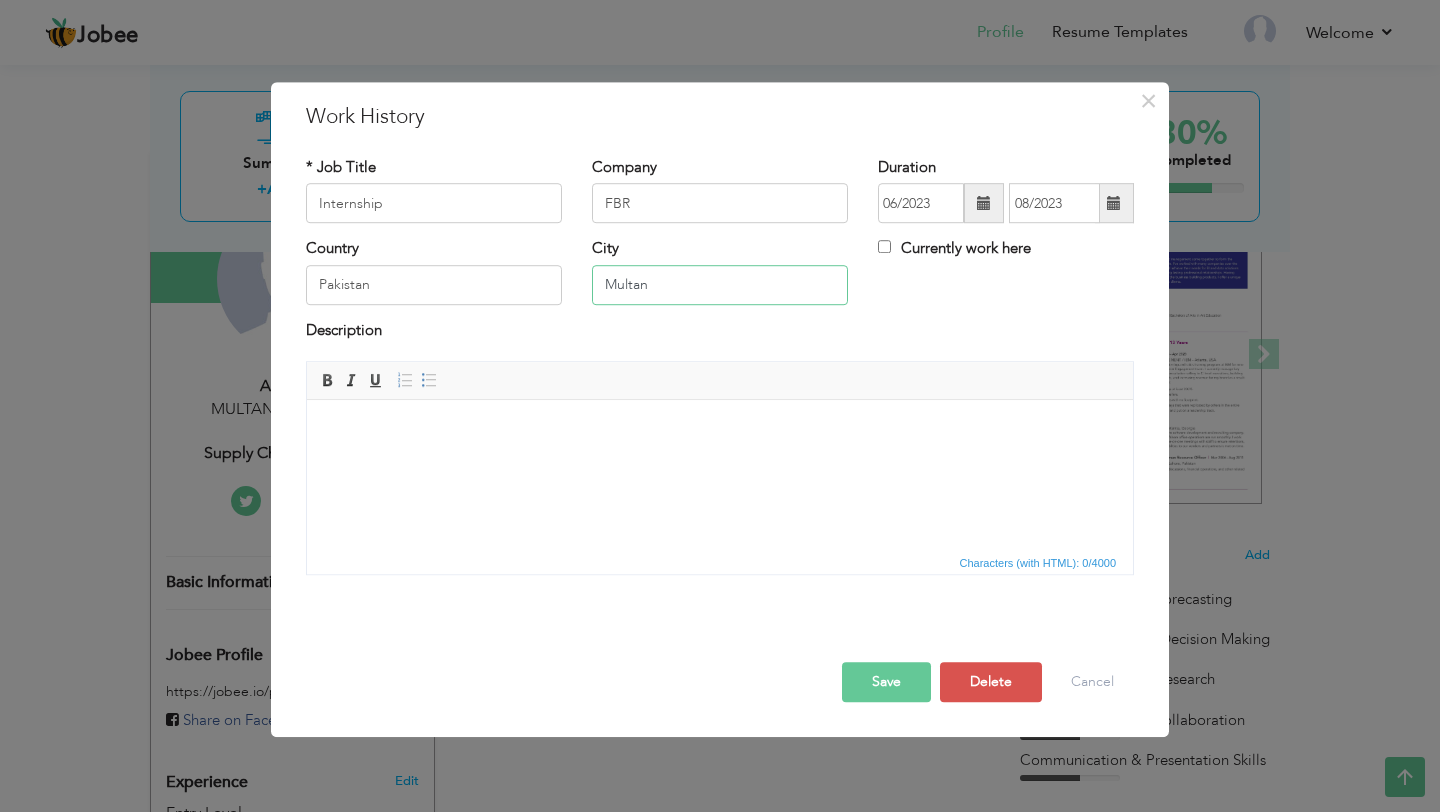 type on "multan" 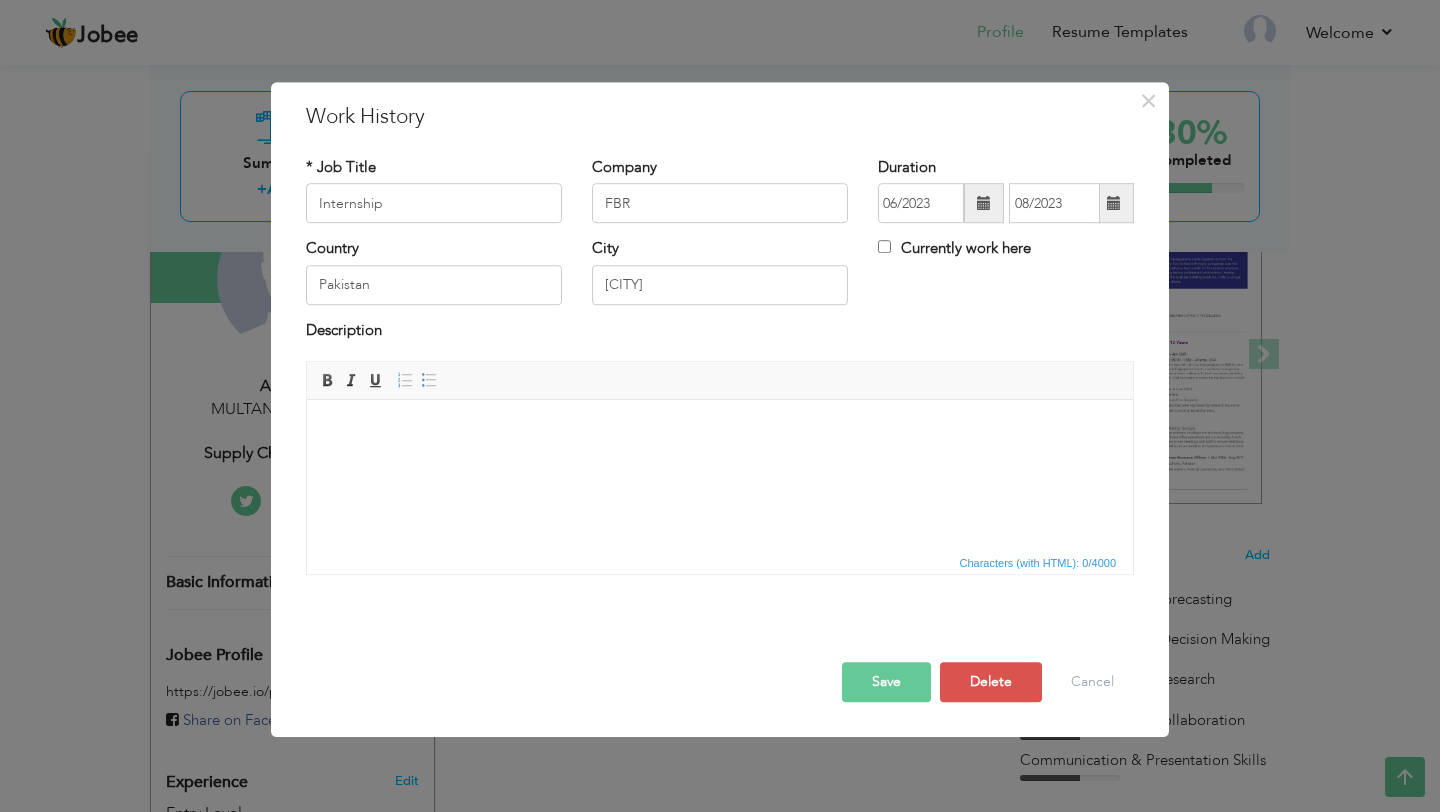 click on "Save" at bounding box center [886, 682] 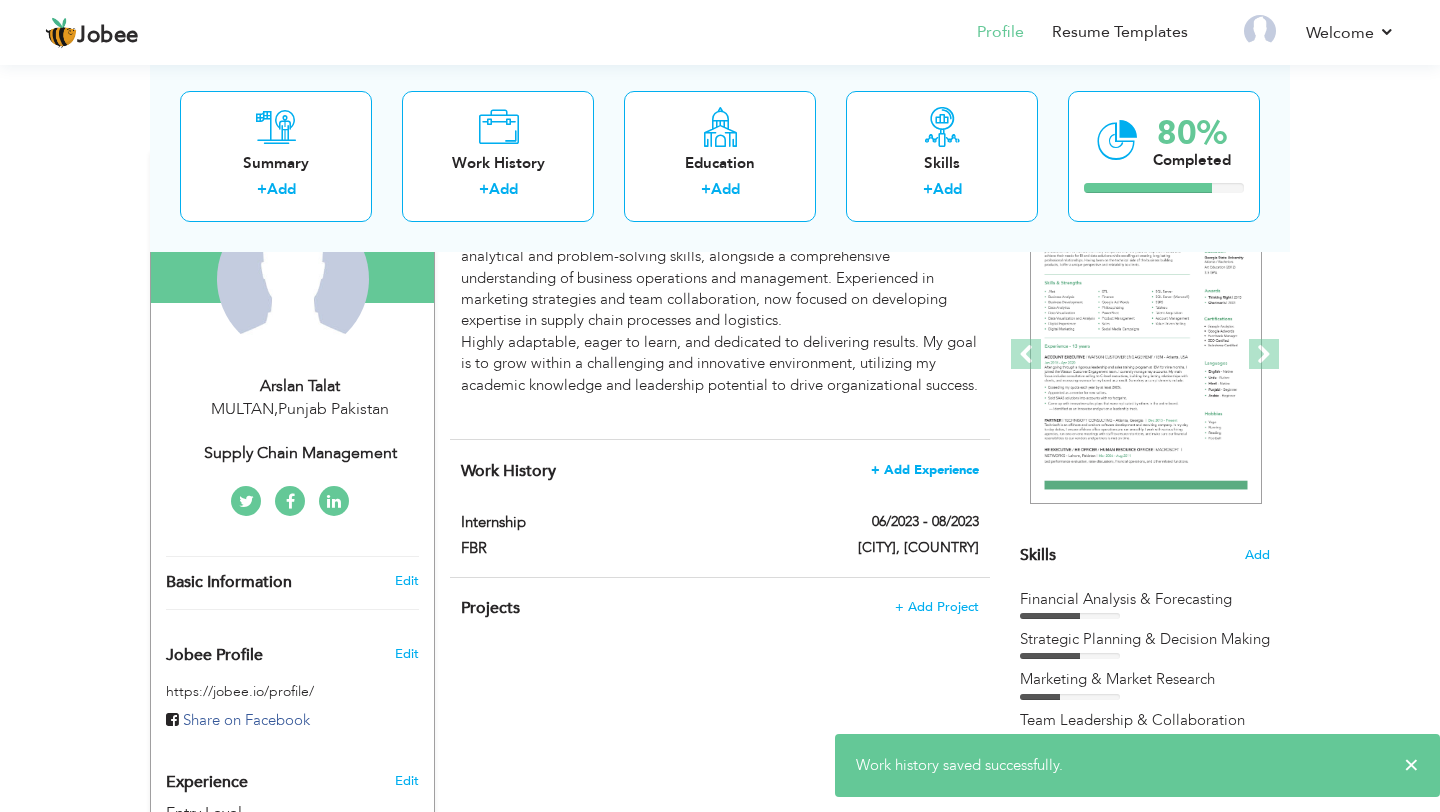 click on "+ Add Experience" at bounding box center (925, 470) 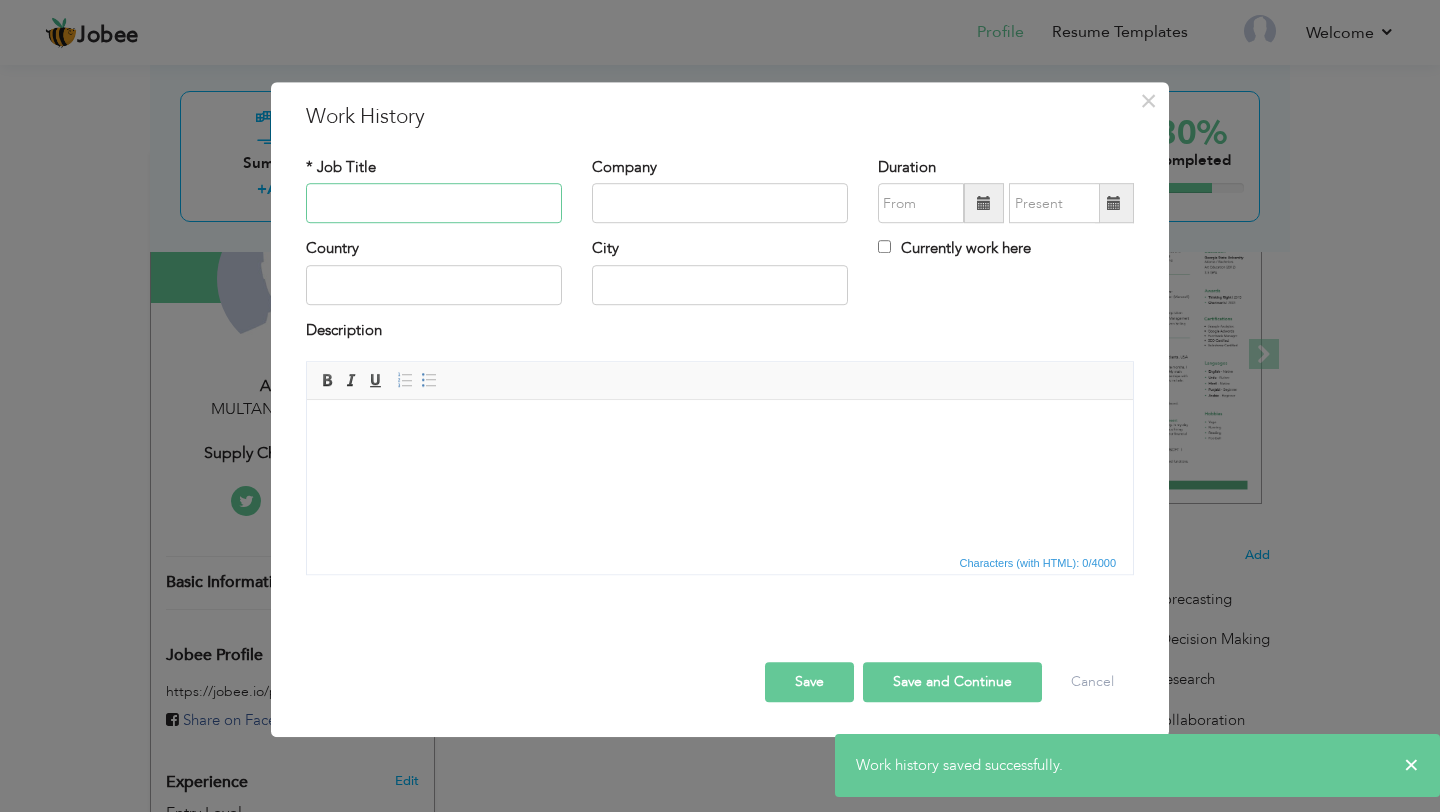 click at bounding box center (434, 204) 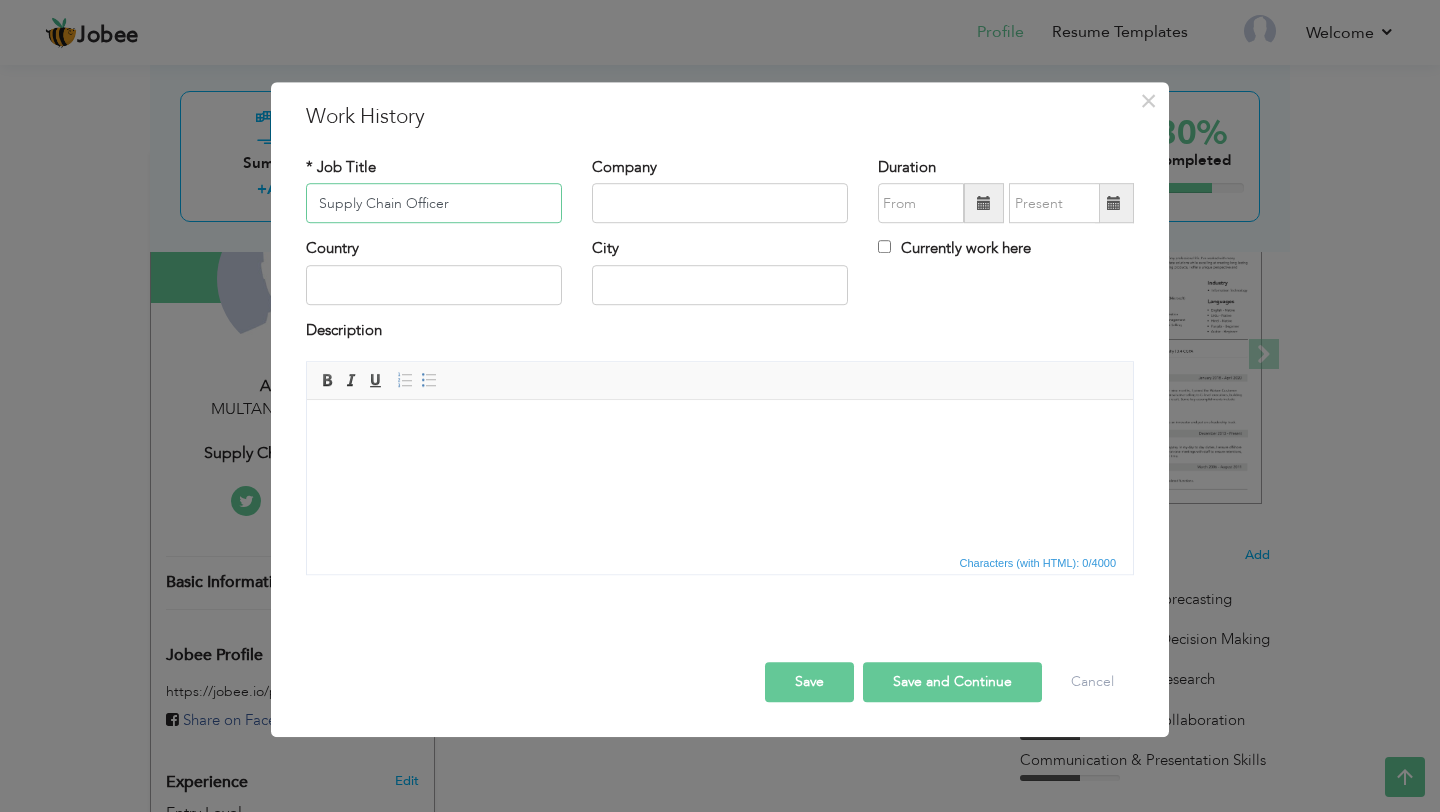 type on "Supply Chain Officer" 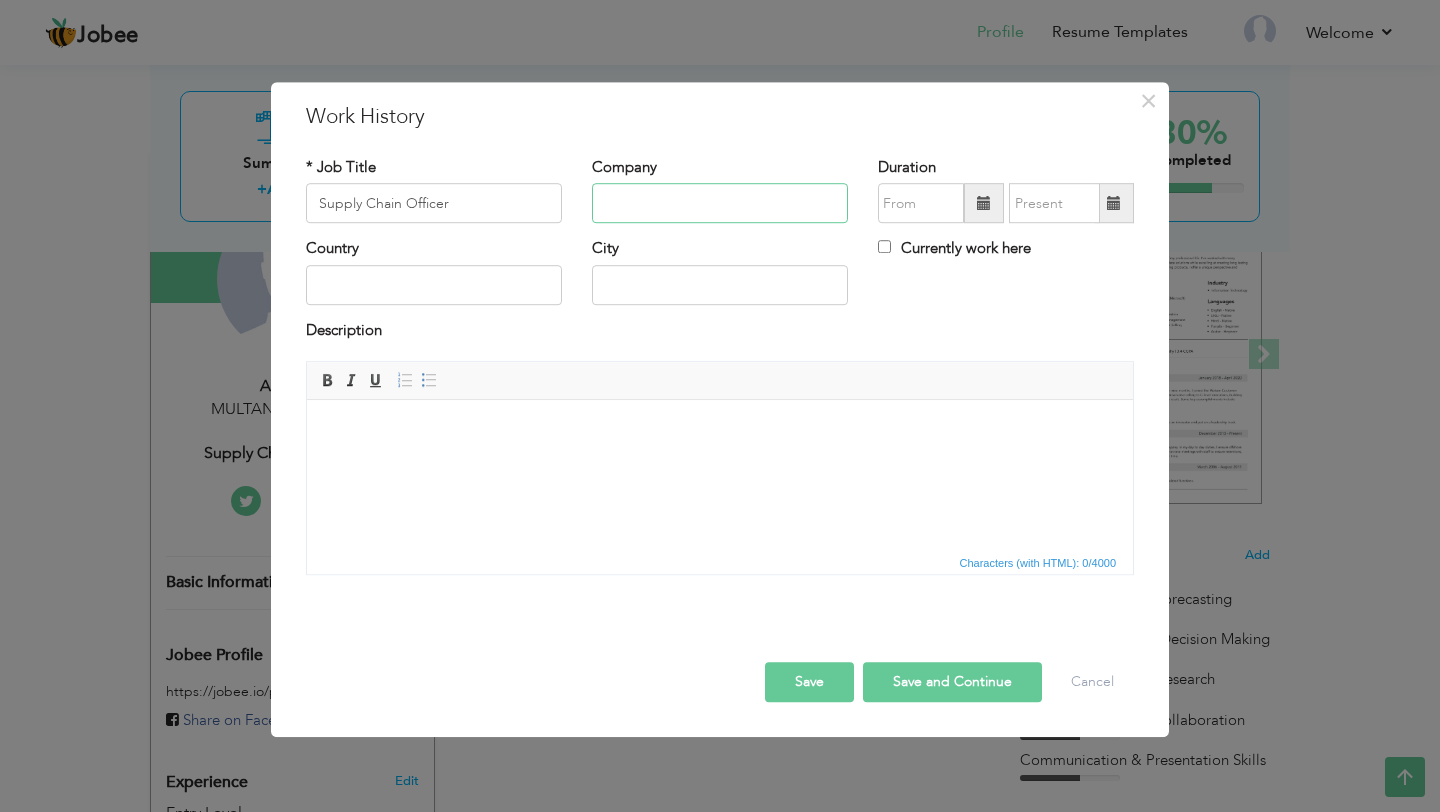 click at bounding box center [720, 204] 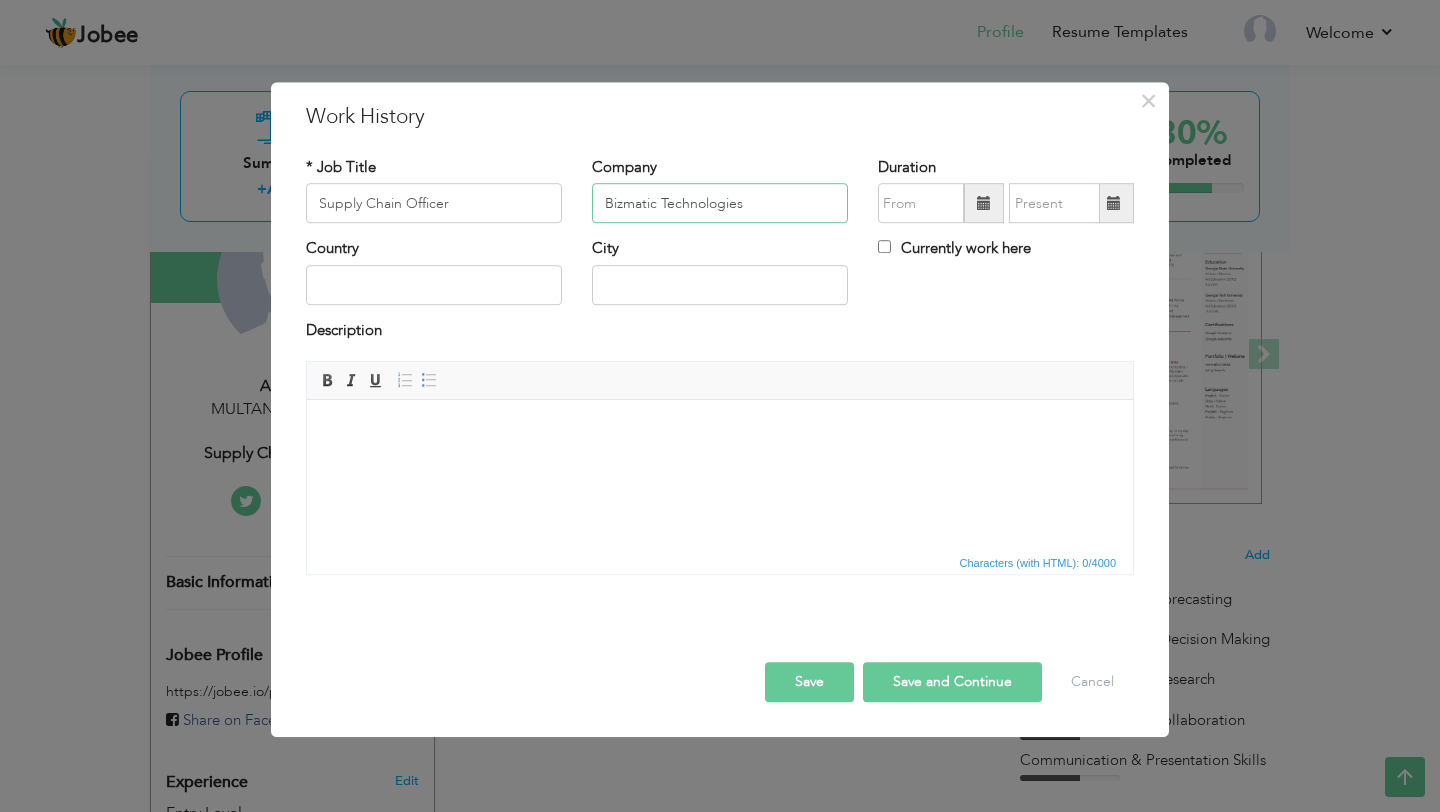 type on "Bizmatic Technologies" 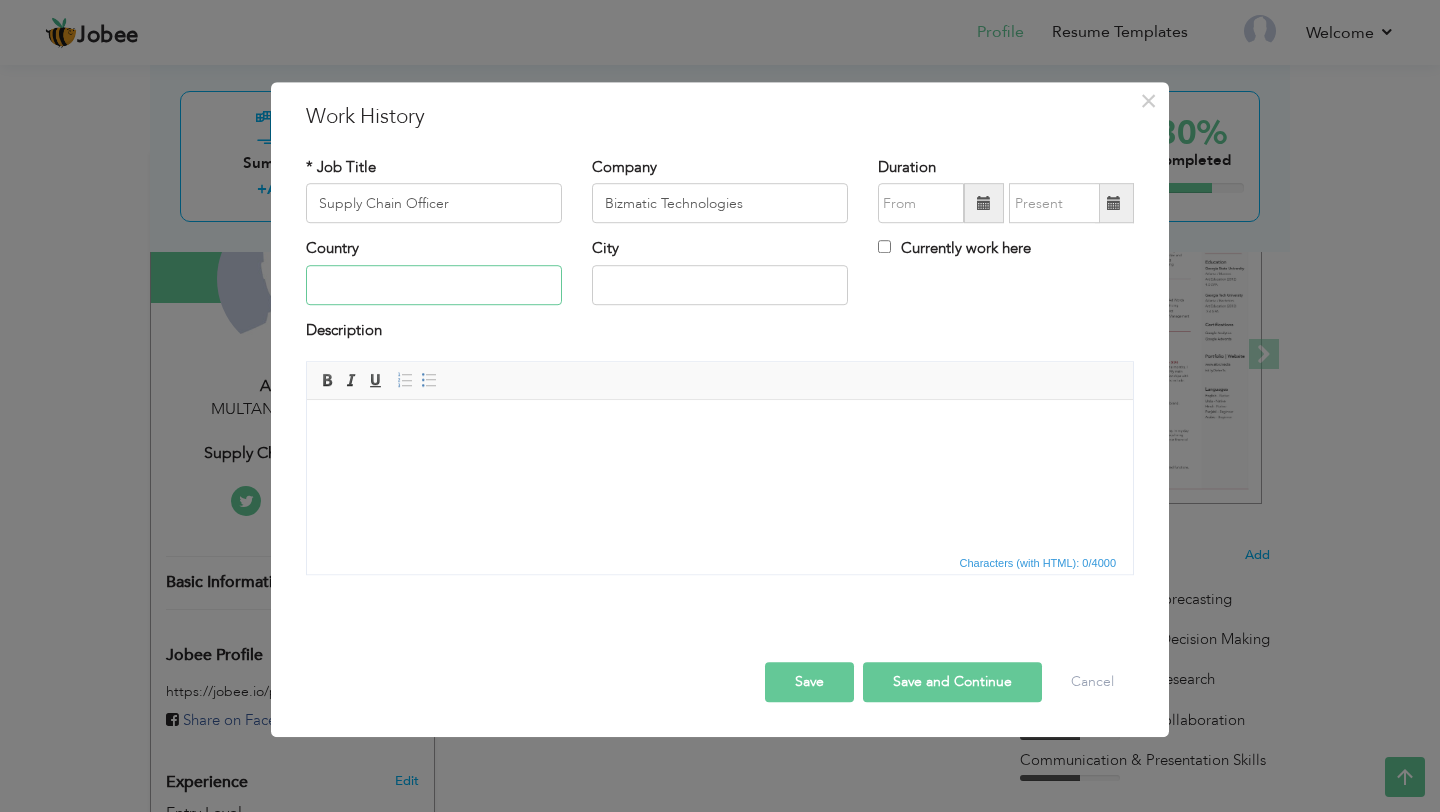 click at bounding box center (434, 285) 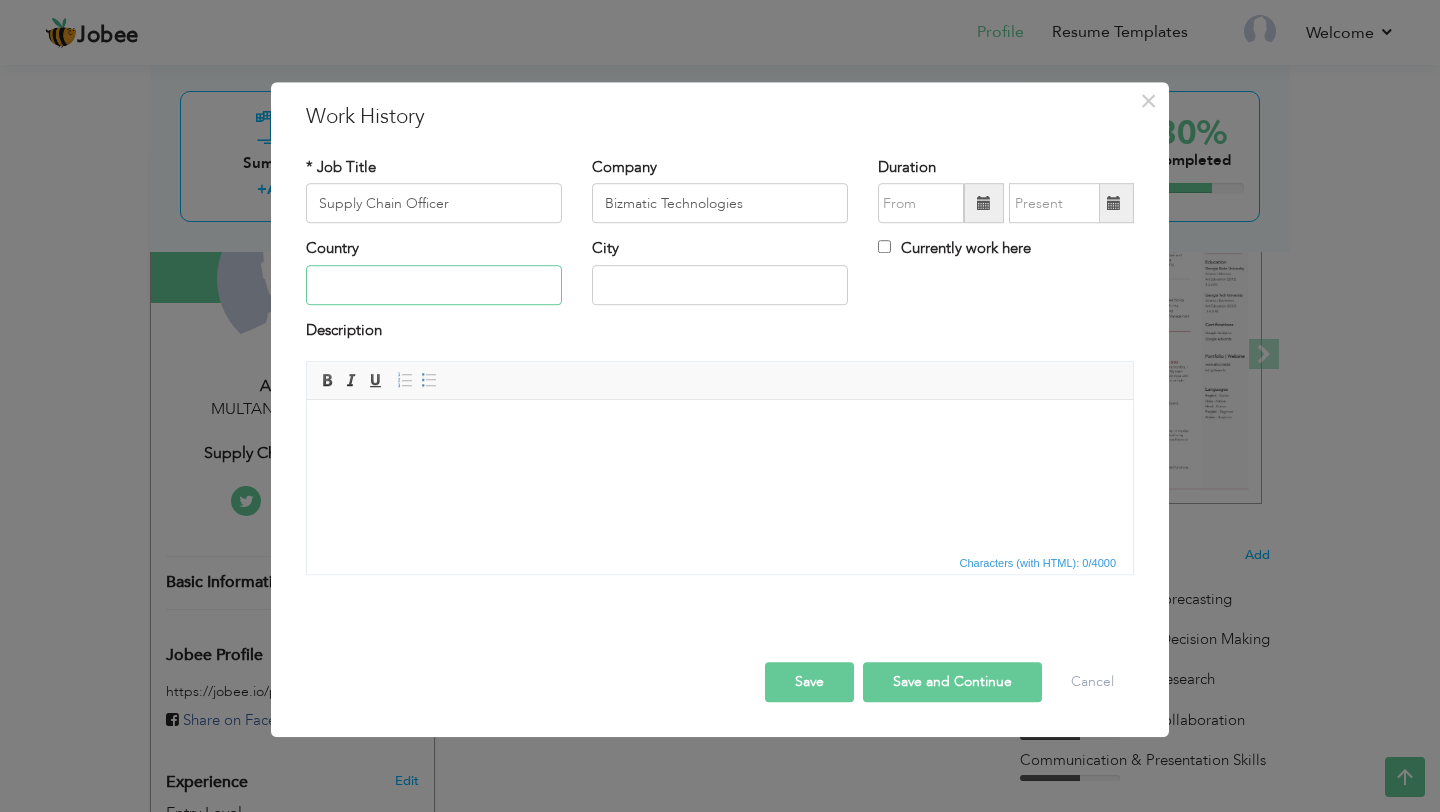 type on "Pakistan" 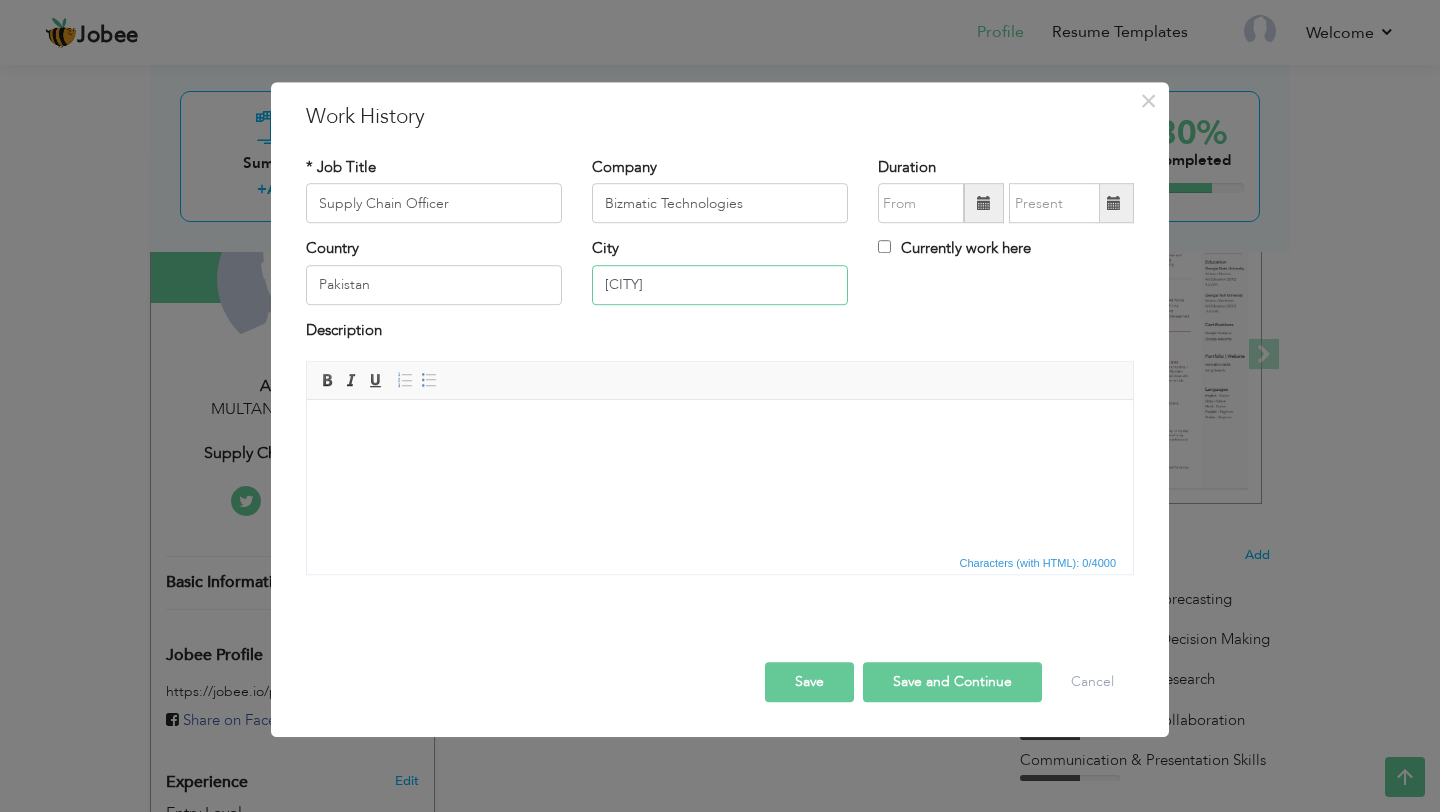 drag, startPoint x: 694, startPoint y: 276, endPoint x: 563, endPoint y: 276, distance: 131 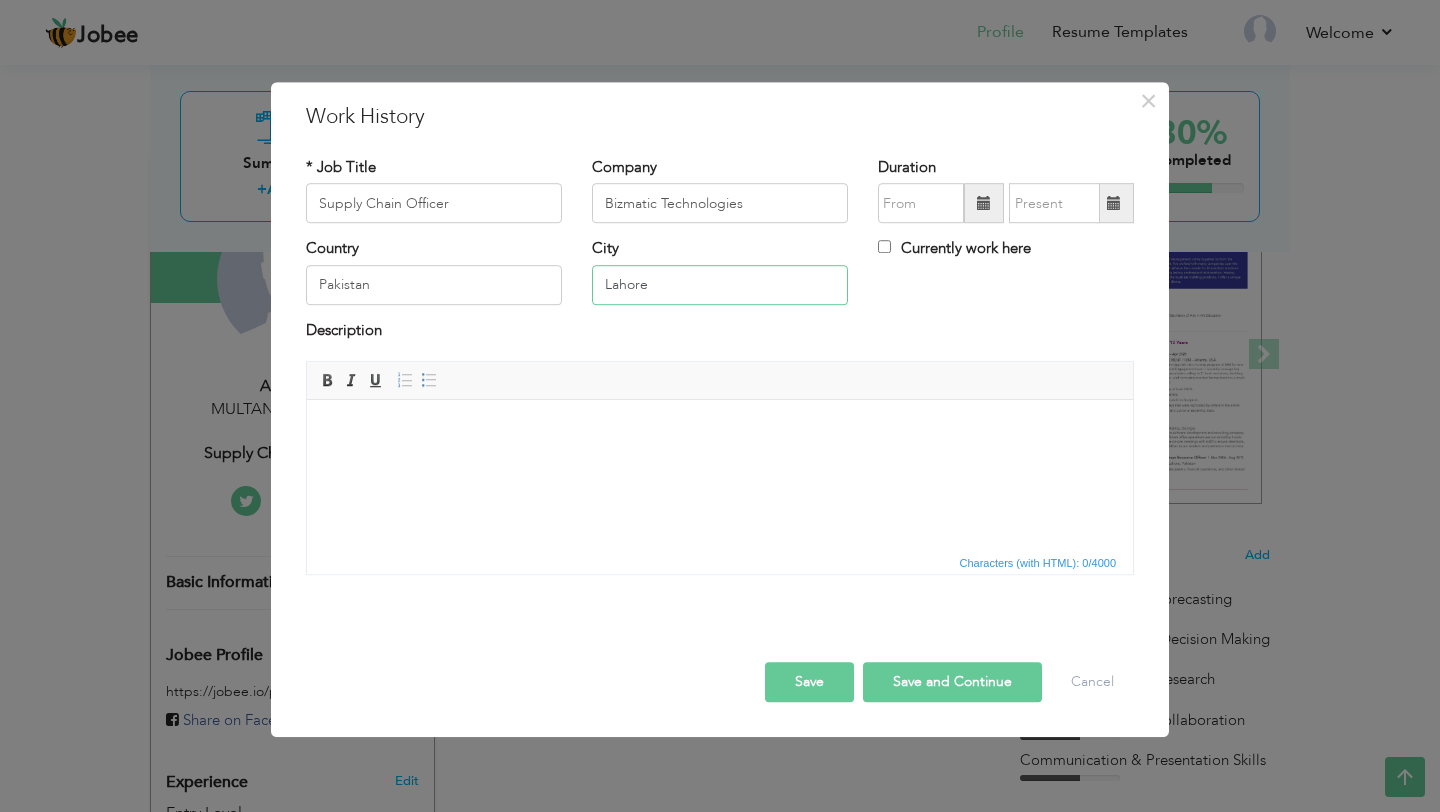 type on "Lahore" 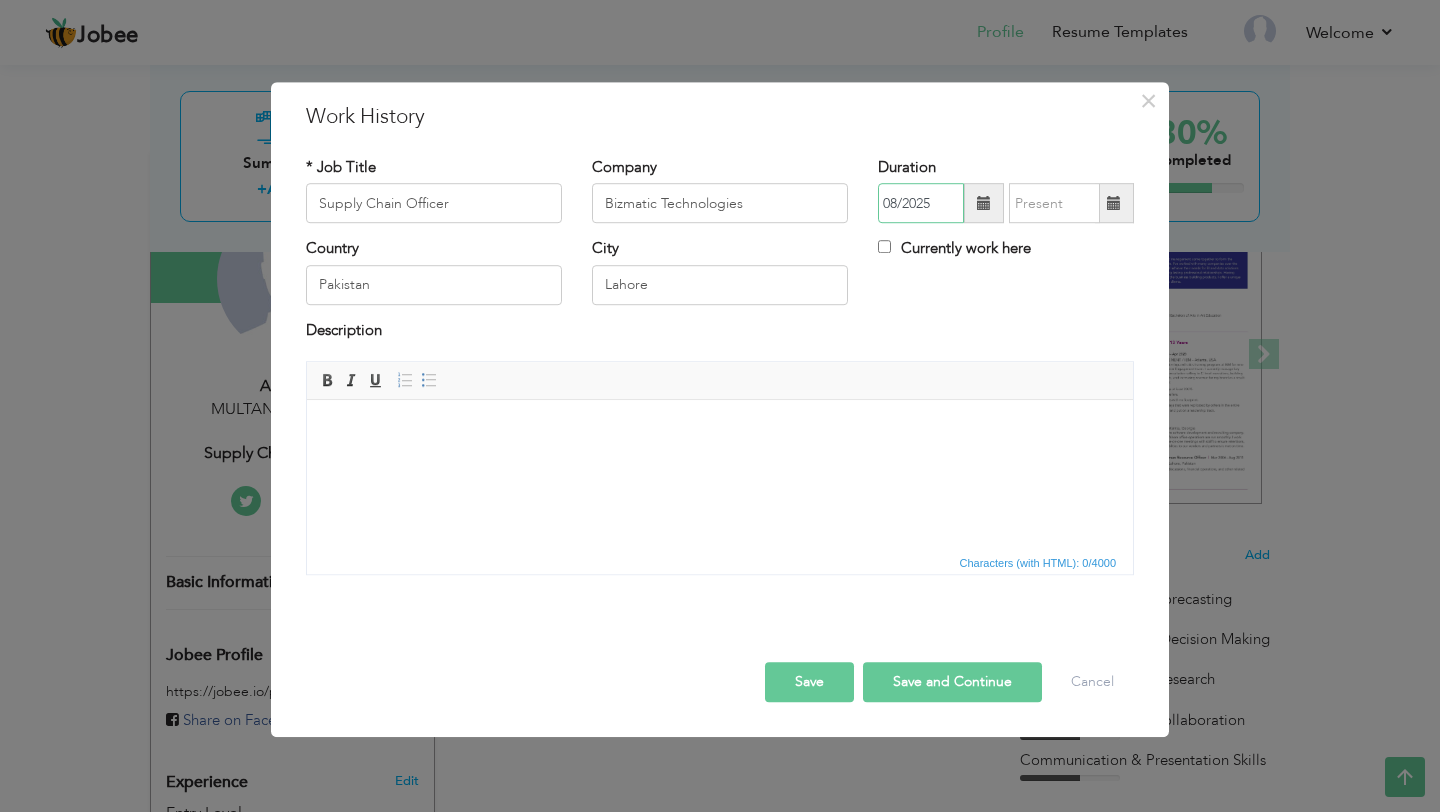 click on "08/2025" at bounding box center [921, 204] 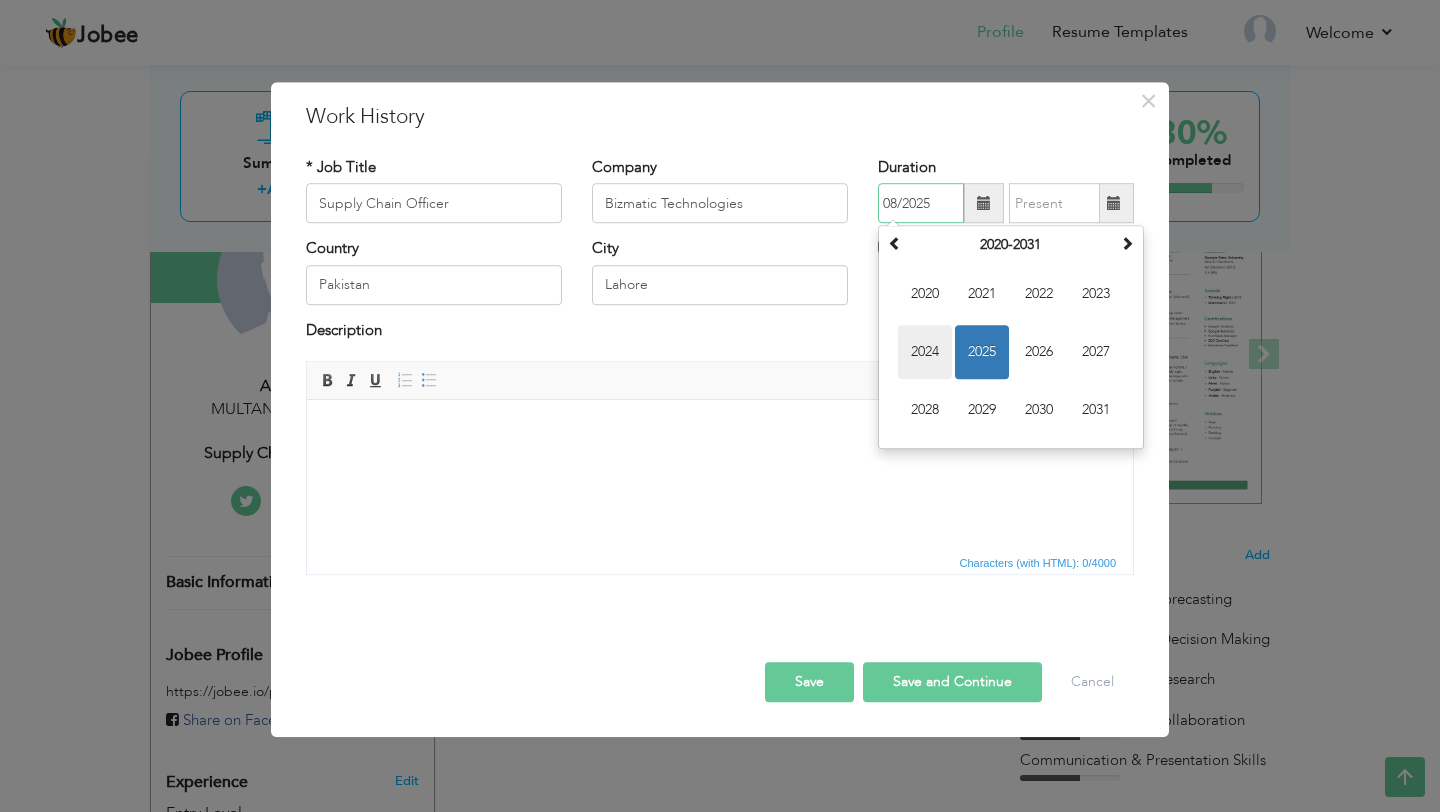 click on "2024" at bounding box center (925, 353) 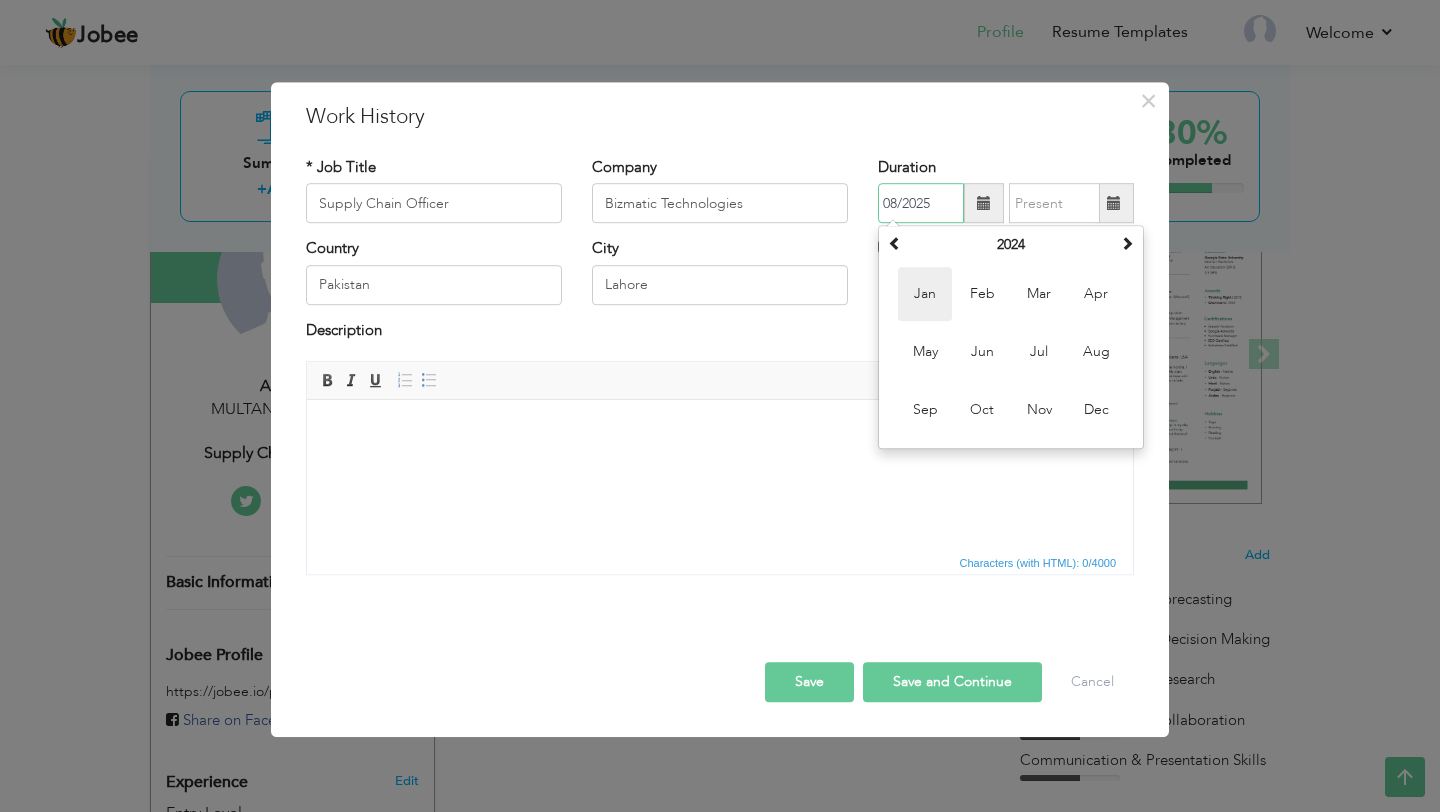 click on "Jan" at bounding box center [925, 295] 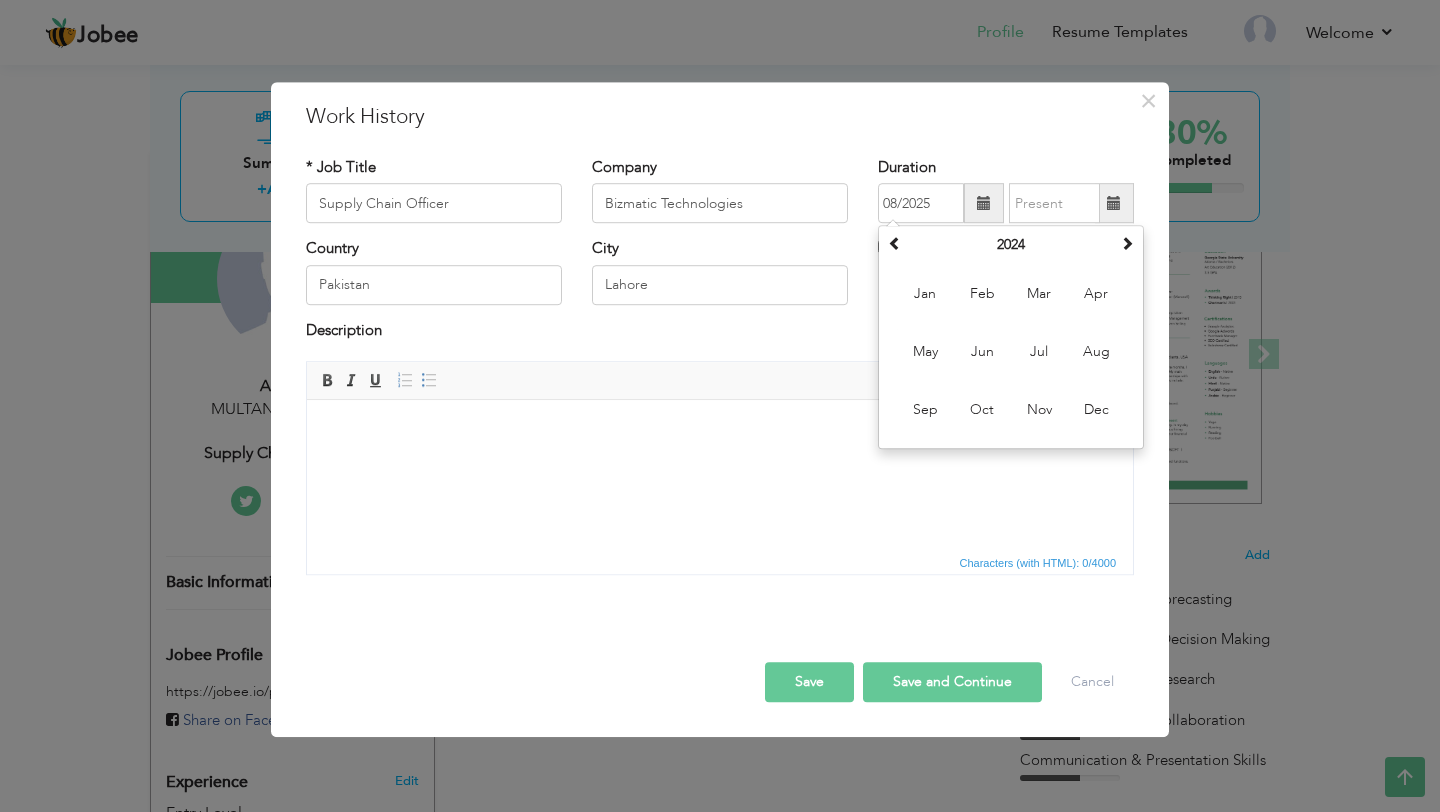 type on "01/2024" 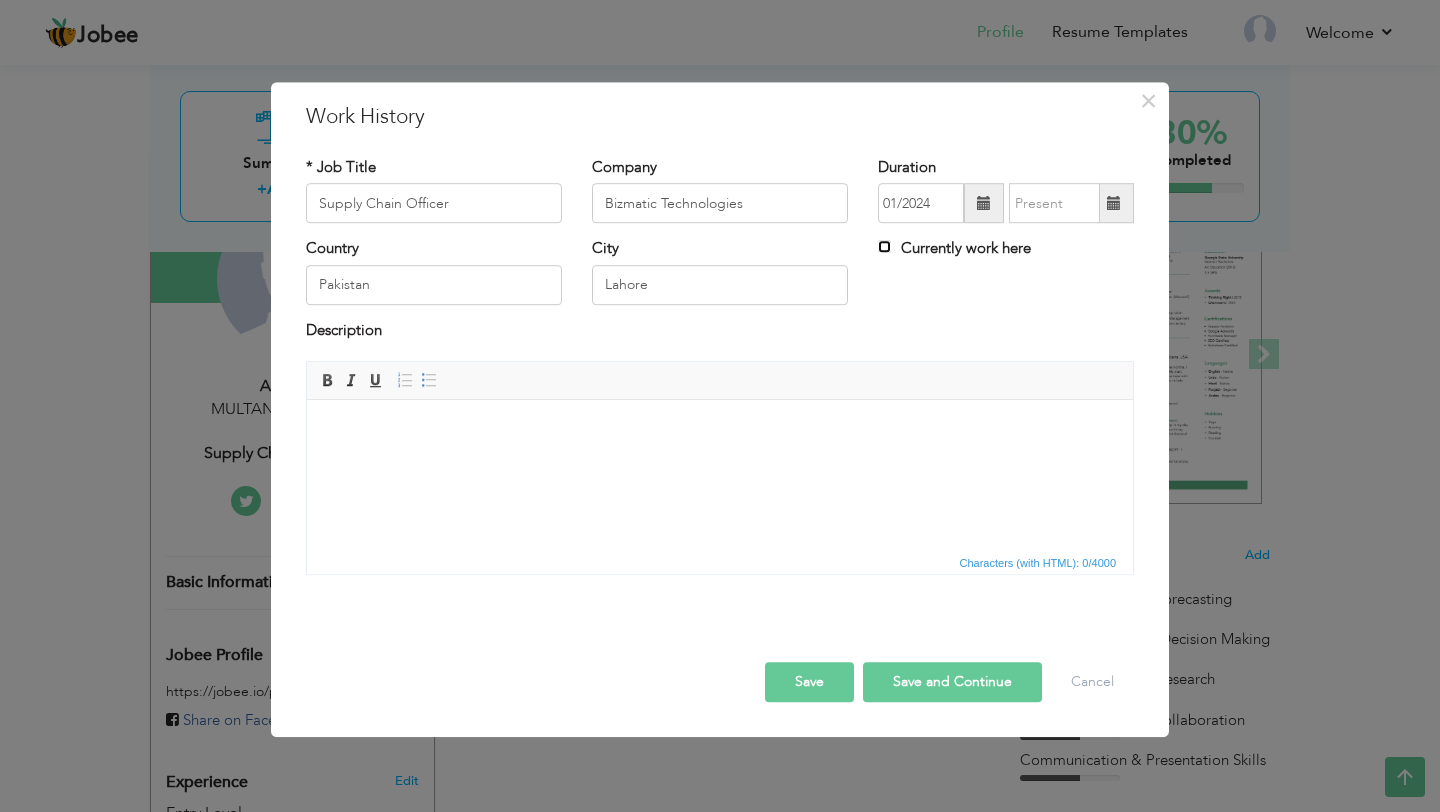 click on "Currently work here" at bounding box center (884, 247) 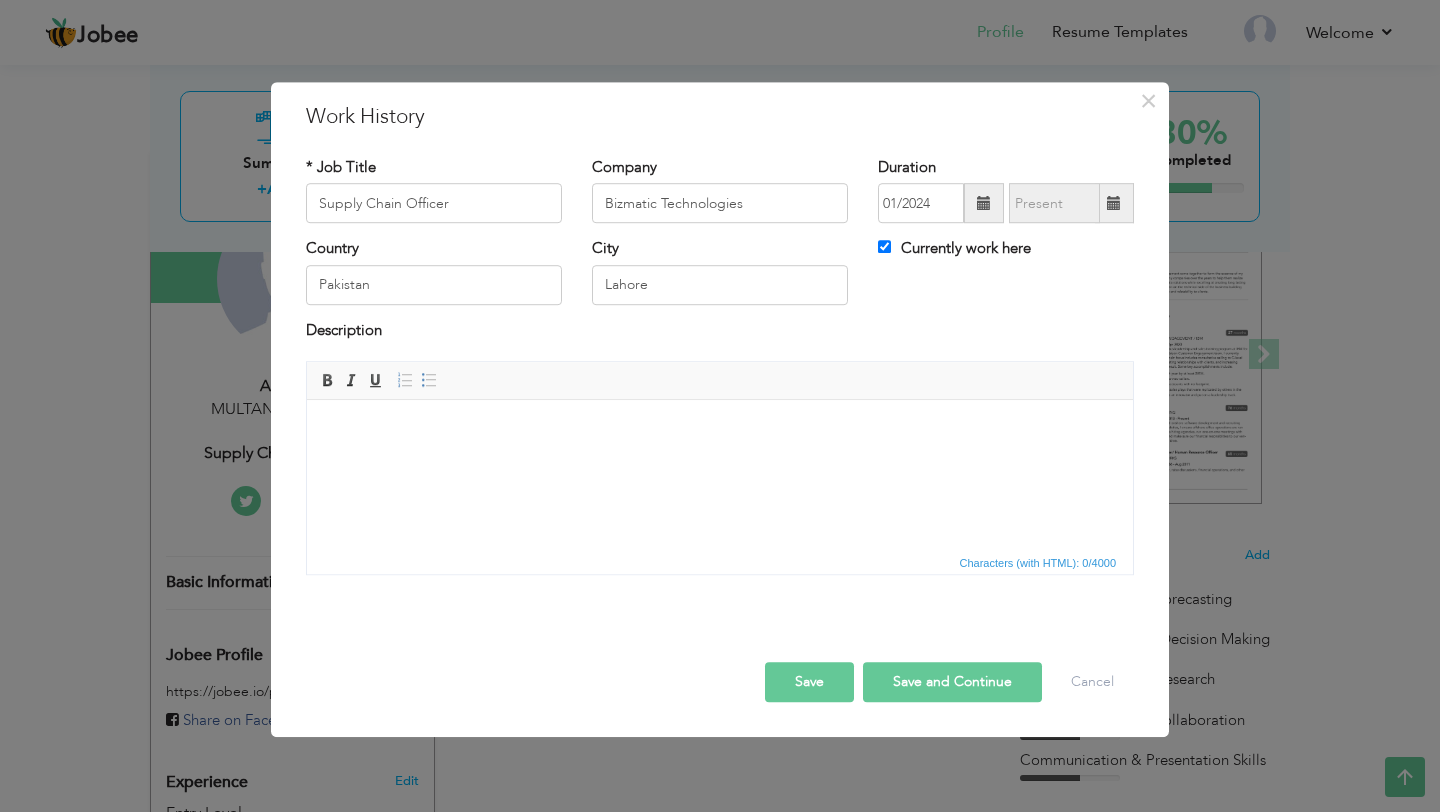click at bounding box center [720, 430] 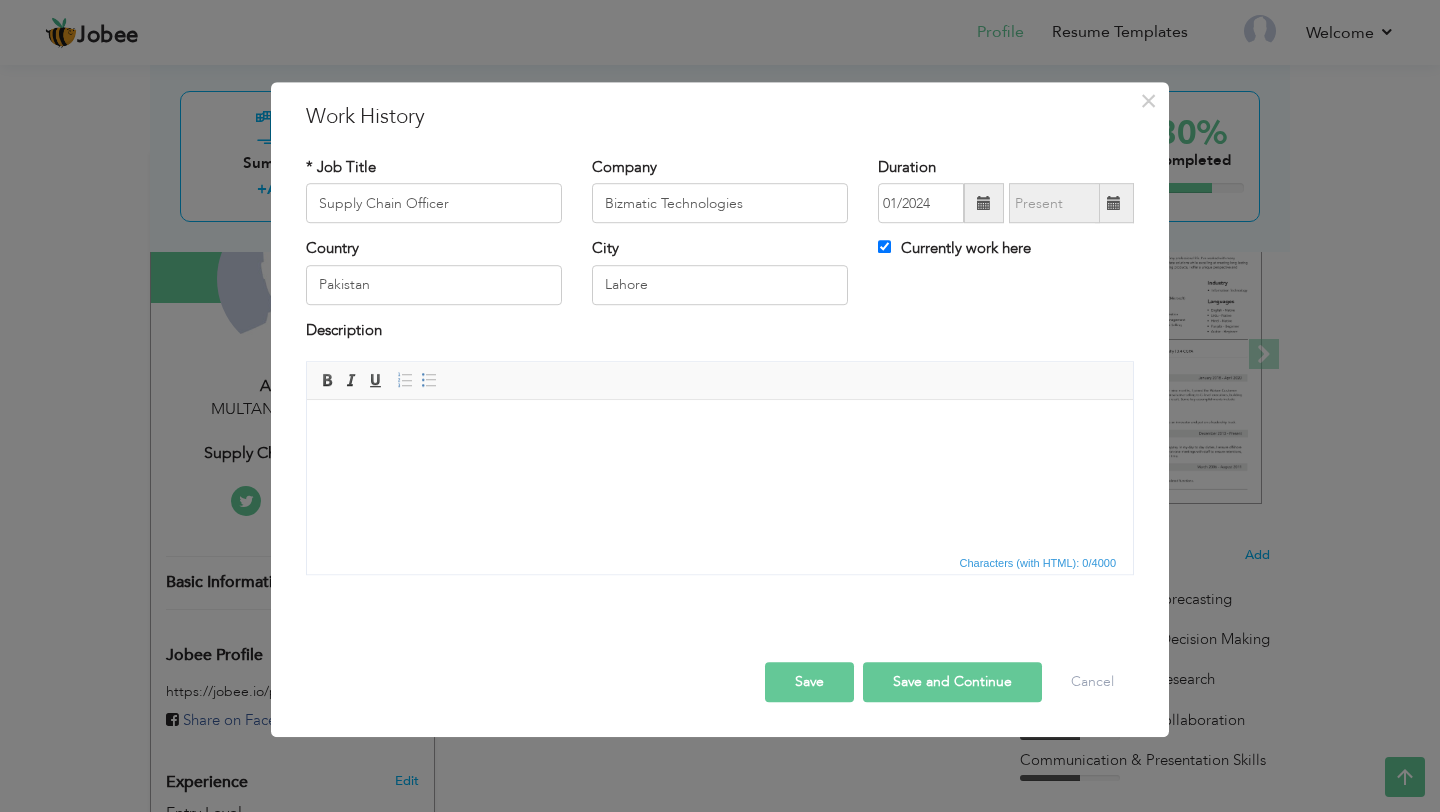 click at bounding box center [720, 430] 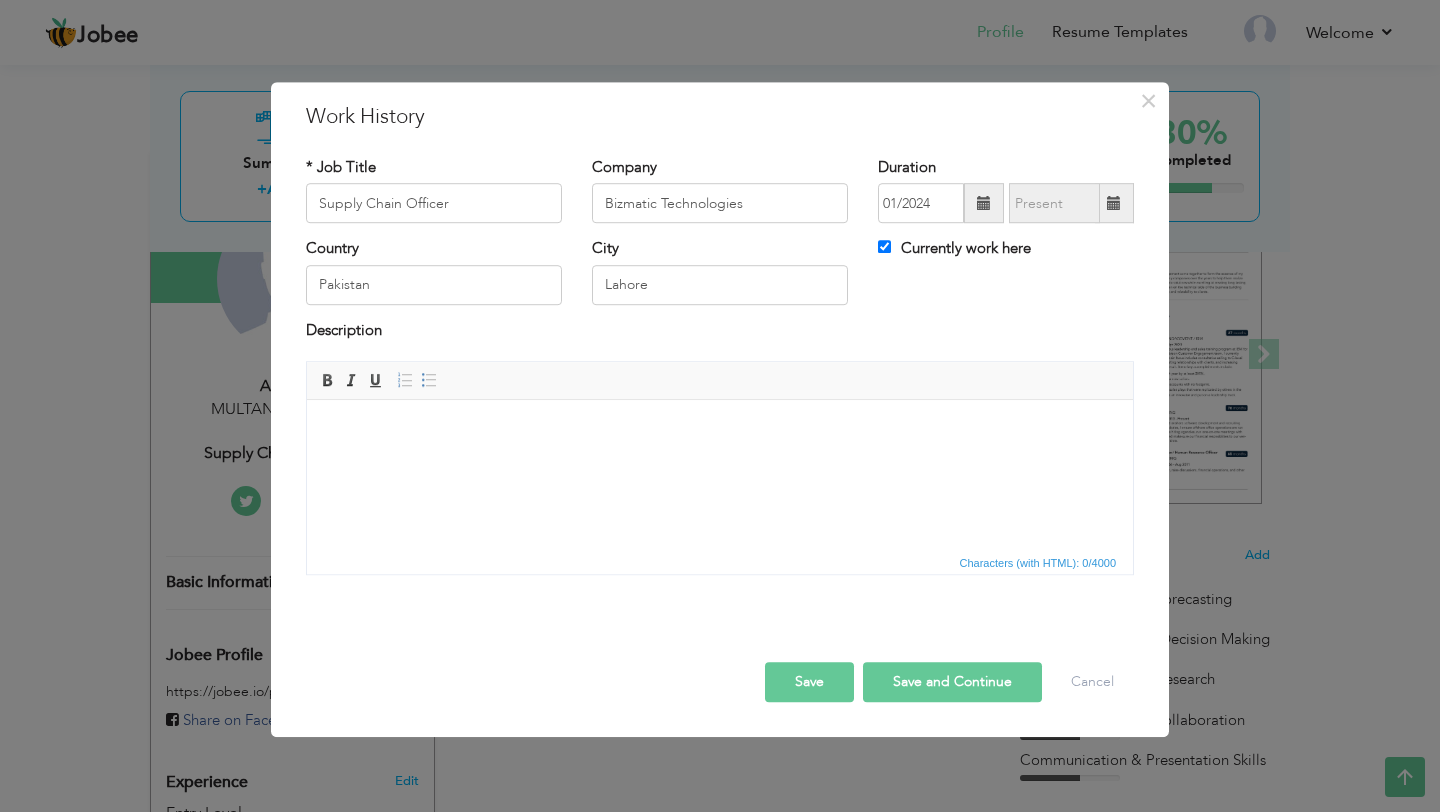 click at bounding box center (720, 430) 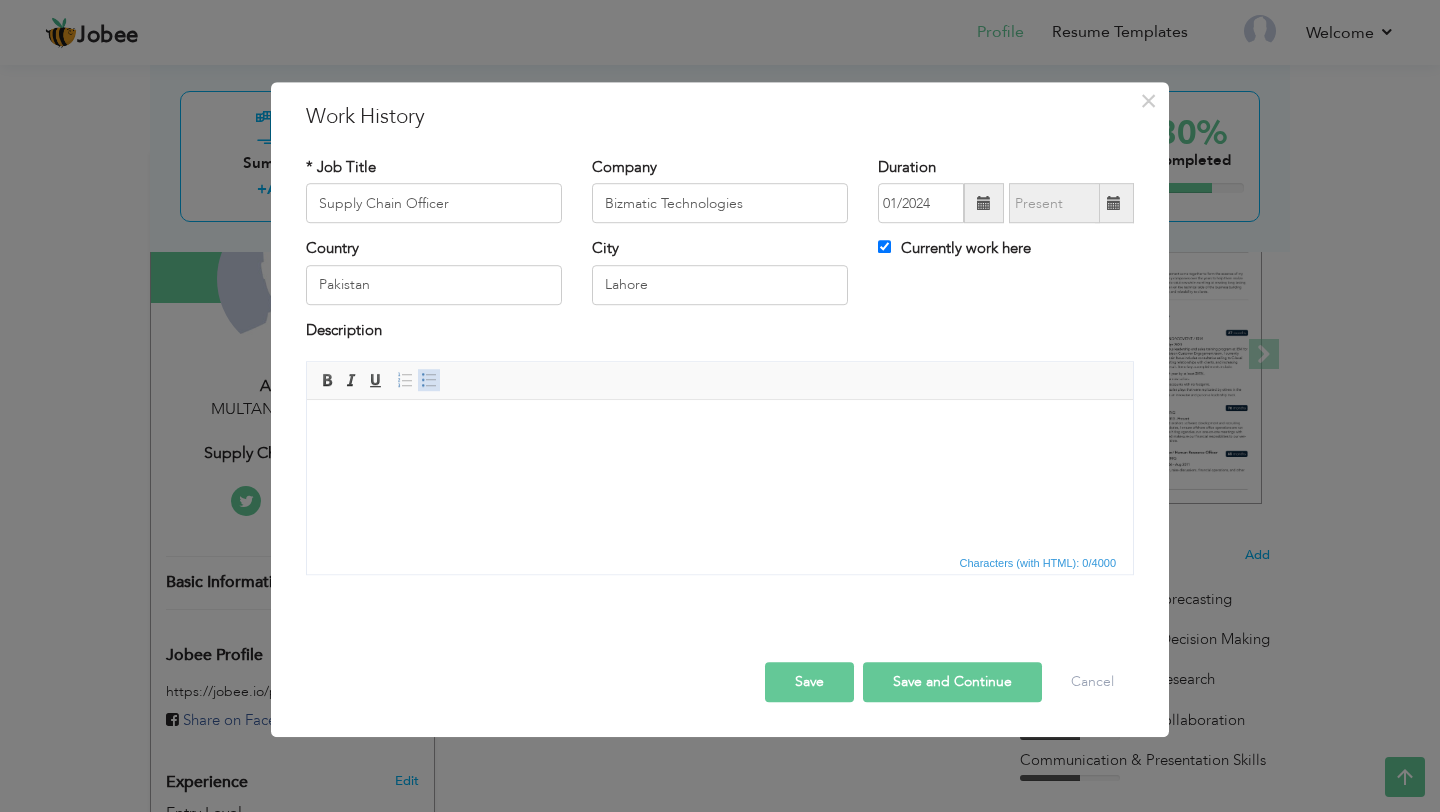 click at bounding box center (429, 380) 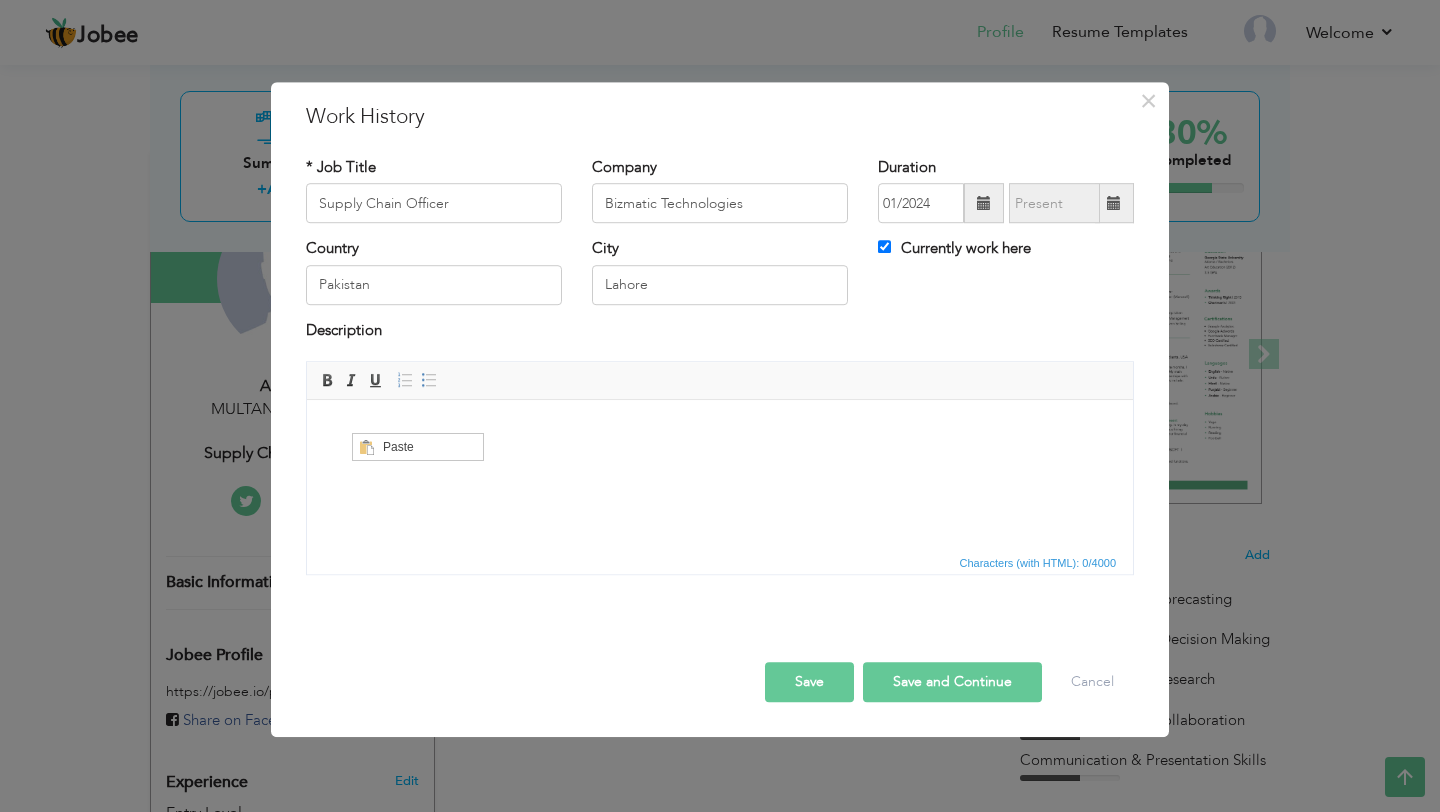 scroll, scrollTop: 0, scrollLeft: 0, axis: both 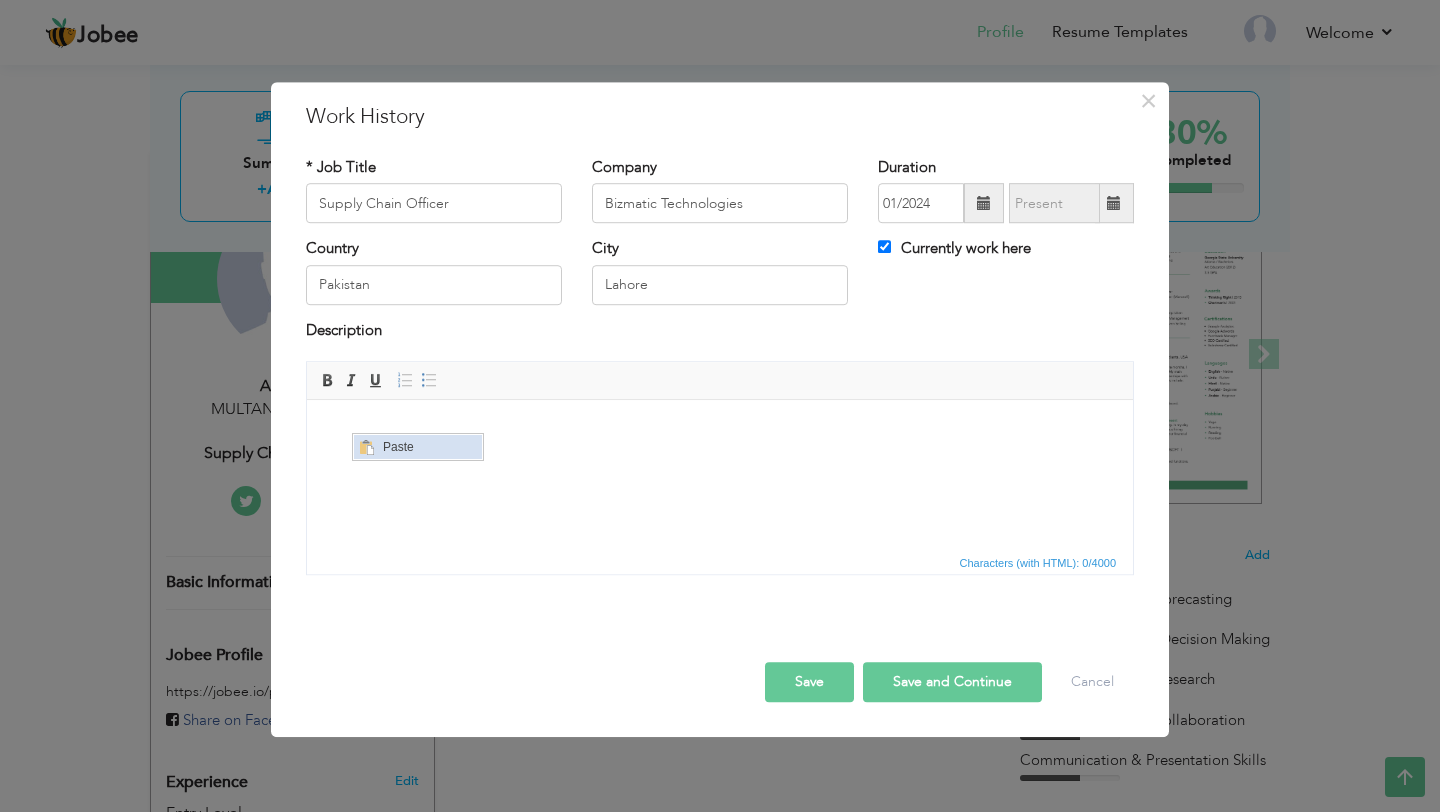 click at bounding box center [366, 447] 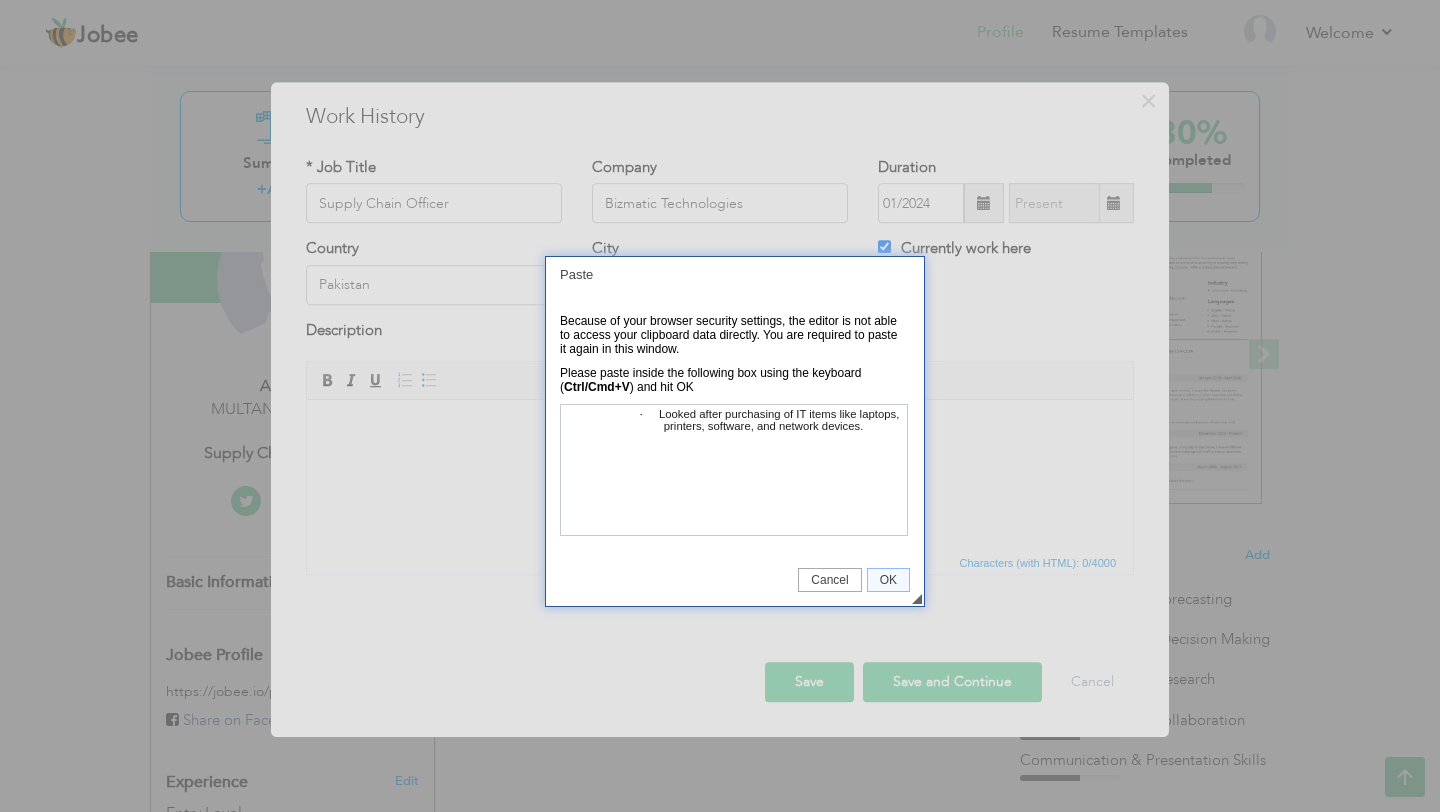 scroll, scrollTop: 0, scrollLeft: 0, axis: both 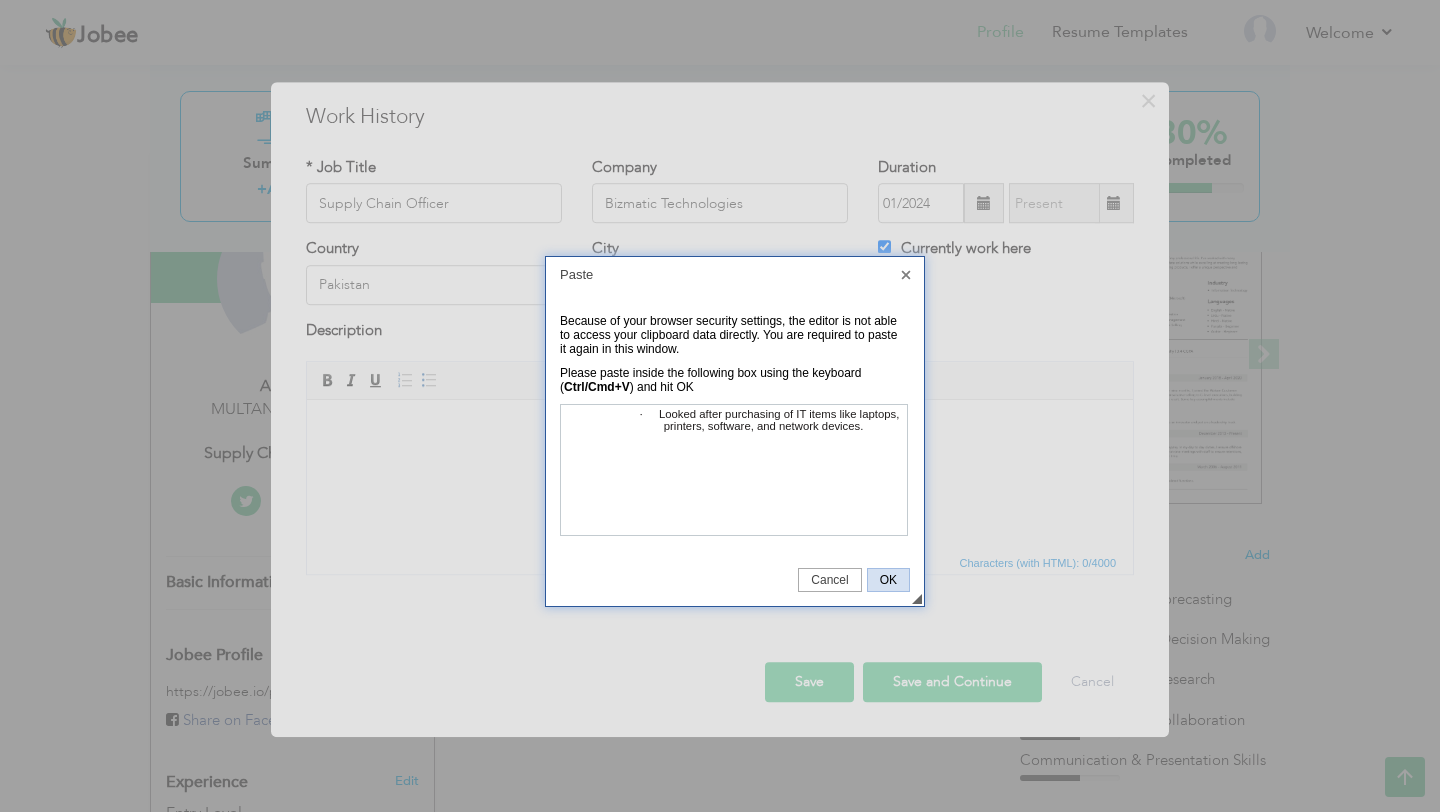click on "OK" at bounding box center (888, 580) 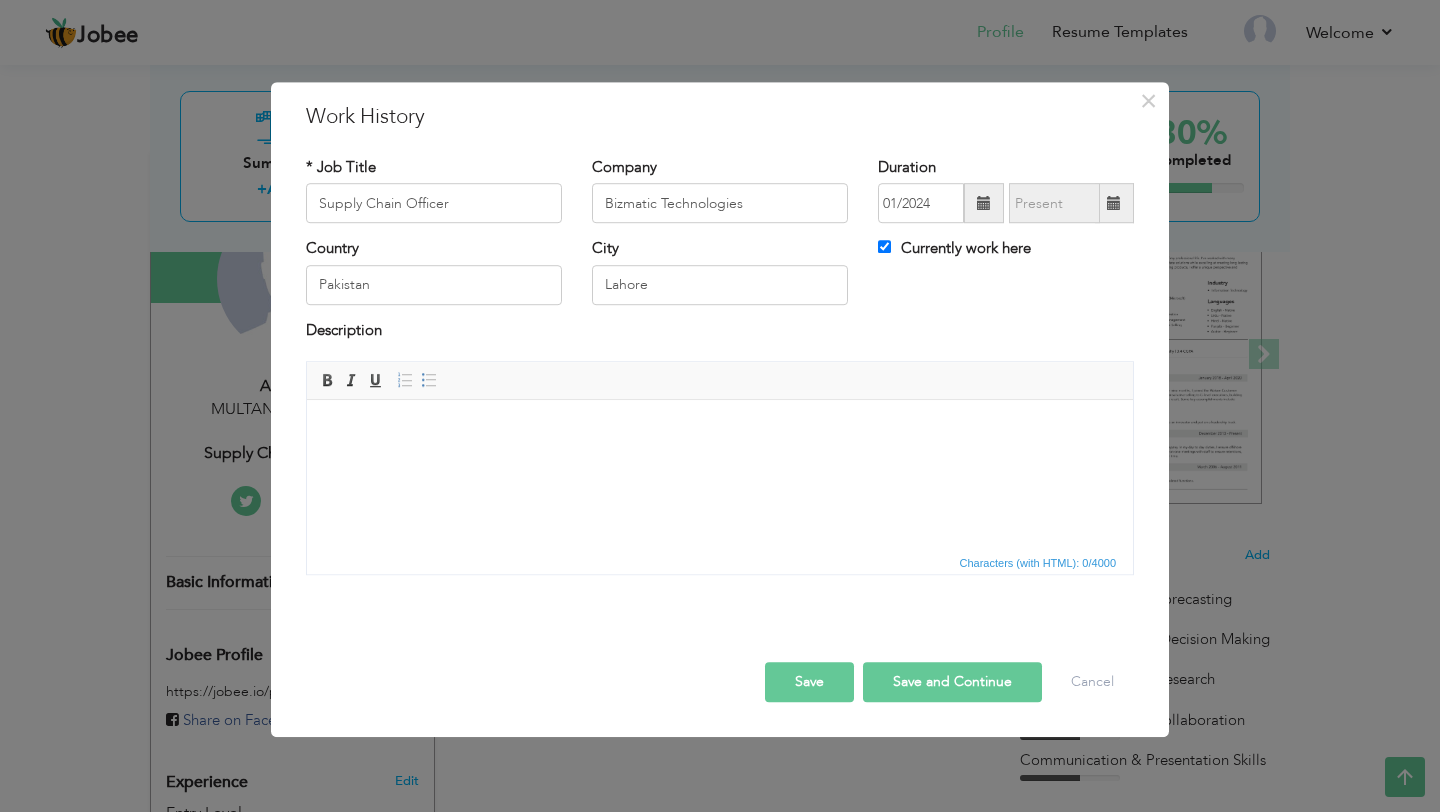 click at bounding box center (720, 430) 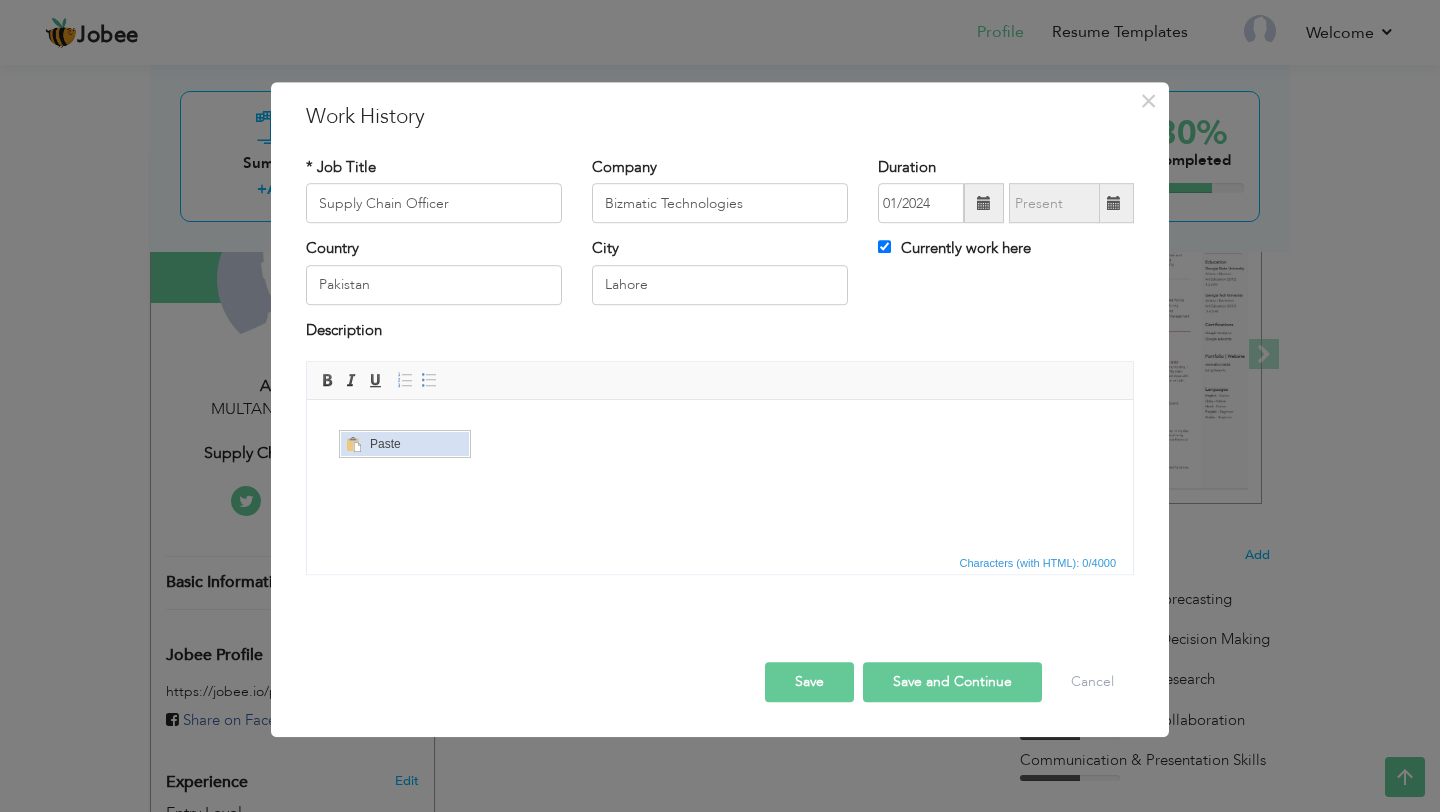drag, startPoint x: 365, startPoint y: 446, endPoint x: 398, endPoint y: 478, distance: 45.96738 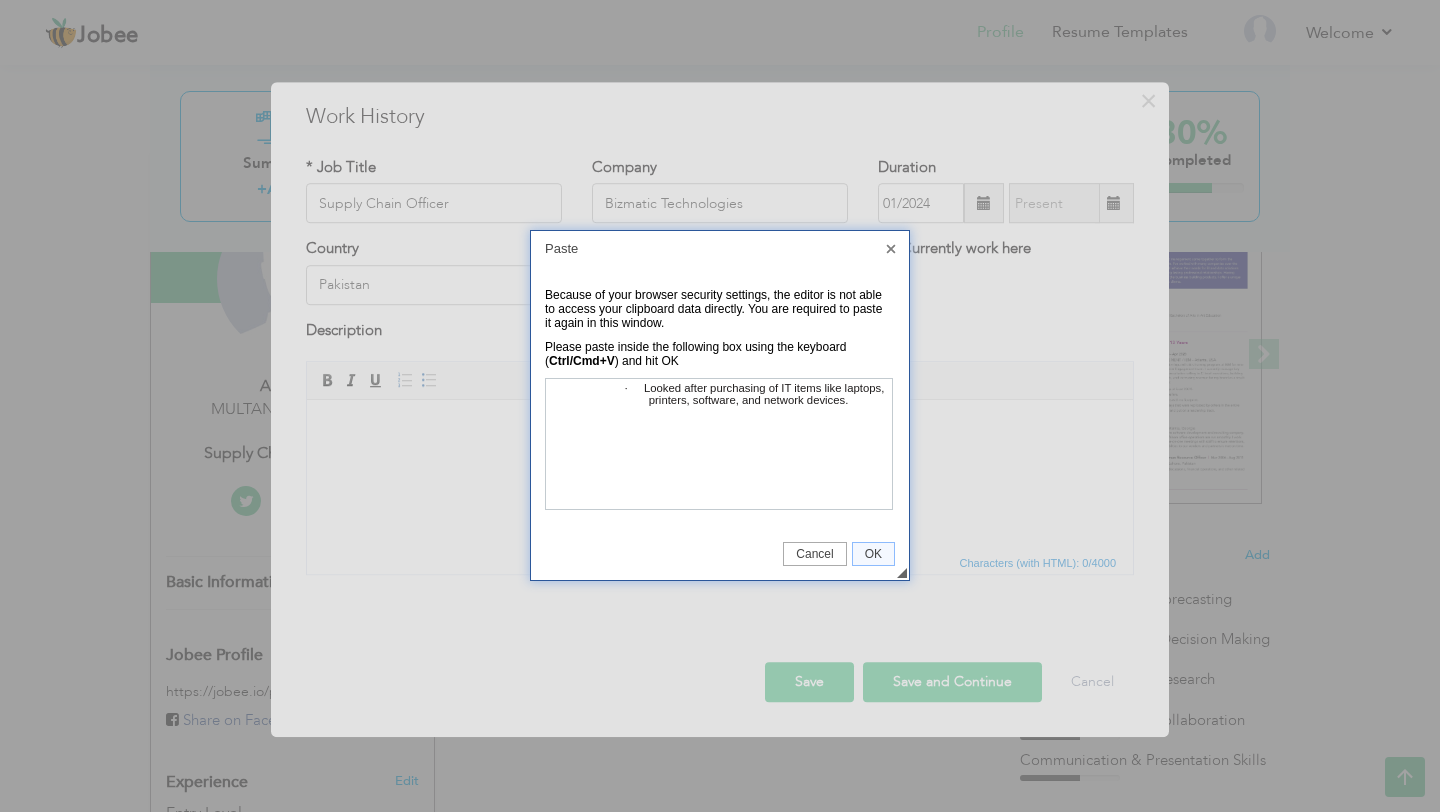 scroll, scrollTop: 0, scrollLeft: 0, axis: both 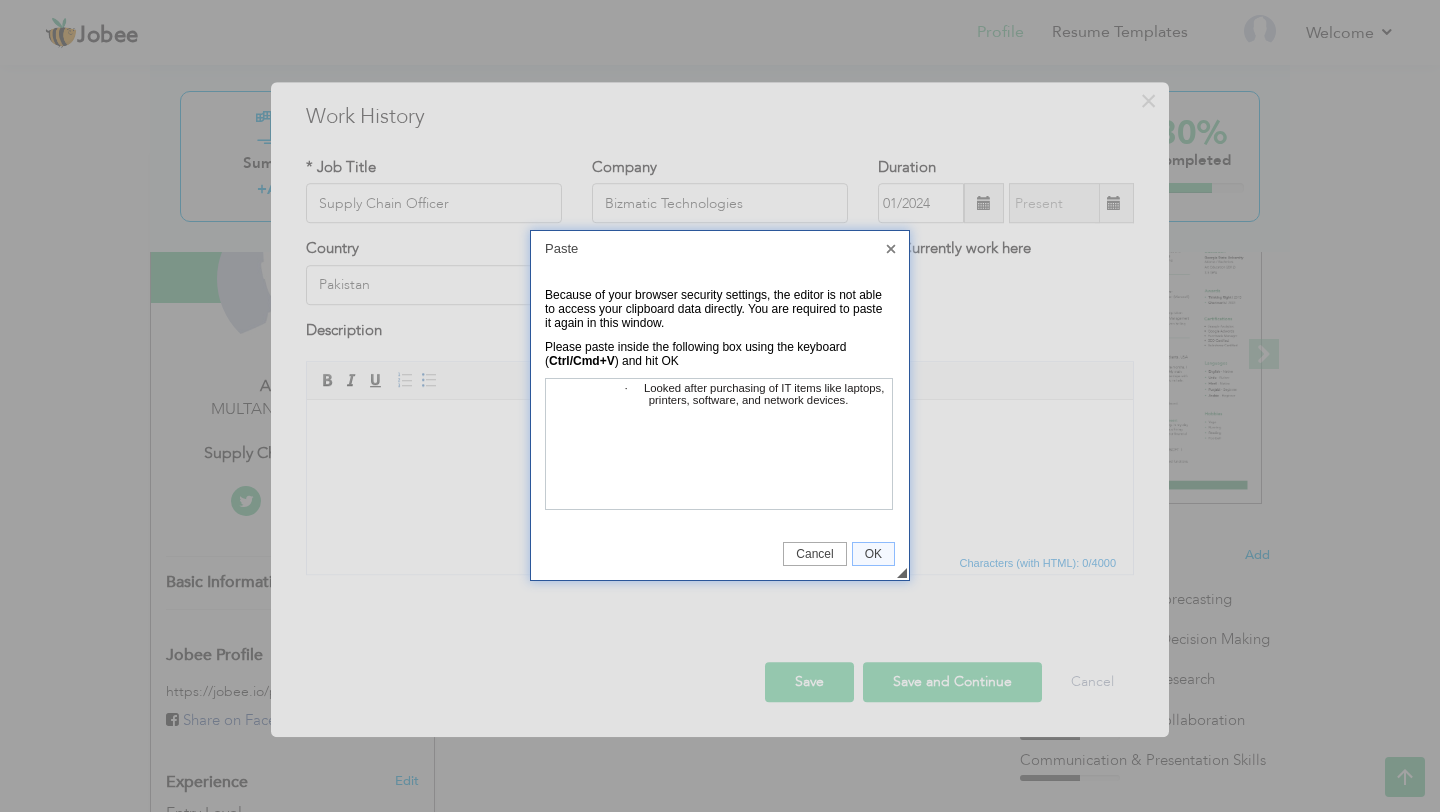 click on "·         Looked after purchasing of IT items like laptops, printers, software, and network devices." at bounding box center (718, 443) 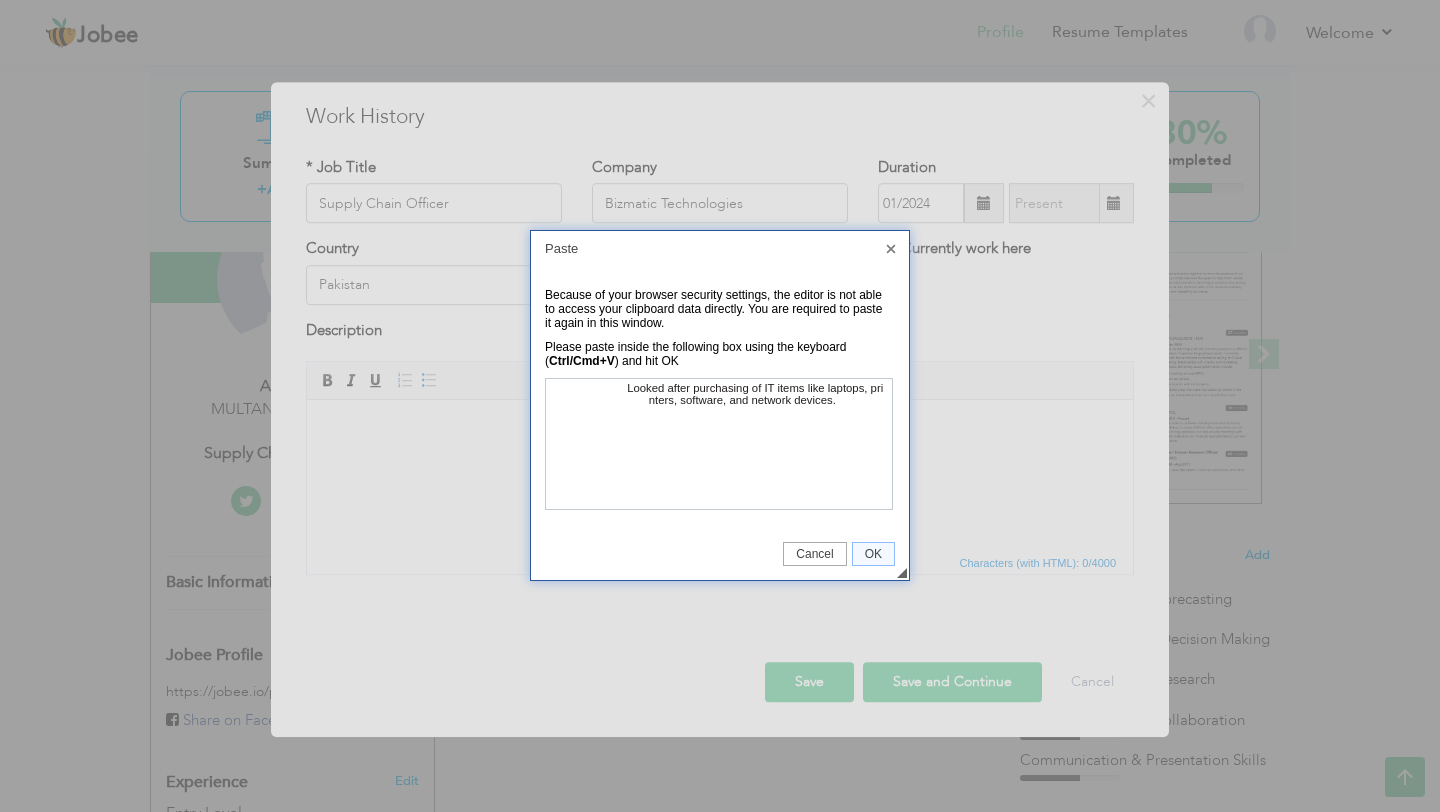 click on "Looked after purchasing of IT items like laptops, printers, software, and network devices." at bounding box center [718, 443] 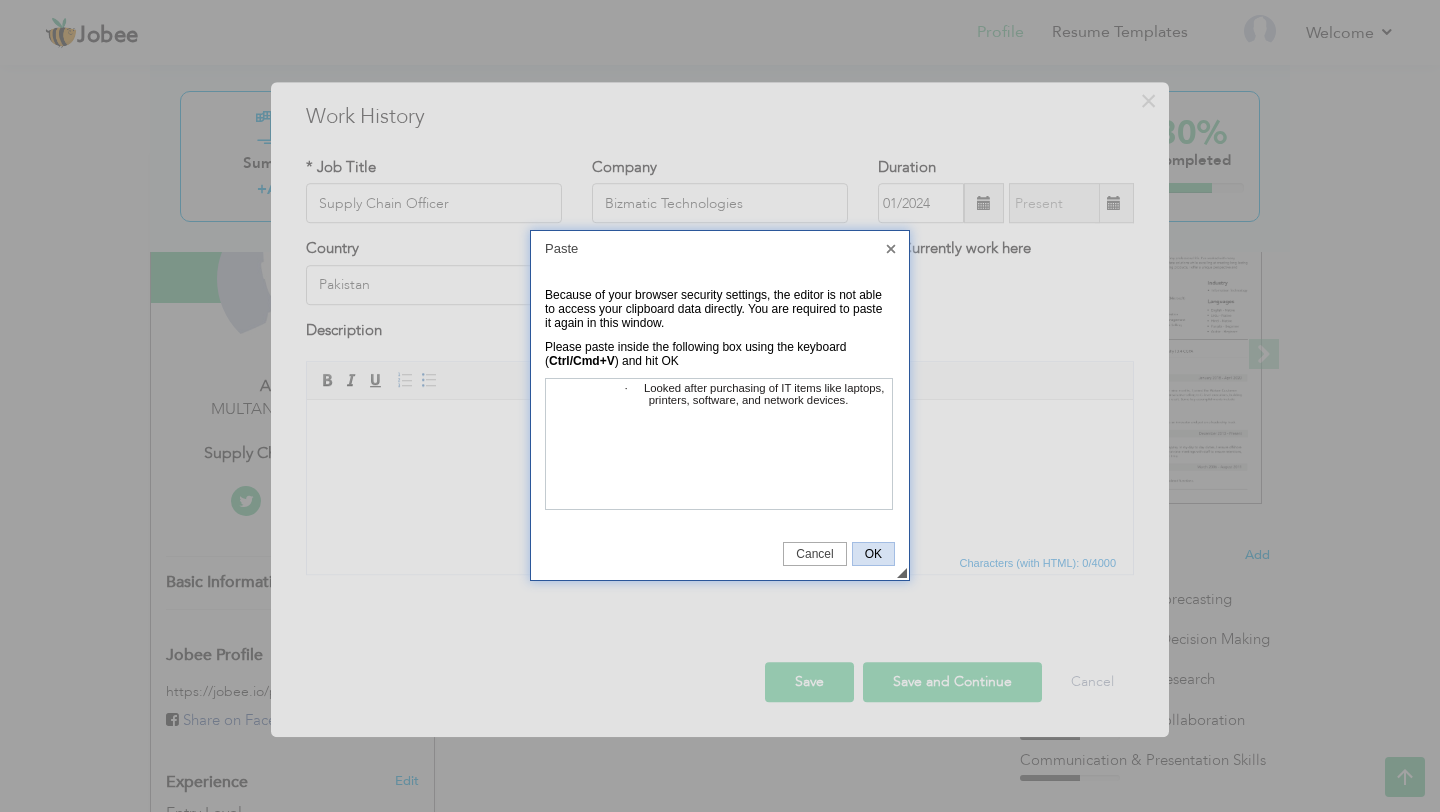 click on "OK" at bounding box center (873, 554) 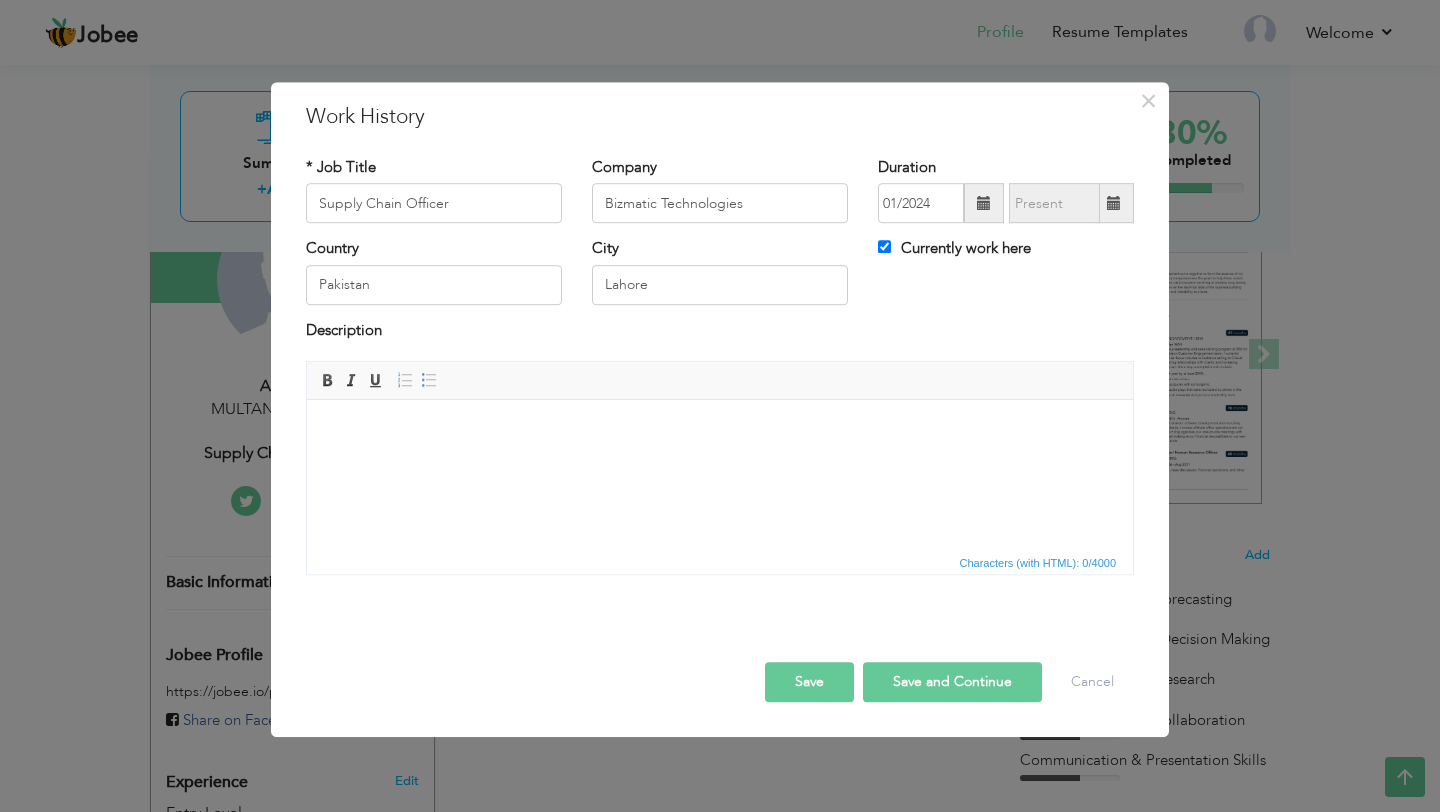 click at bounding box center (720, 430) 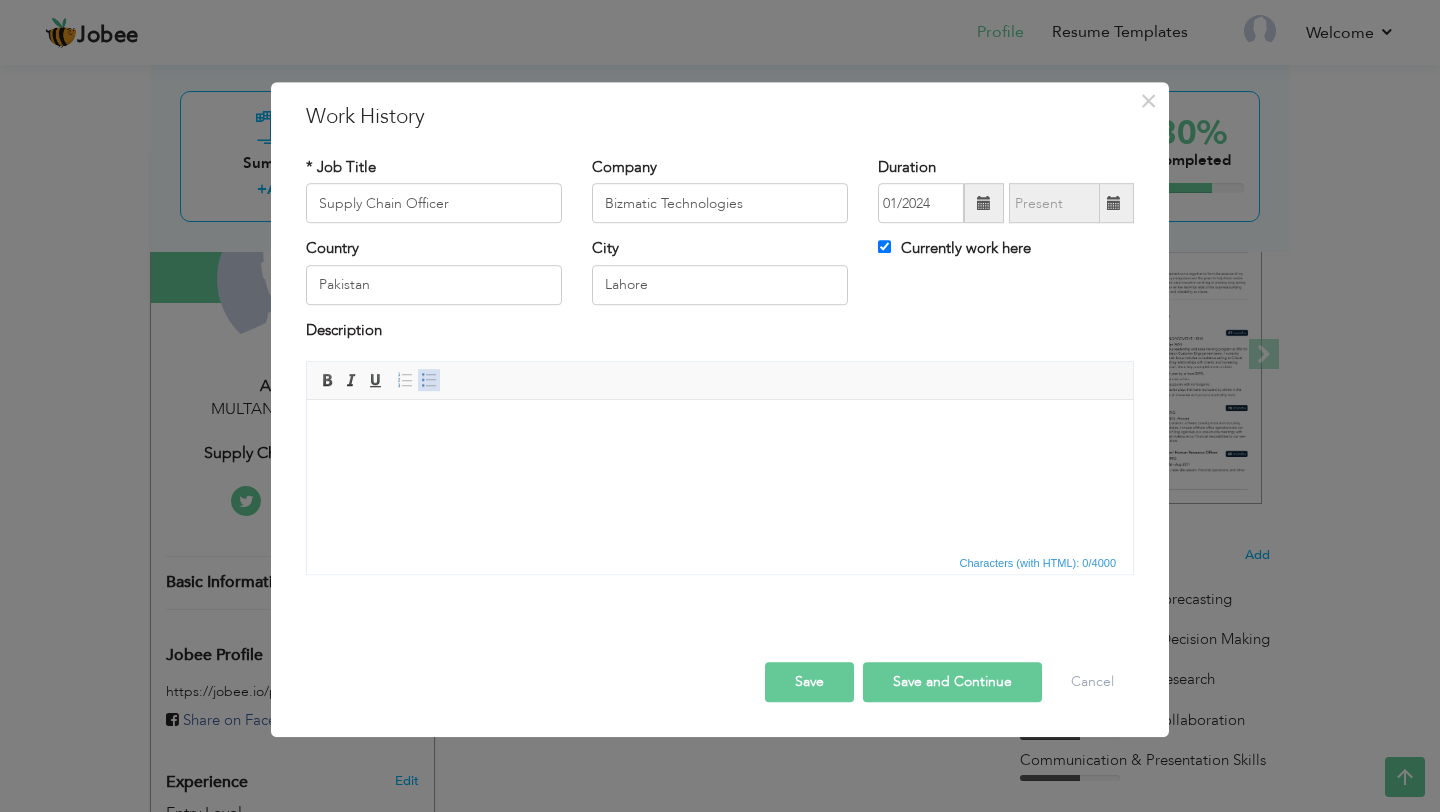 click at bounding box center [429, 380] 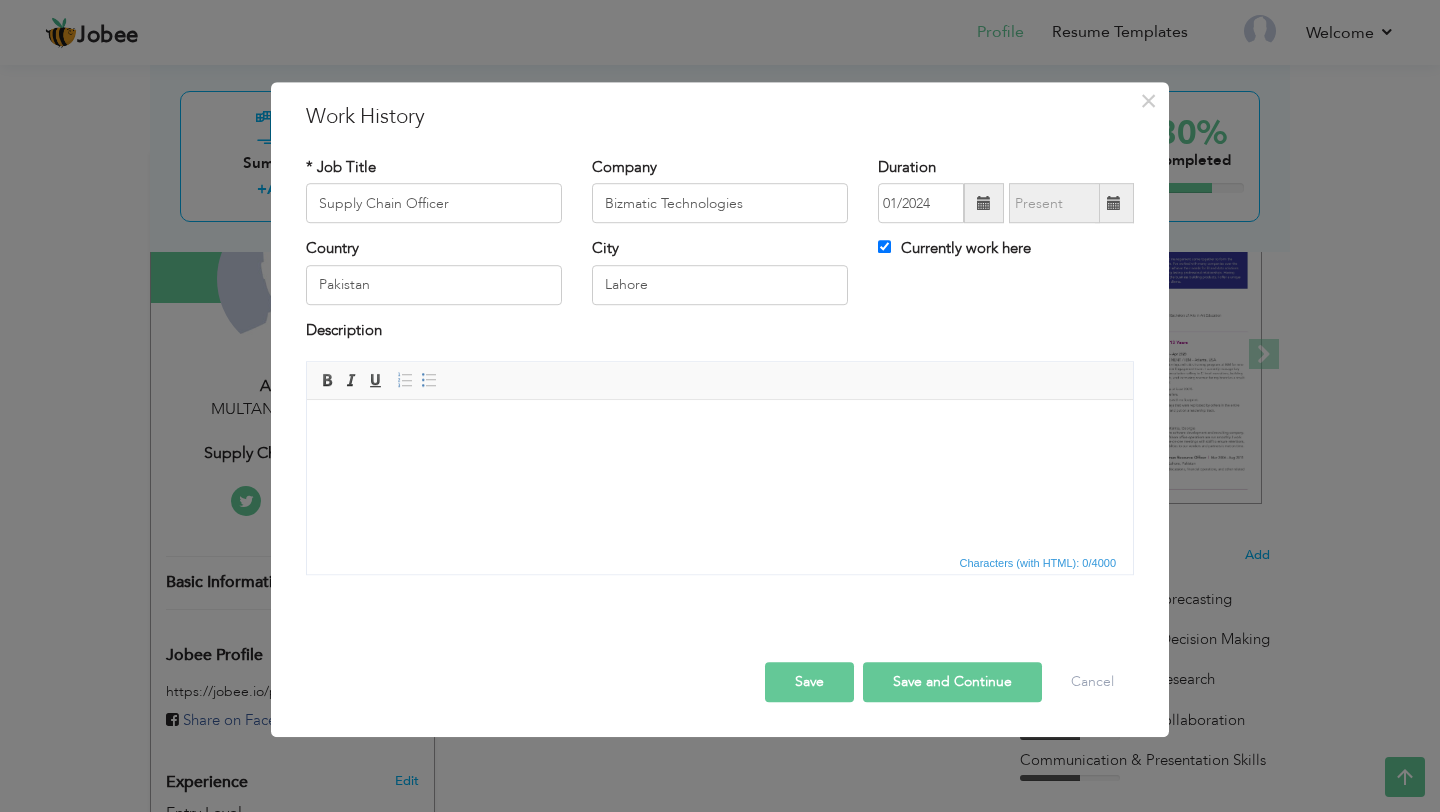 click on "Save" at bounding box center (809, 682) 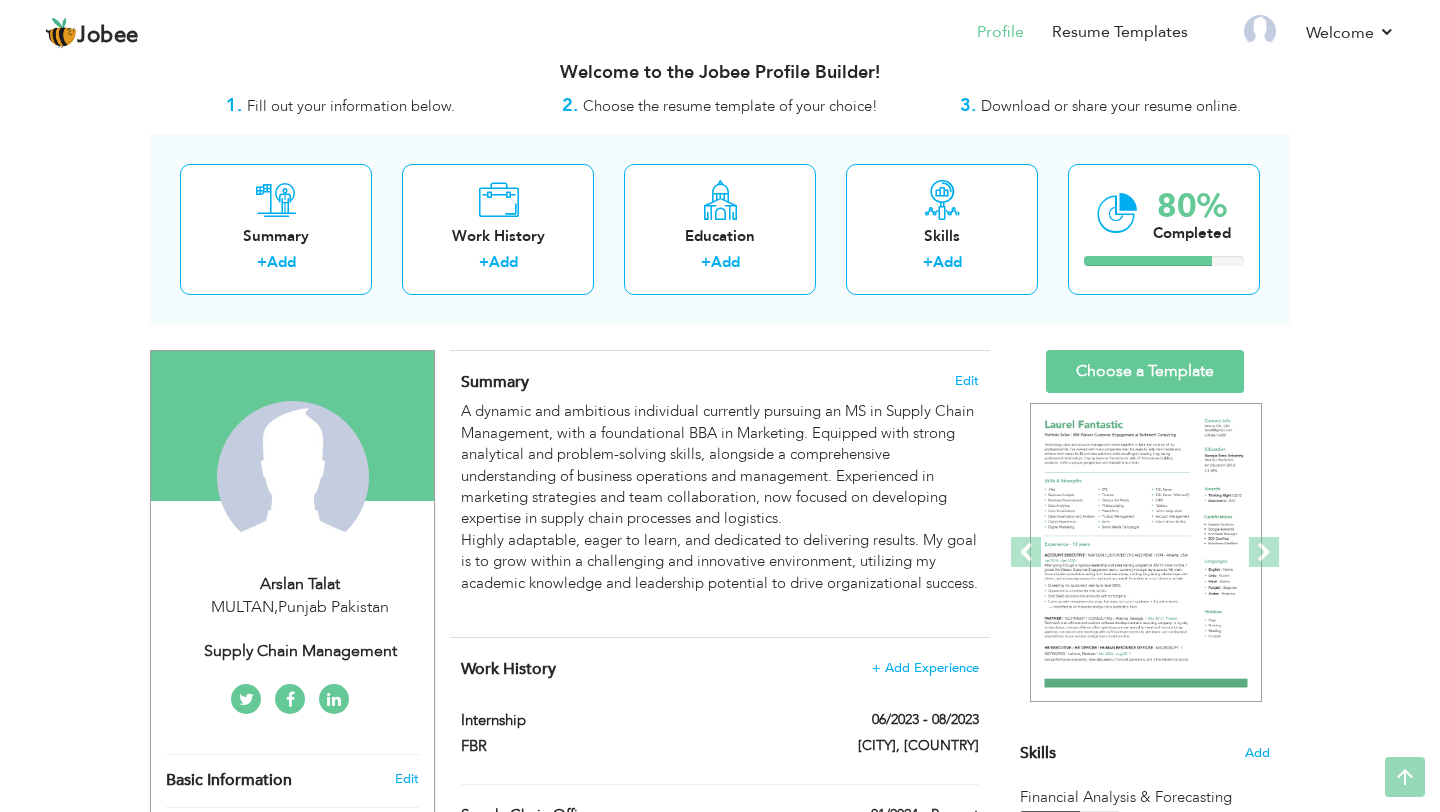 scroll, scrollTop: 0, scrollLeft: 0, axis: both 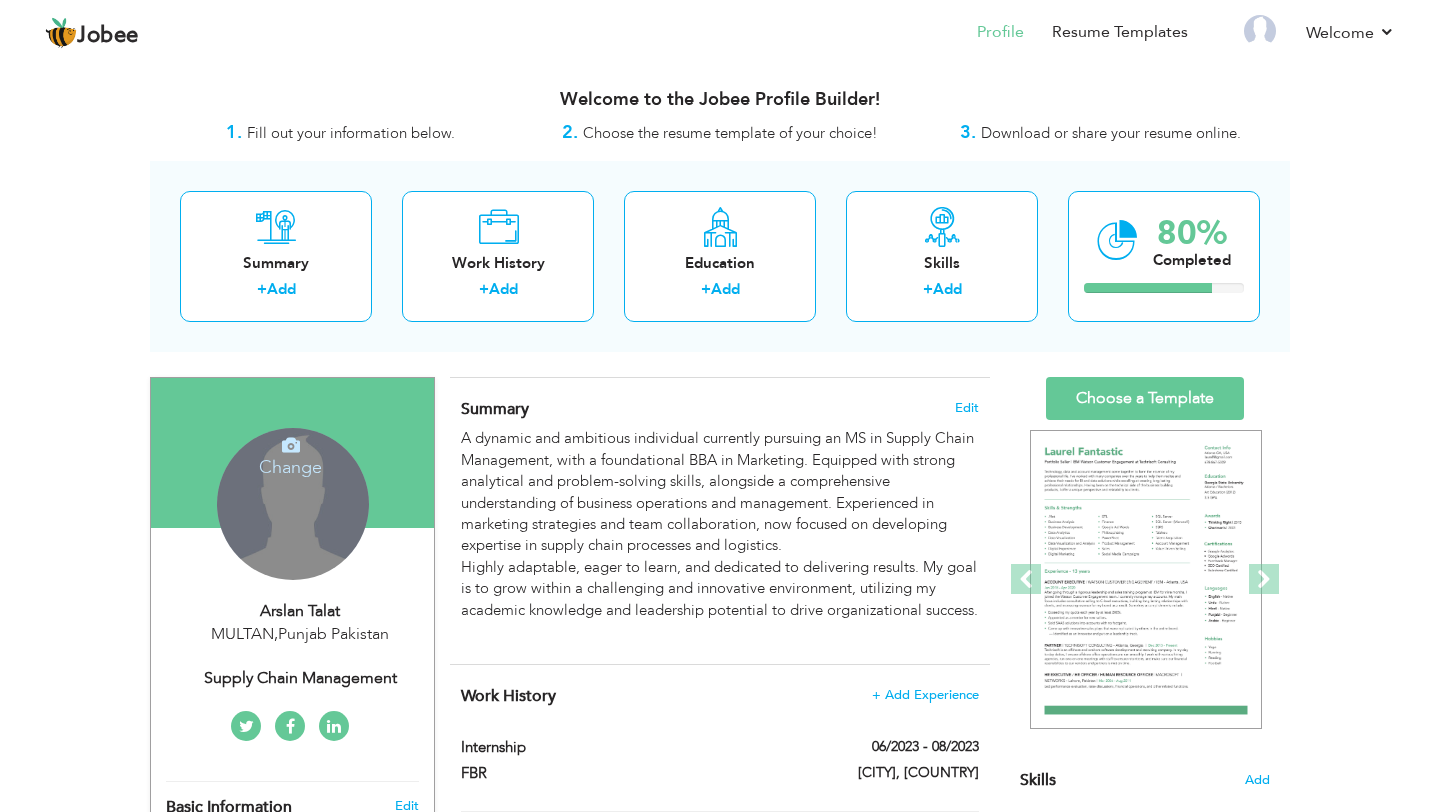 click on "Change
Remove" at bounding box center [293, 504] 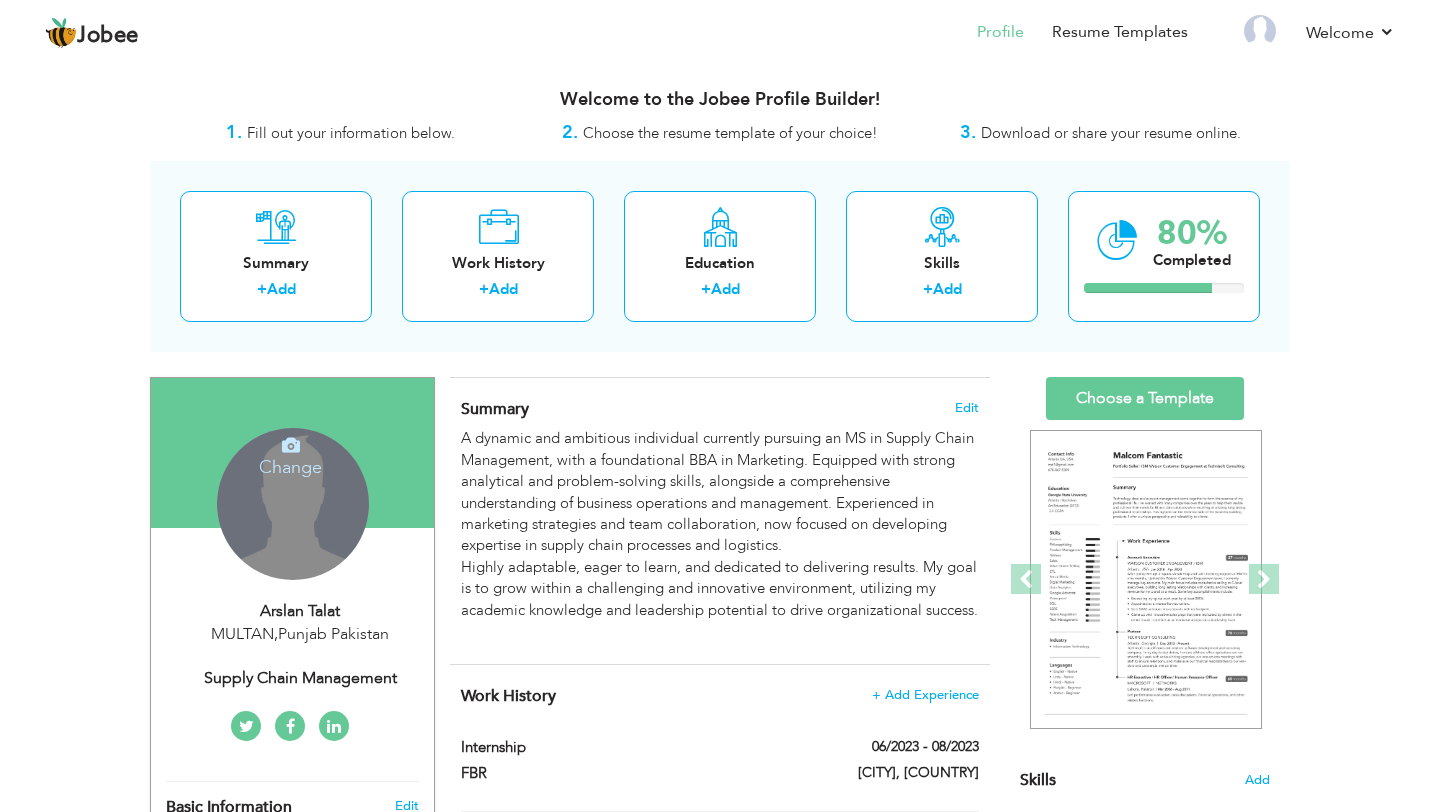 click at bounding box center (291, 445) 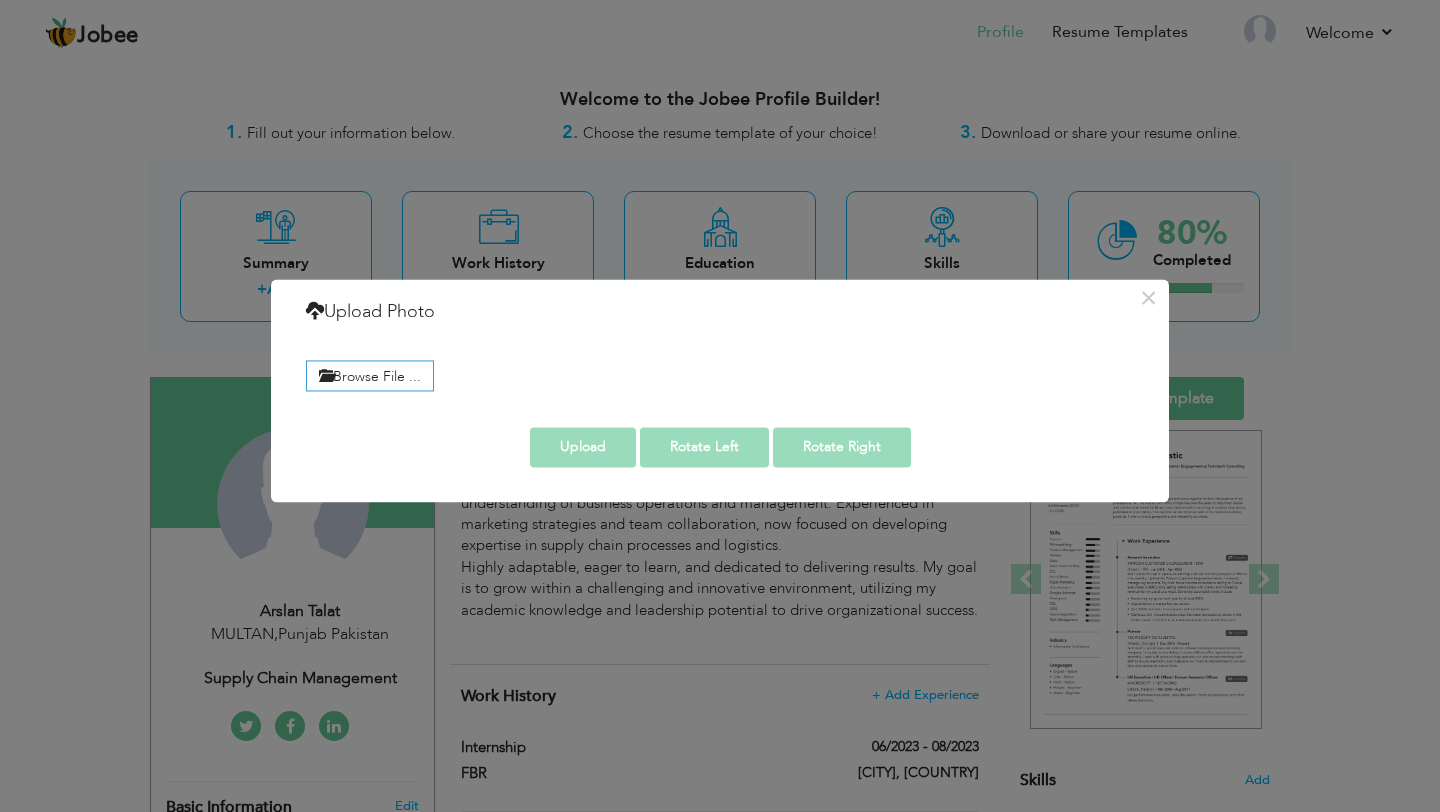 click on "Browse File ..." at bounding box center [720, 373] 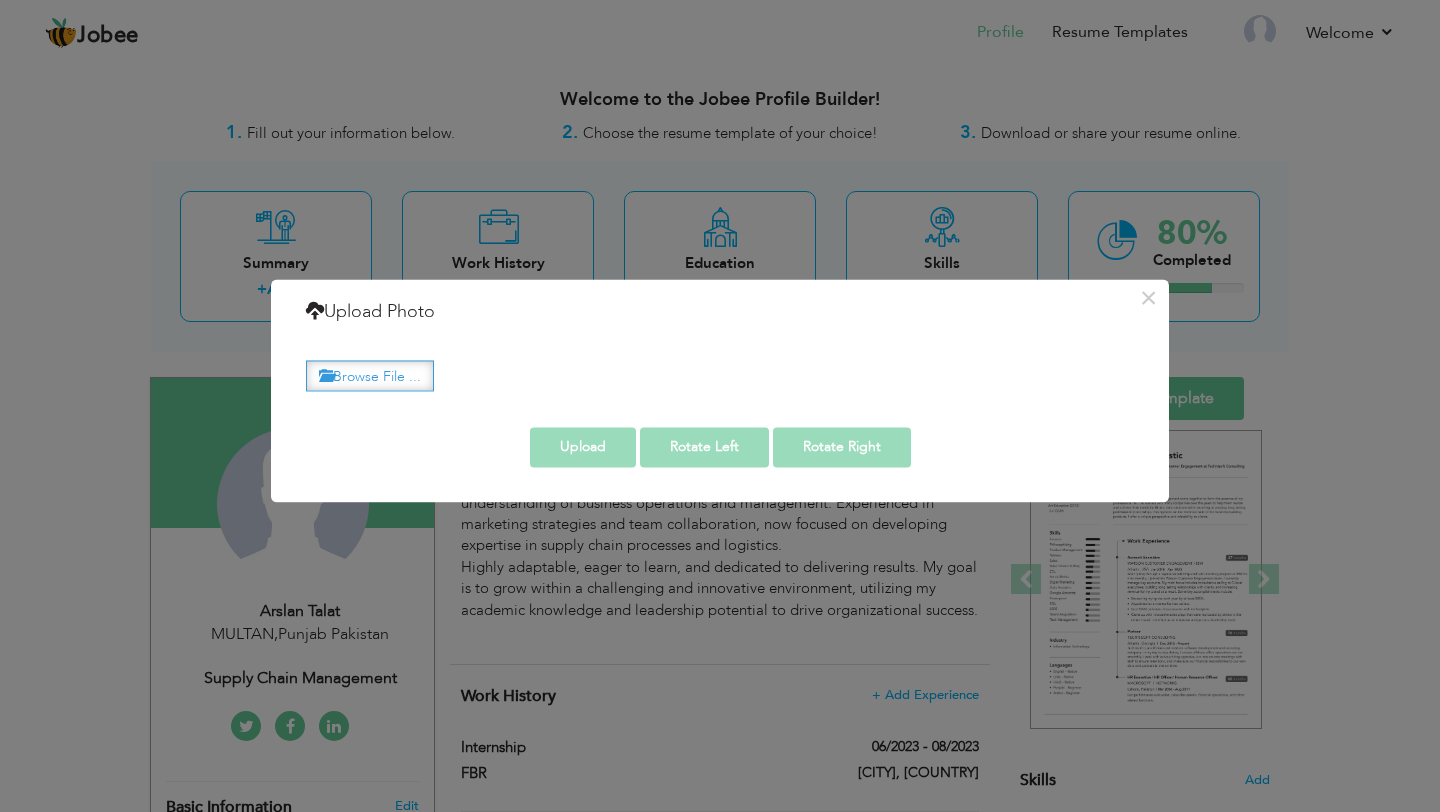click on "Browse File ..." at bounding box center (370, 375) 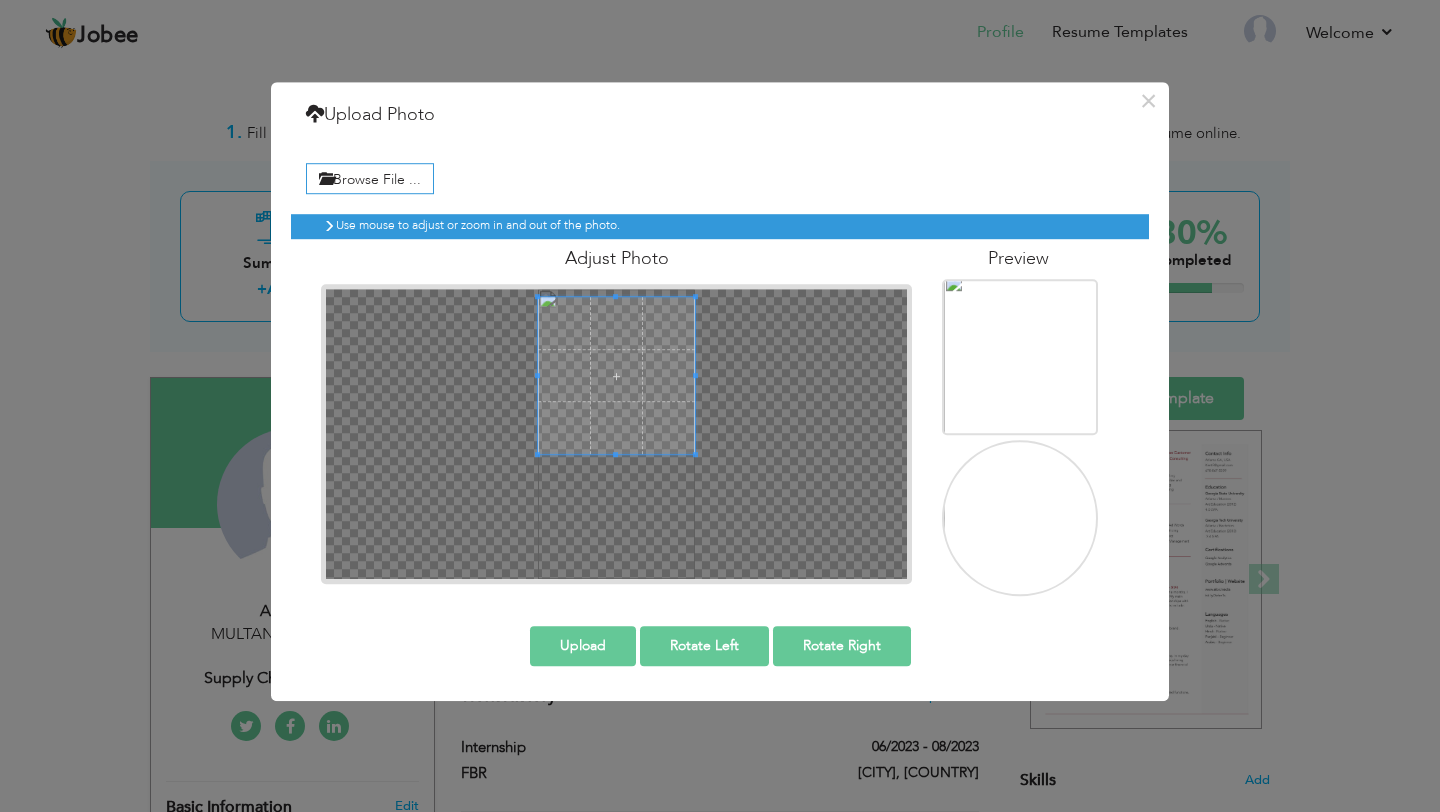 click at bounding box center (617, 376) 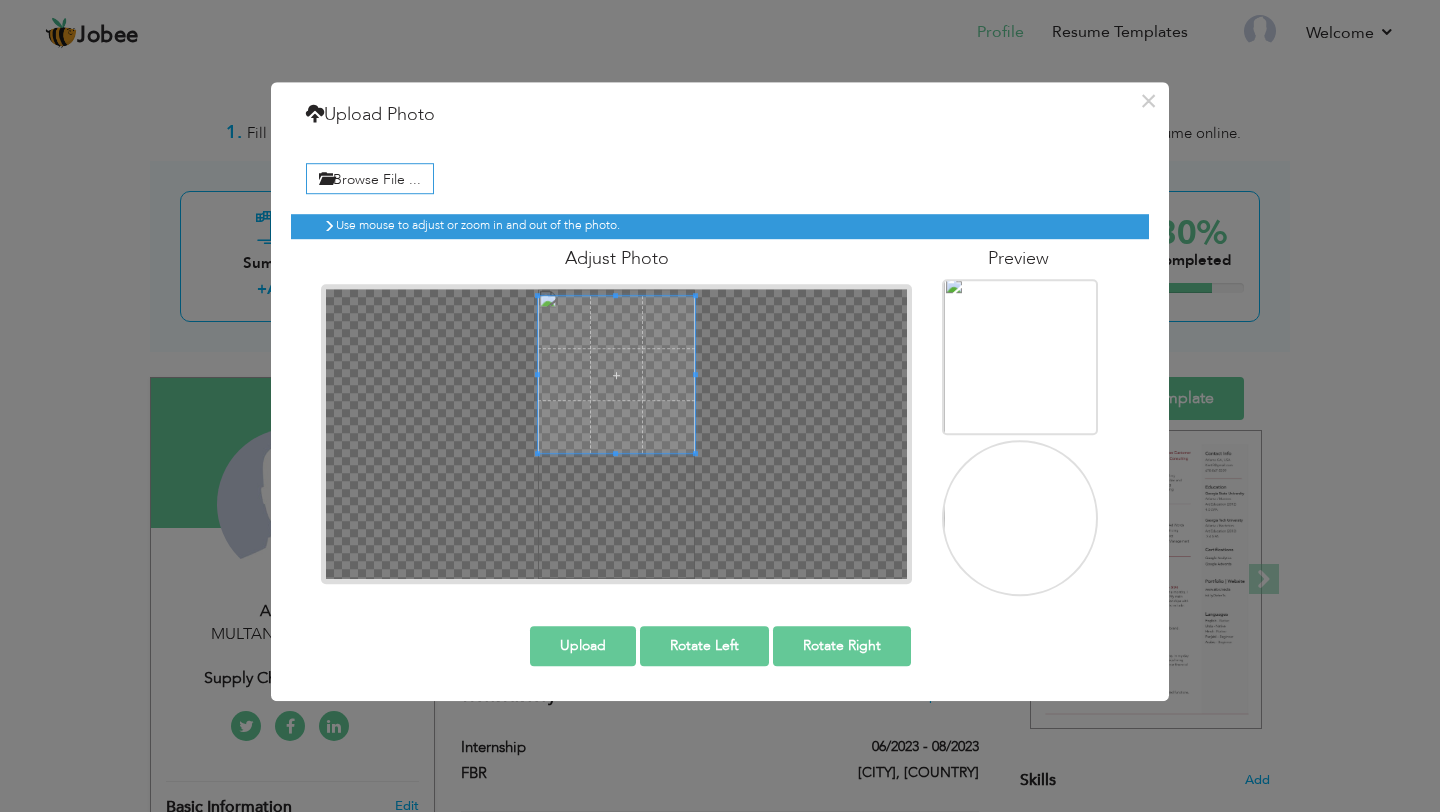 click on "Upload" at bounding box center (583, 646) 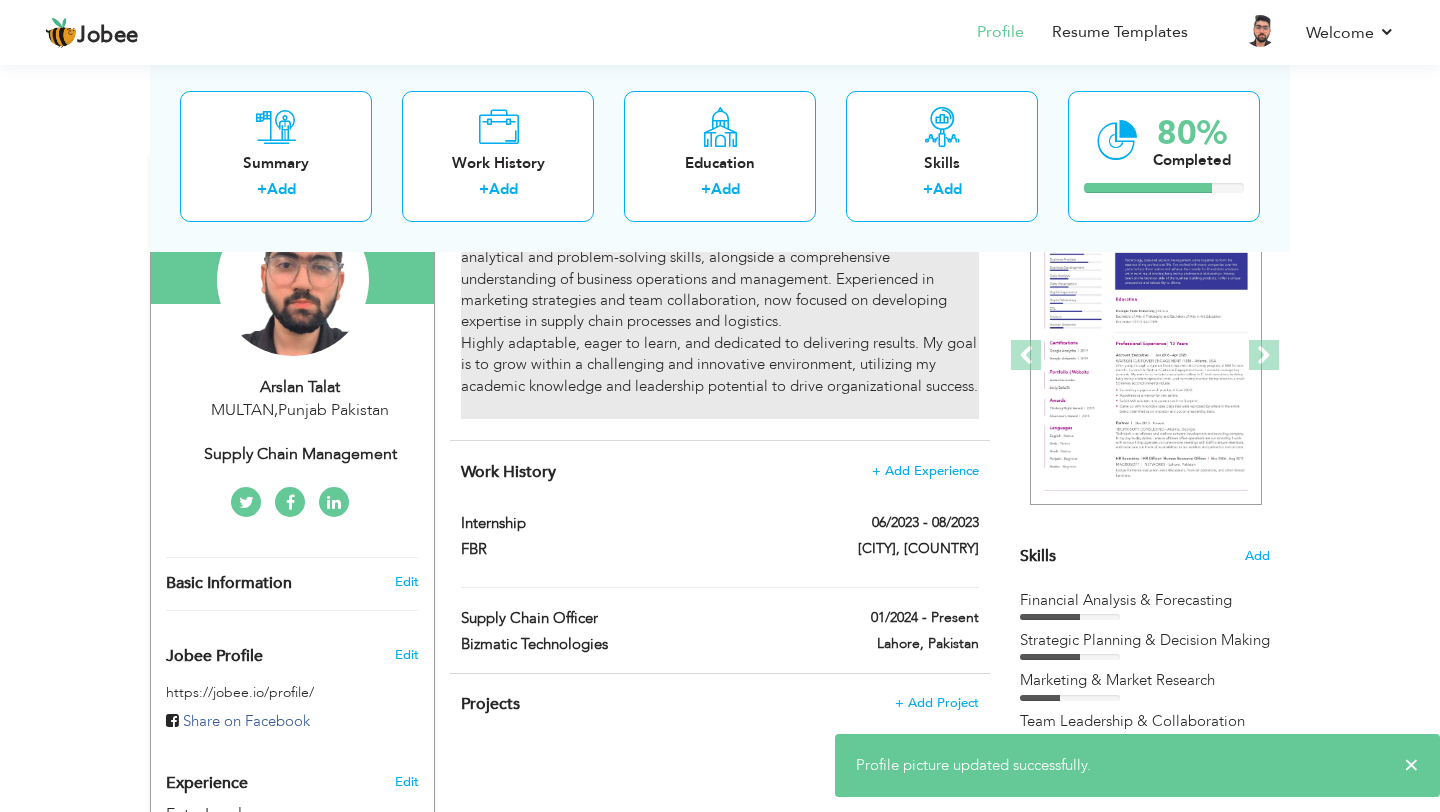 scroll, scrollTop: 225, scrollLeft: 0, axis: vertical 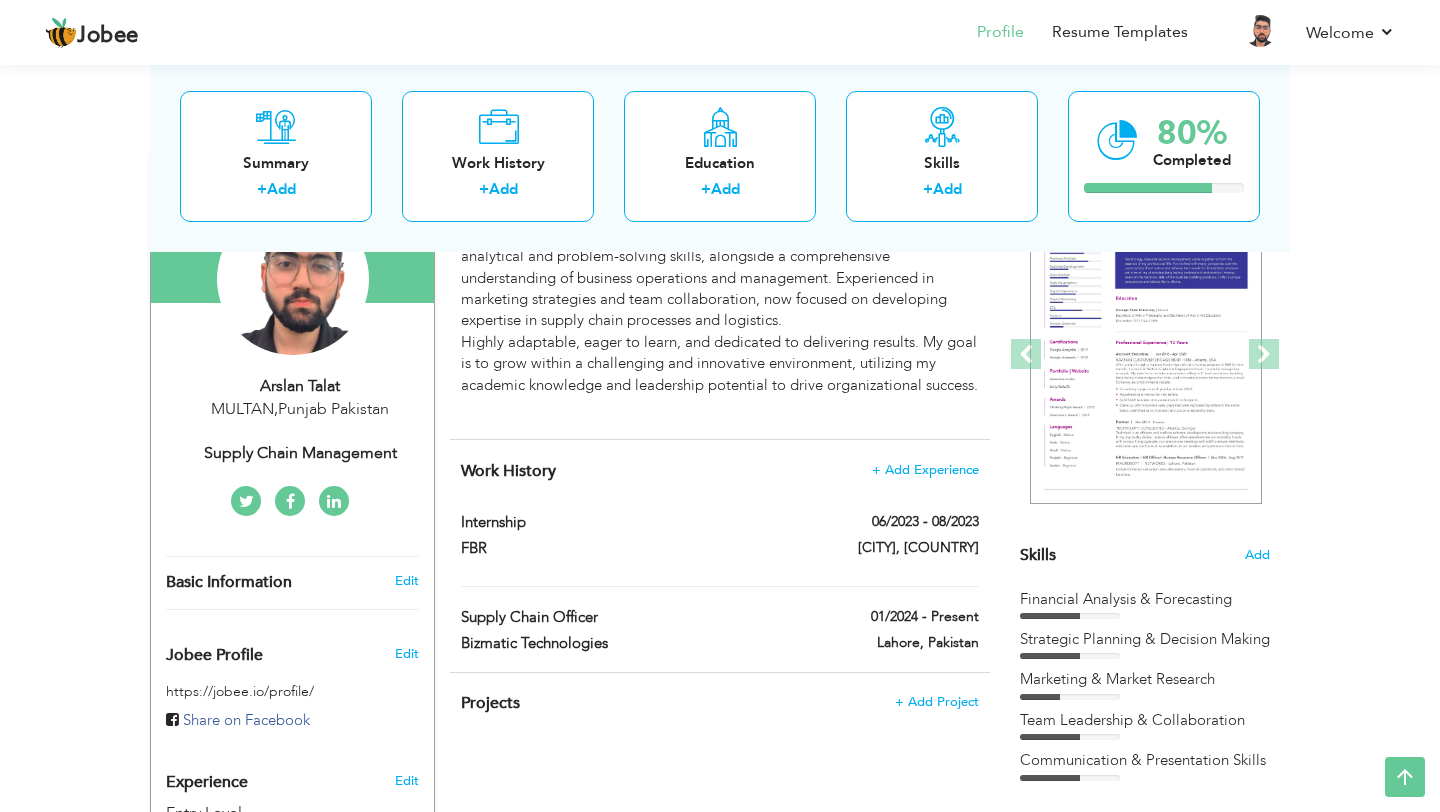 click on "Arslan Talat" at bounding box center (300, 386) 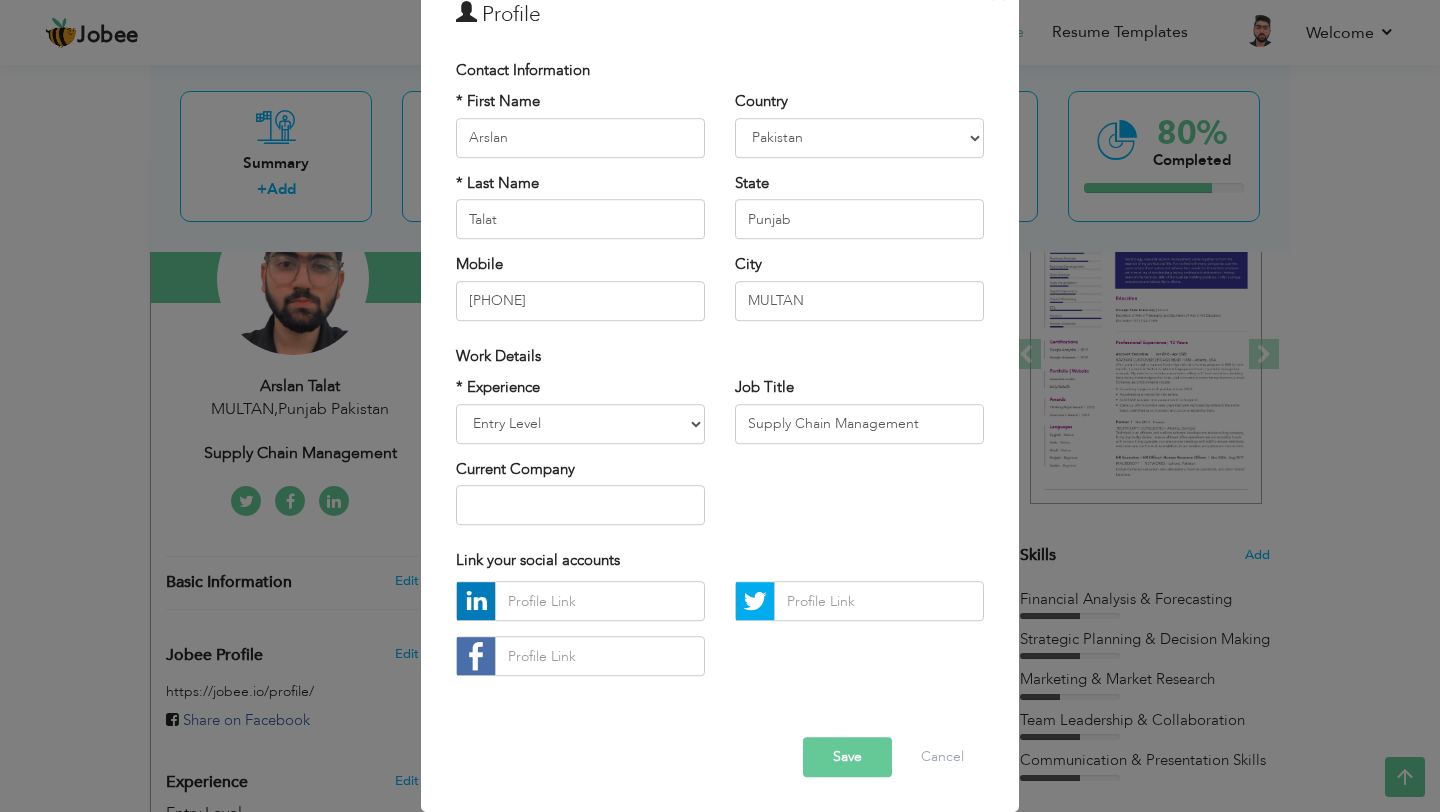 scroll, scrollTop: 0, scrollLeft: 0, axis: both 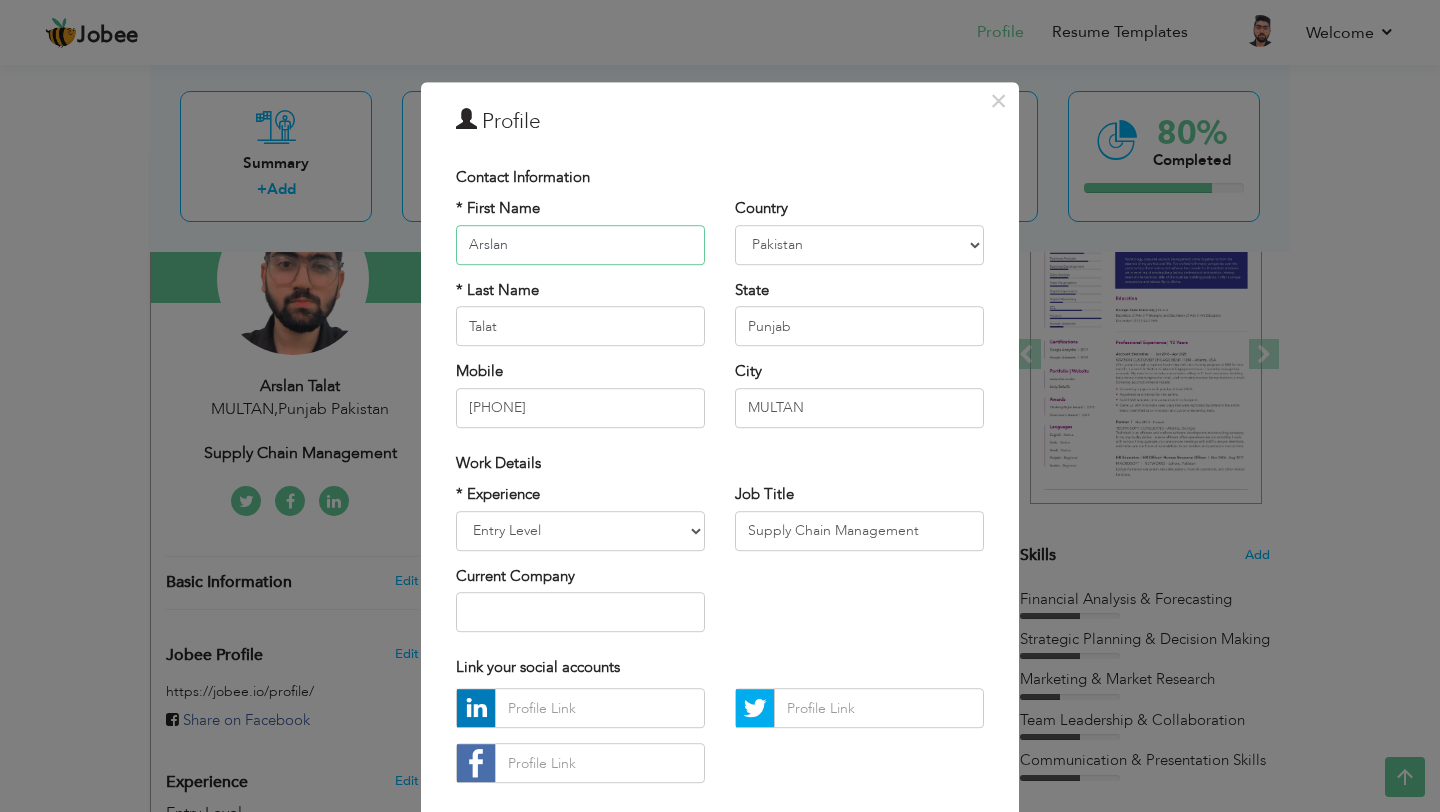 click on "Arslan" at bounding box center (580, 245) 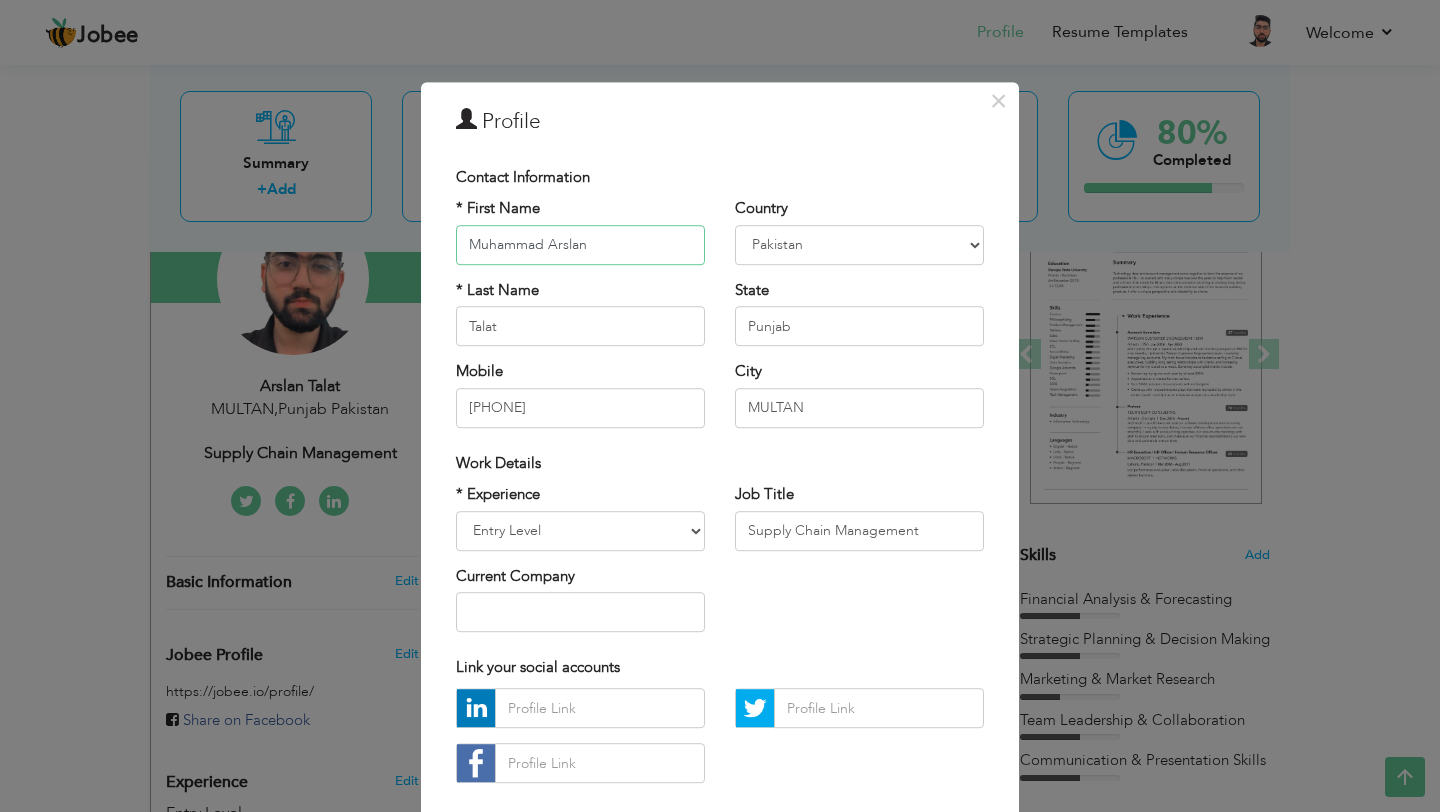 scroll, scrollTop: 107, scrollLeft: 0, axis: vertical 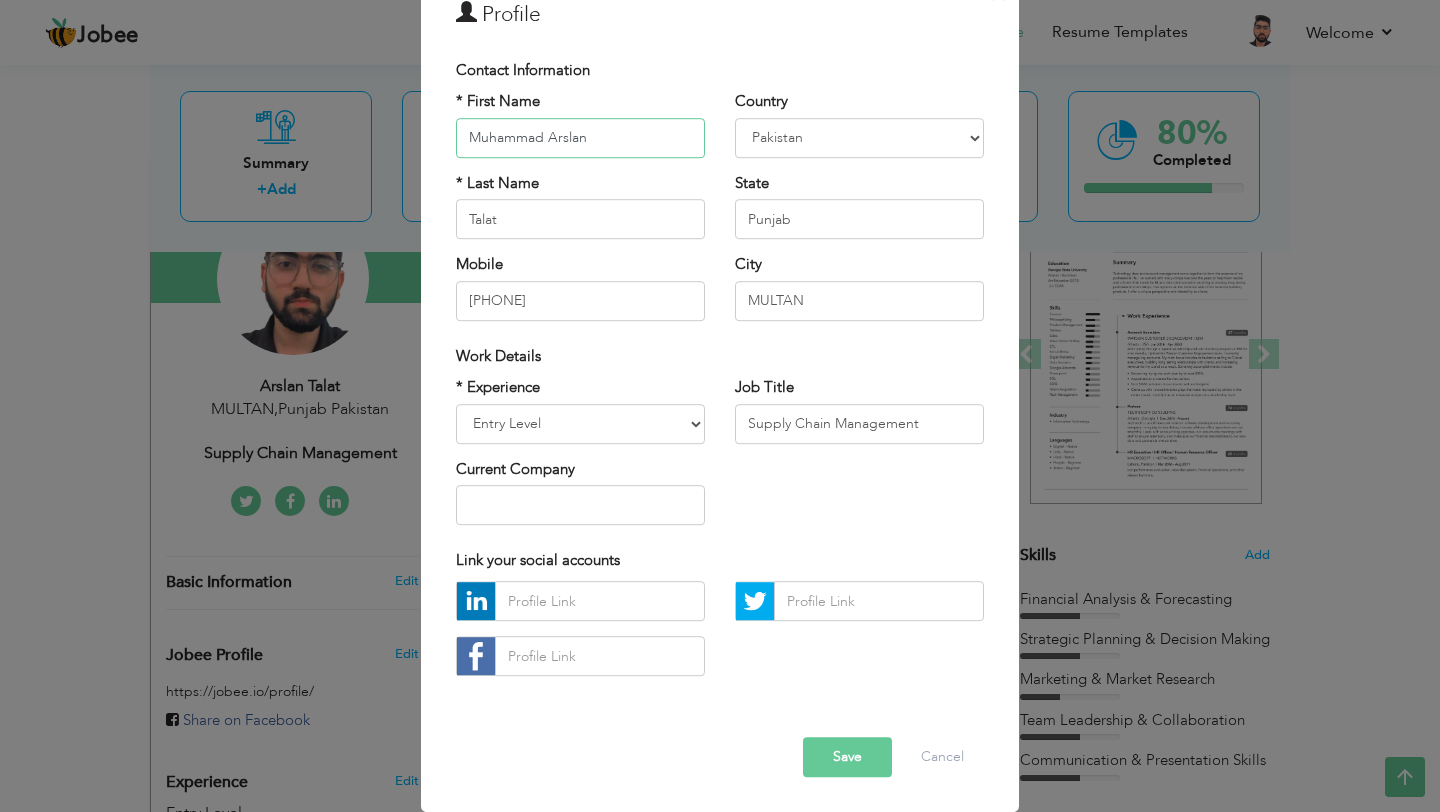 type on "Muhammad Arslan" 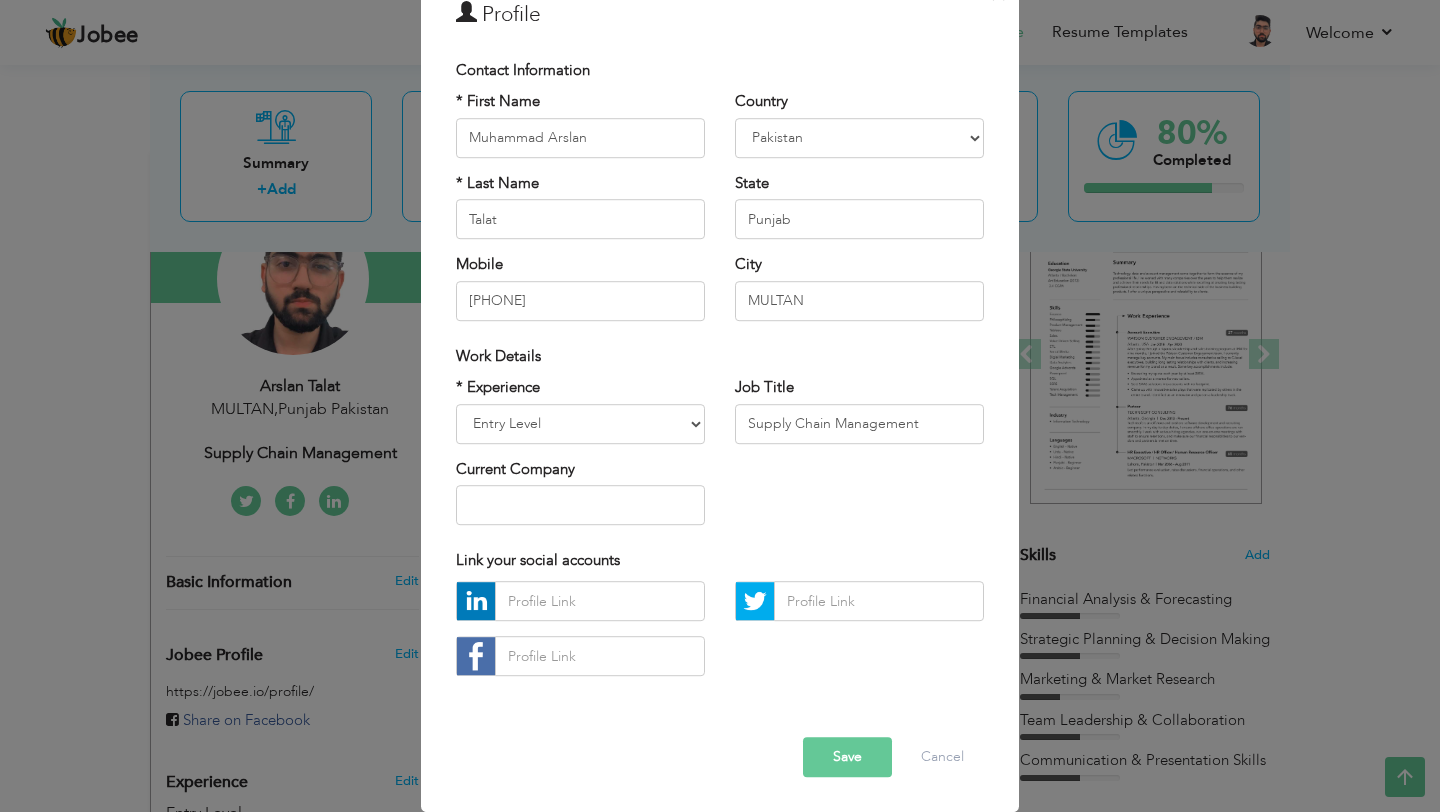 click on "Save" at bounding box center (847, 758) 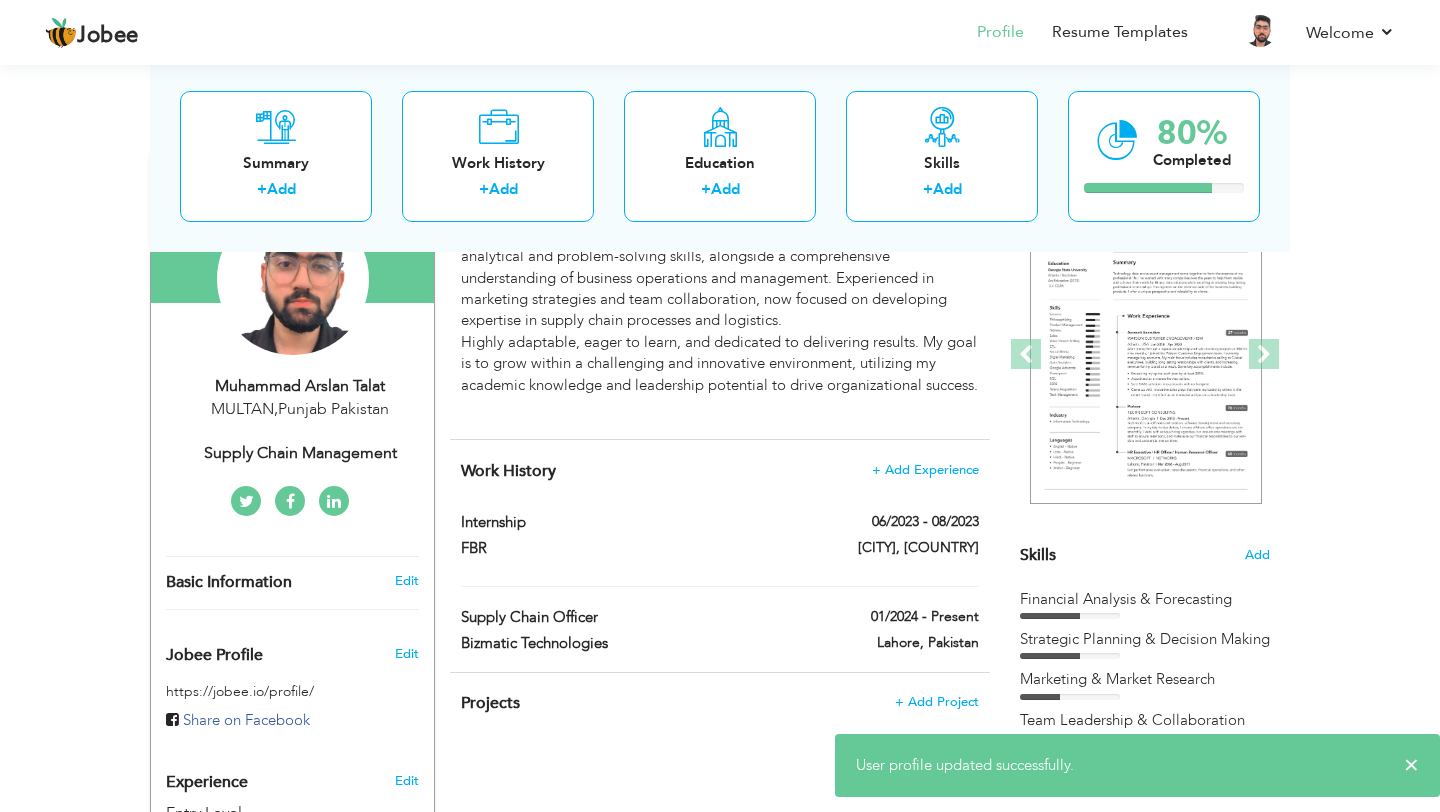 click on "Muhammad Arslan Talat" at bounding box center (300, 386) 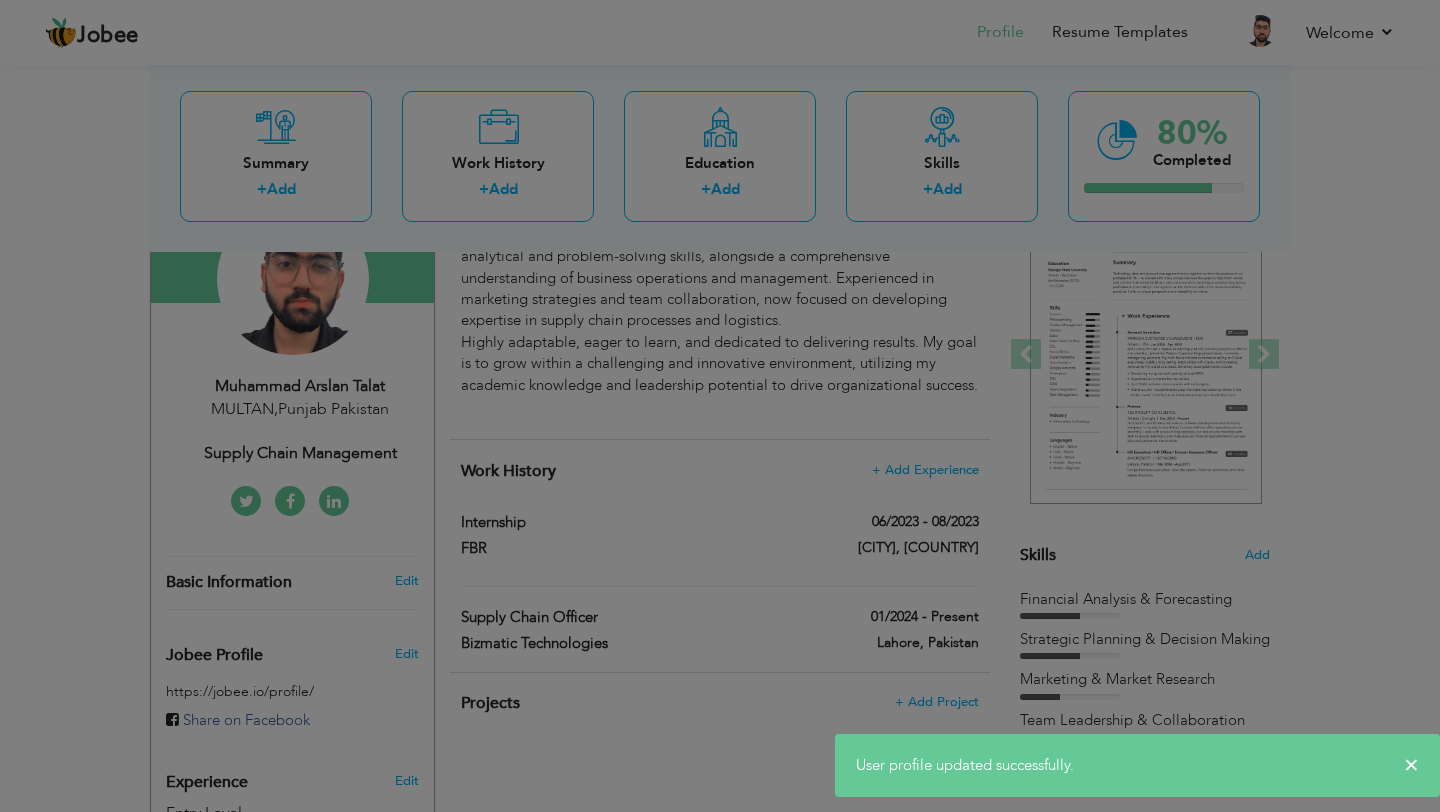 scroll, scrollTop: 0, scrollLeft: 0, axis: both 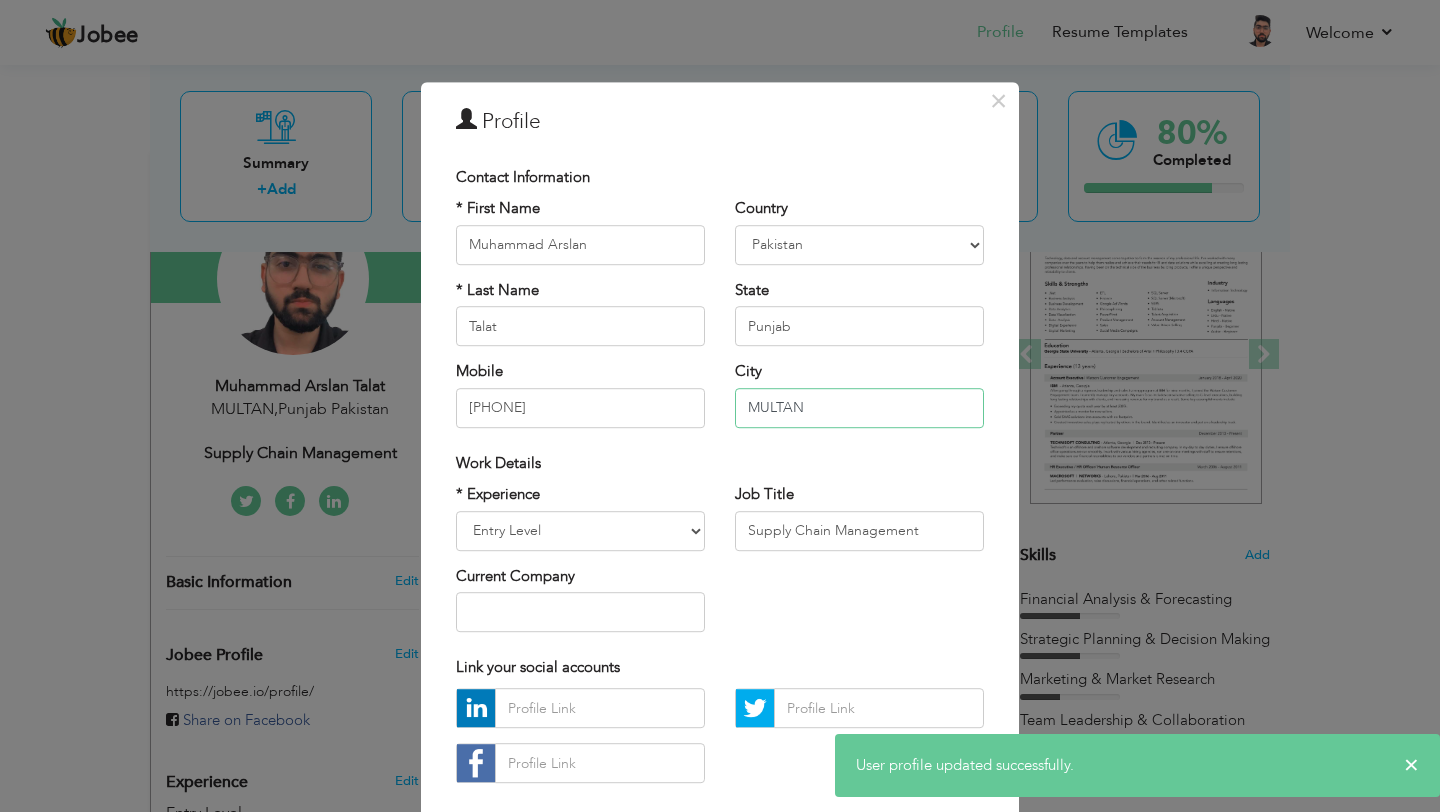 drag, startPoint x: 821, startPoint y: 400, endPoint x: 699, endPoint y: 403, distance: 122.03688 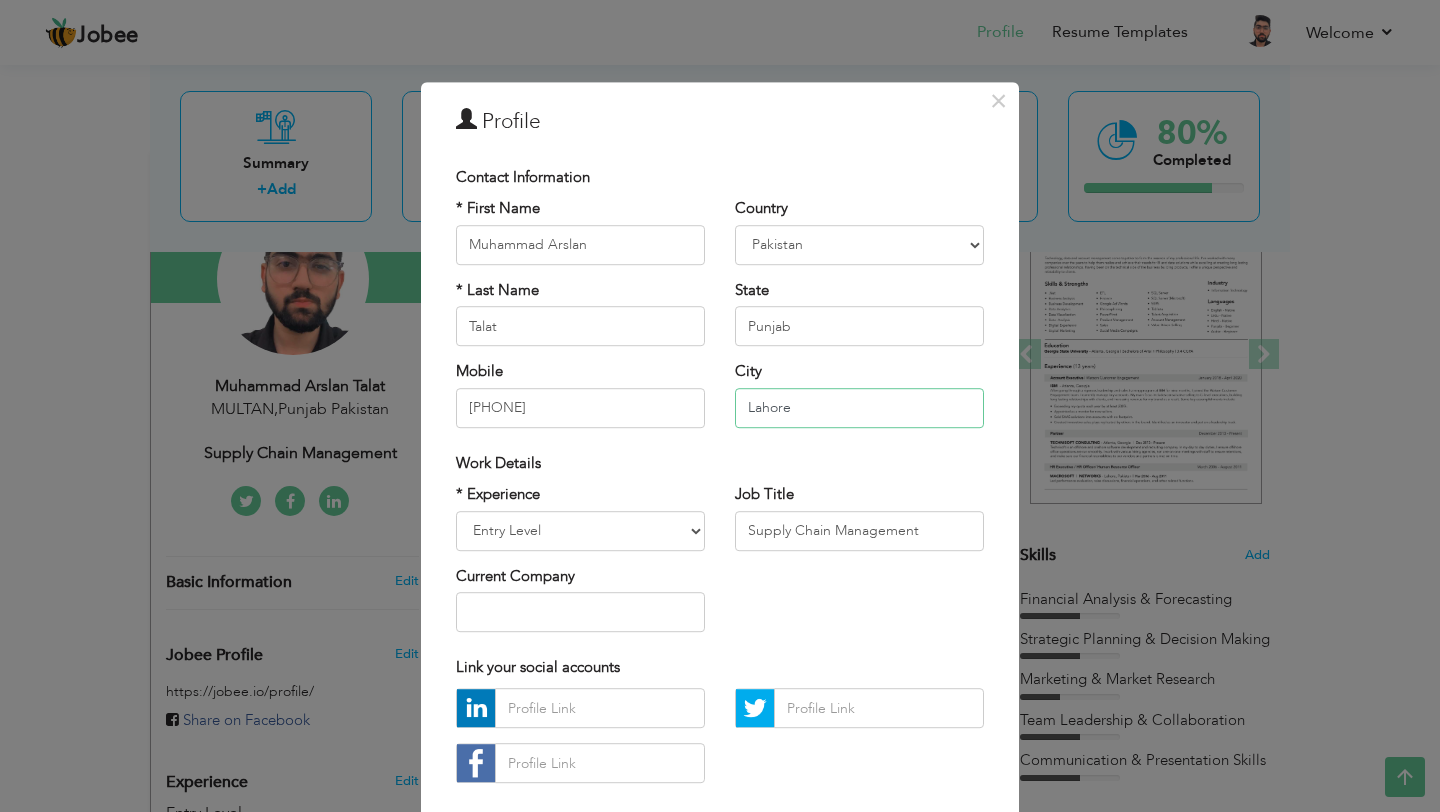 scroll, scrollTop: 107, scrollLeft: 0, axis: vertical 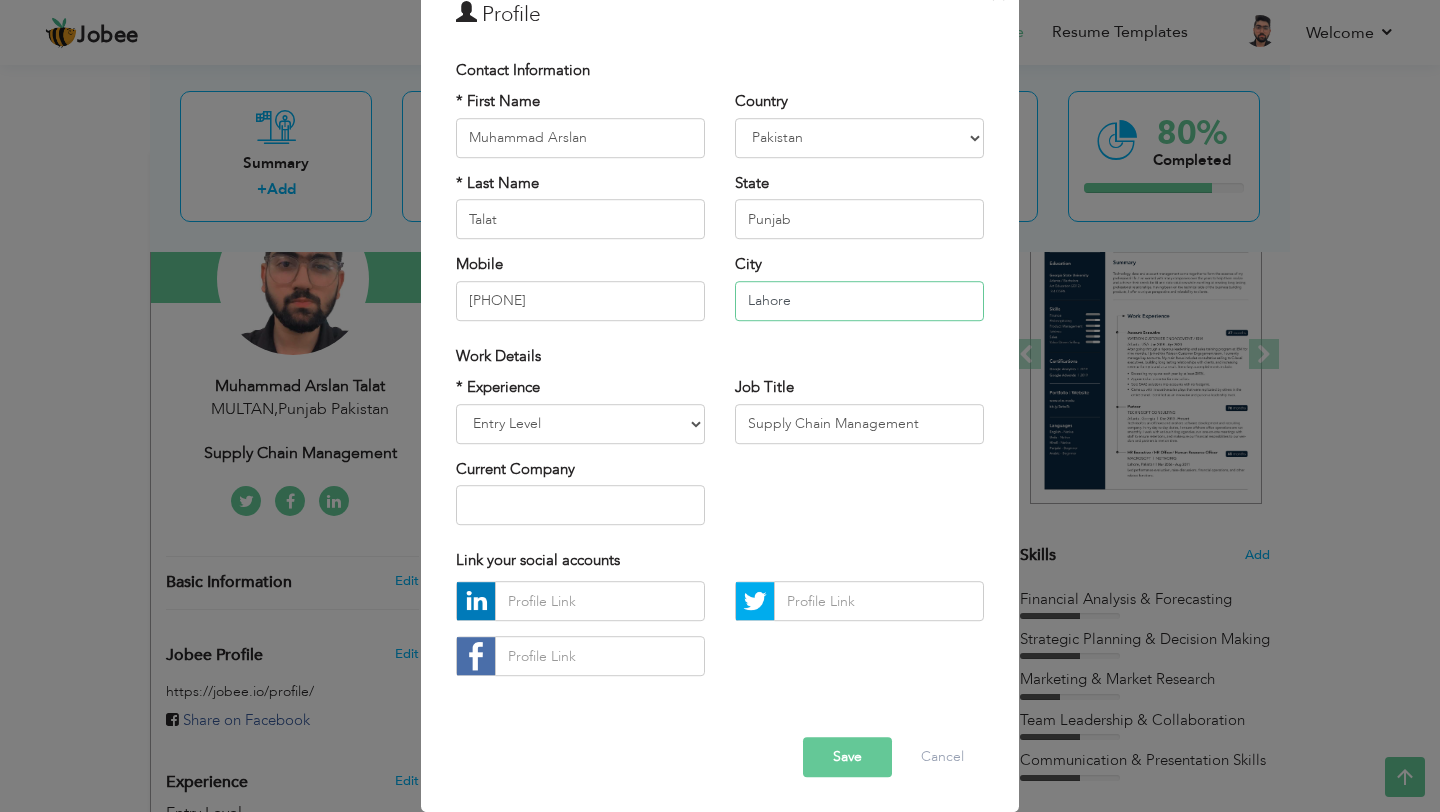 type on "Lahore" 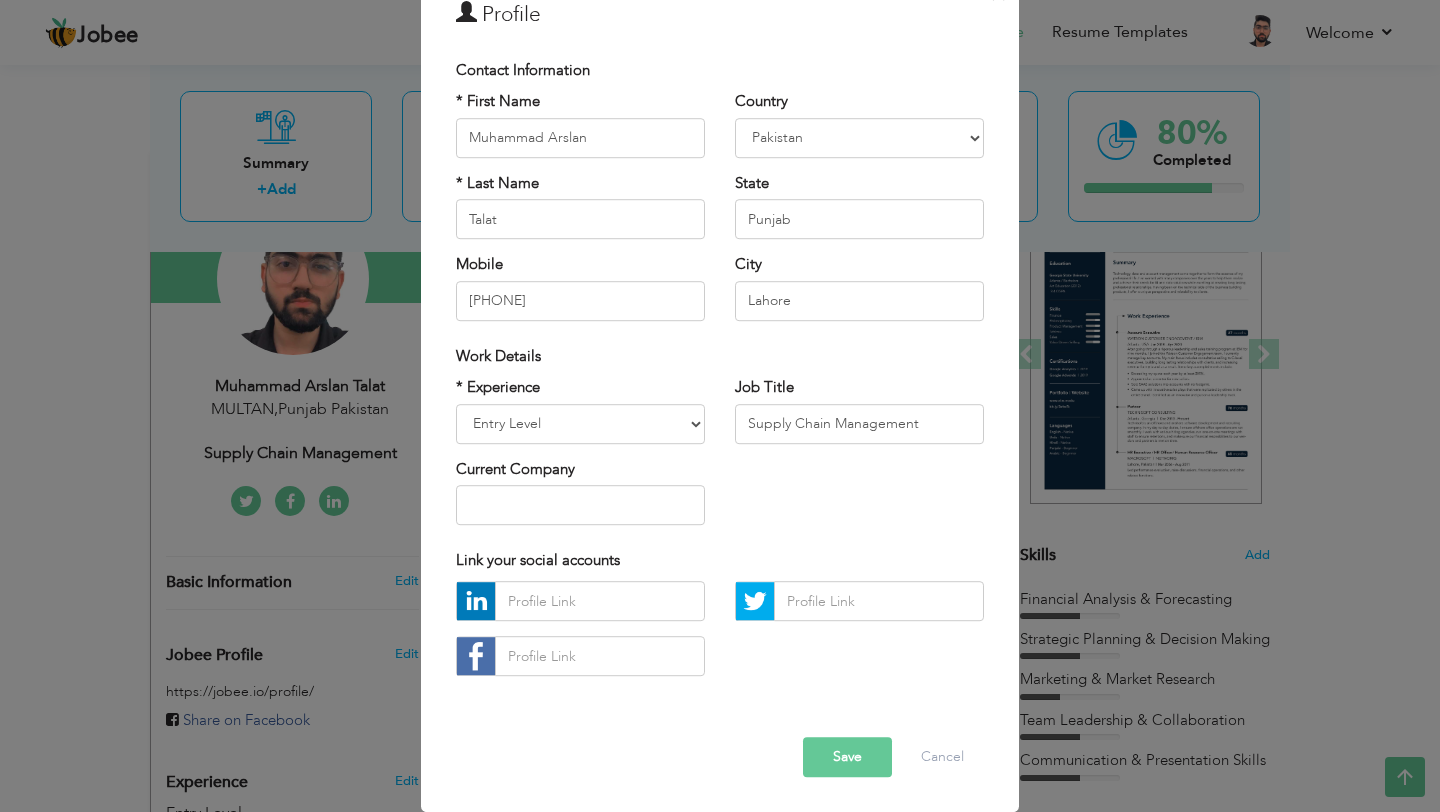 click on "Save" at bounding box center [847, 758] 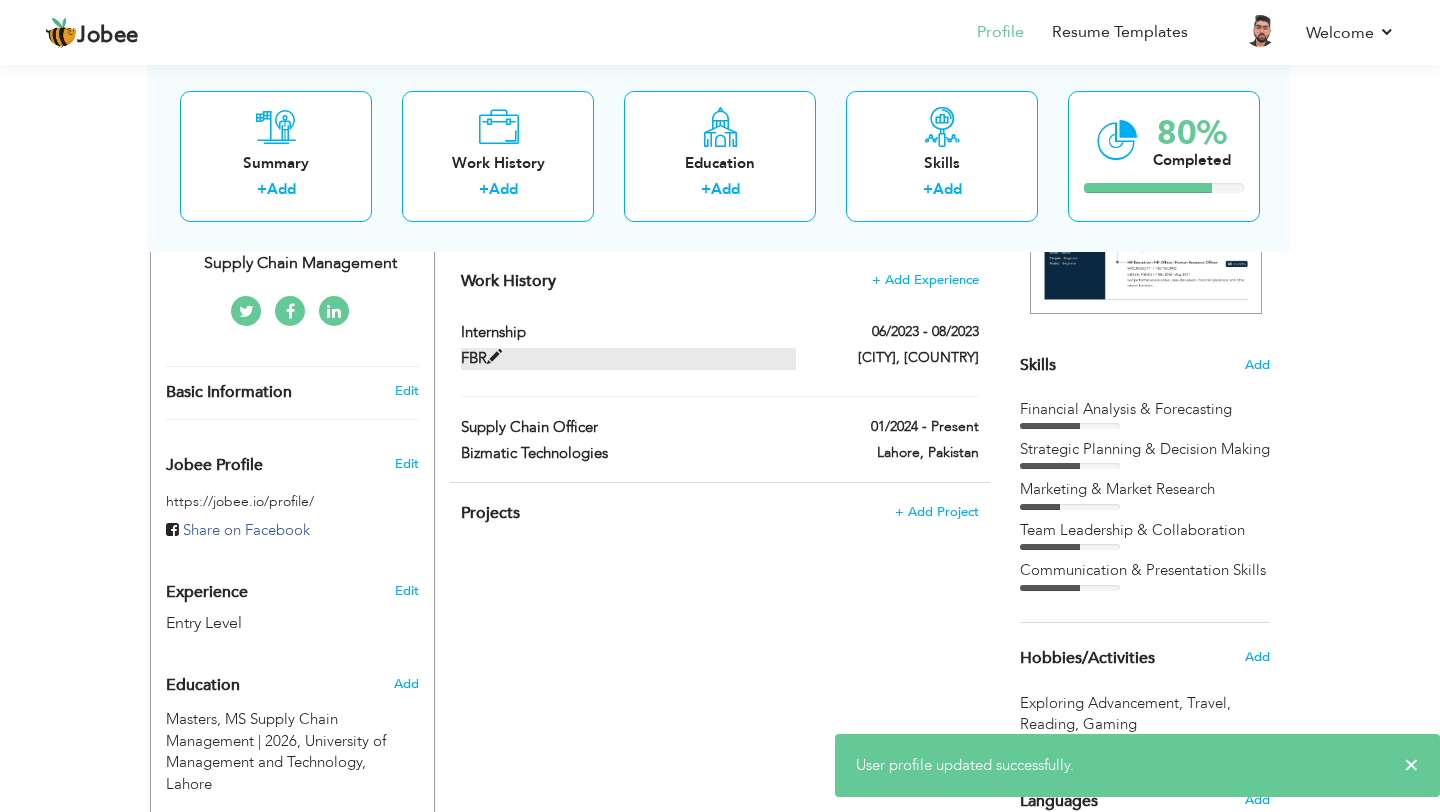 scroll, scrollTop: 443, scrollLeft: 0, axis: vertical 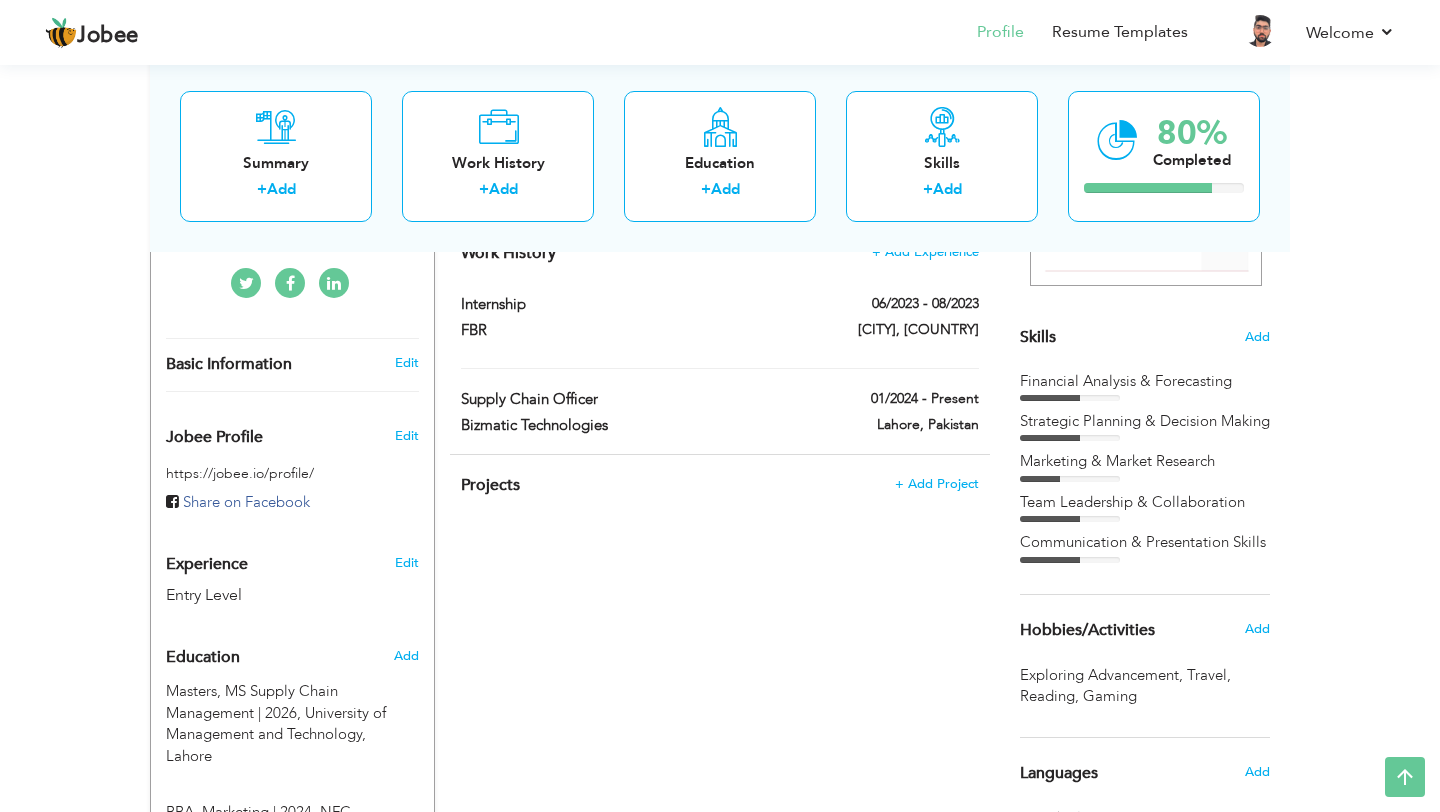 click on "Financial Analysis & Forecasting" at bounding box center (1145, 386) 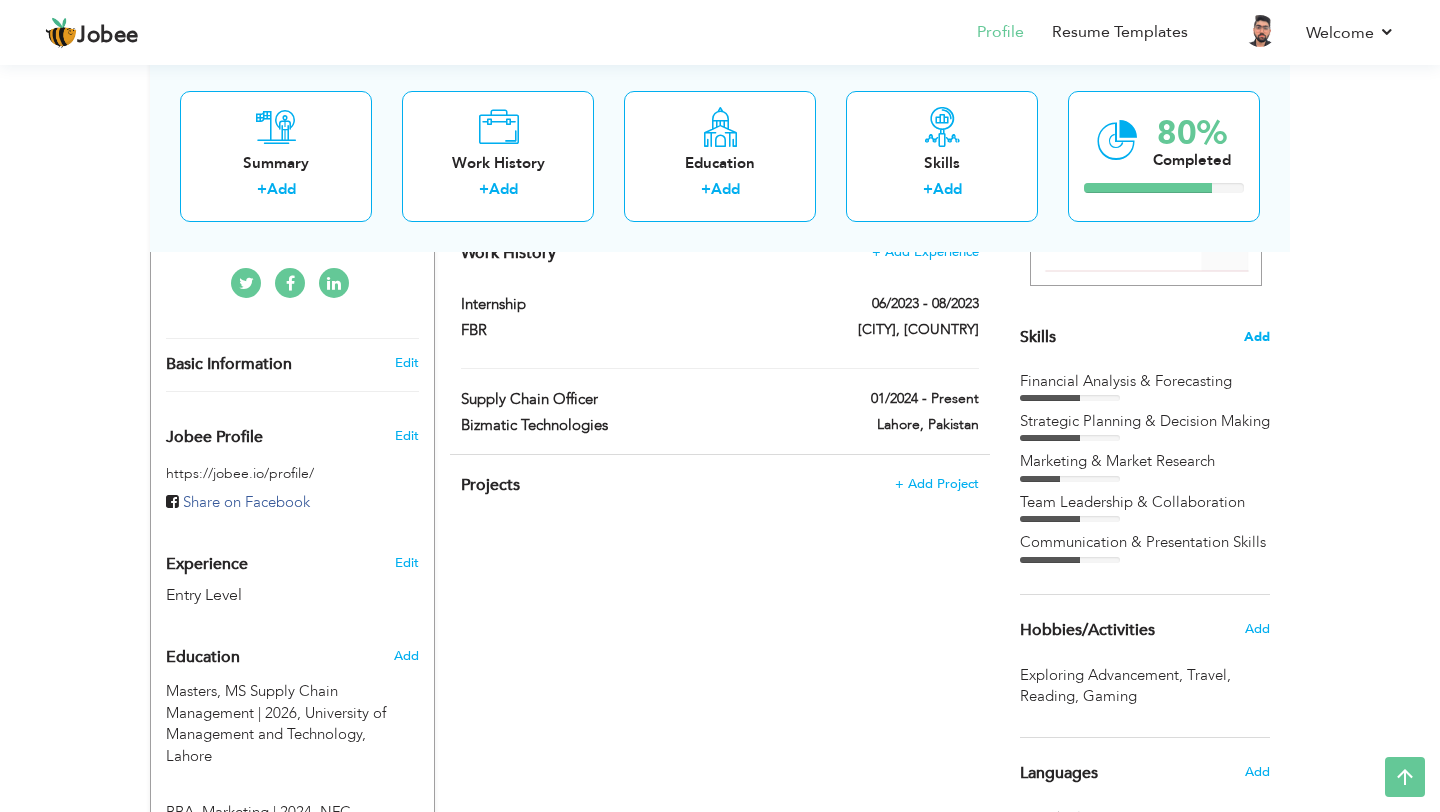 click on "Add" at bounding box center (1257, 337) 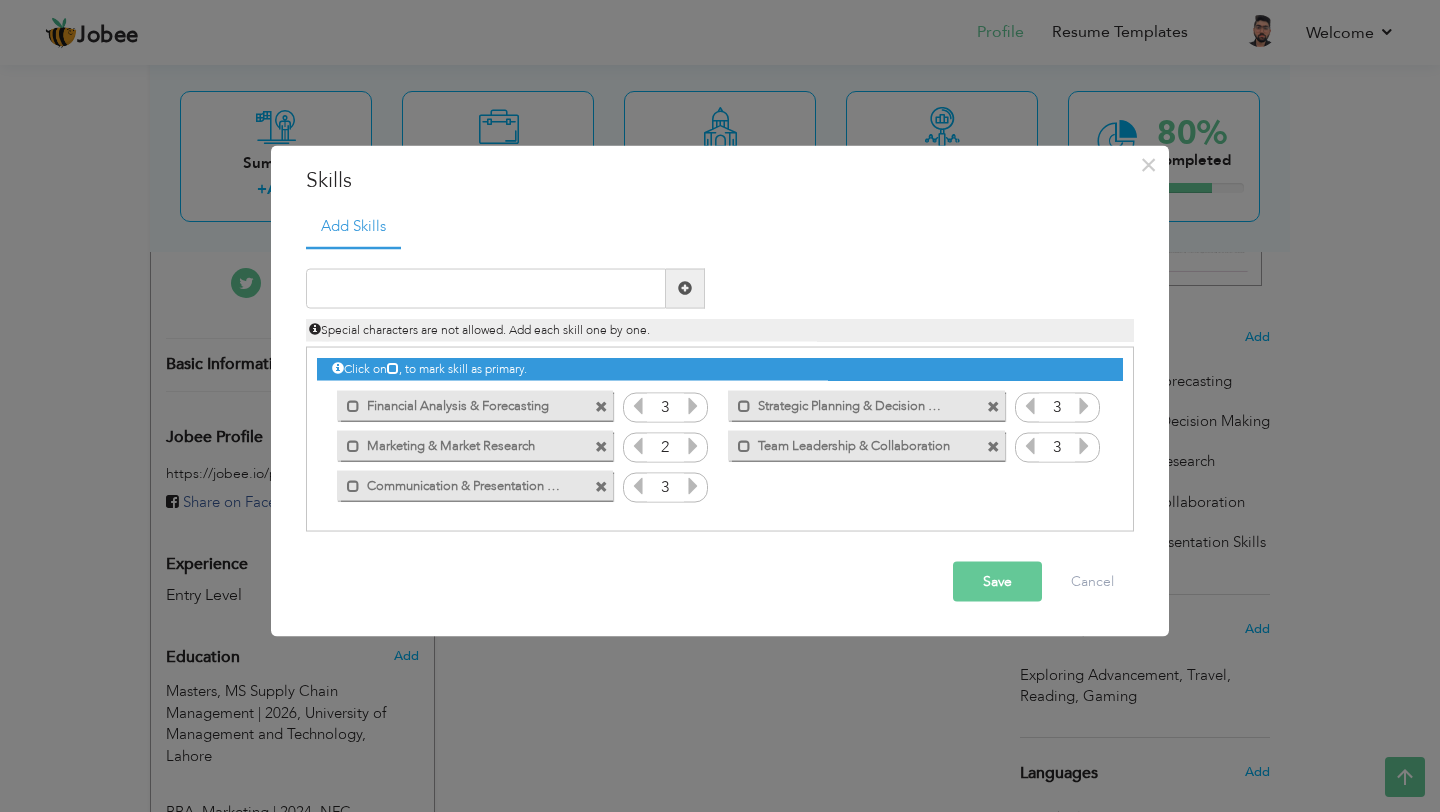 click at bounding box center (601, 407) 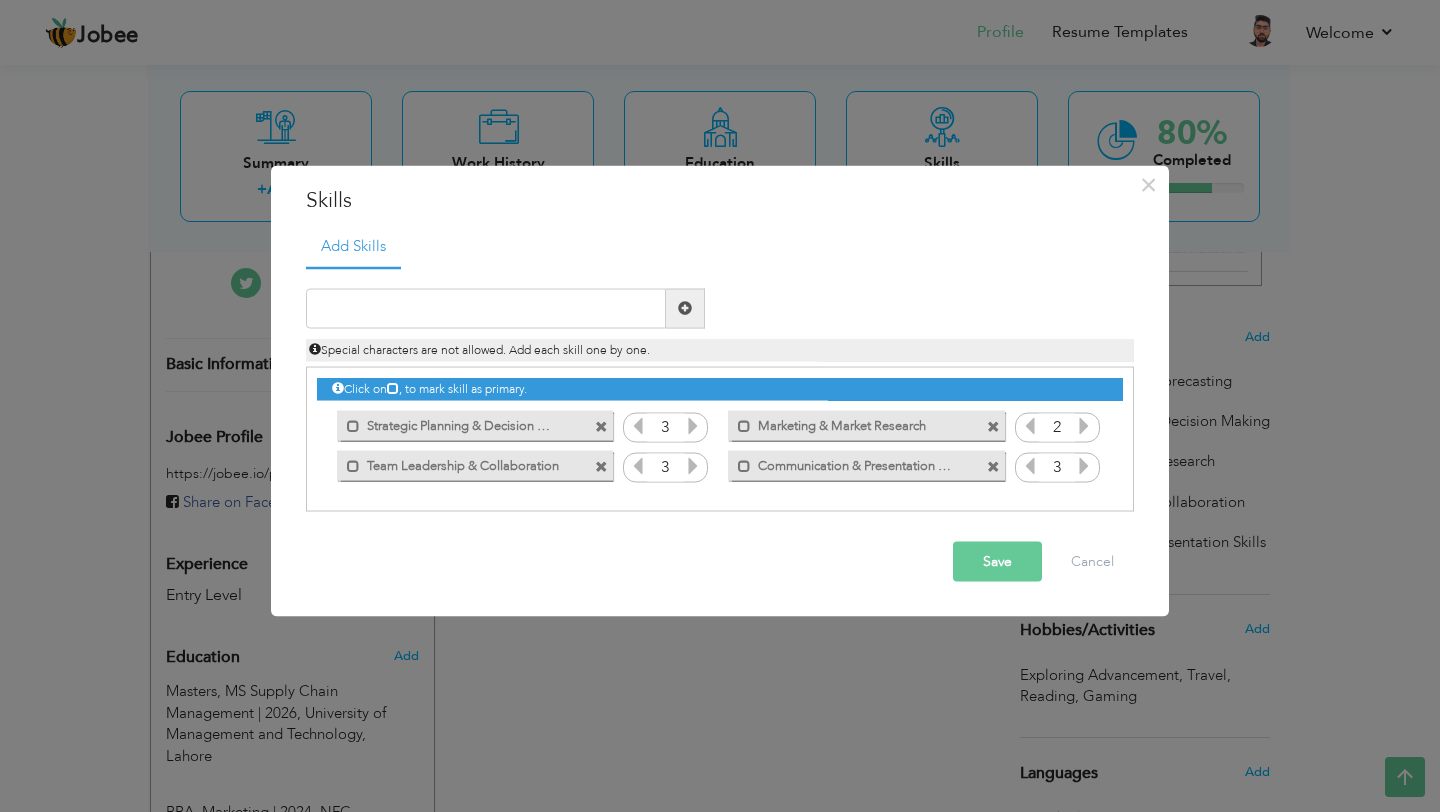 click on "Mark as primary skill." at bounding box center [470, 426] 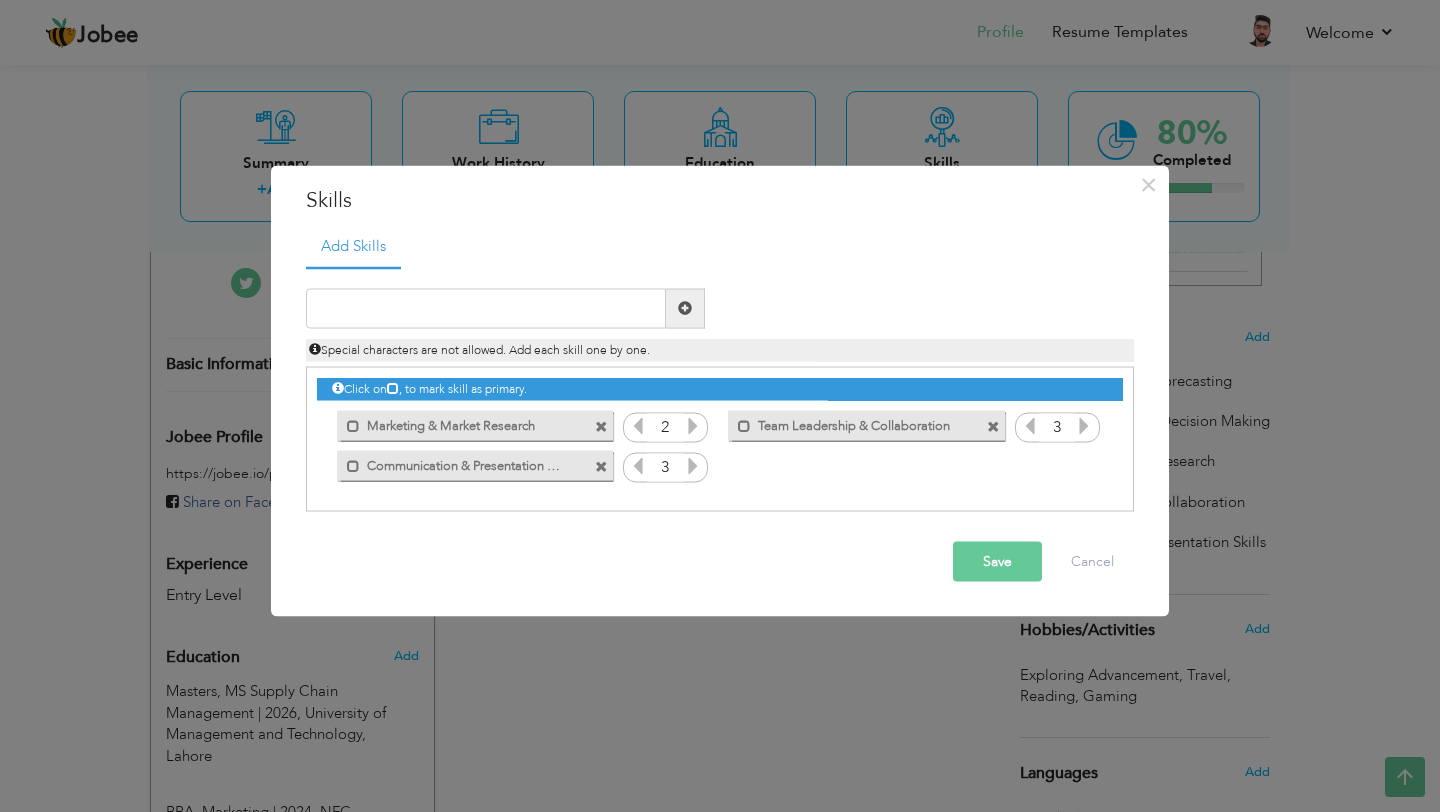 click at bounding box center (601, 427) 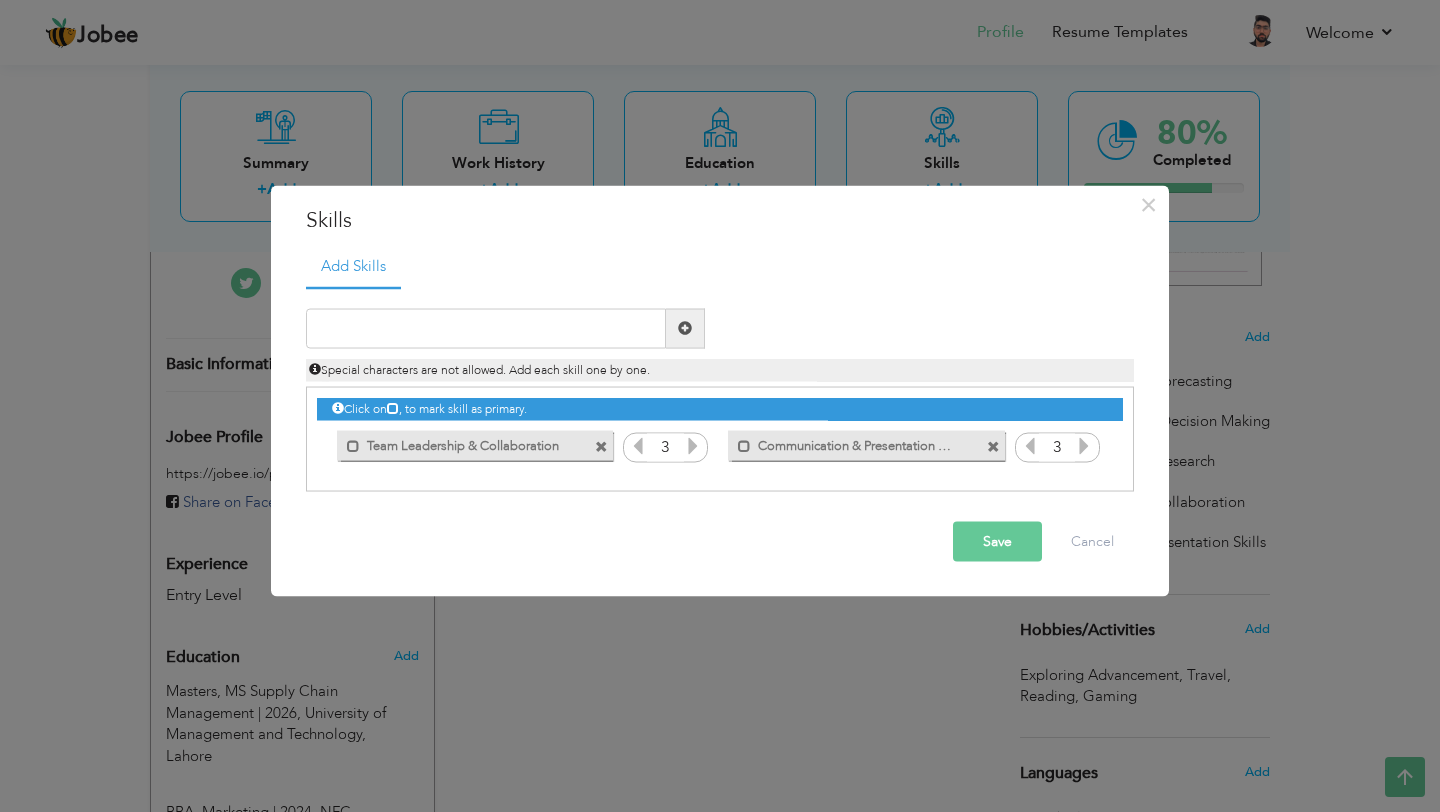 click at bounding box center [601, 447] 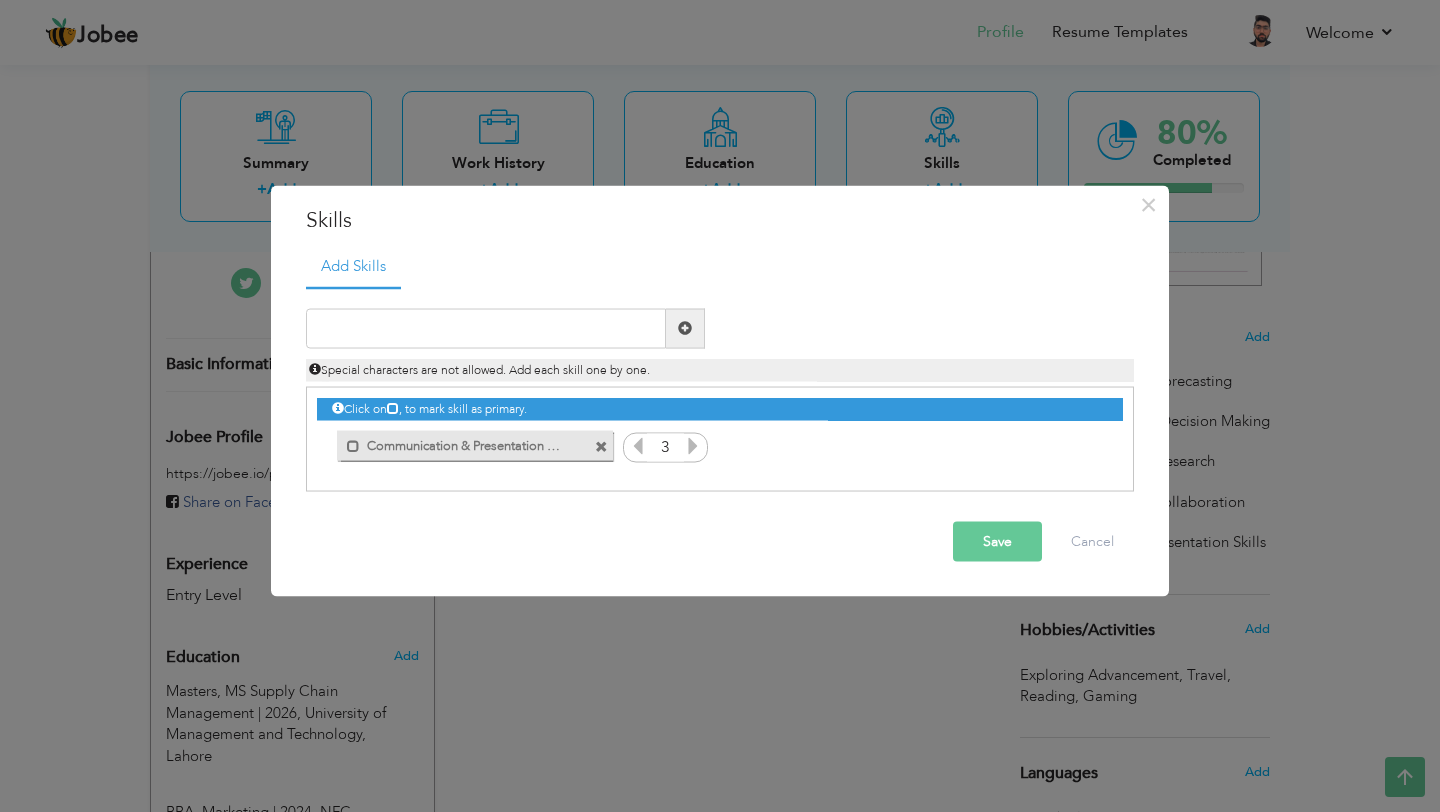 click at bounding box center (601, 447) 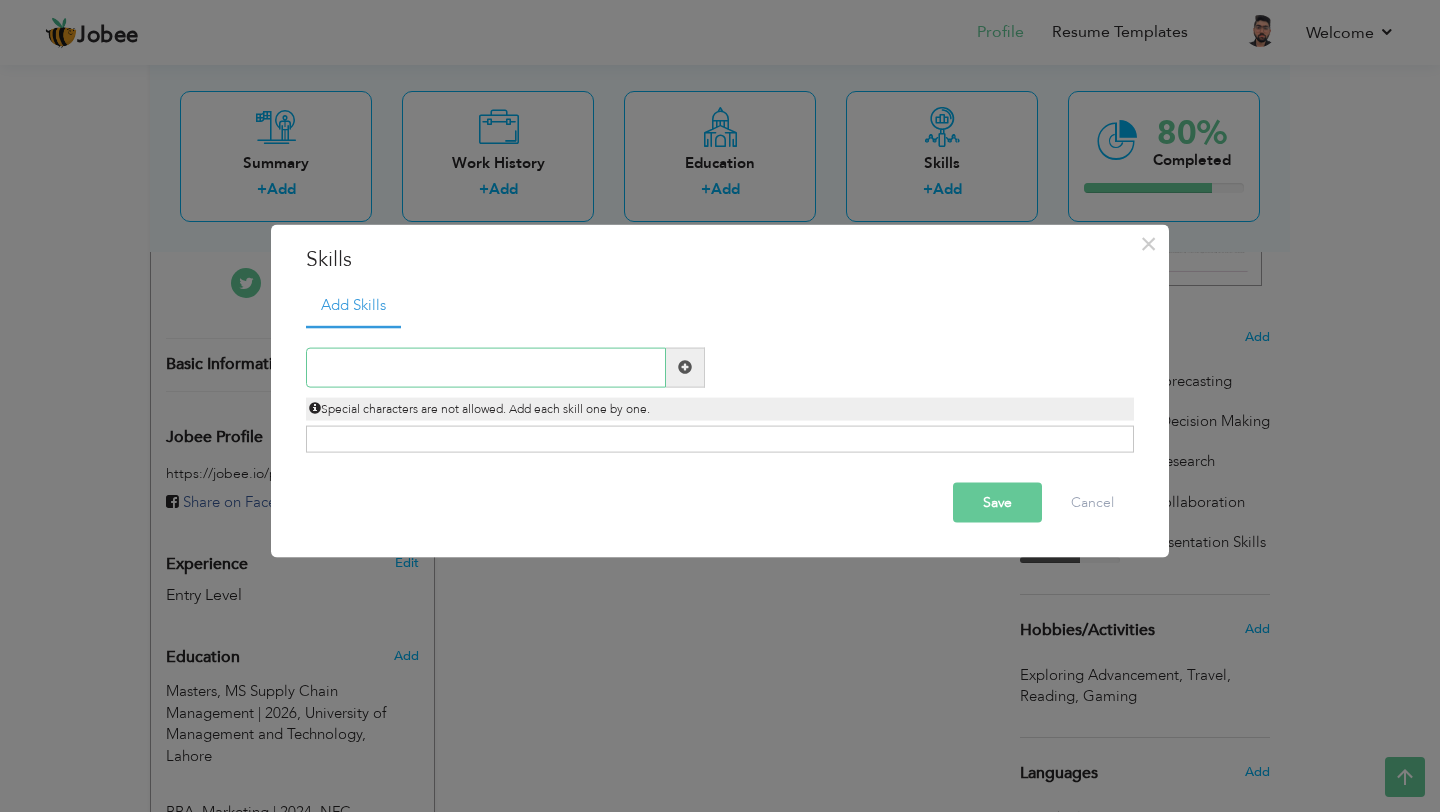 click at bounding box center (486, 367) 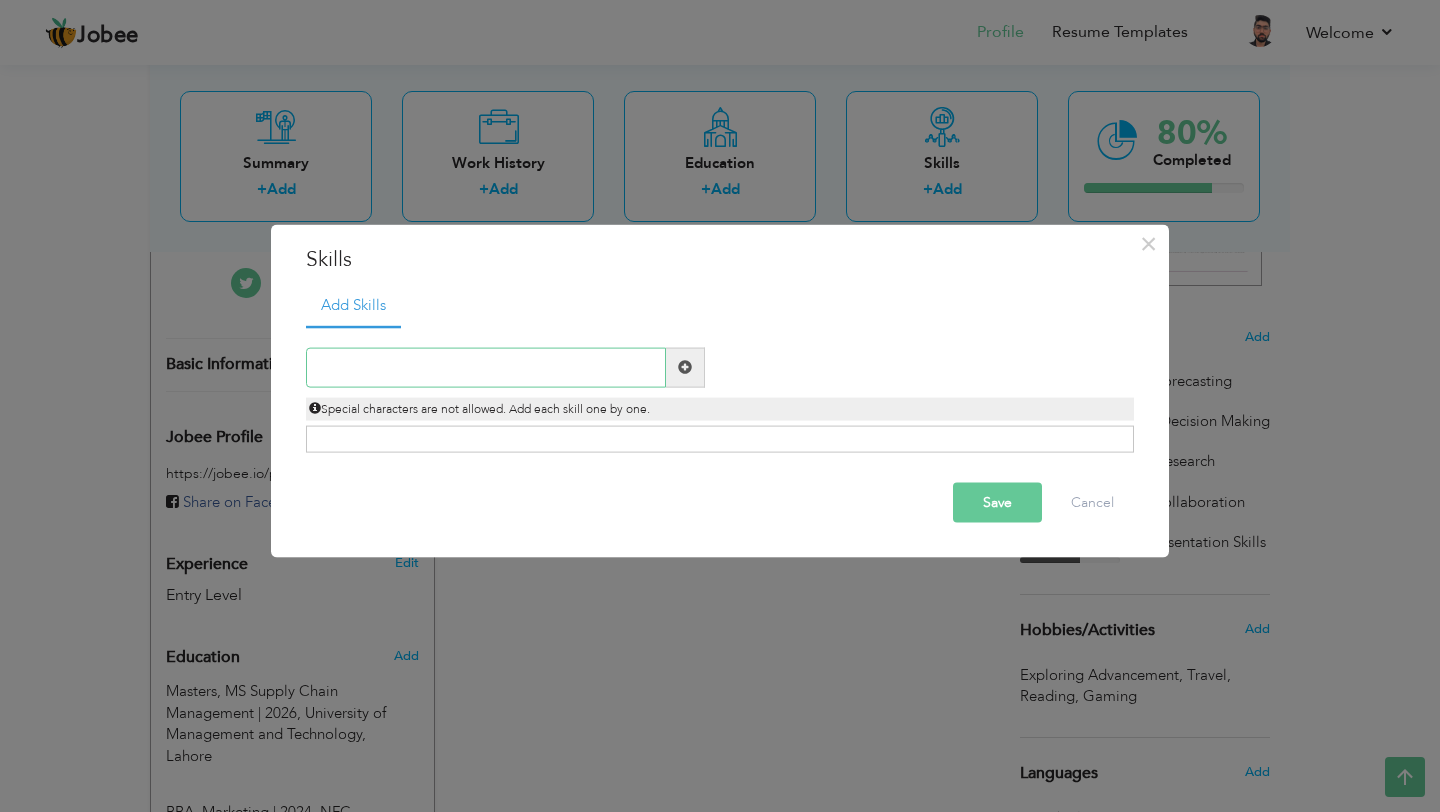scroll, scrollTop: 0, scrollLeft: 0, axis: both 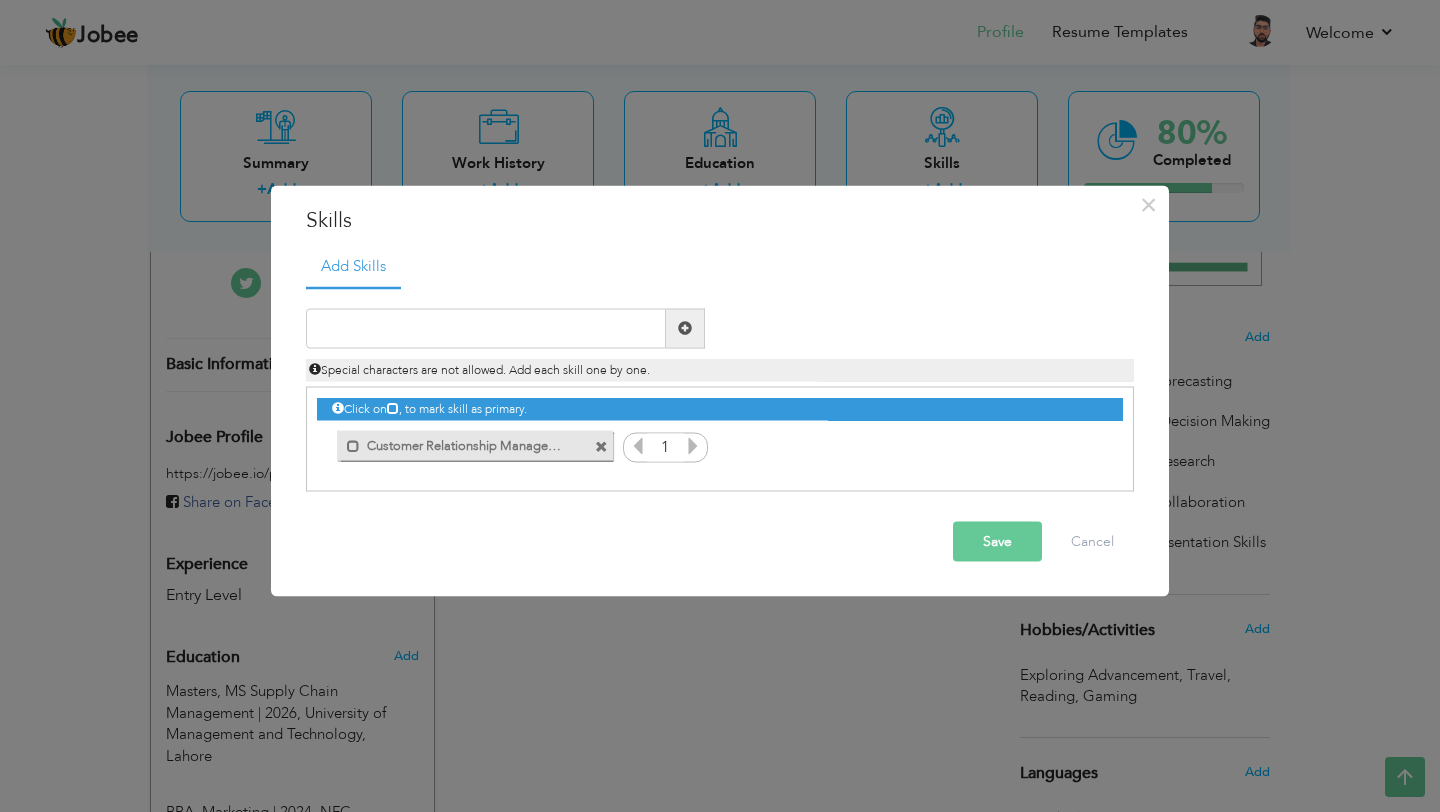 click at bounding box center (601, 447) 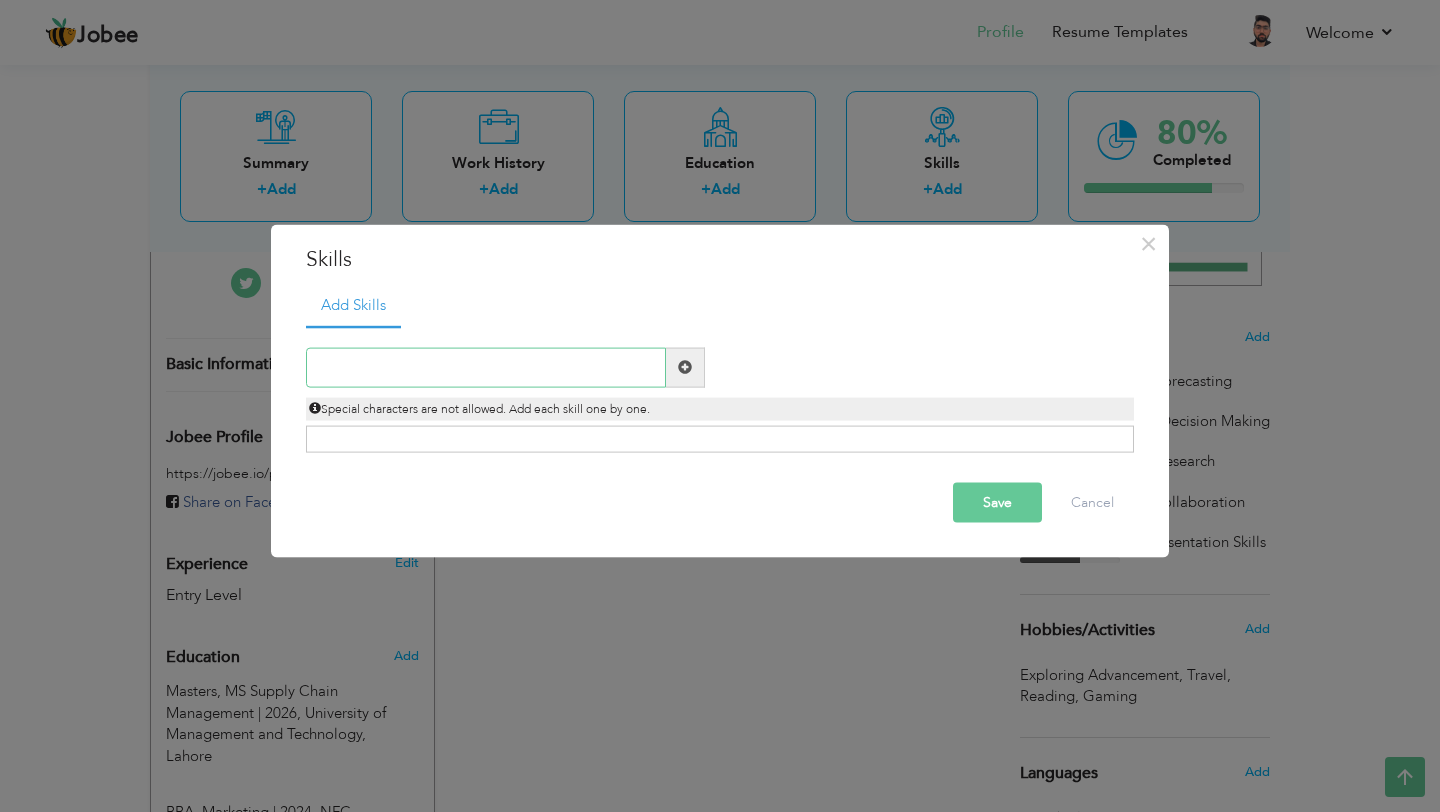 click at bounding box center [486, 367] 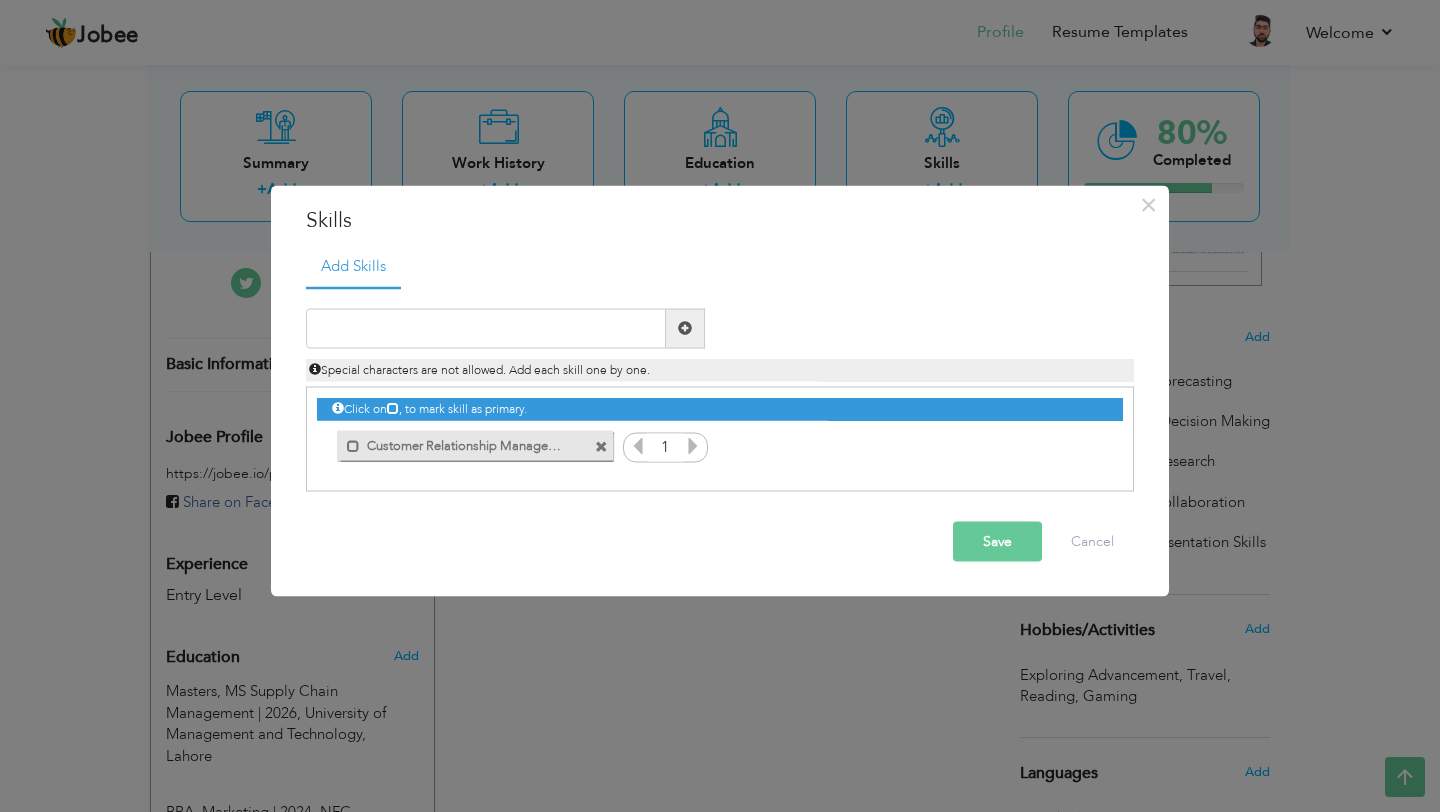 click at bounding box center [693, 445] 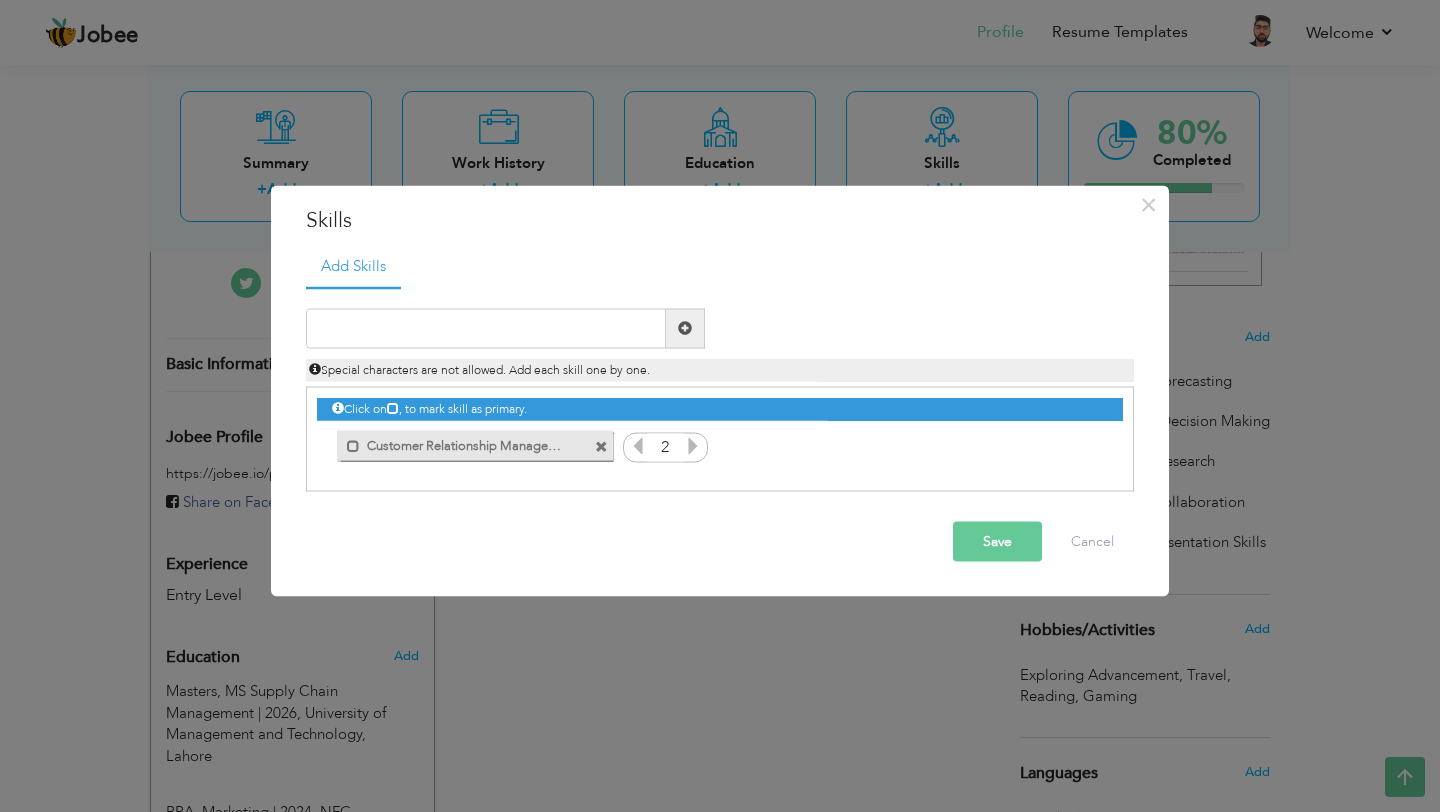 click at bounding box center [693, 445] 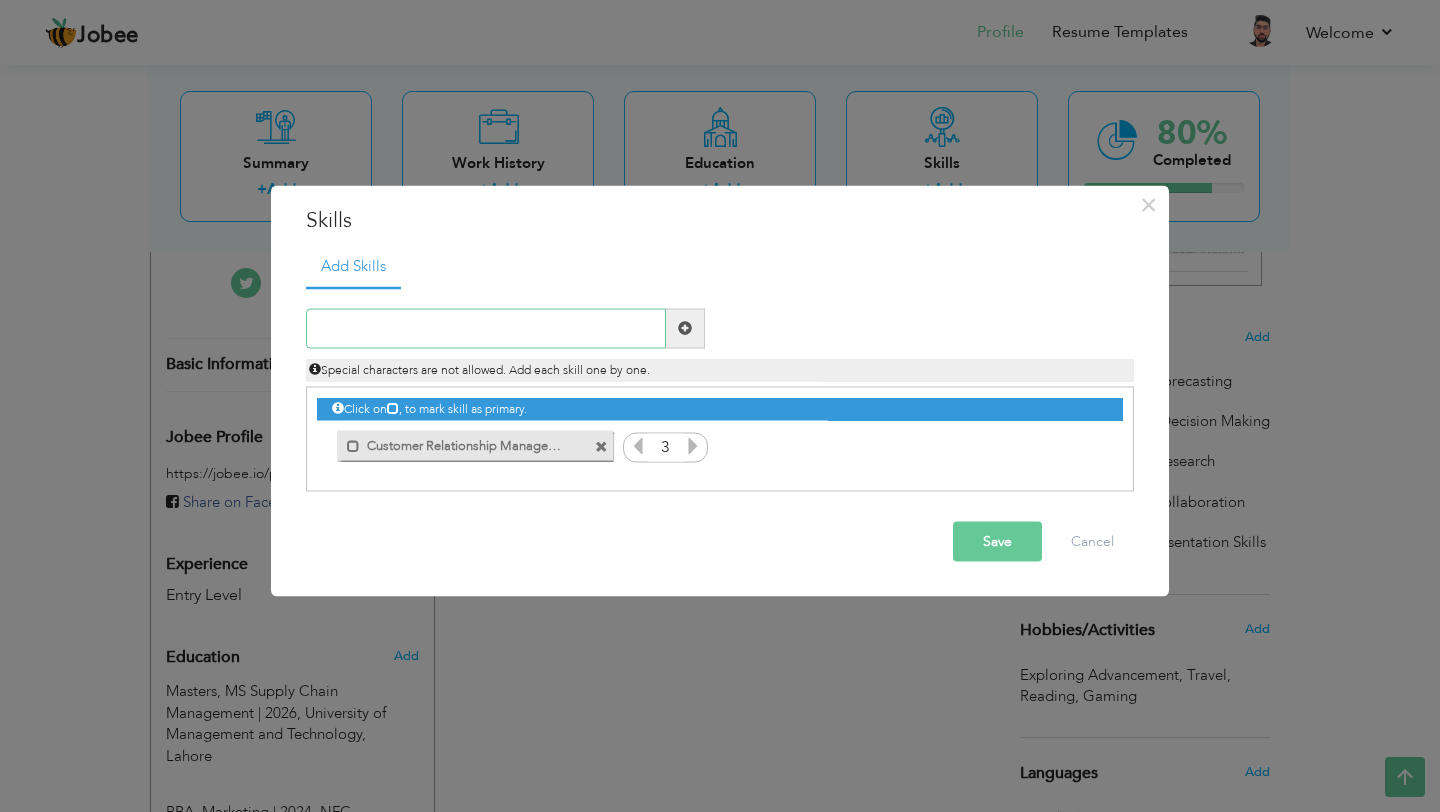 click at bounding box center [486, 328] 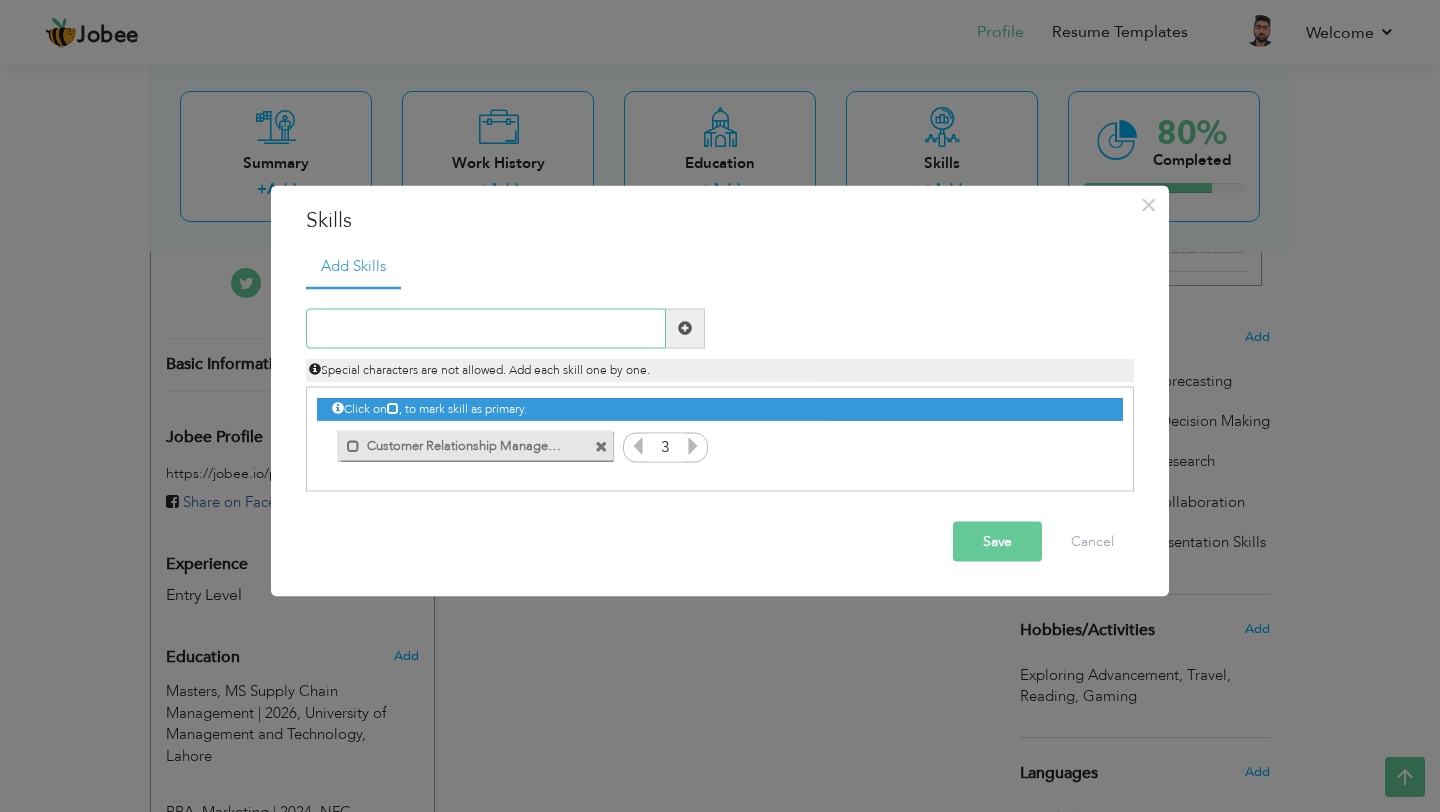 paste on "Team Collaboration" 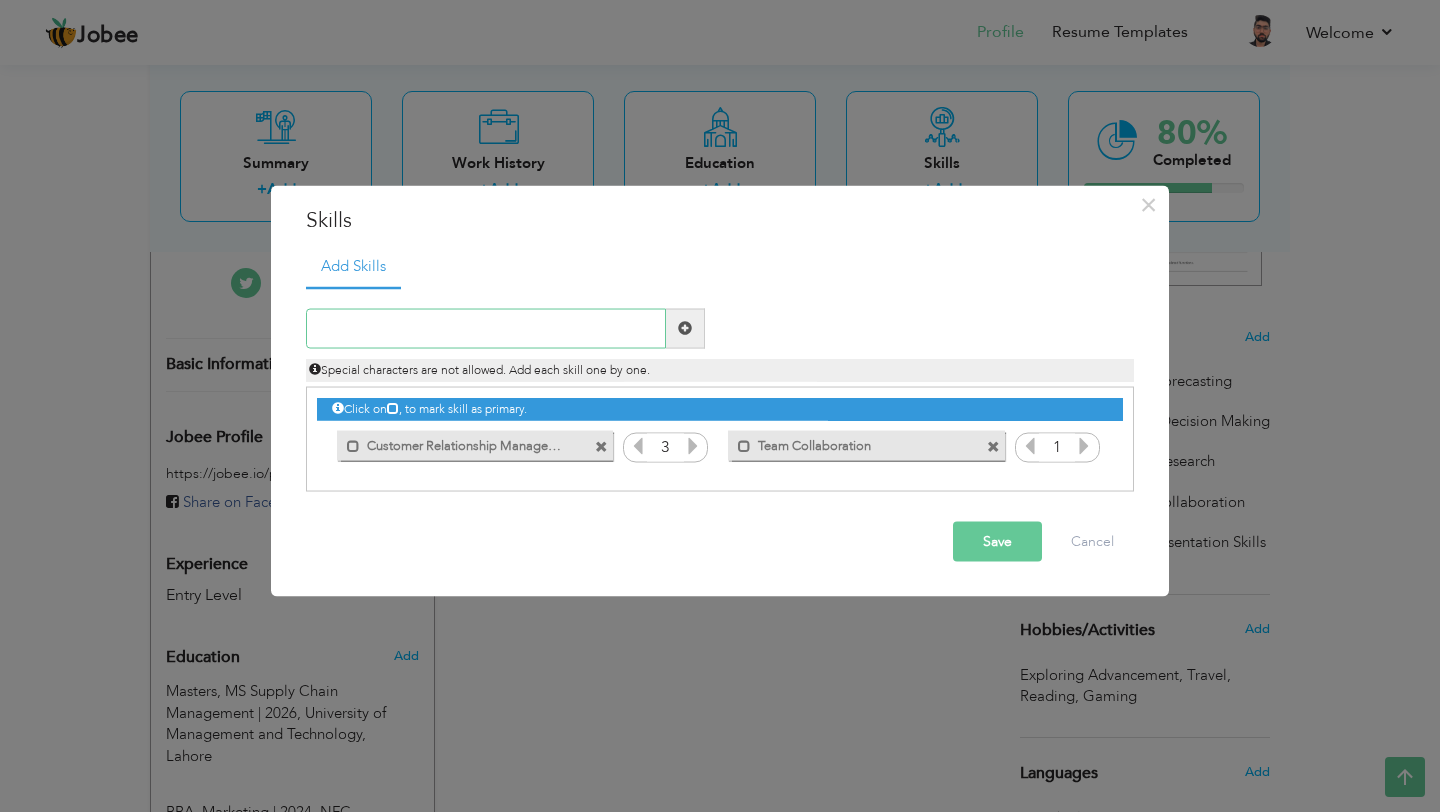 paste on "Supply Chain Management" 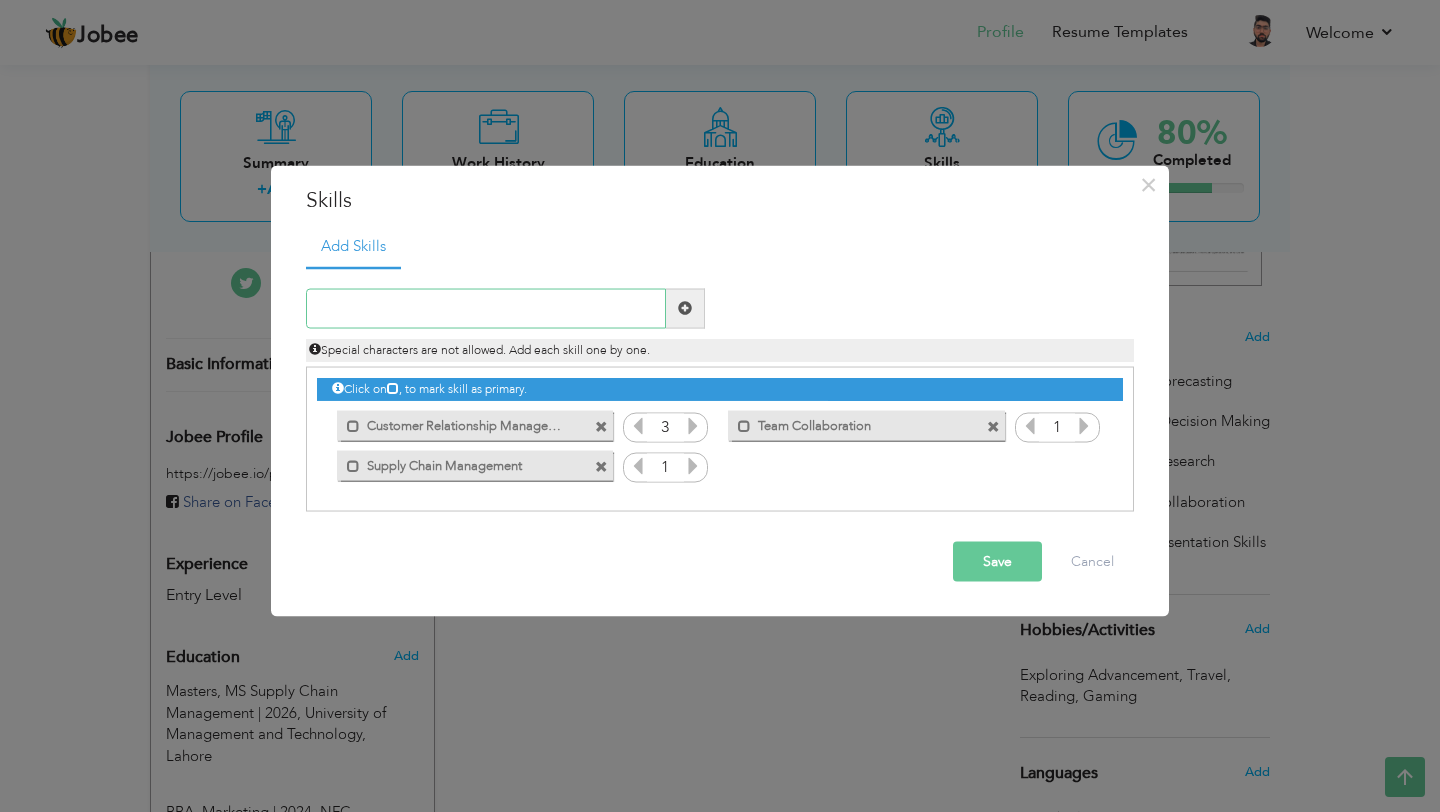 paste on "Attention to Detail" 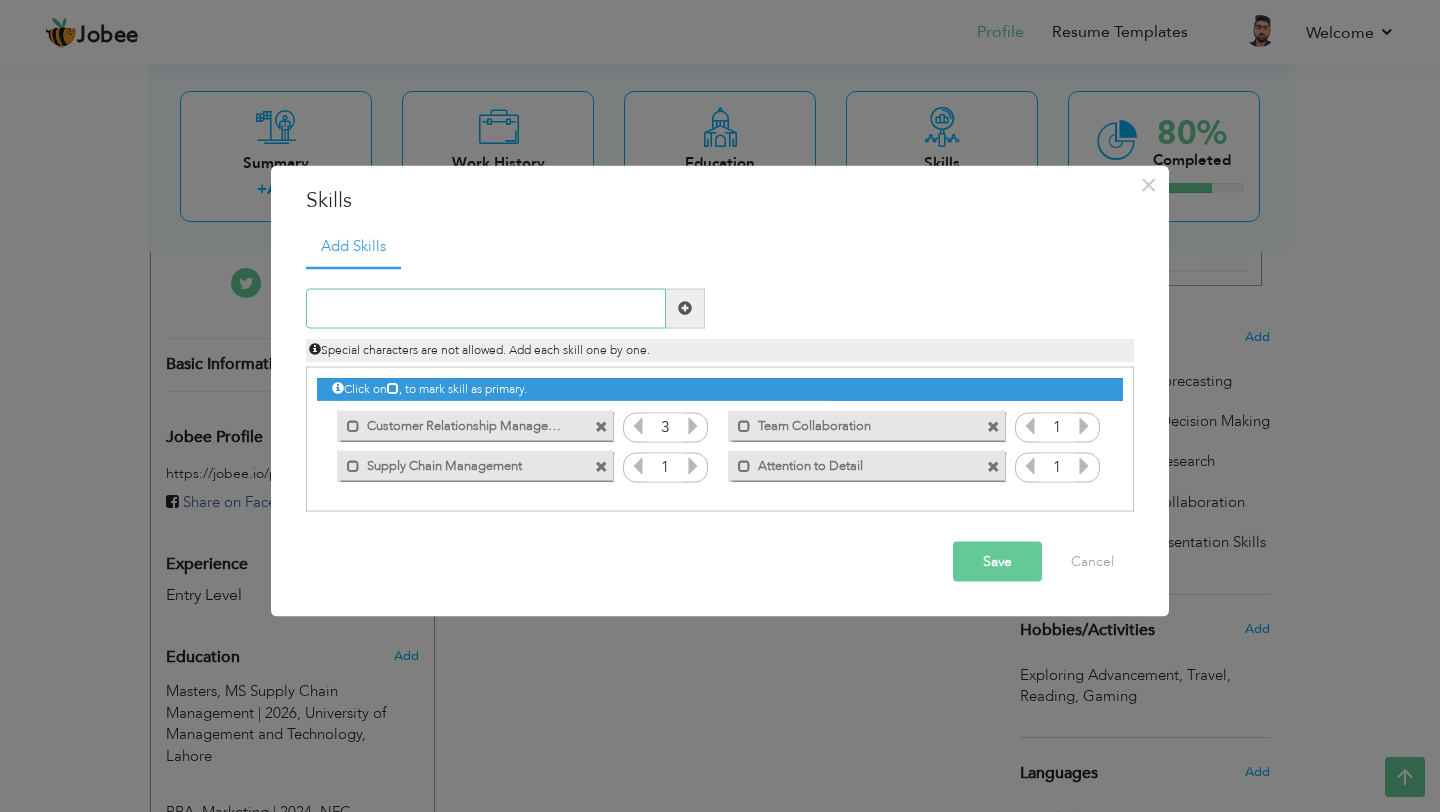 paste on "Supply Chain Strategy" 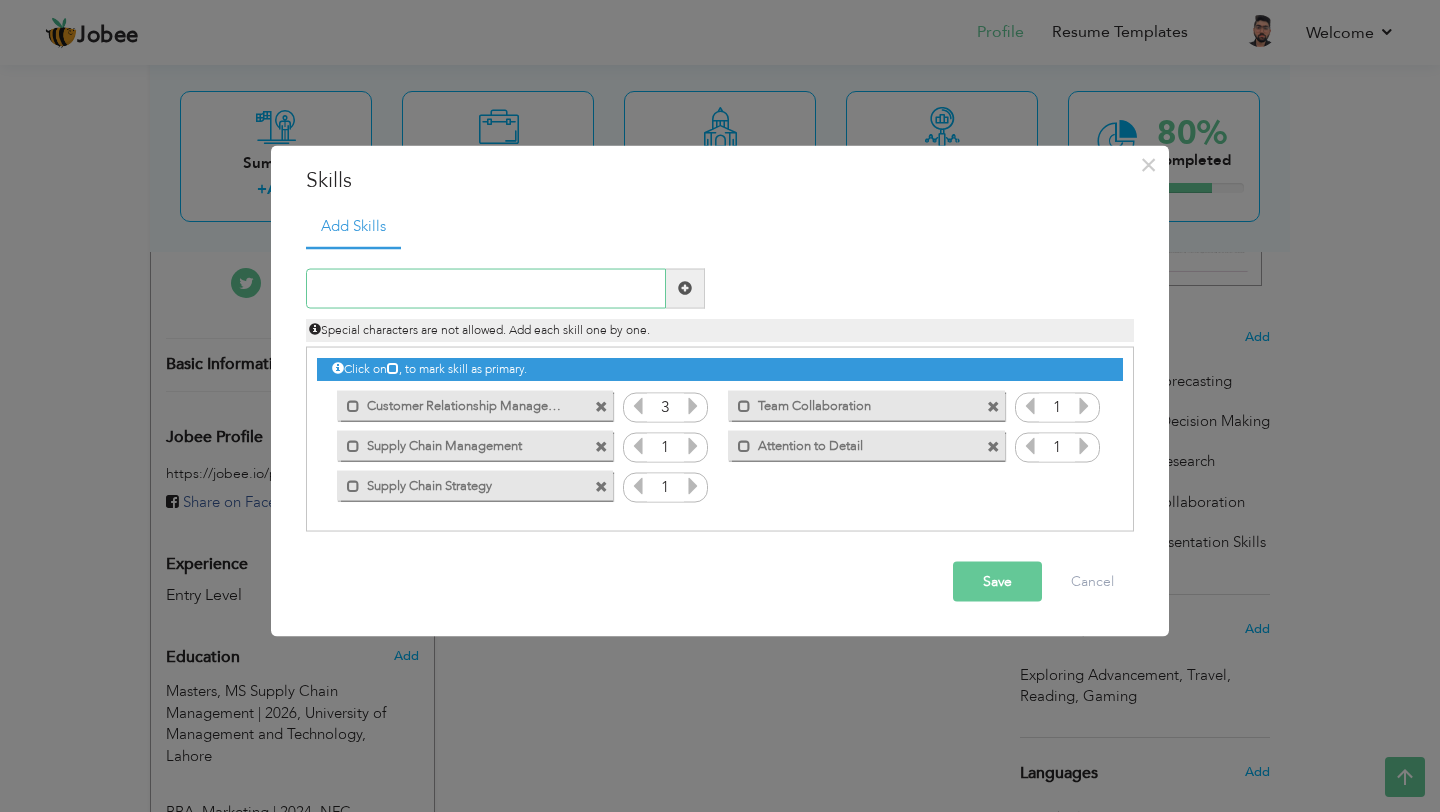paste on "Logistics Optimization" 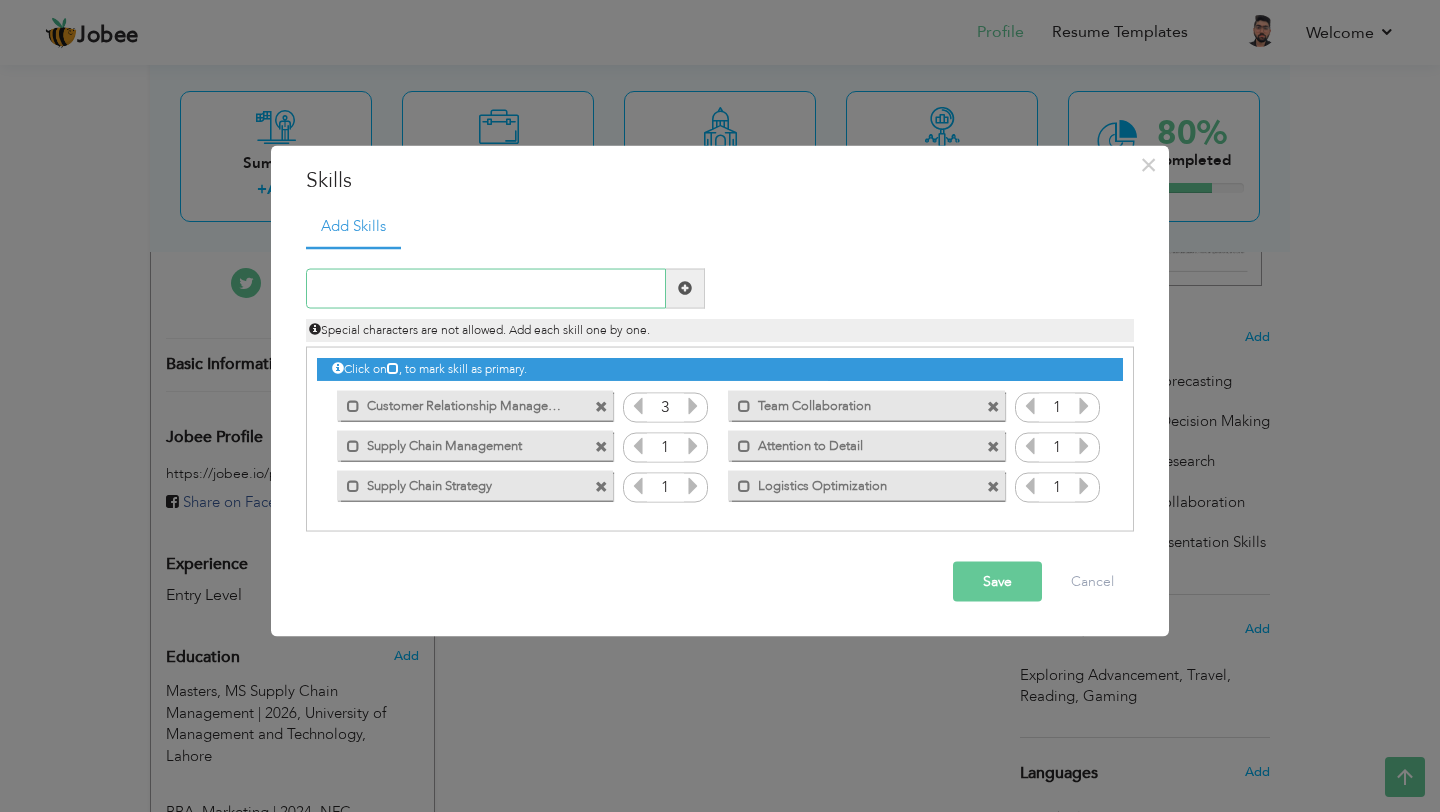 paste on "Demand Forecasting" 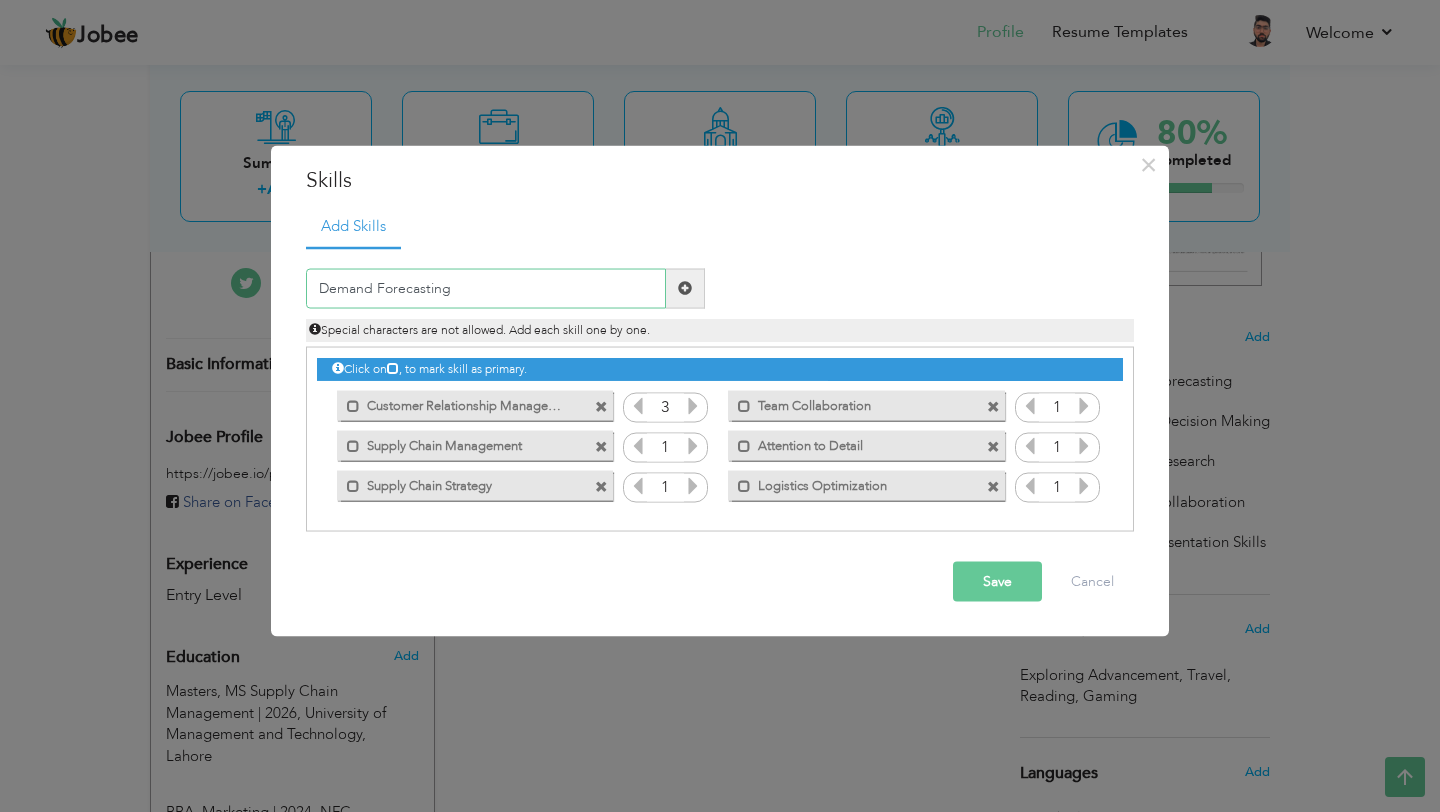 type 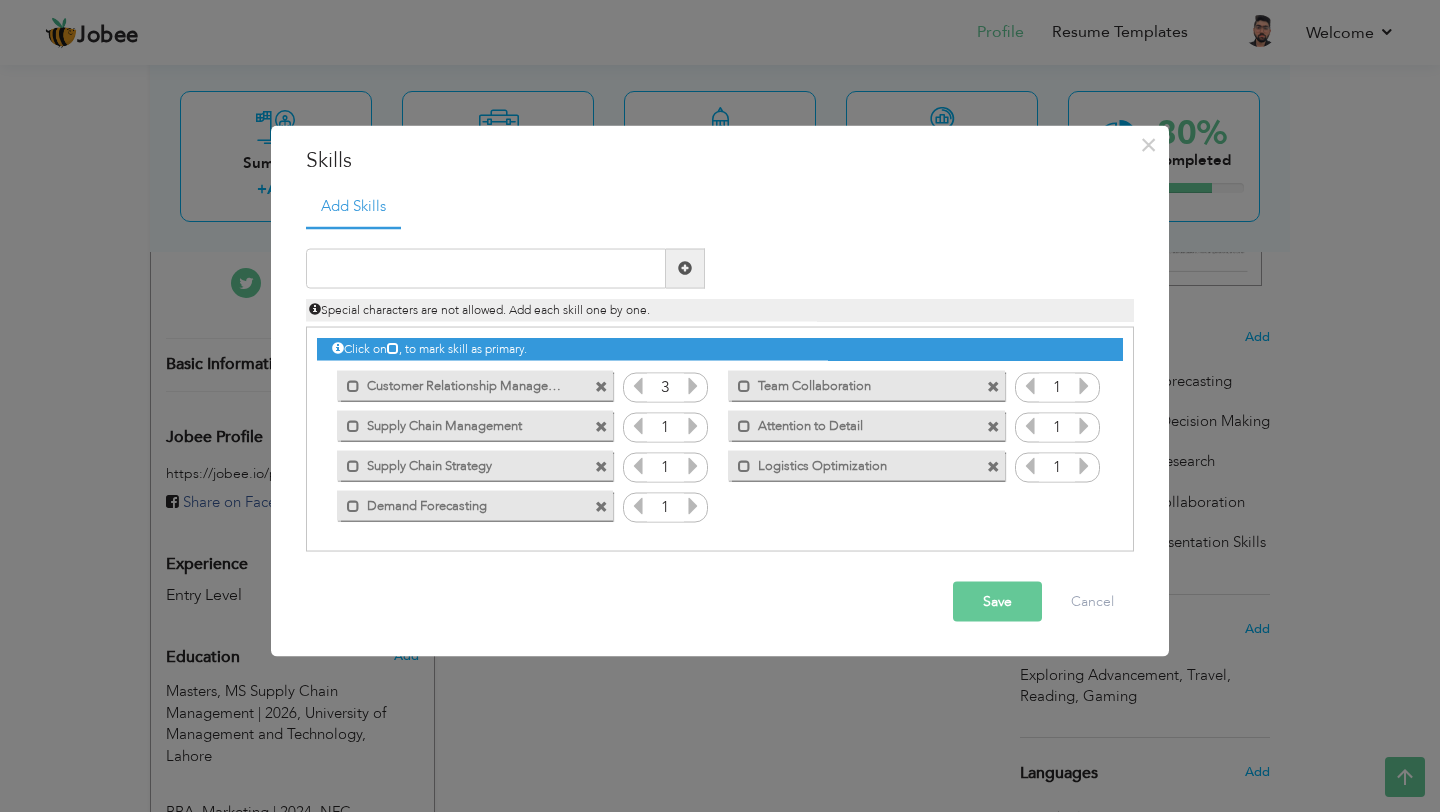 click at bounding box center [693, 425] 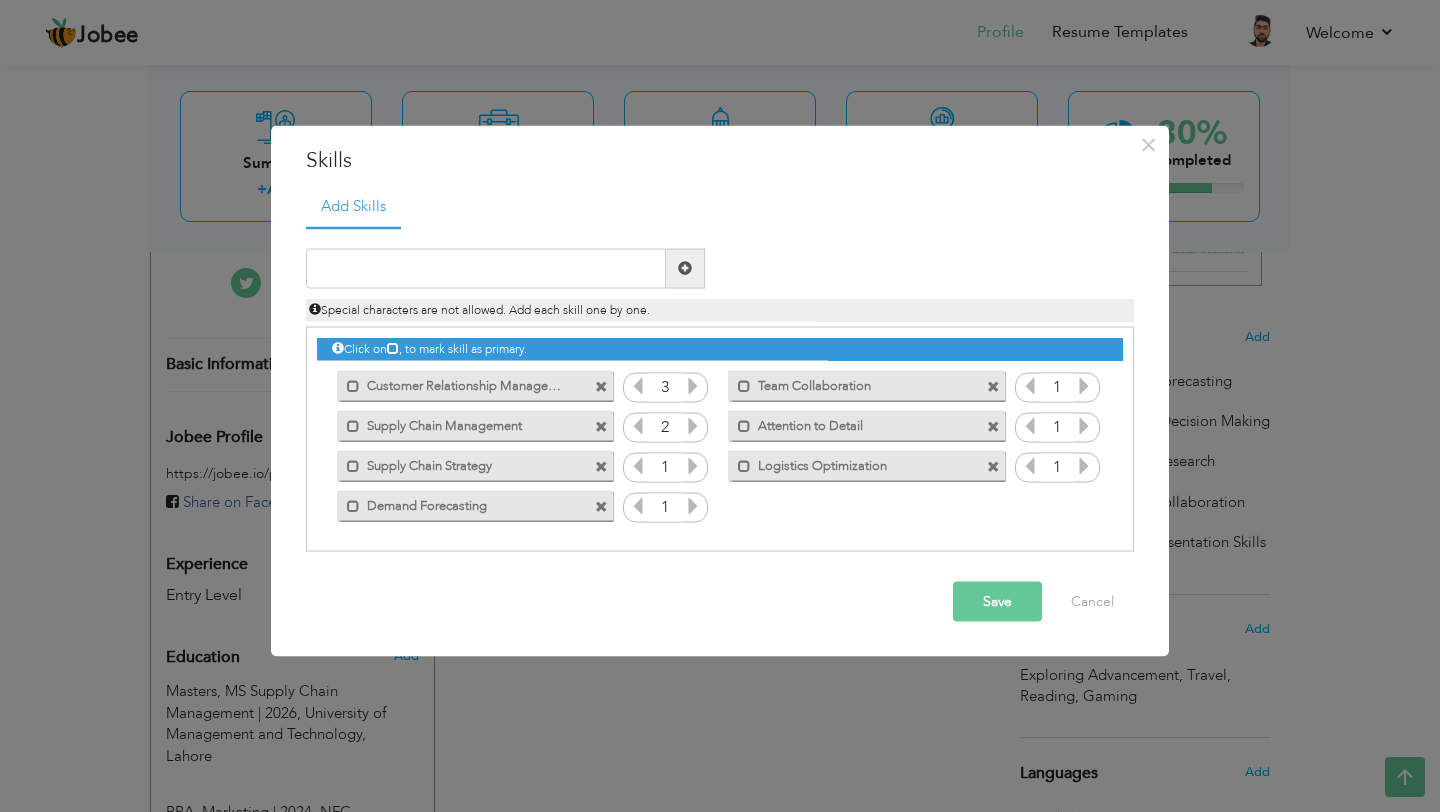 click at bounding box center [693, 425] 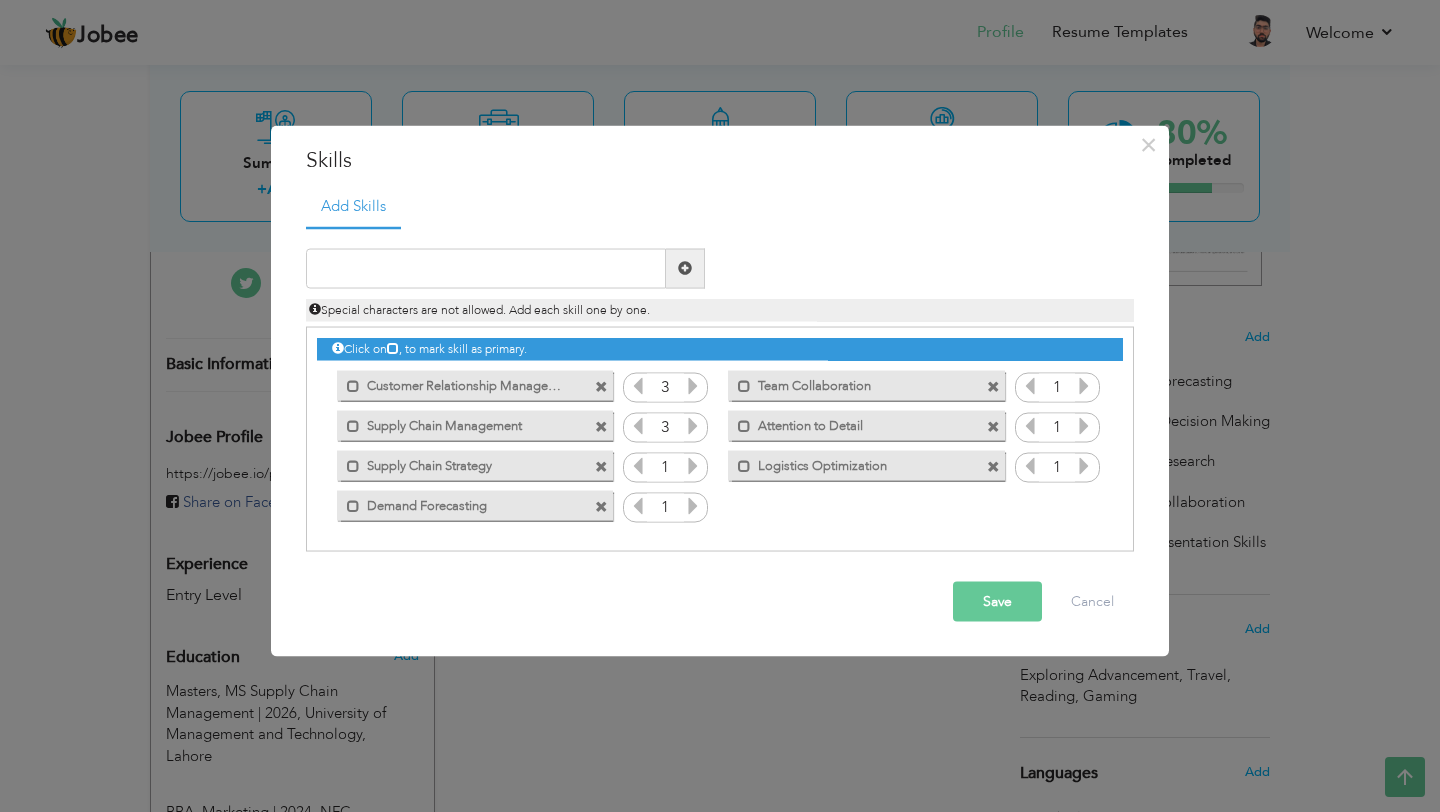 click at bounding box center [693, 465] 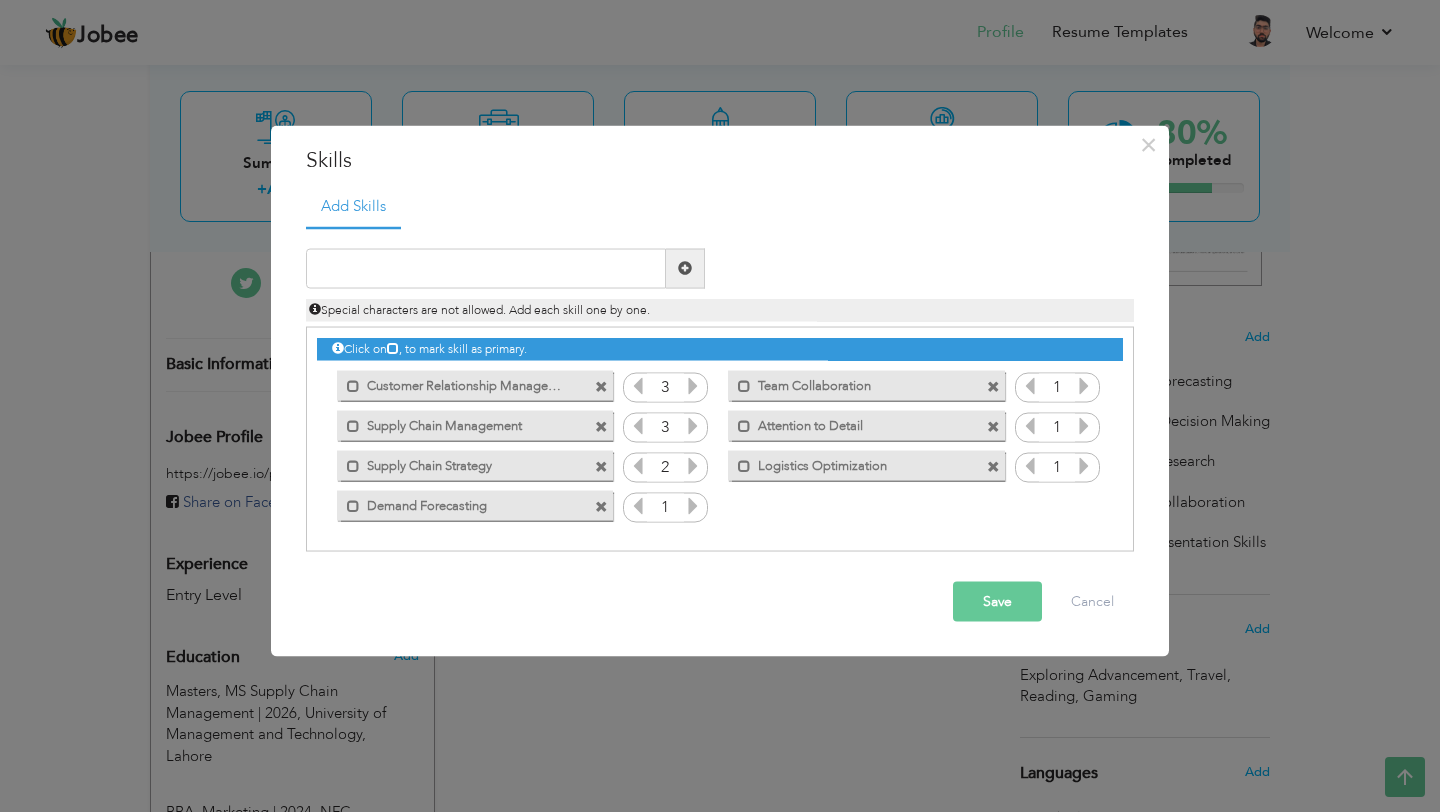 click at bounding box center [693, 465] 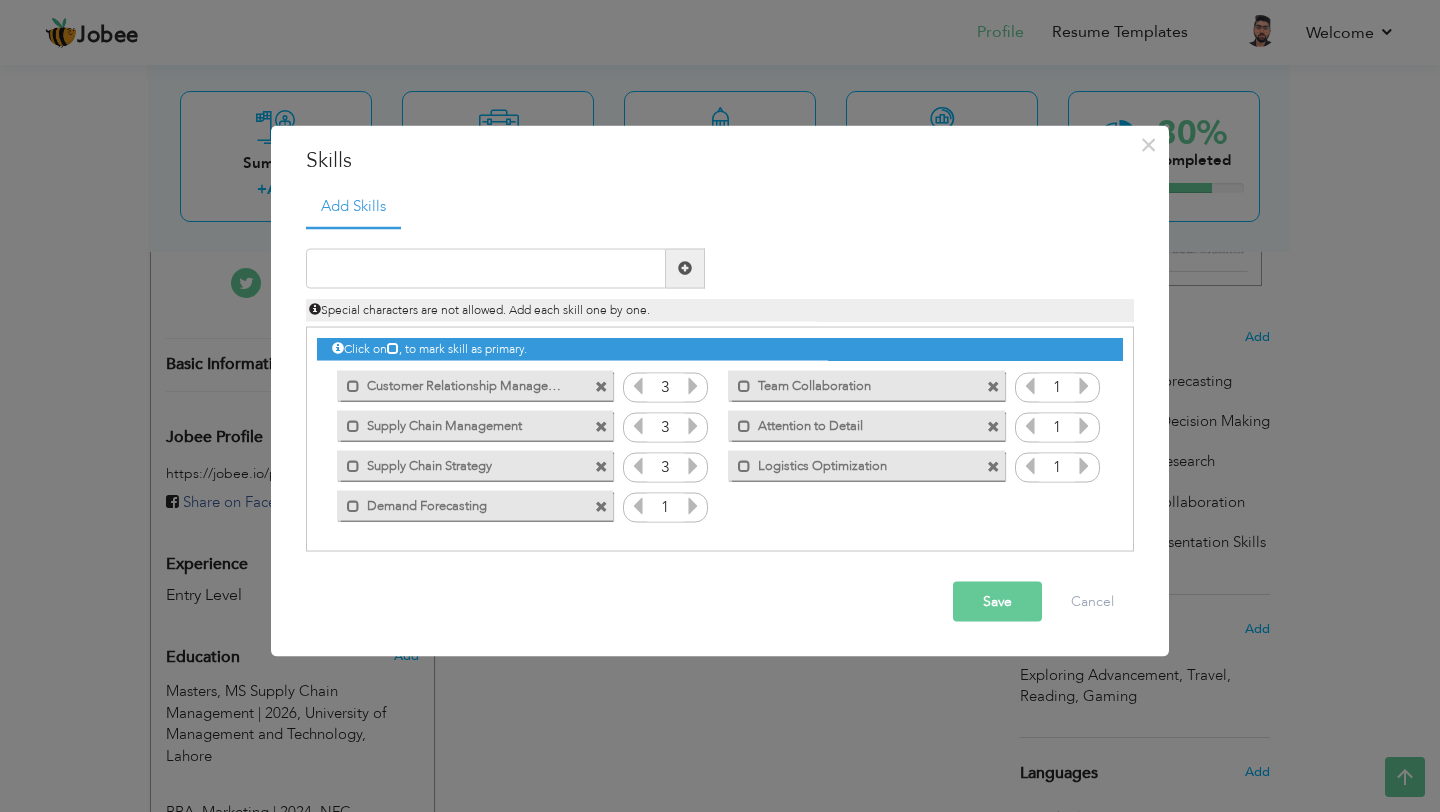 click at bounding box center (693, 505) 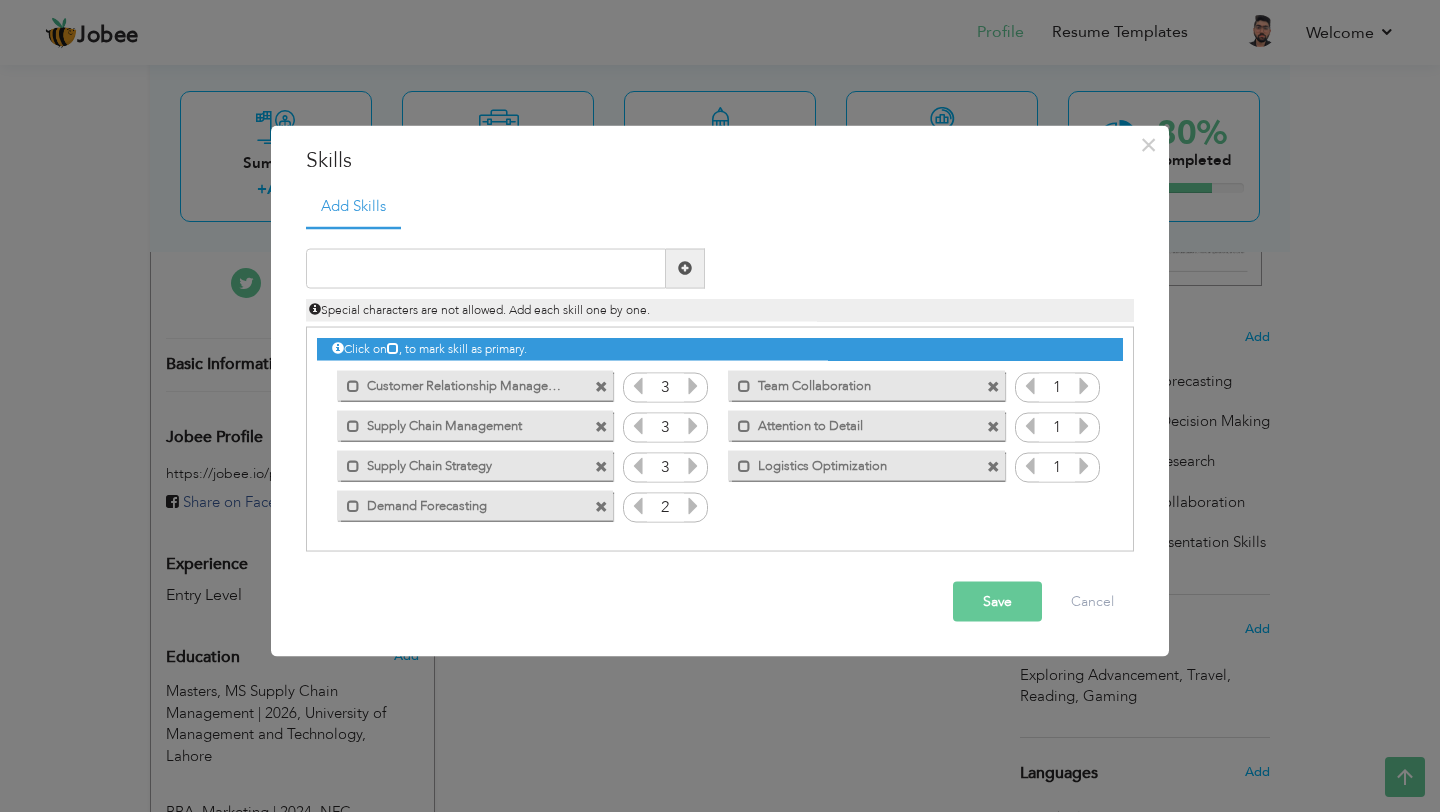 click at bounding box center (693, 505) 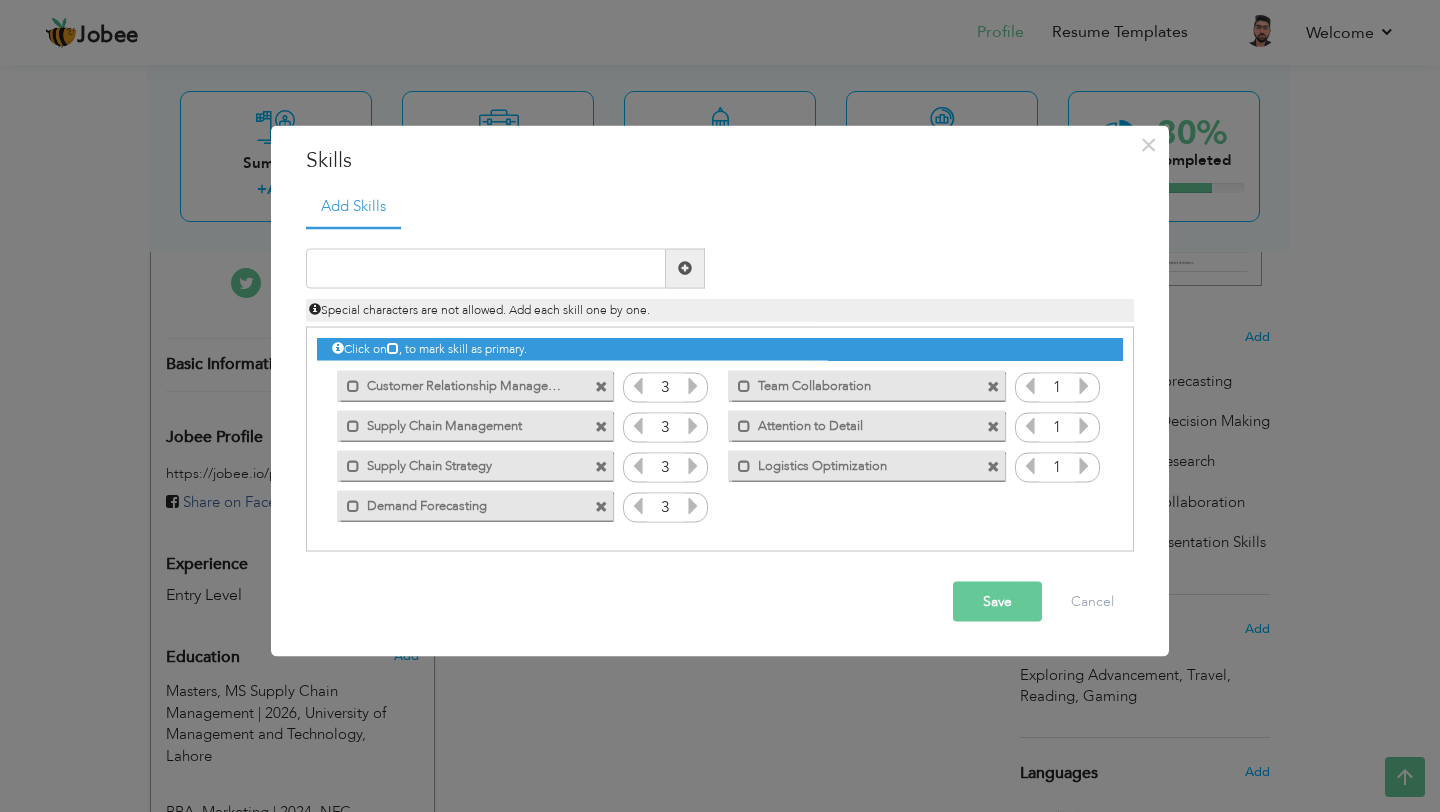 click at bounding box center (1084, 385) 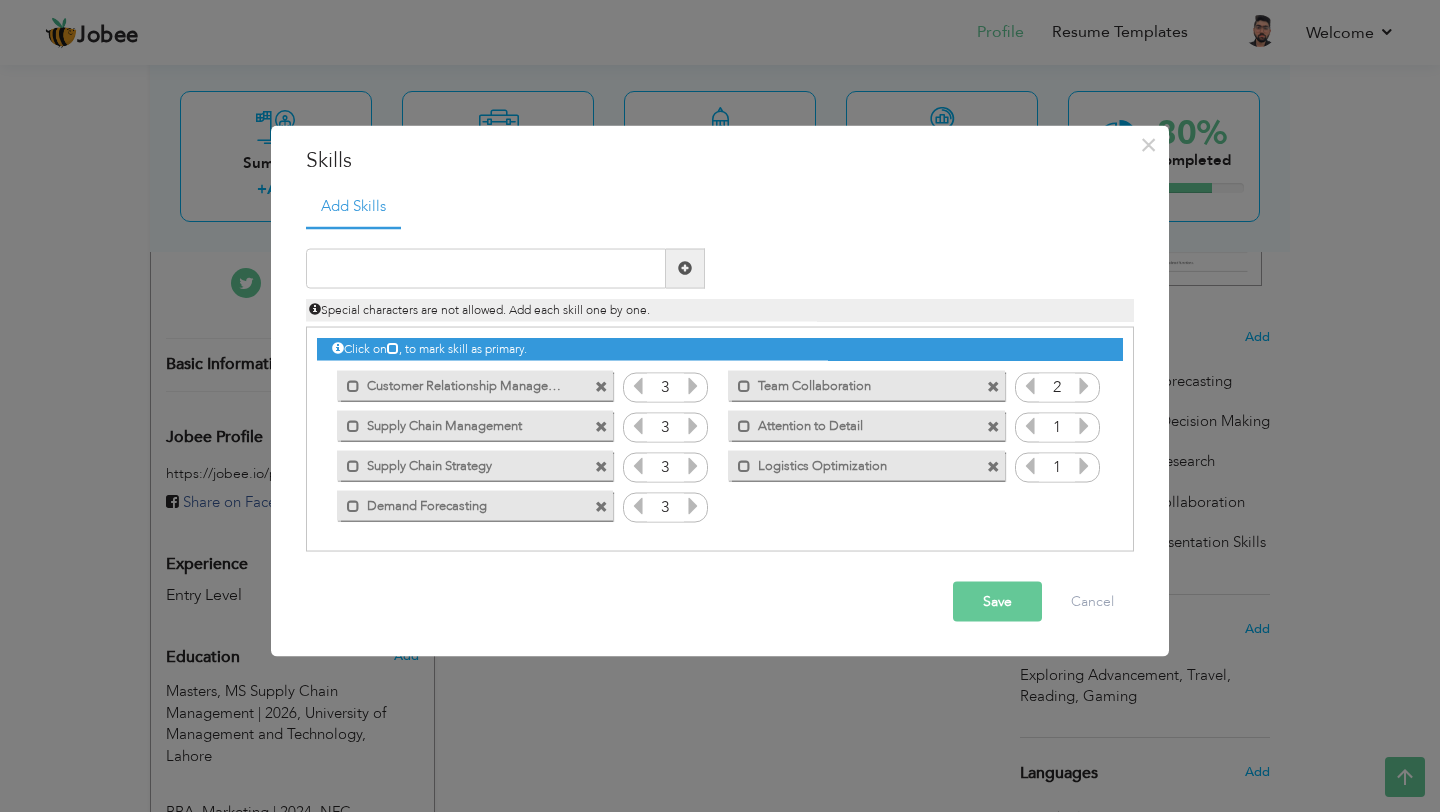 click at bounding box center (1084, 385) 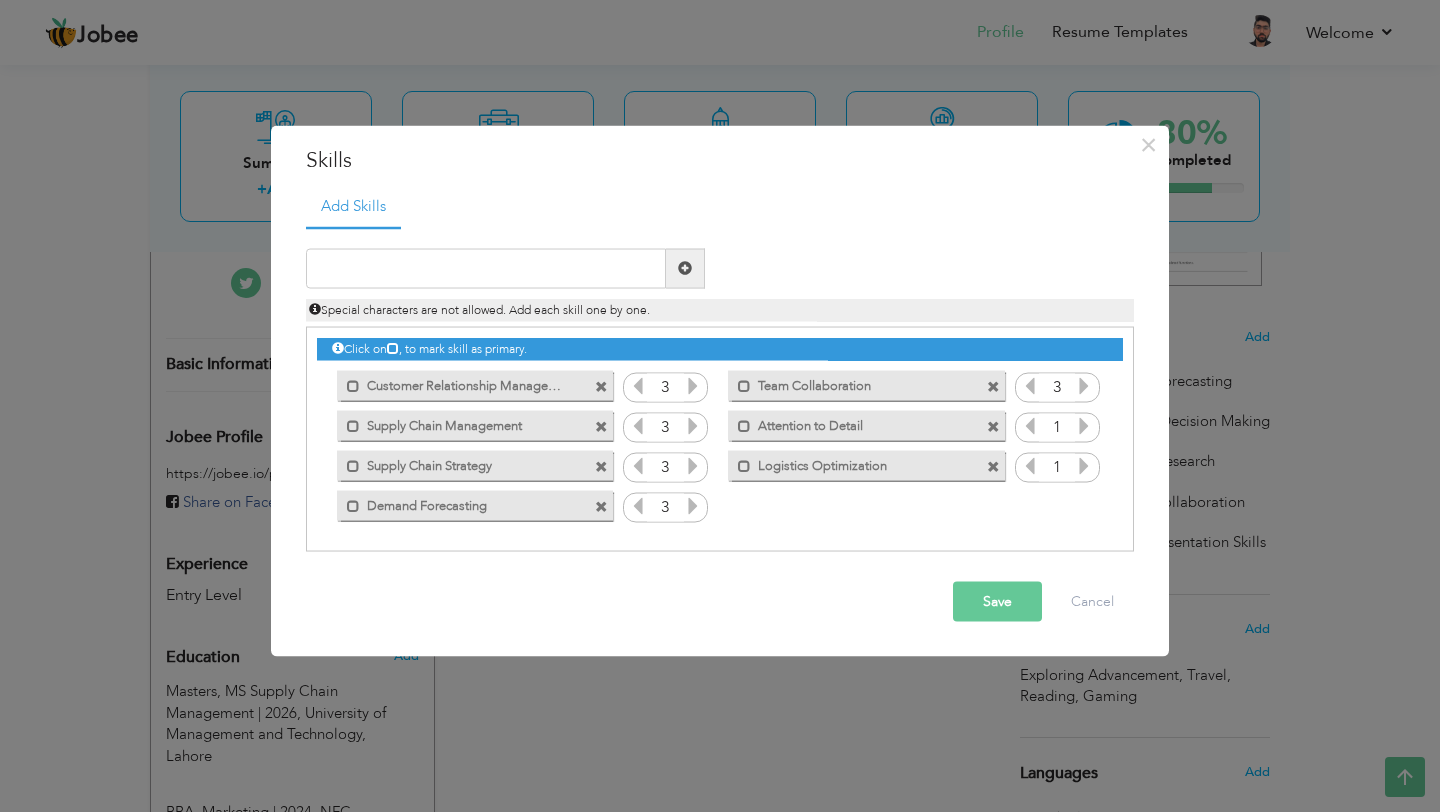 click at bounding box center (1084, 425) 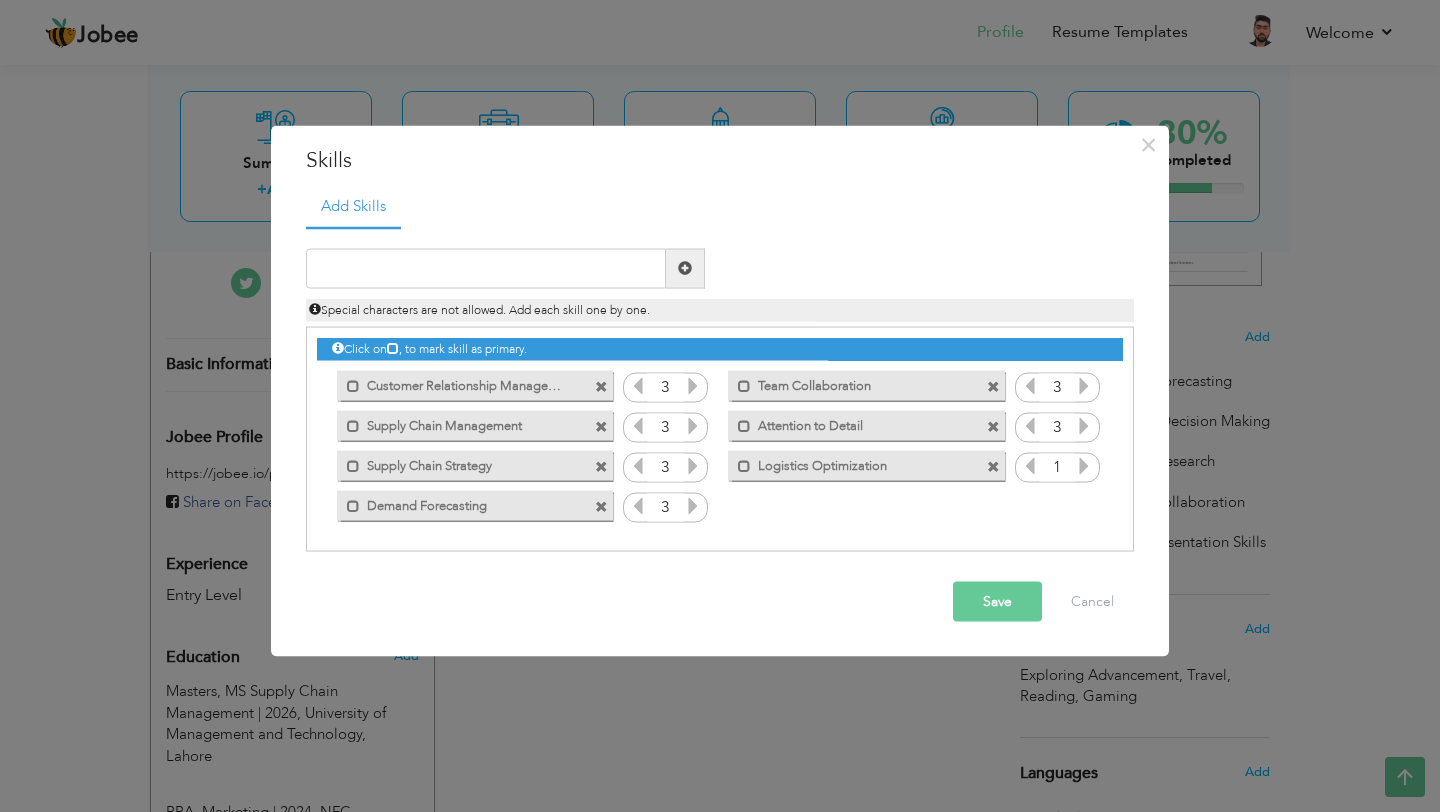 click at bounding box center [1084, 465] 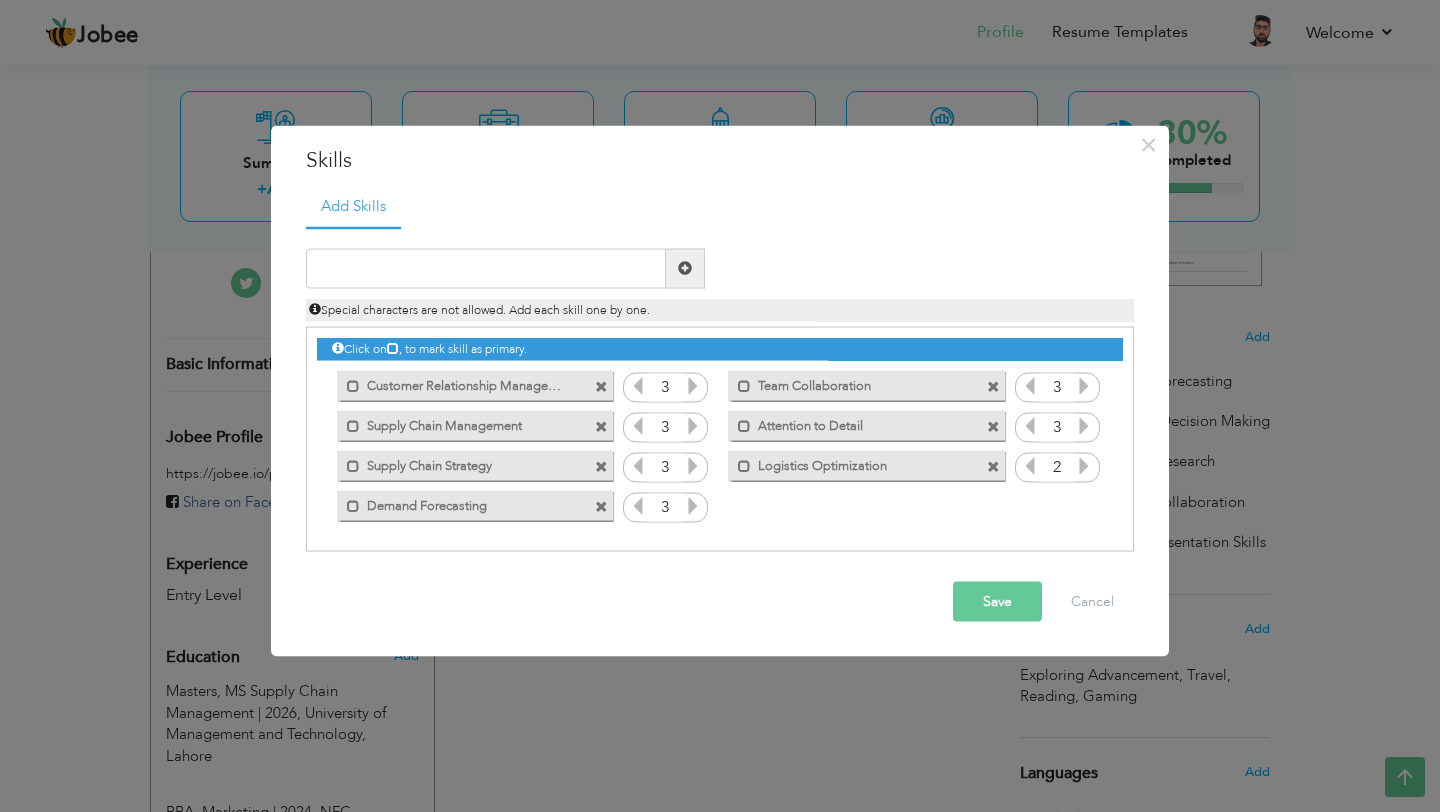 click at bounding box center [1084, 465] 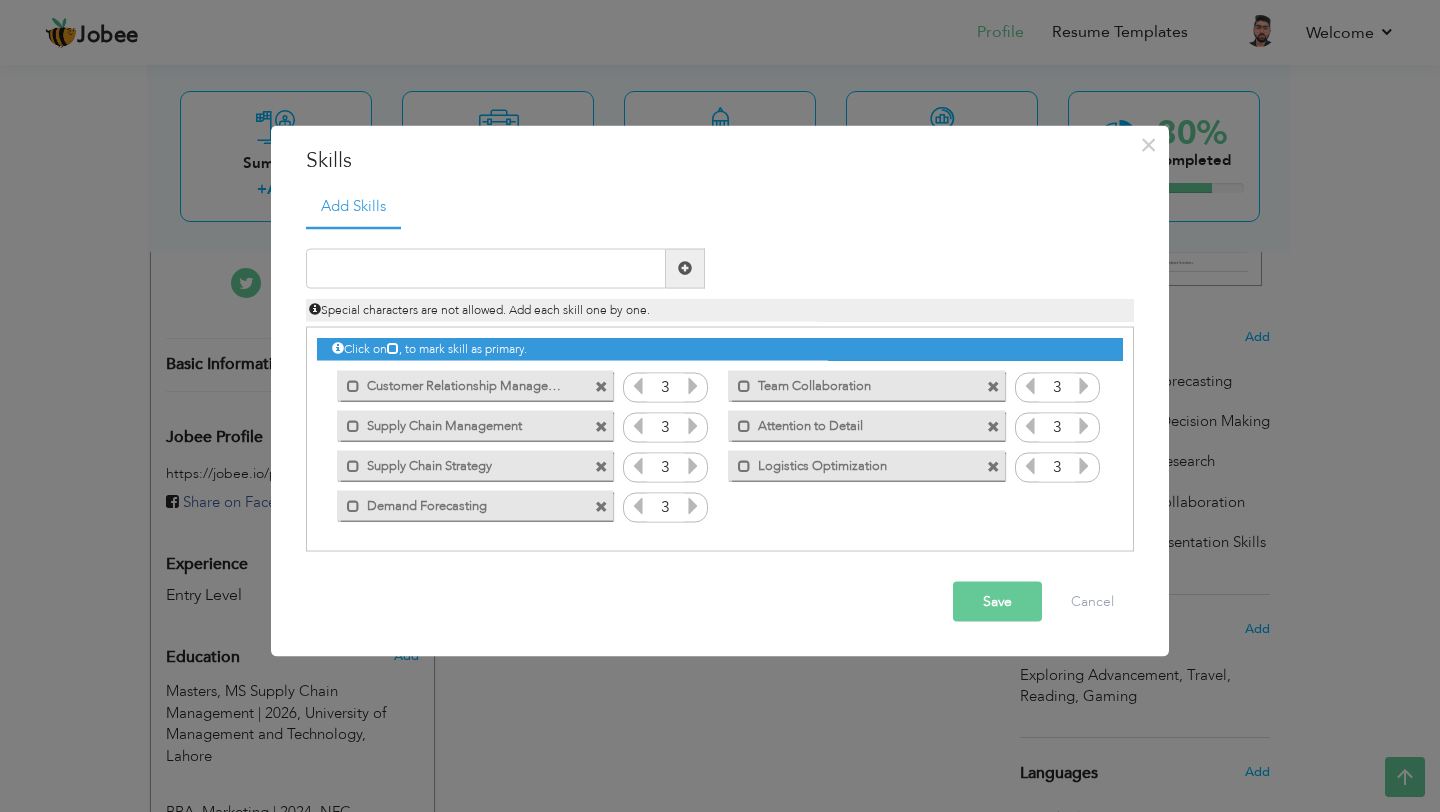 click on "Save" at bounding box center [997, 601] 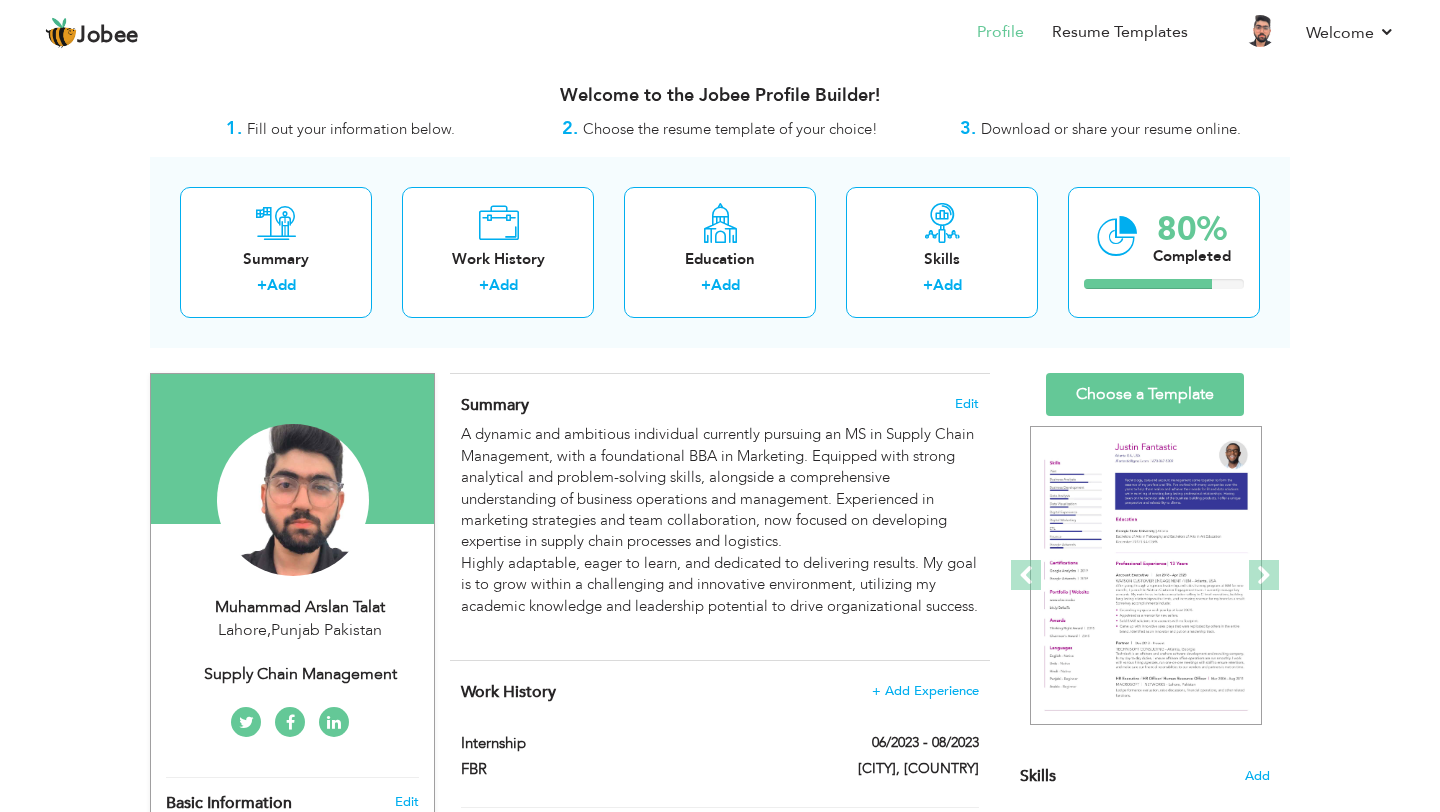 scroll, scrollTop: 0, scrollLeft: 0, axis: both 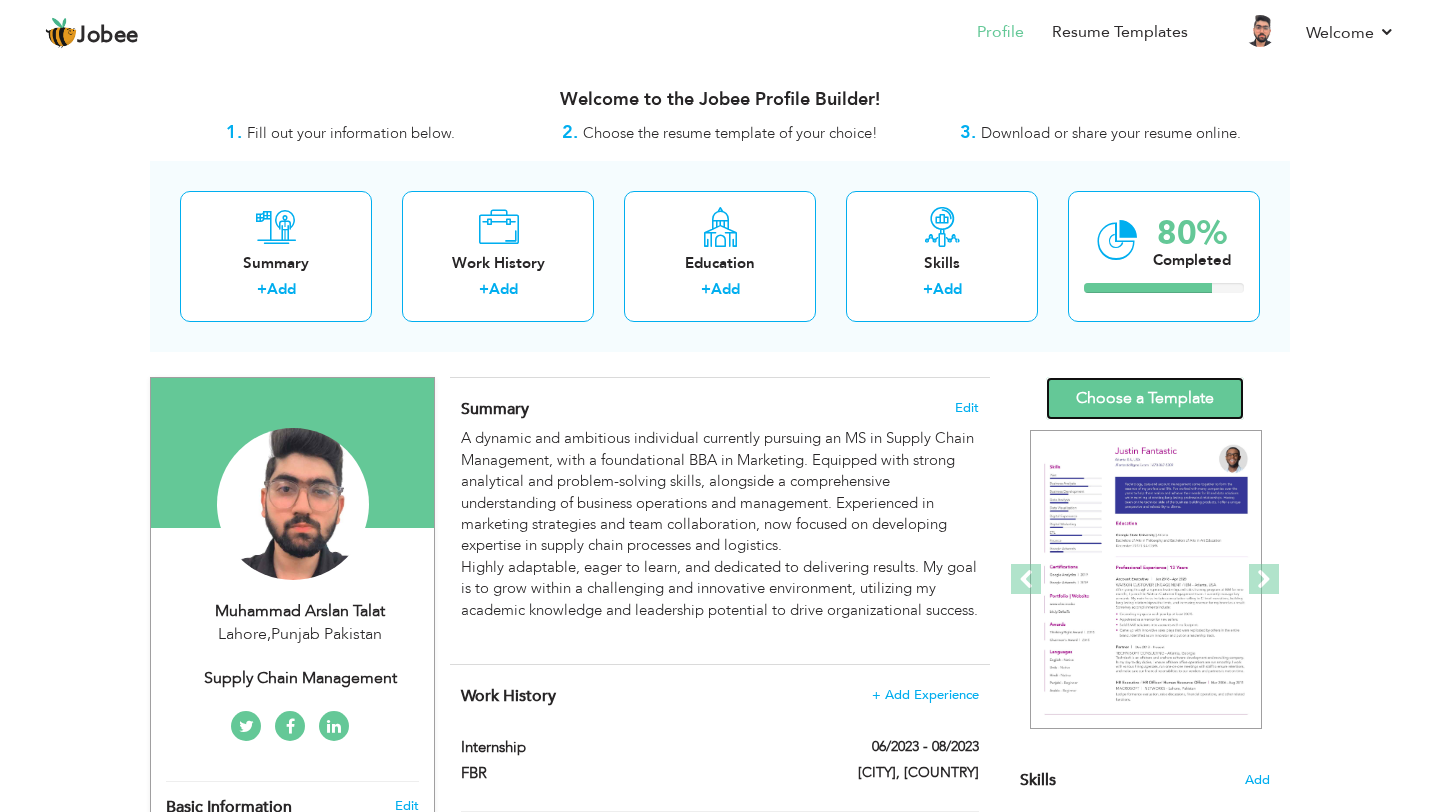 click on "Choose a Template" at bounding box center [1145, 398] 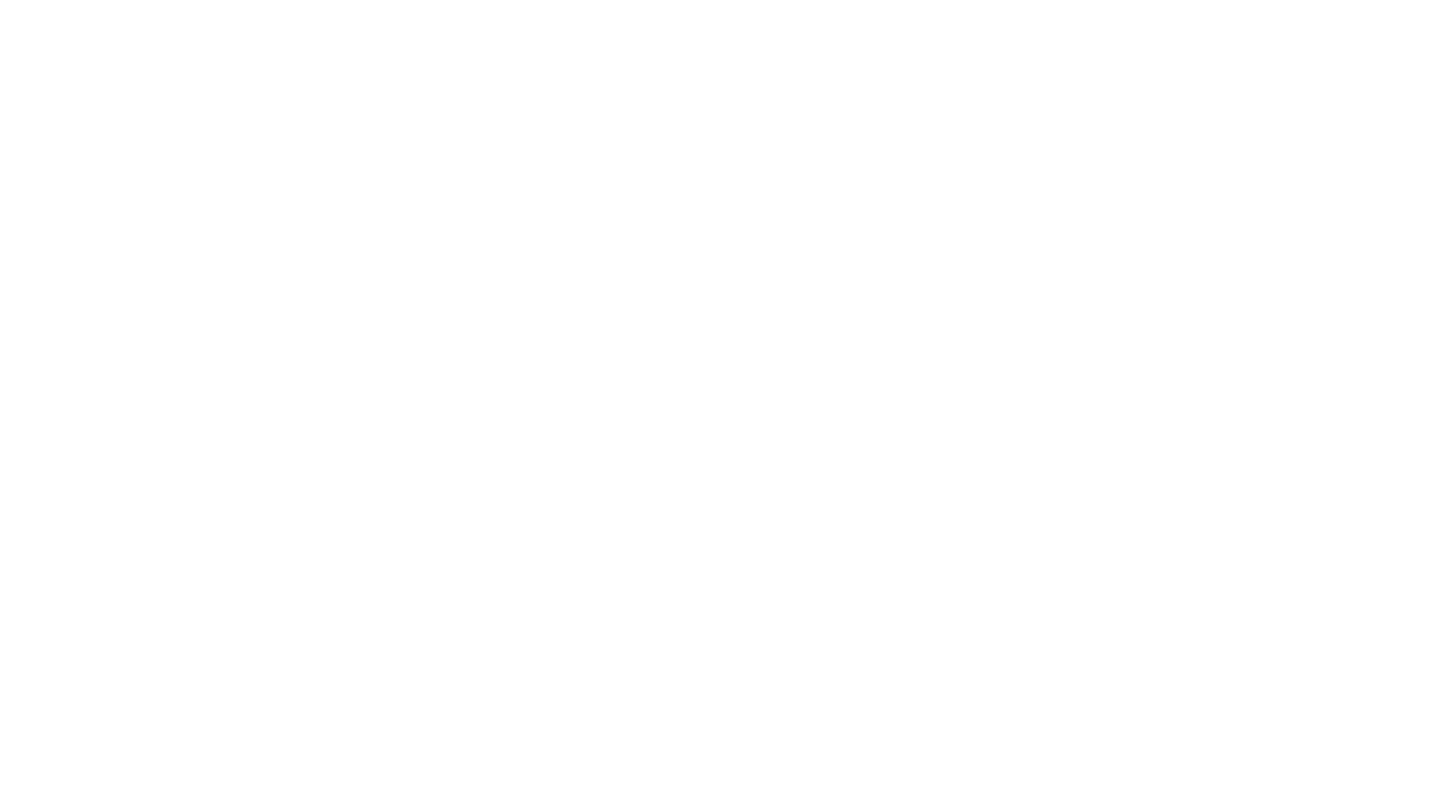 scroll, scrollTop: 0, scrollLeft: 0, axis: both 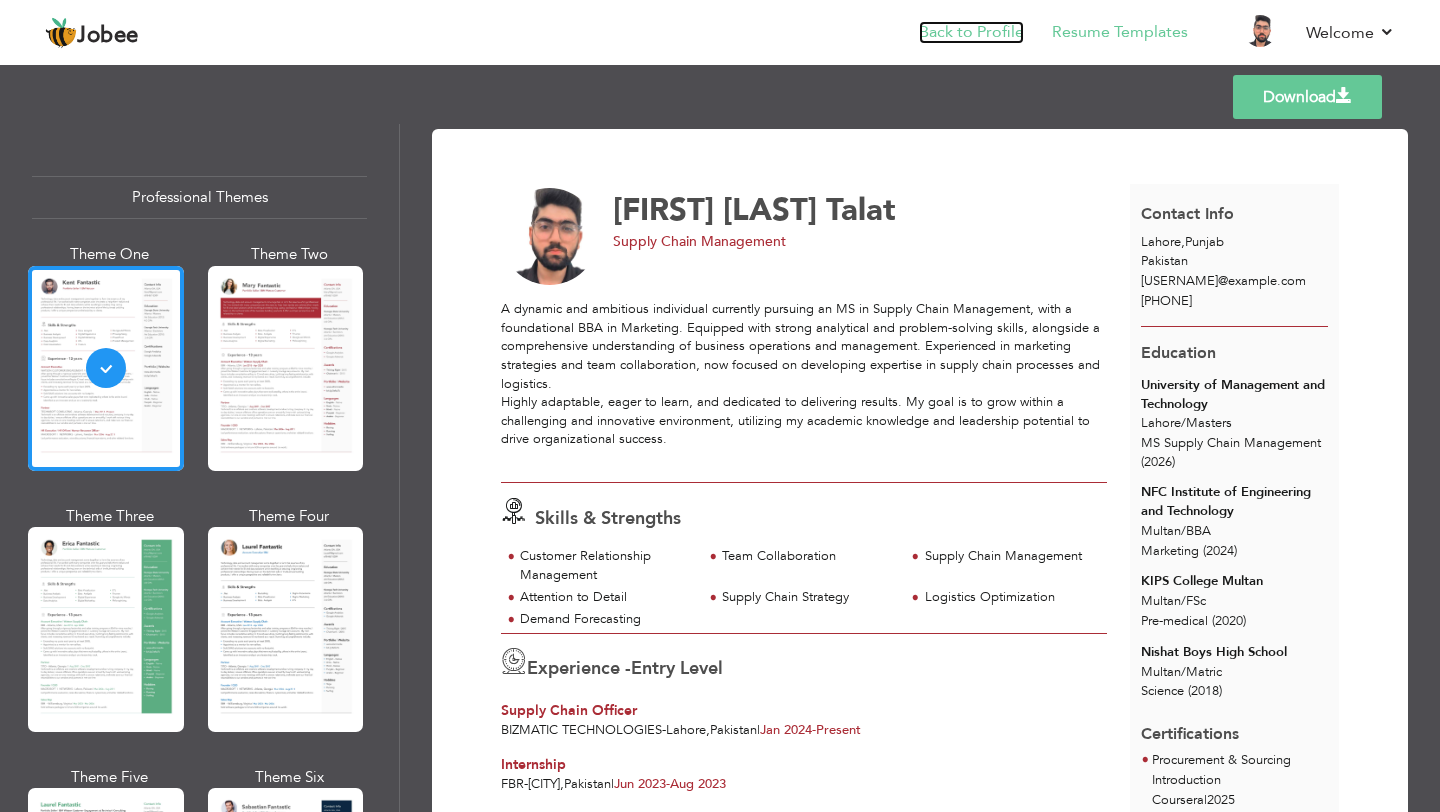 click on "Back to Profile" at bounding box center (971, 32) 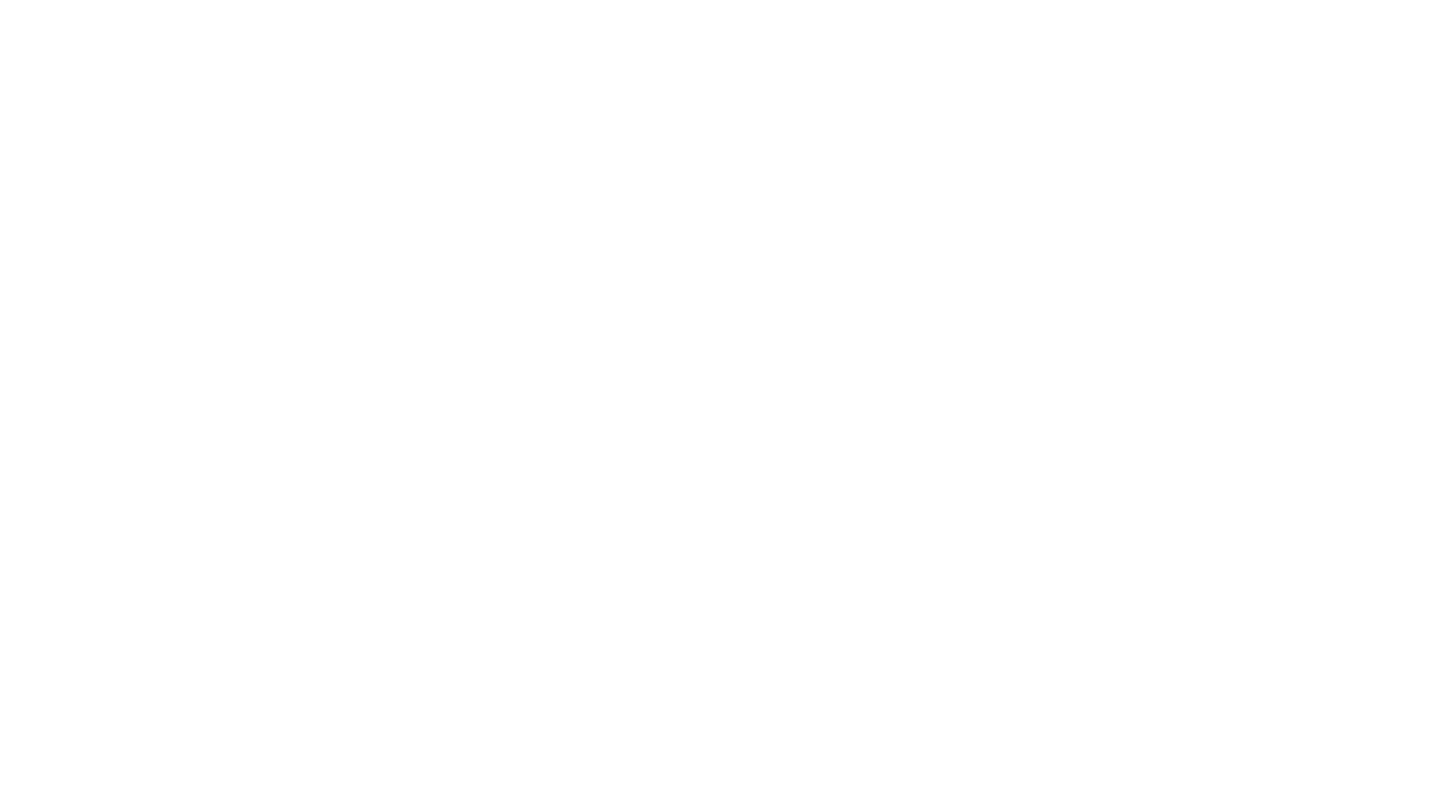 scroll, scrollTop: 0, scrollLeft: 0, axis: both 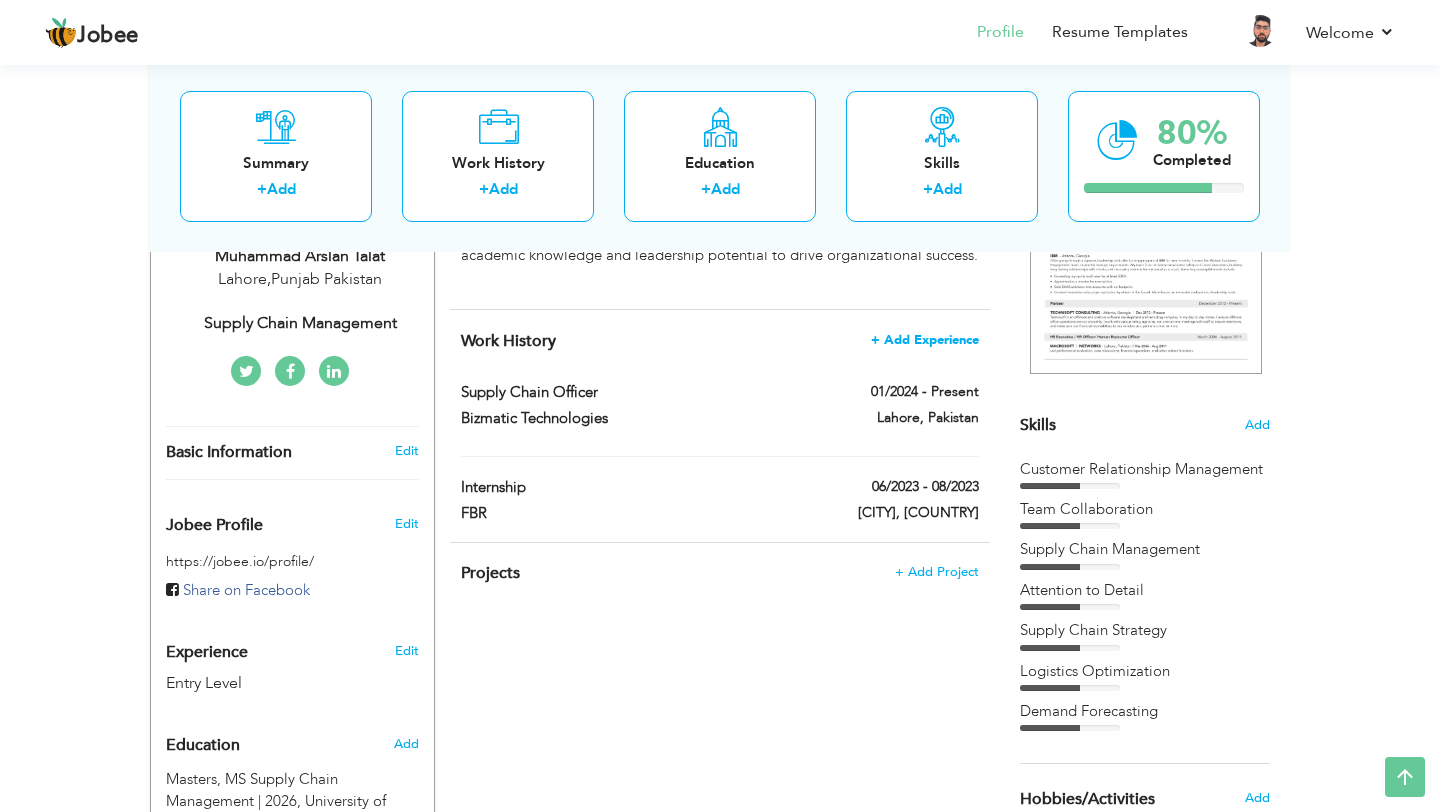 click on "+ Add Experience" at bounding box center [925, 340] 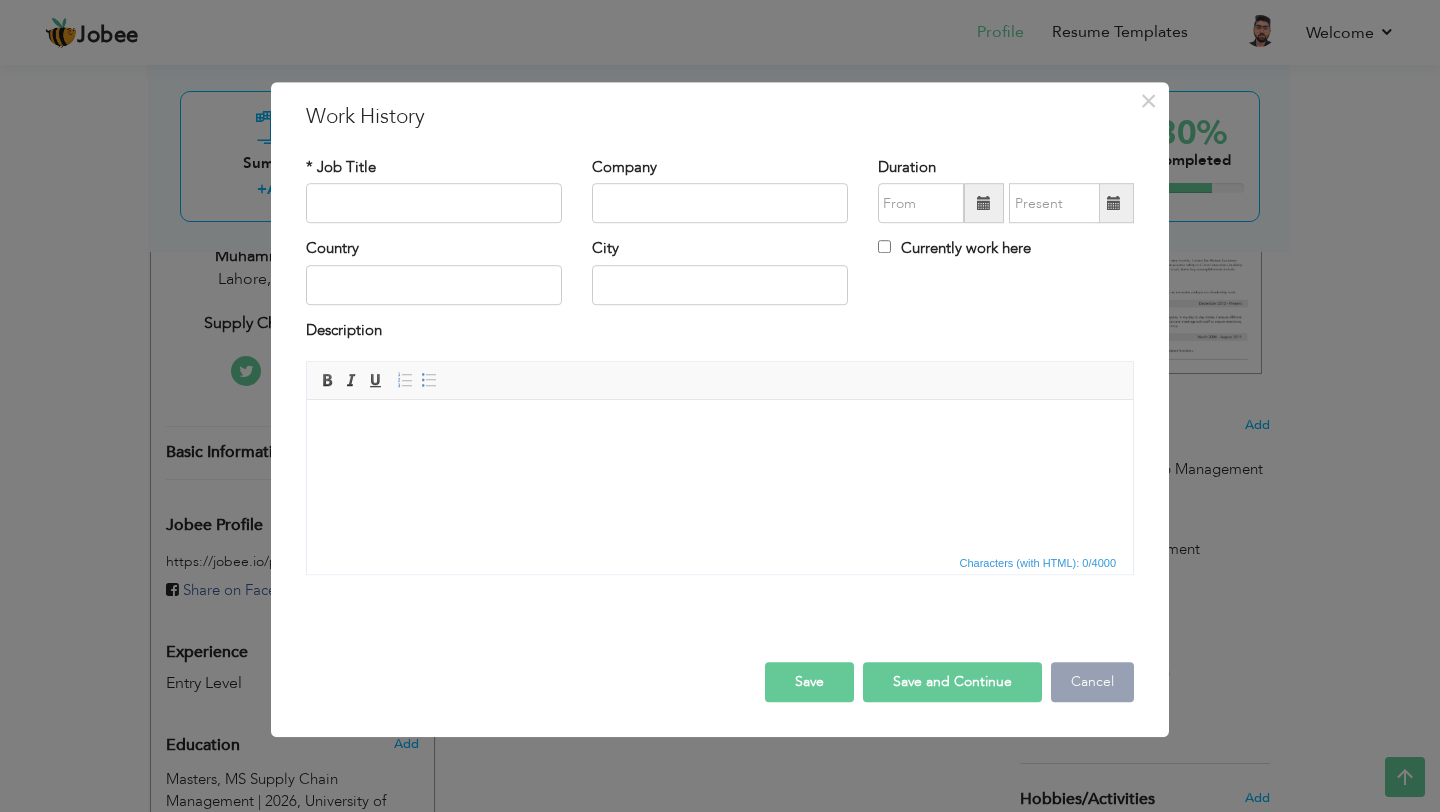 click on "Cancel" at bounding box center [1092, 682] 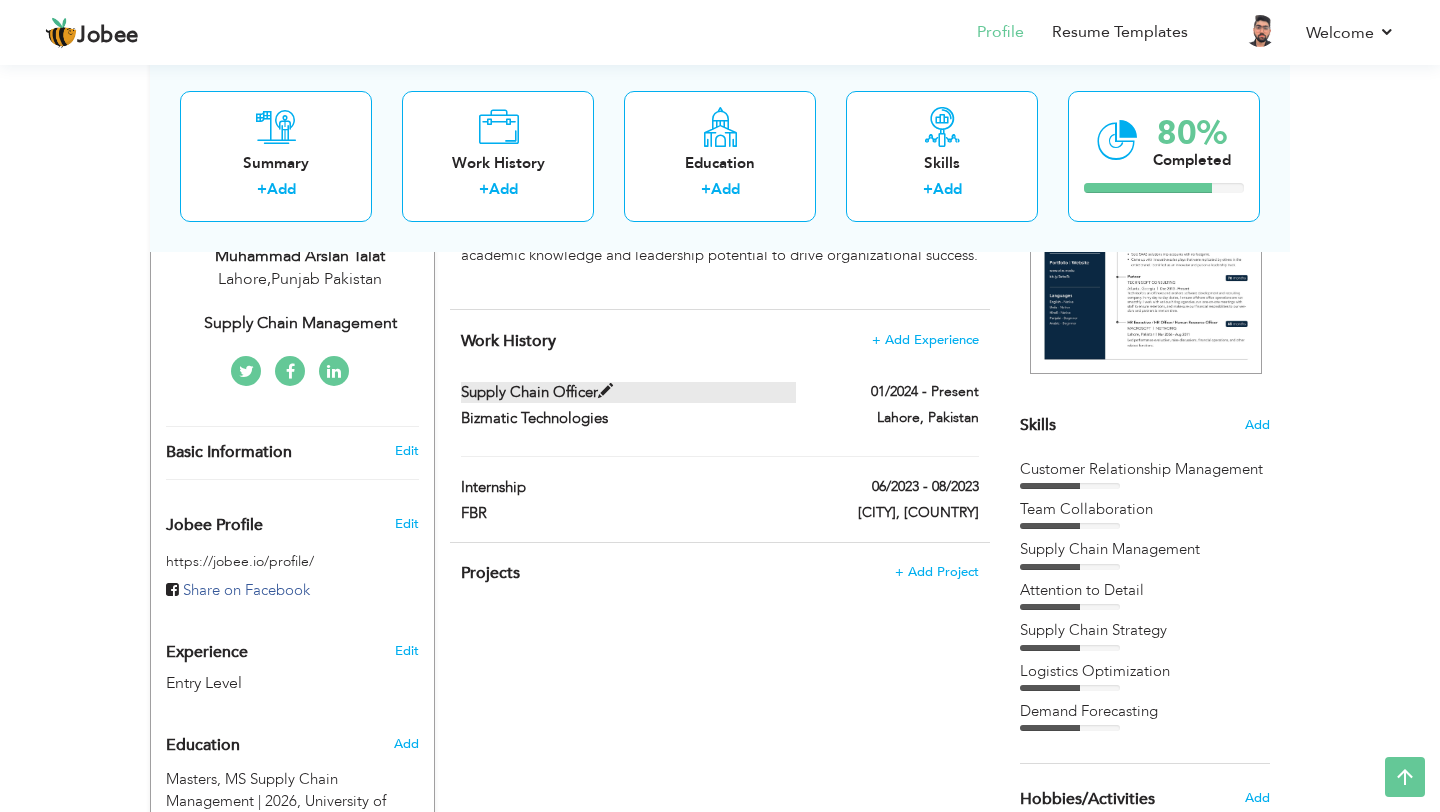 click at bounding box center (605, 391) 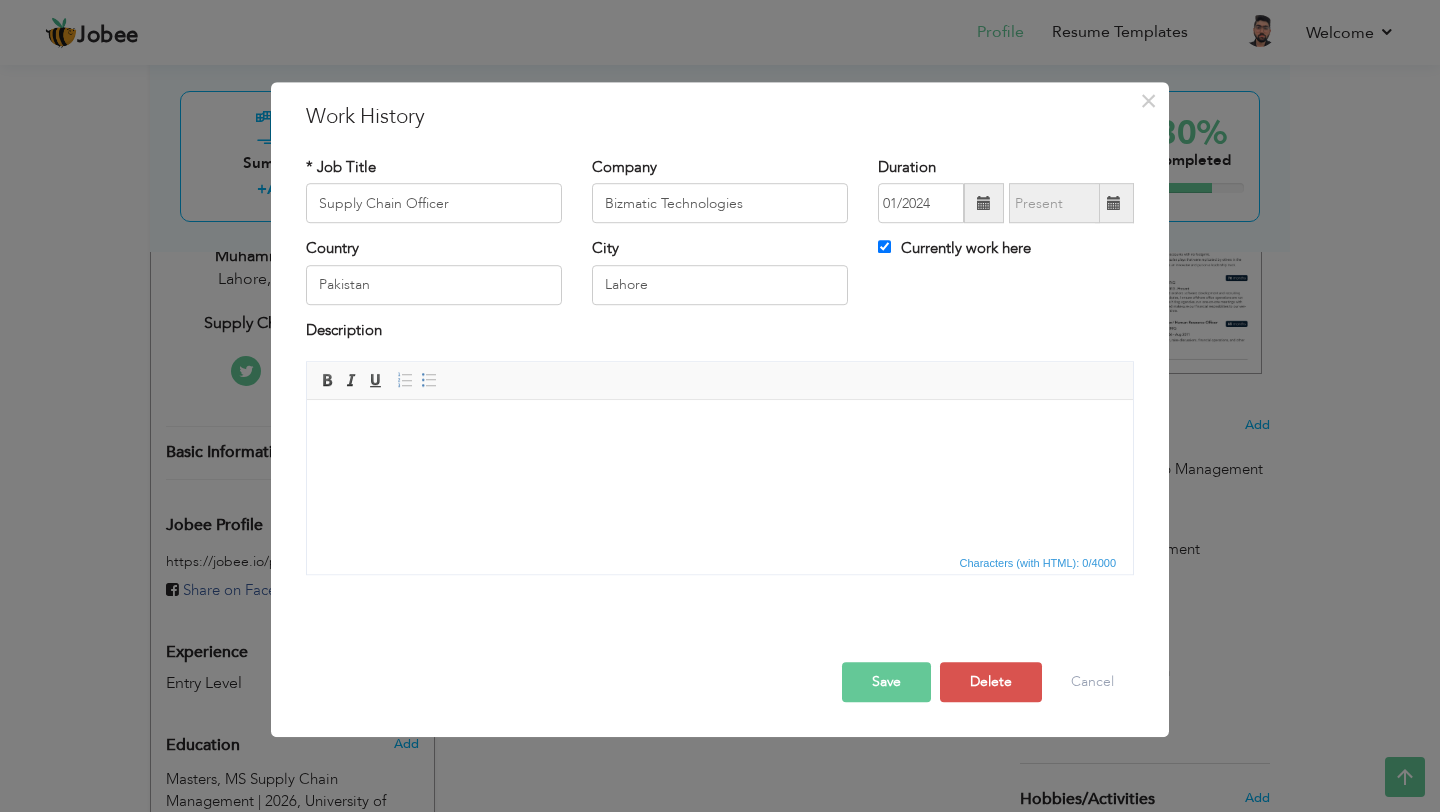 click at bounding box center [720, 430] 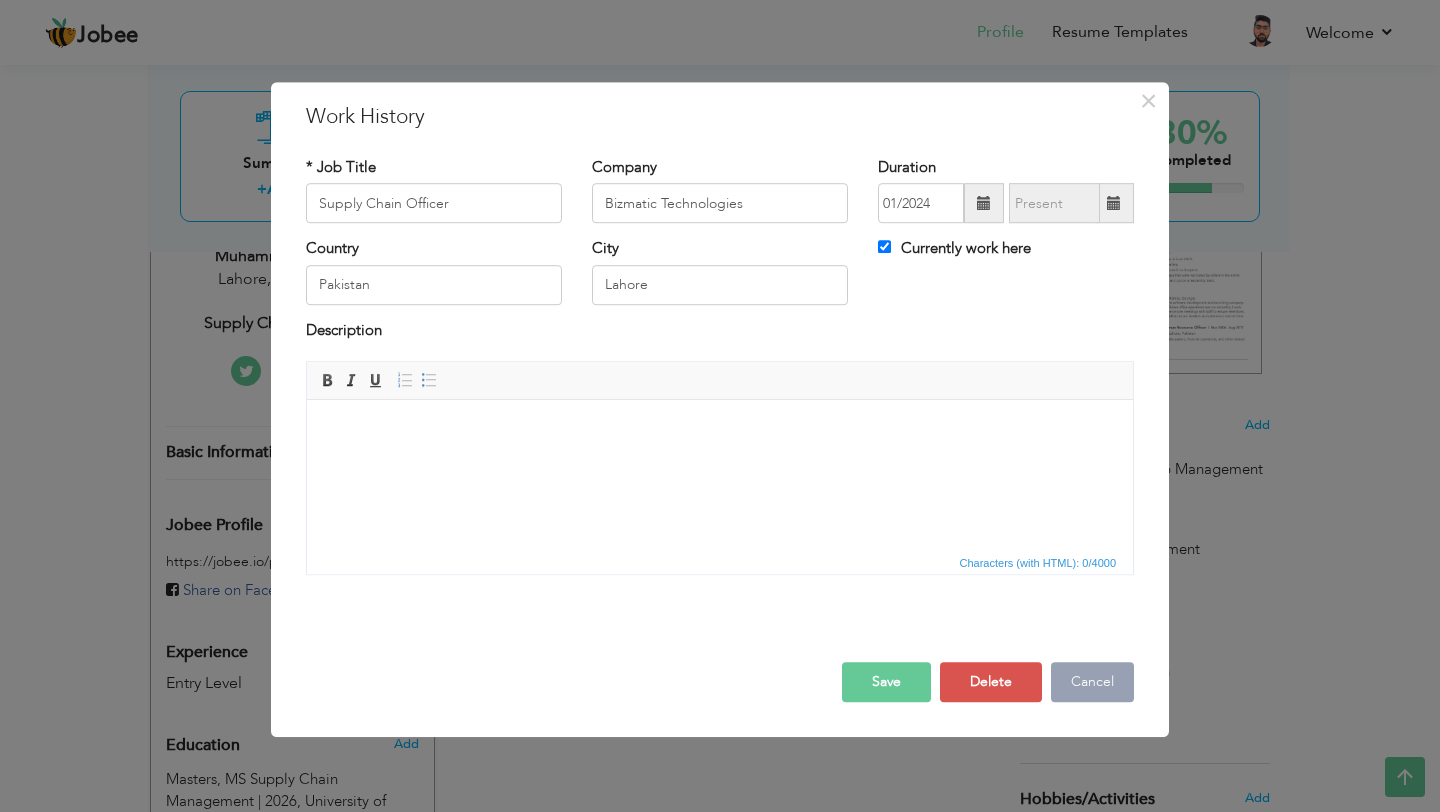 click on "Cancel" at bounding box center (1092, 682) 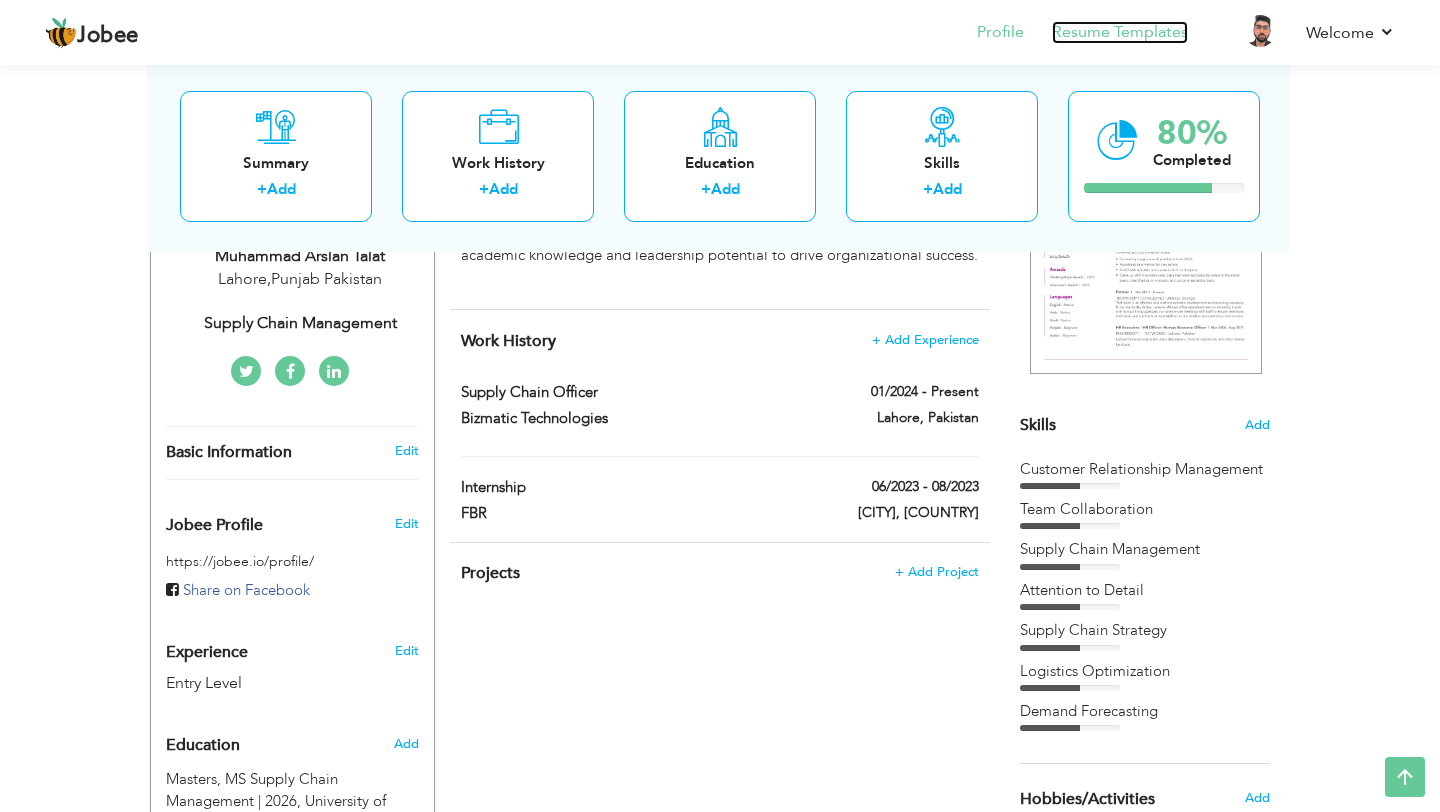 click on "Resume Templates" at bounding box center [1120, 32] 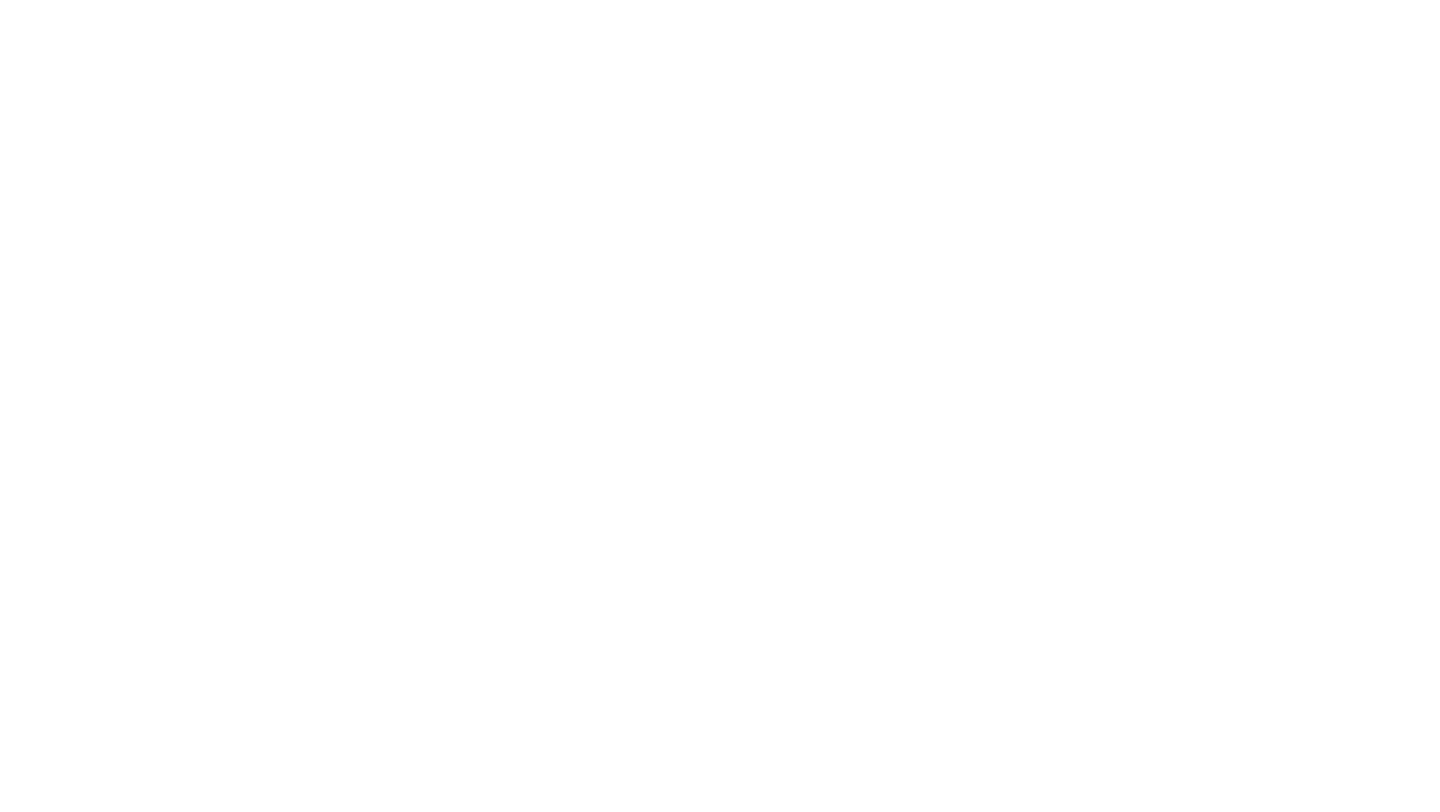 scroll, scrollTop: 0, scrollLeft: 0, axis: both 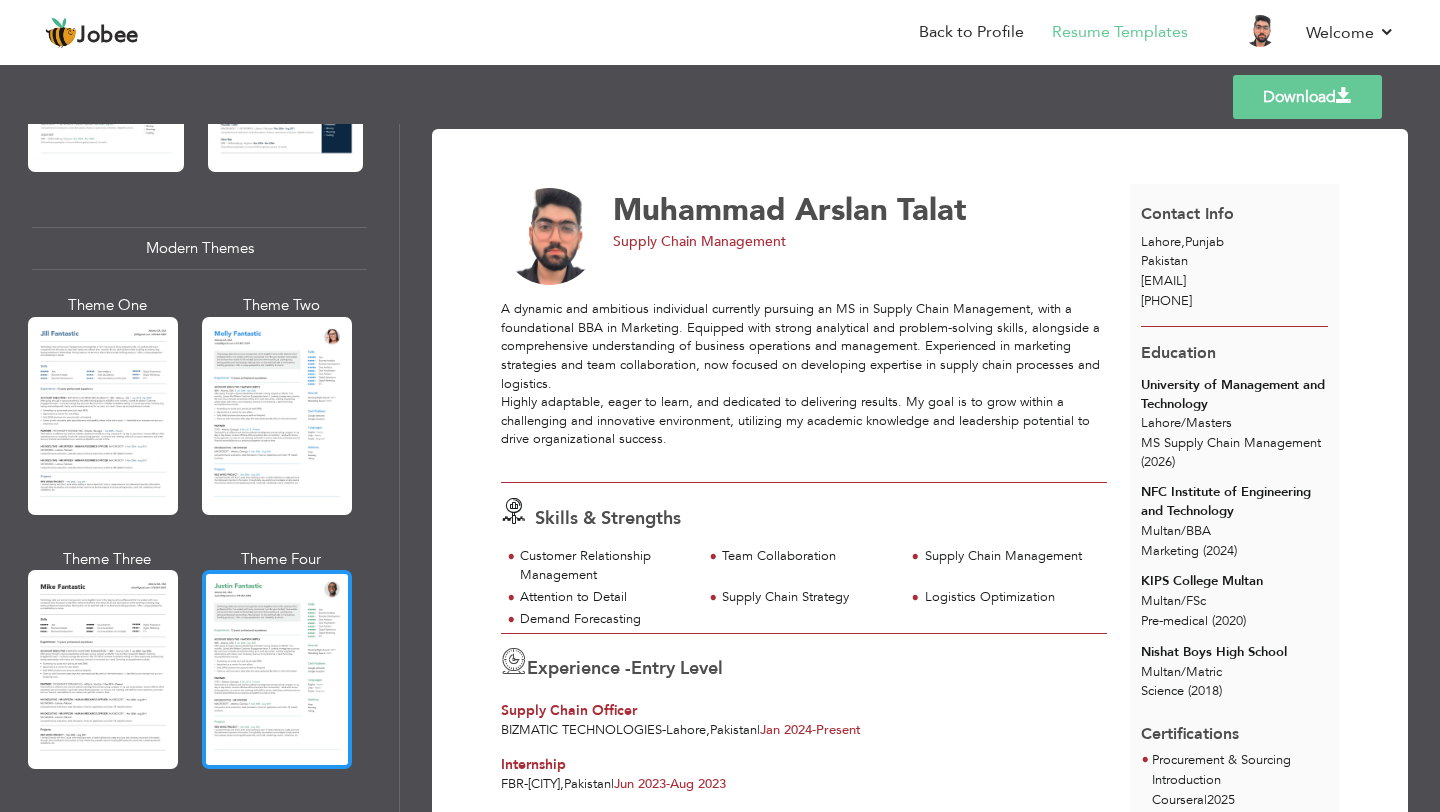 click at bounding box center [277, 669] 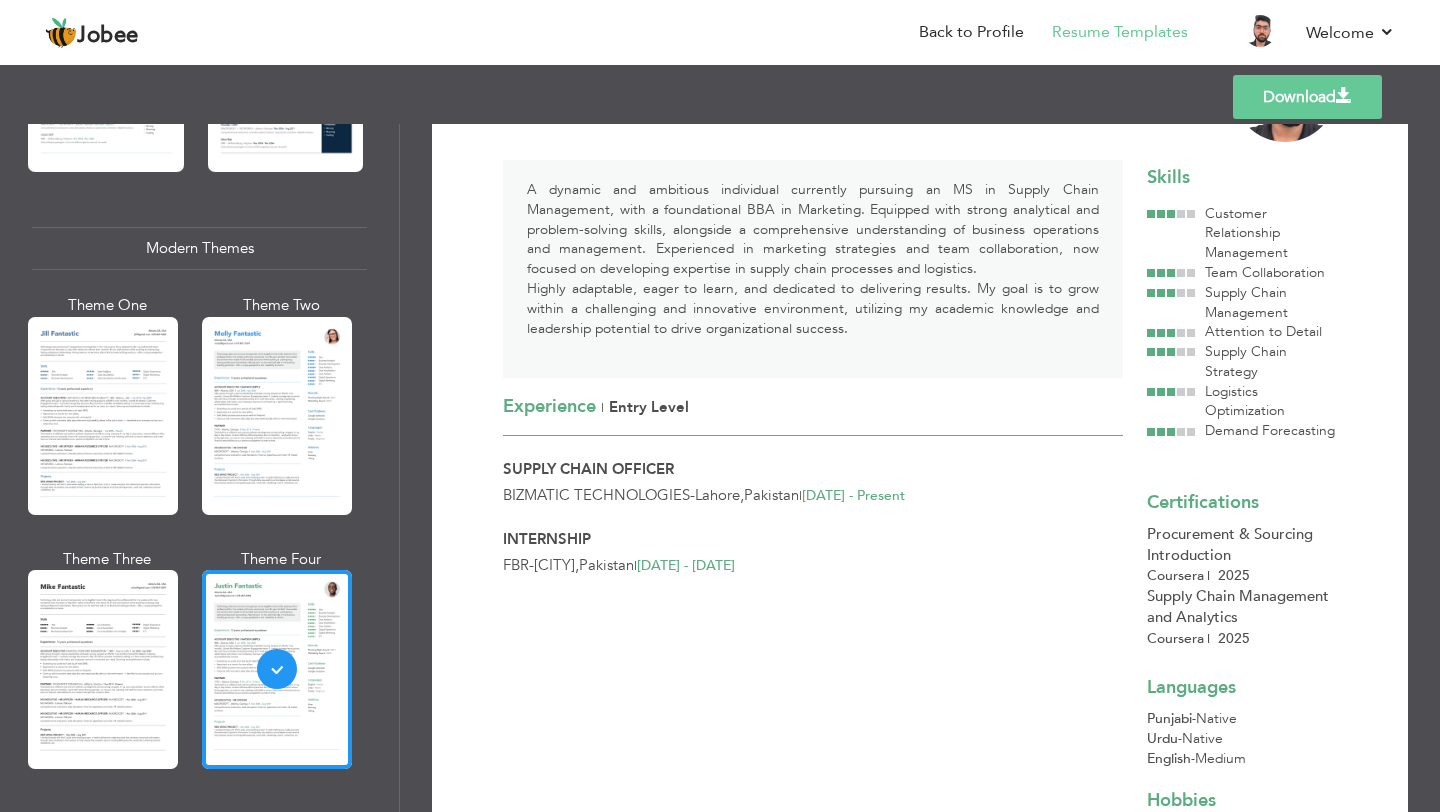 scroll, scrollTop: 150, scrollLeft: 0, axis: vertical 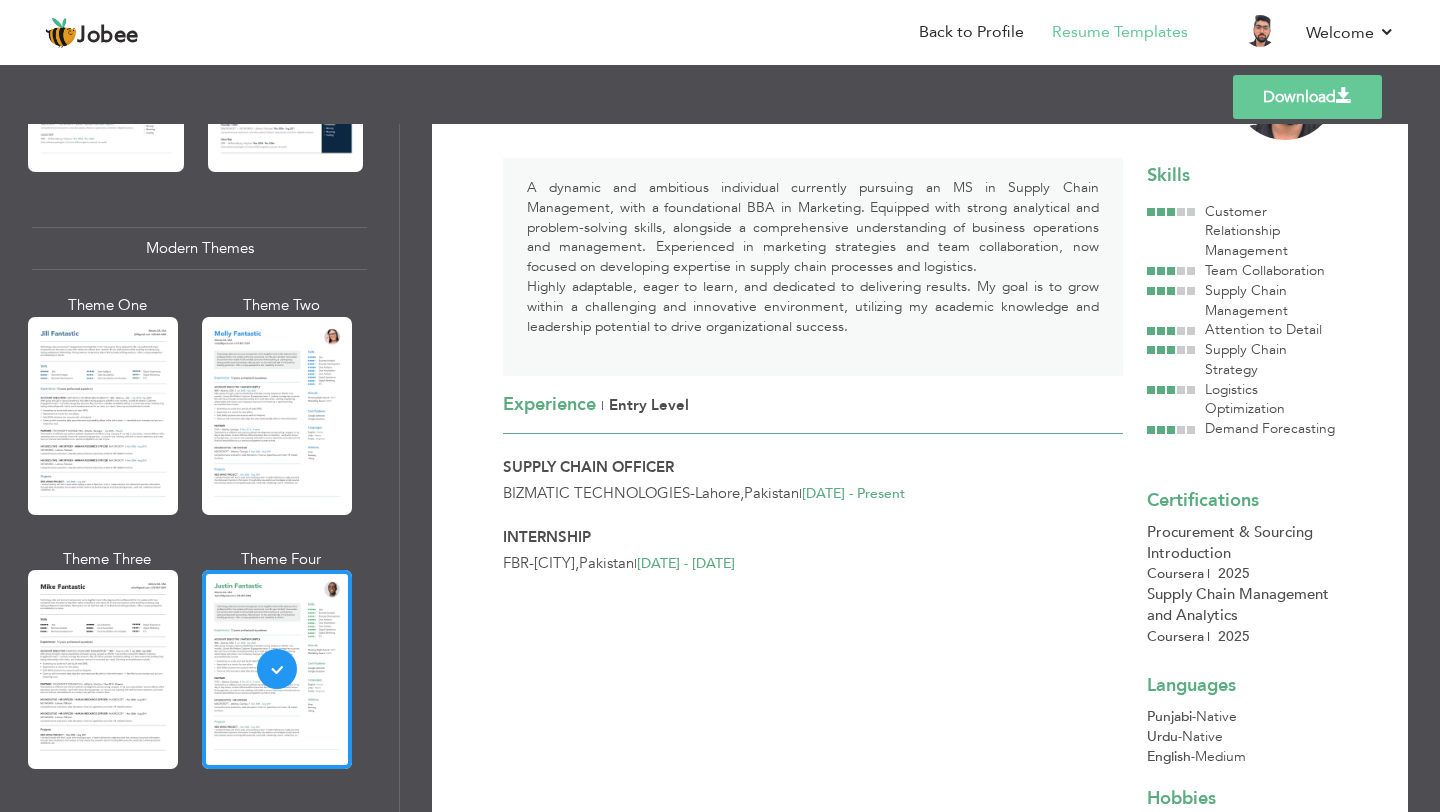 click at bounding box center (103, 669) 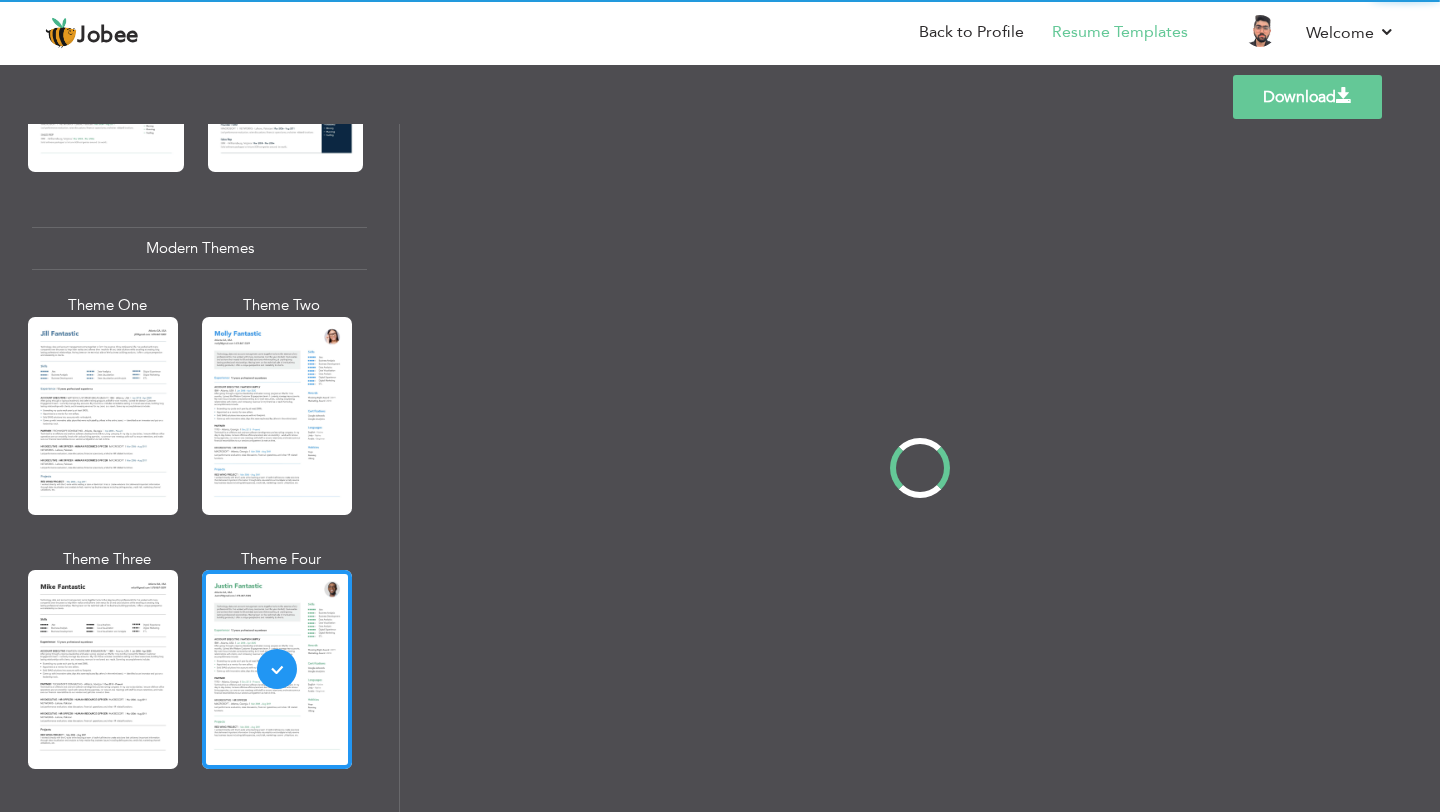 scroll, scrollTop: 0, scrollLeft: 0, axis: both 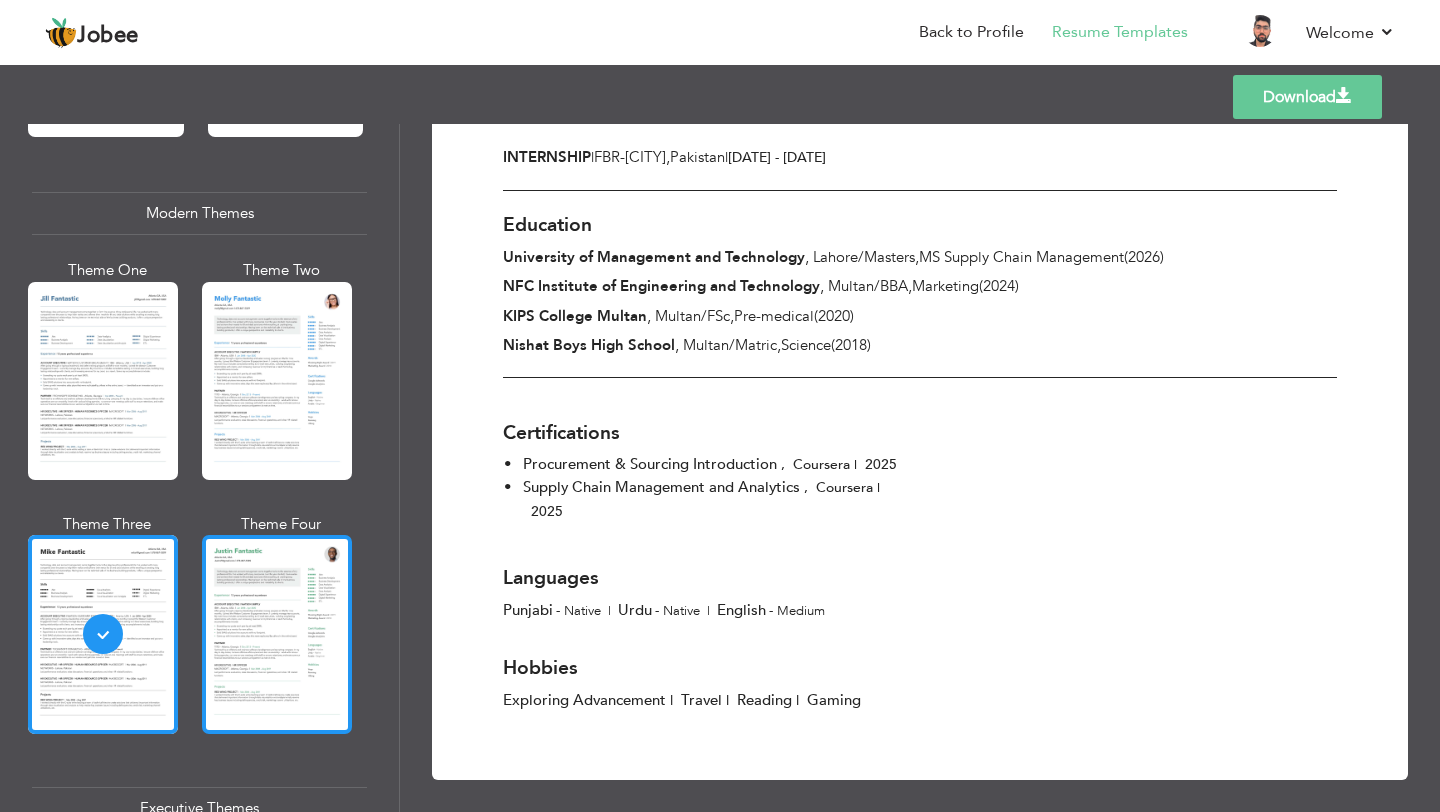 click at bounding box center [277, 634] 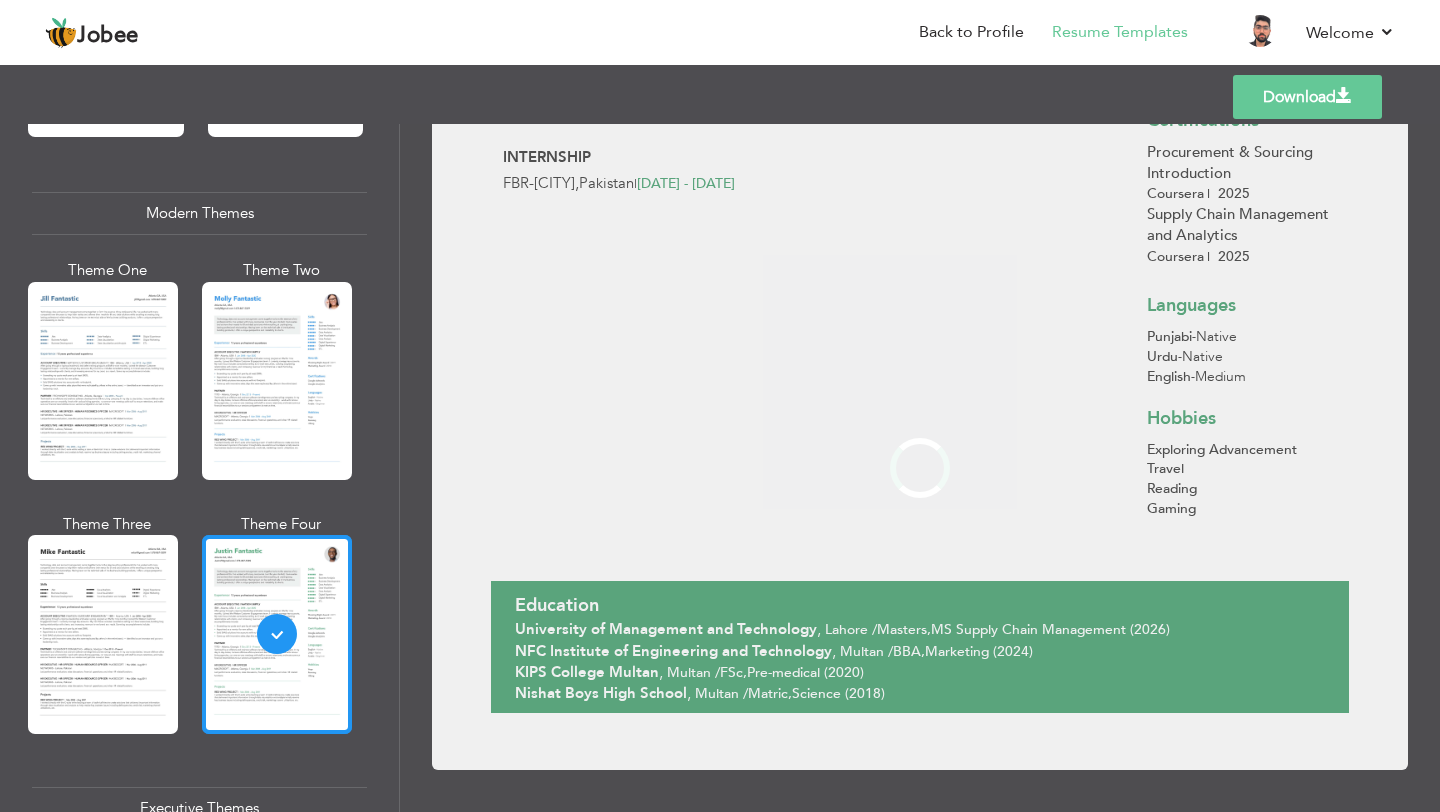 scroll, scrollTop: 0, scrollLeft: 0, axis: both 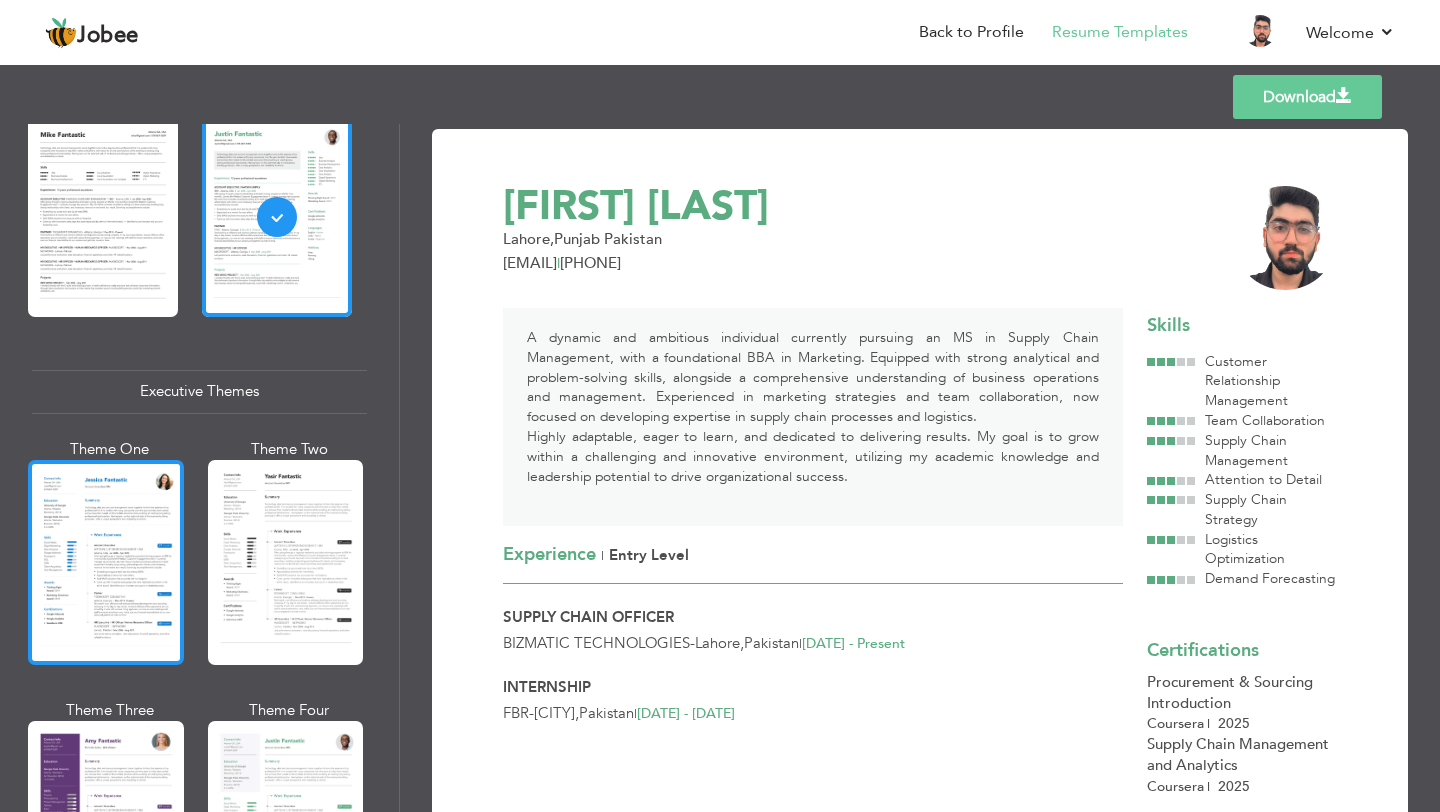 click at bounding box center (106, 562) 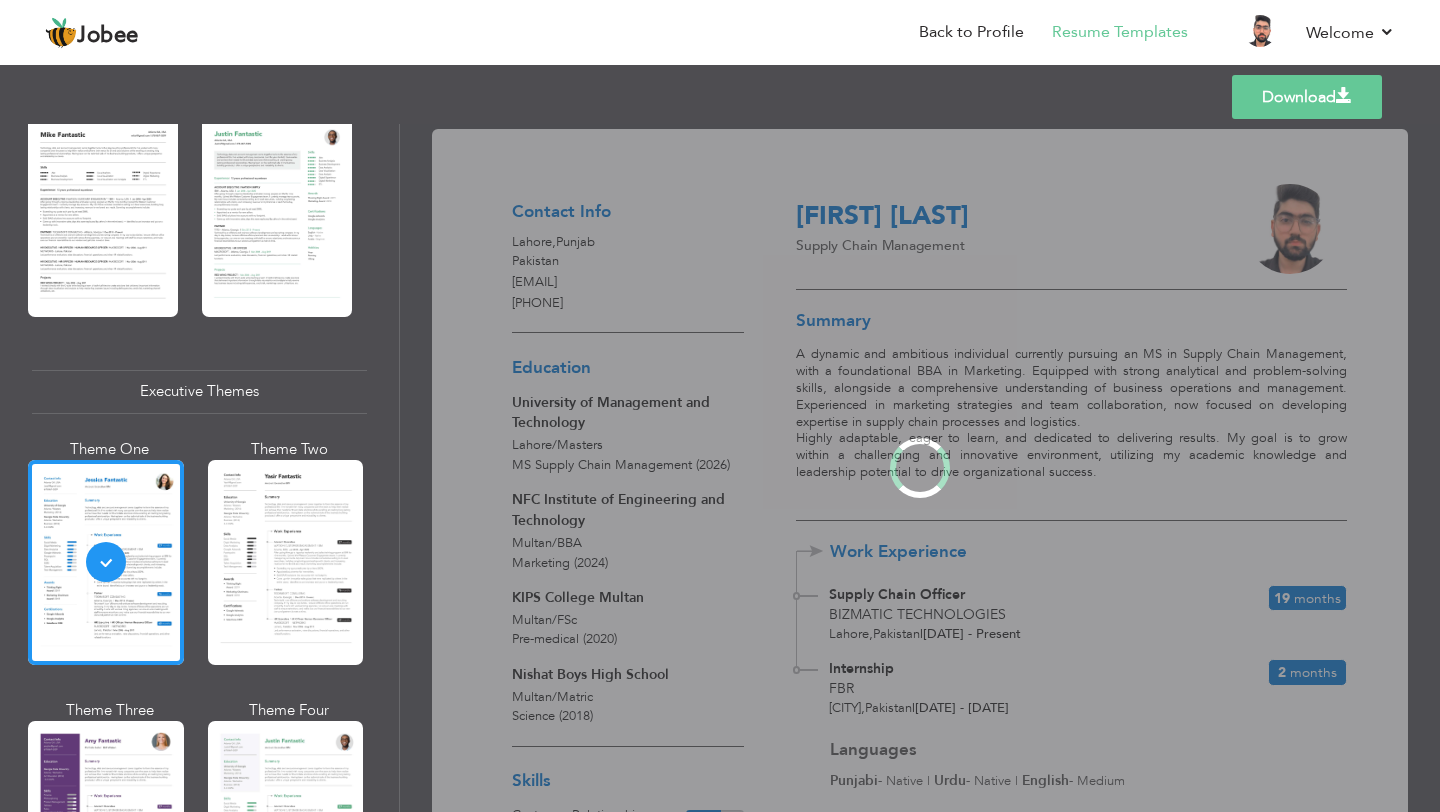 scroll, scrollTop: 1272, scrollLeft: 0, axis: vertical 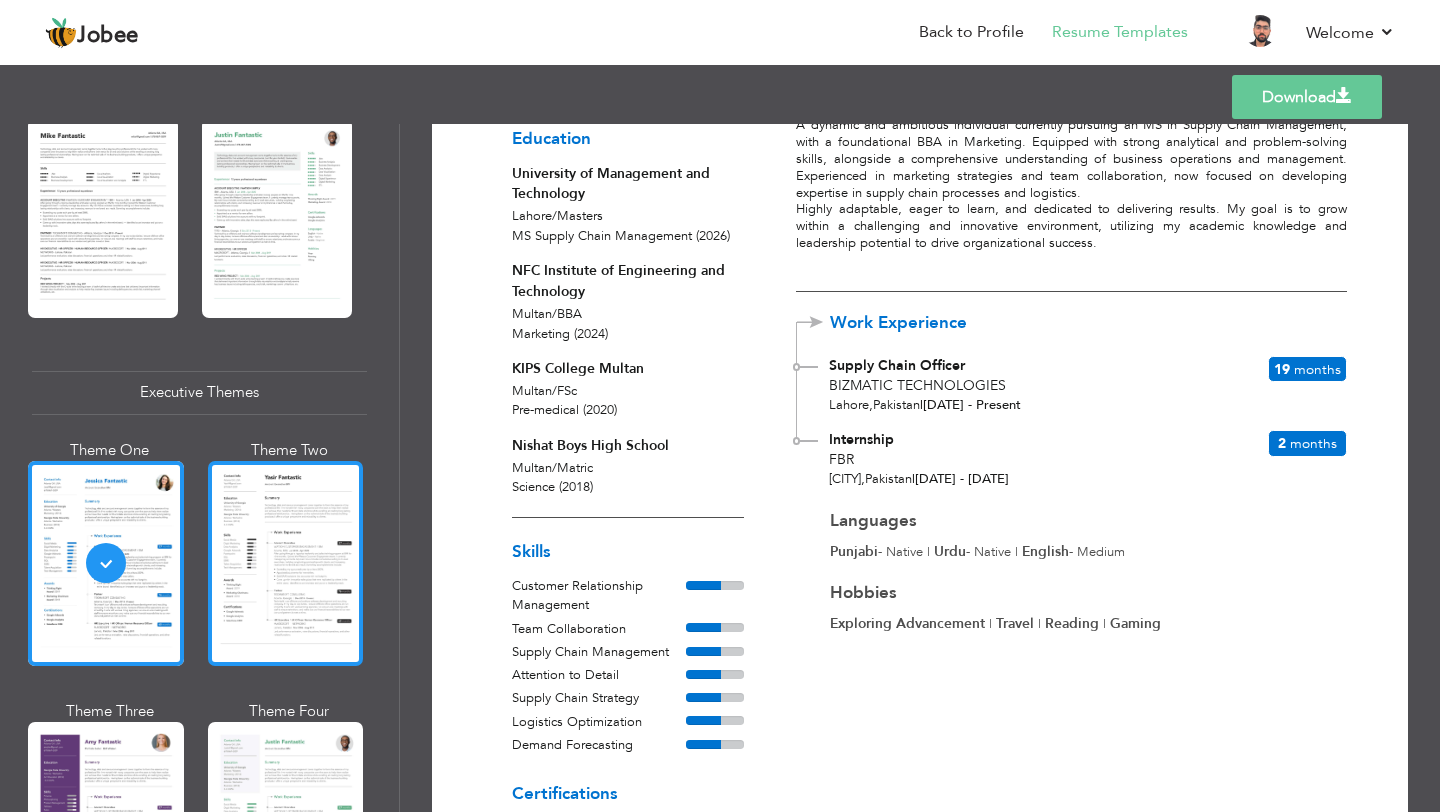click at bounding box center [286, 563] 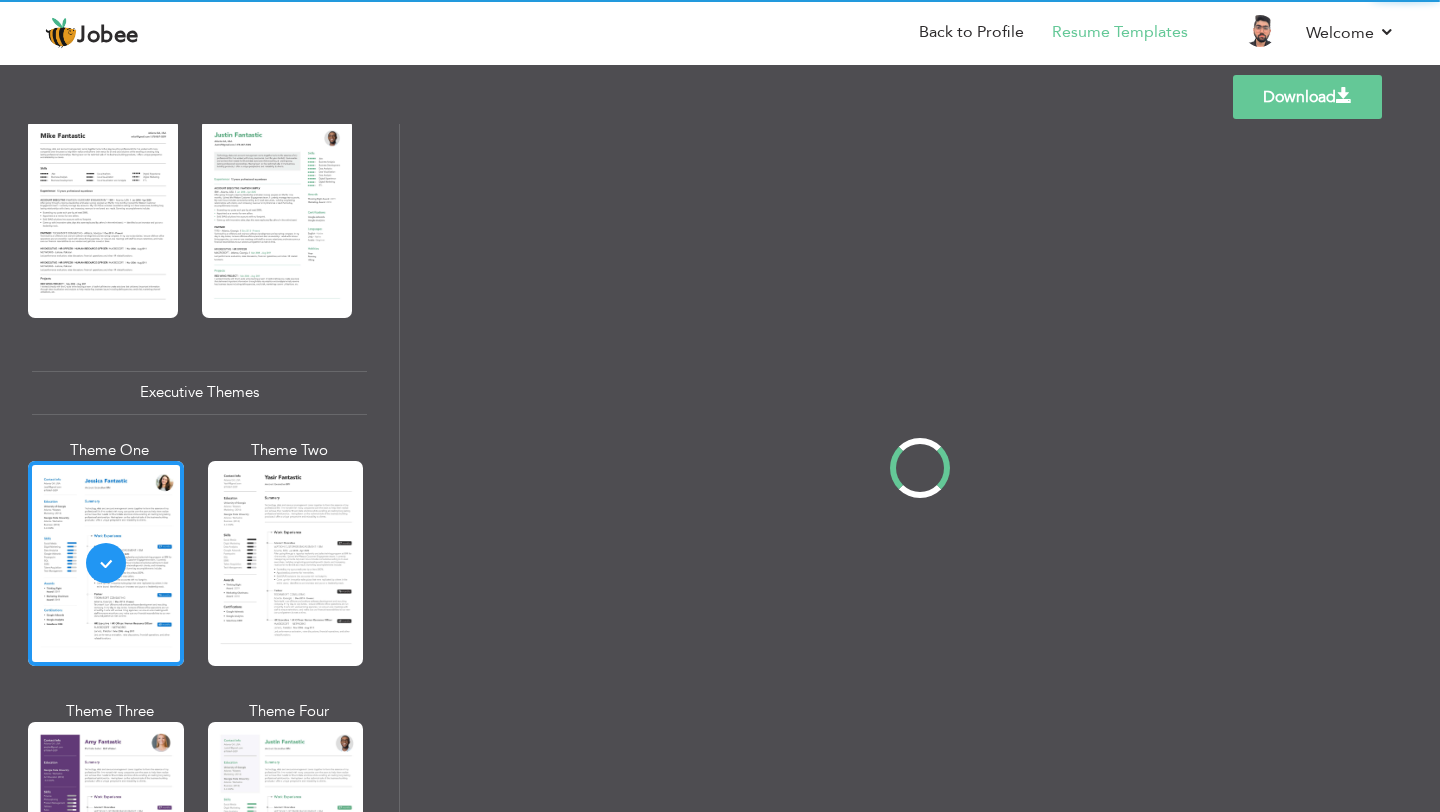 scroll, scrollTop: 1273, scrollLeft: 0, axis: vertical 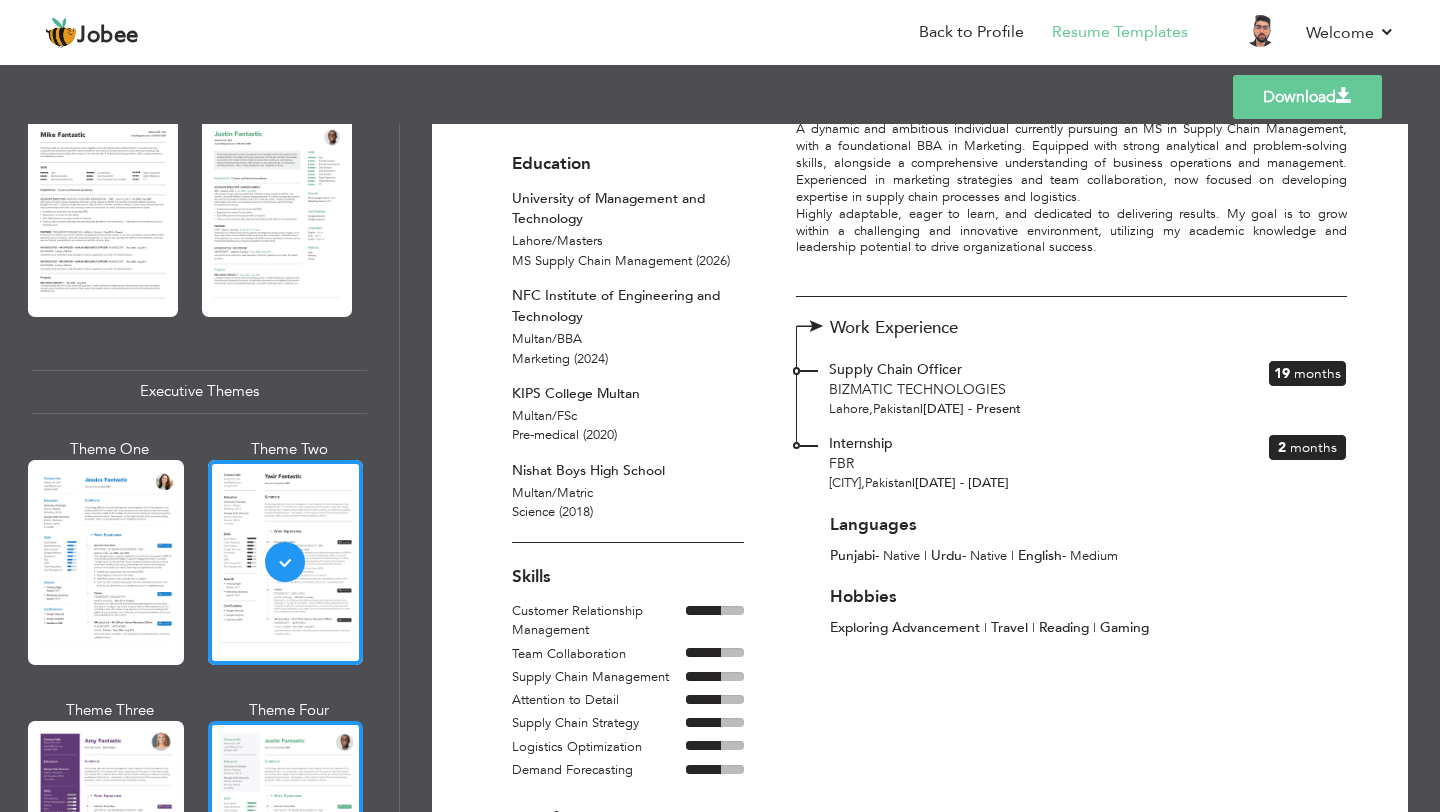click at bounding box center [286, 823] 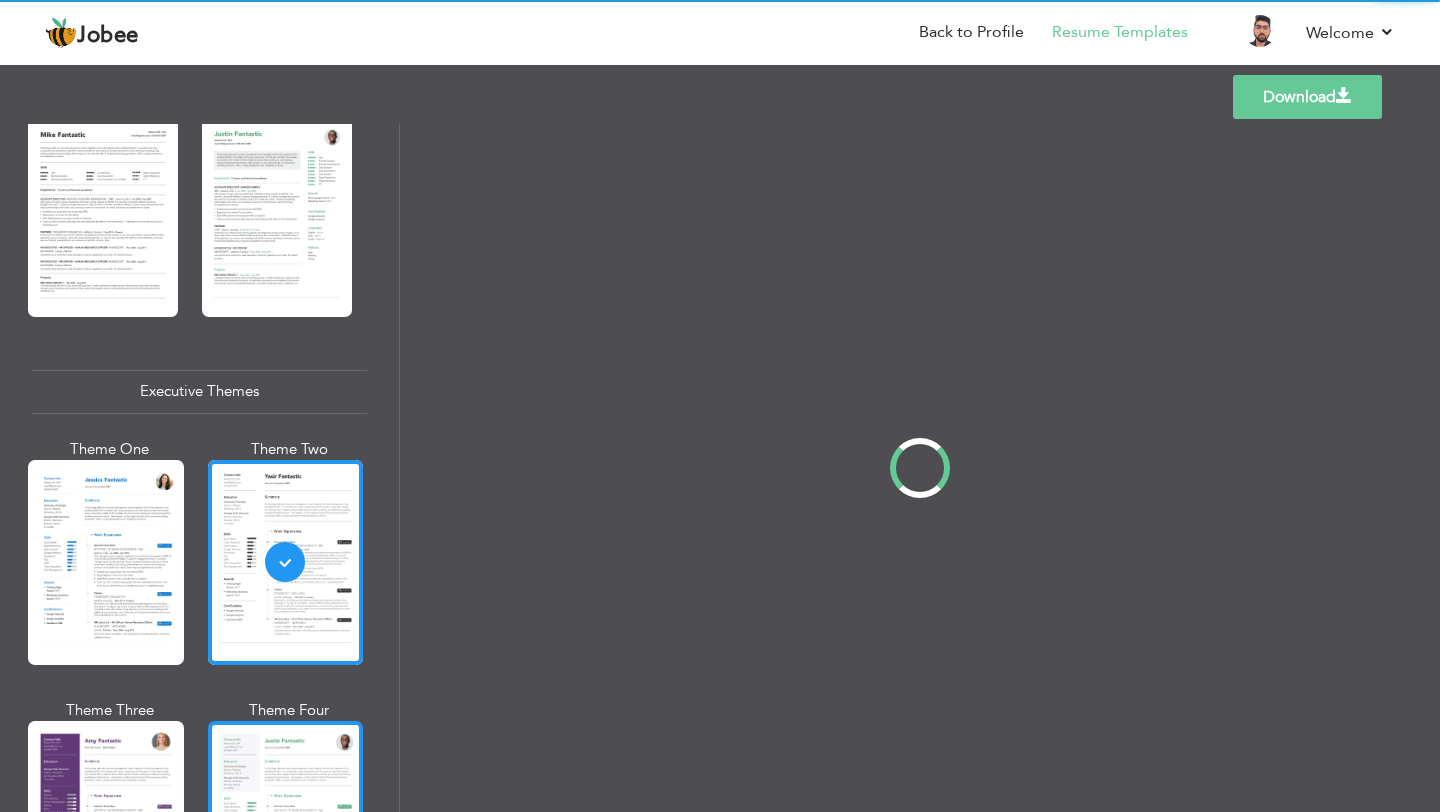 scroll, scrollTop: 0, scrollLeft: 0, axis: both 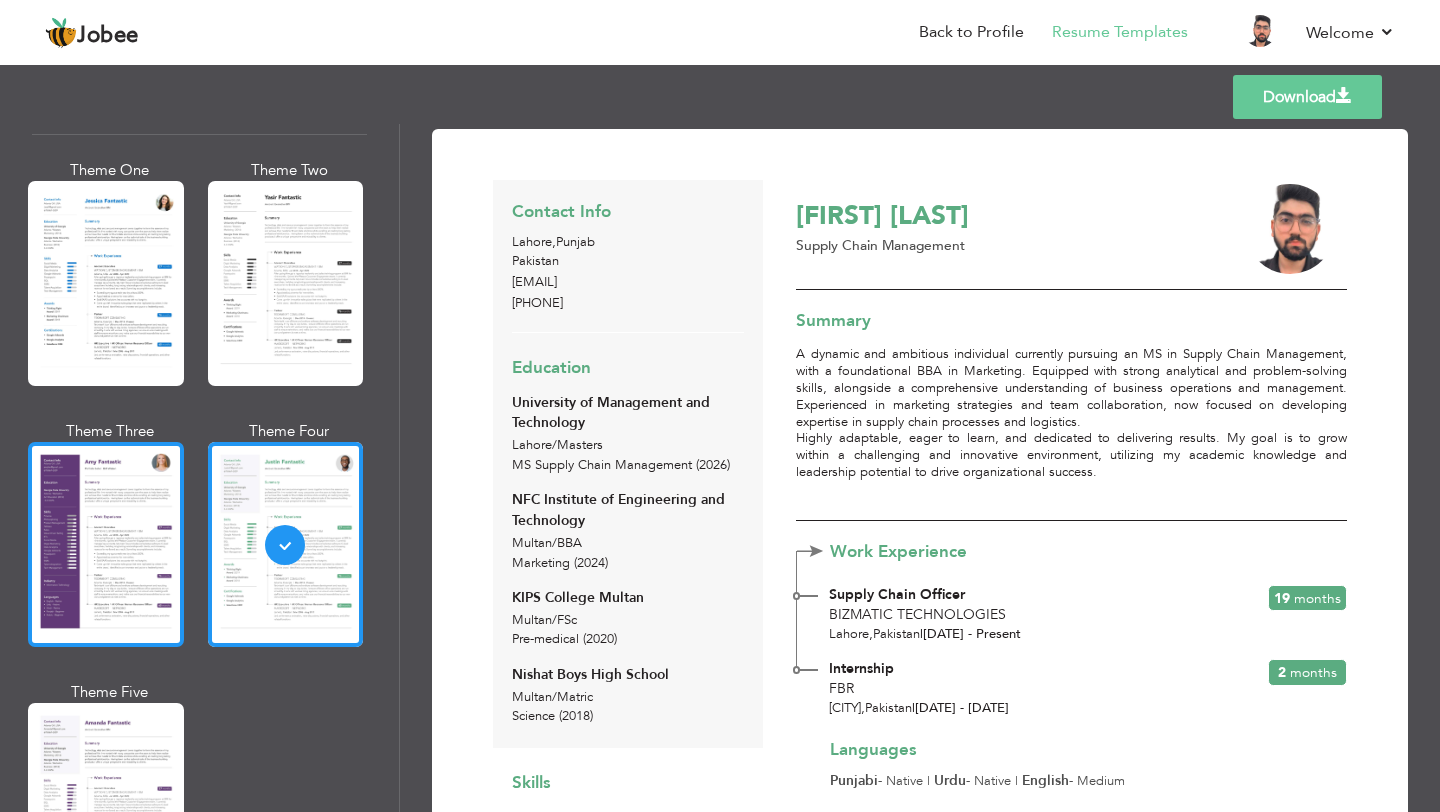 click at bounding box center (106, 544) 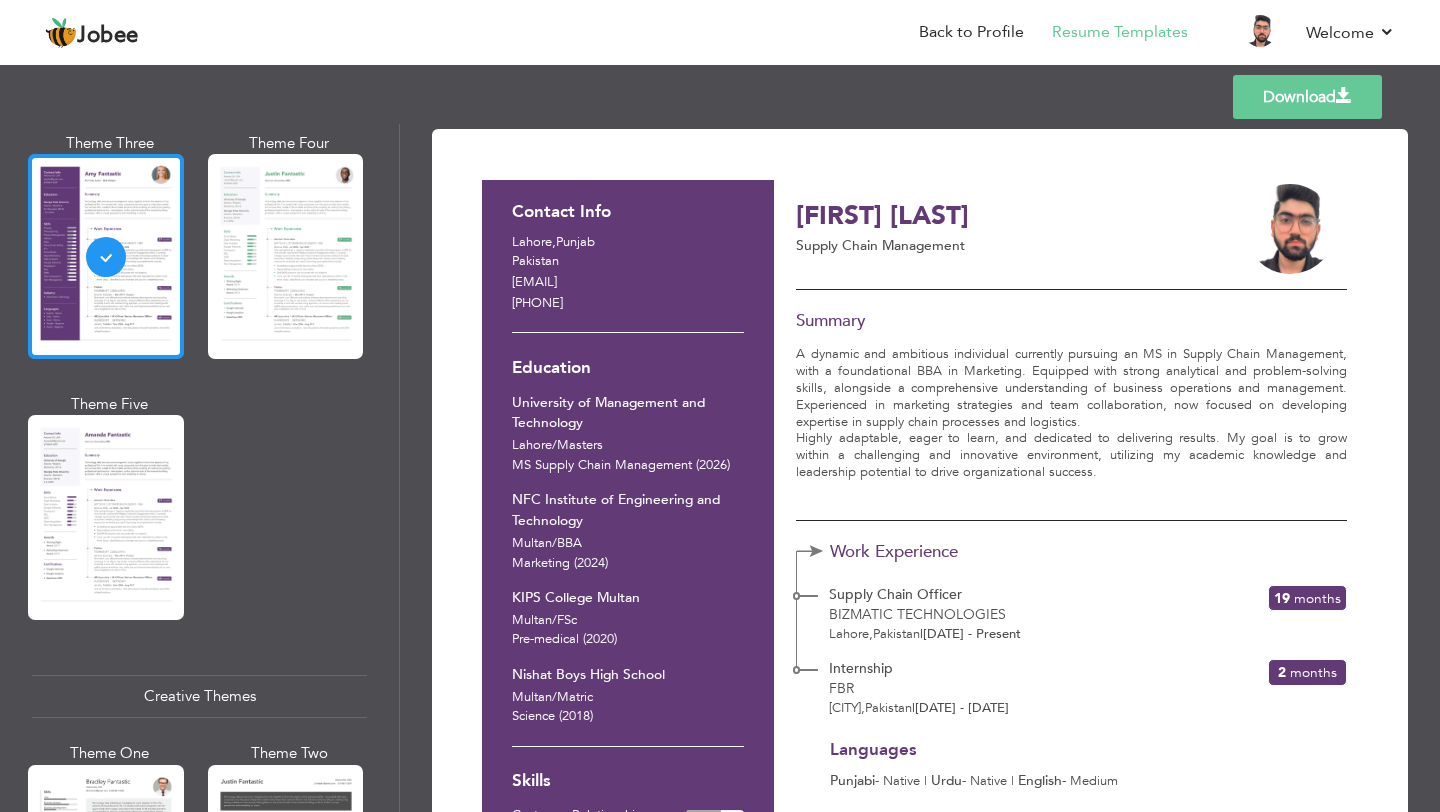 scroll, scrollTop: 1857, scrollLeft: 0, axis: vertical 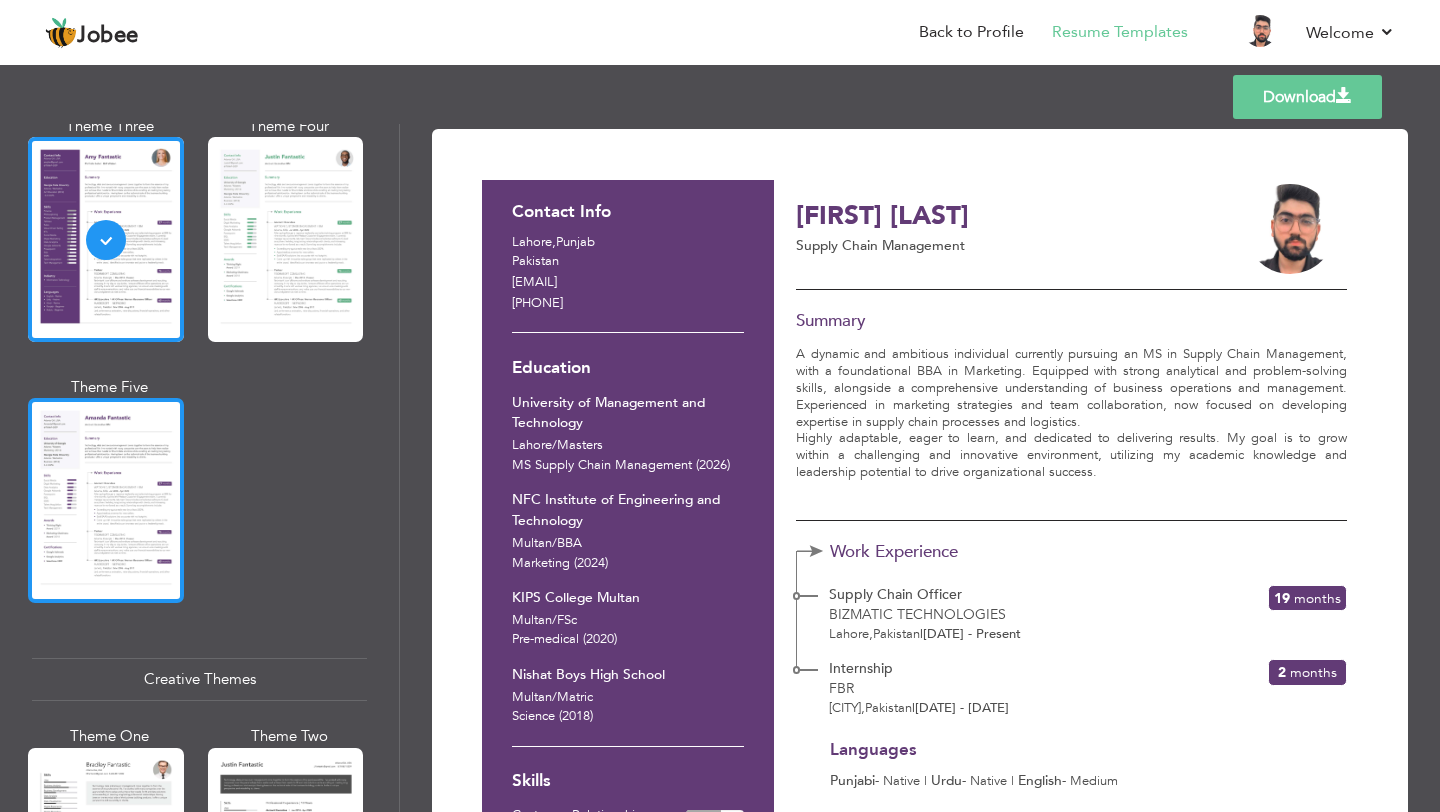 click at bounding box center [106, 500] 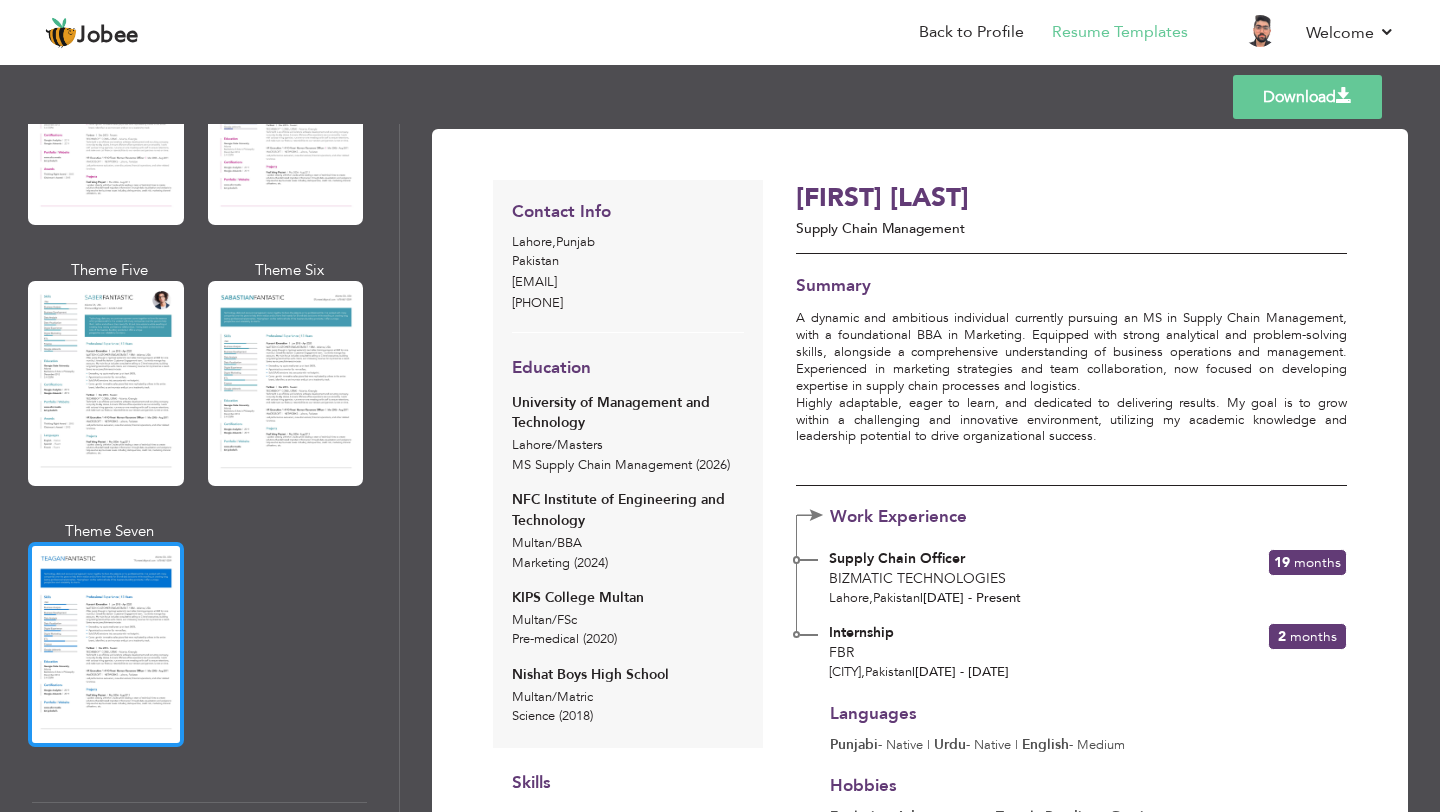 scroll, scrollTop: 2844, scrollLeft: 0, axis: vertical 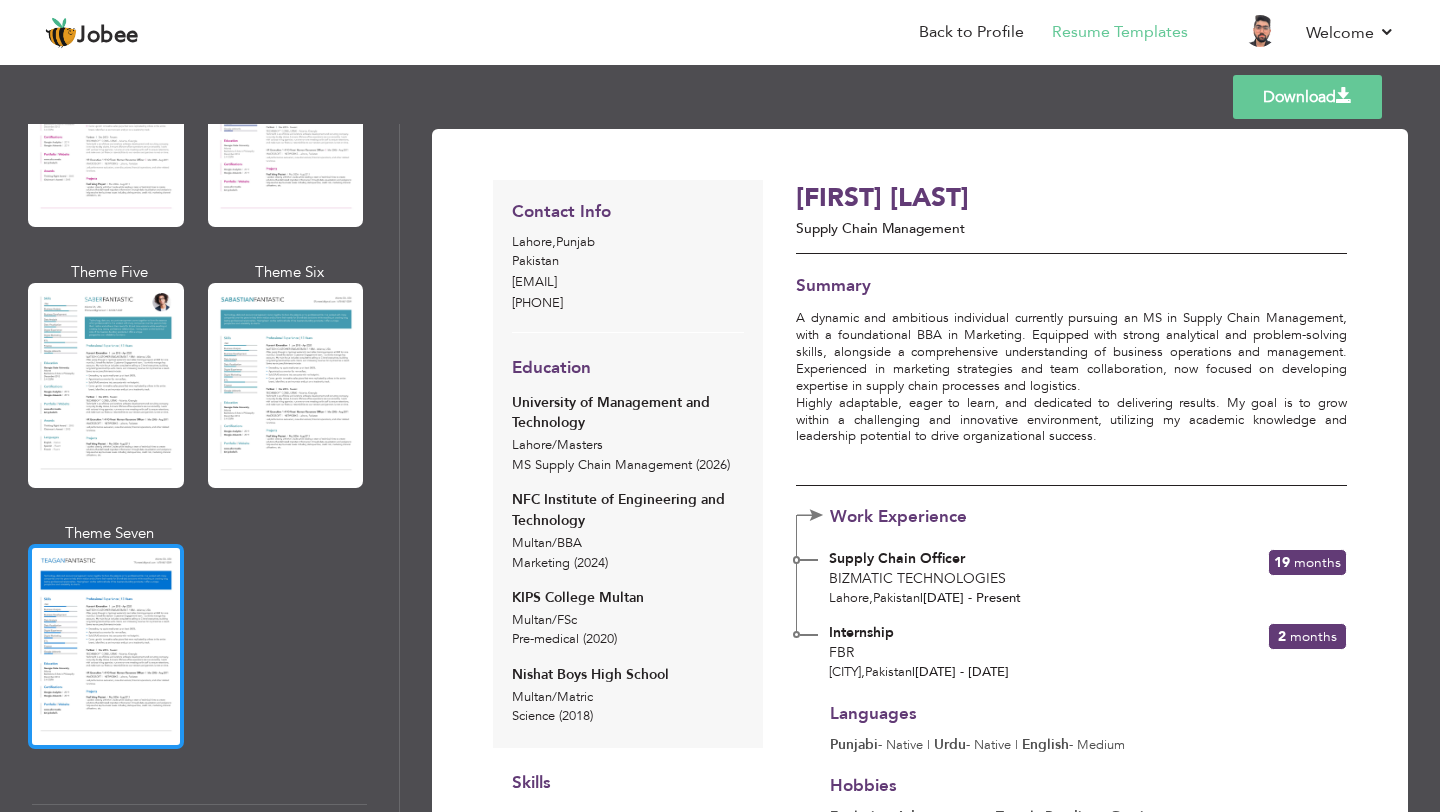 click at bounding box center (106, 385) 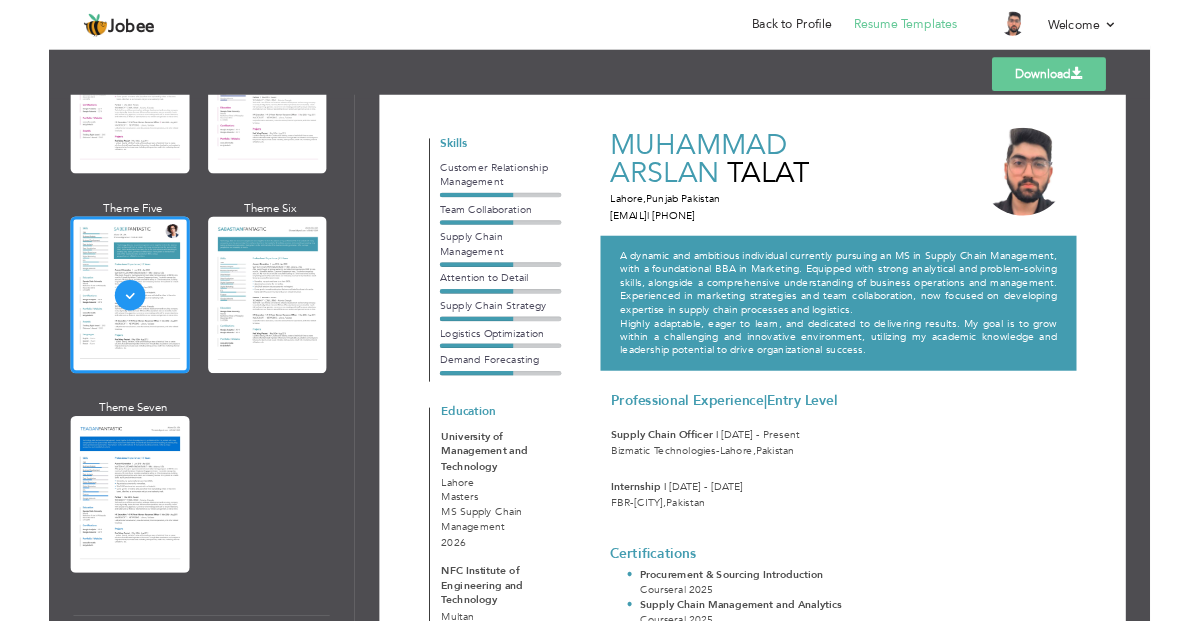 scroll, scrollTop: 0, scrollLeft: 0, axis: both 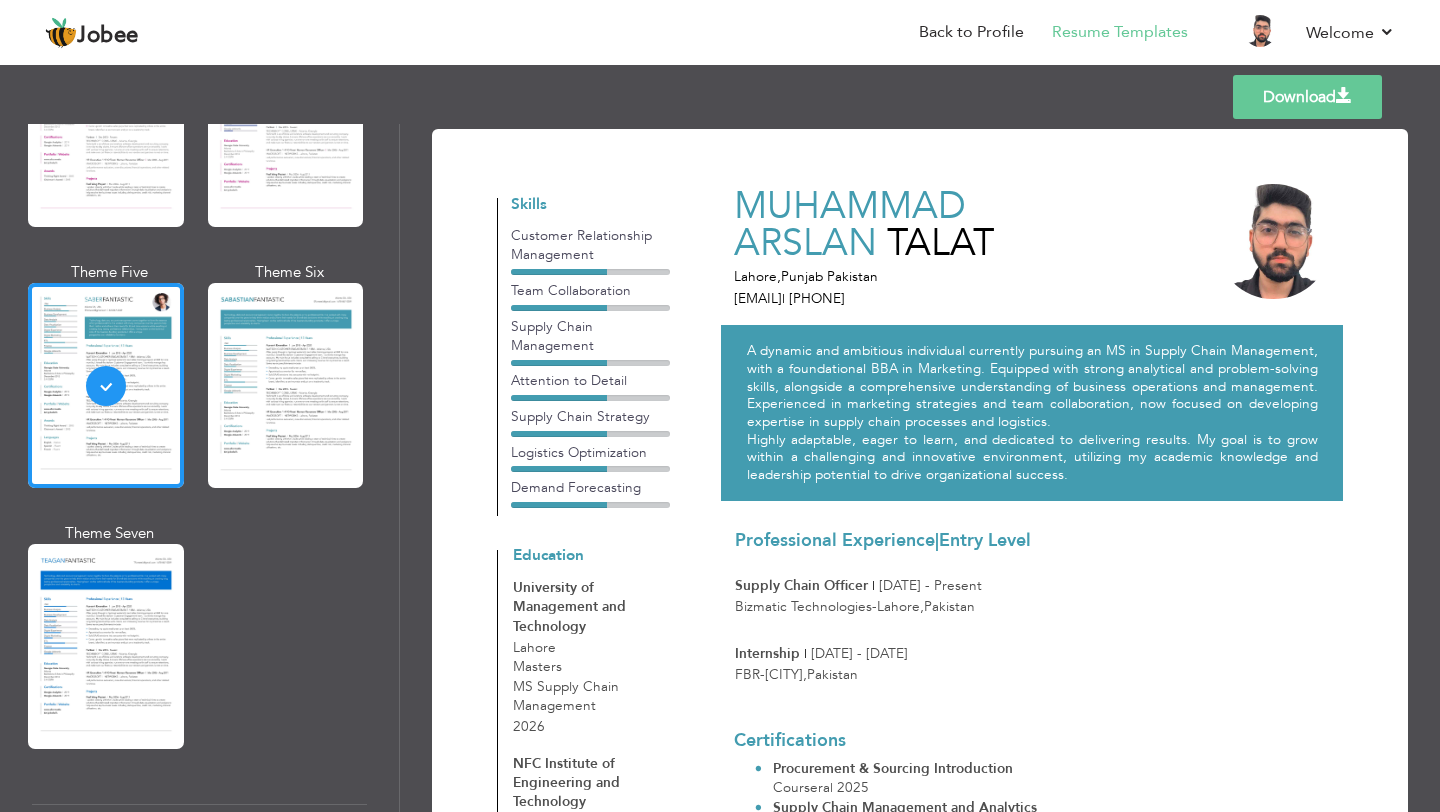click on "Download" at bounding box center [1307, 97] 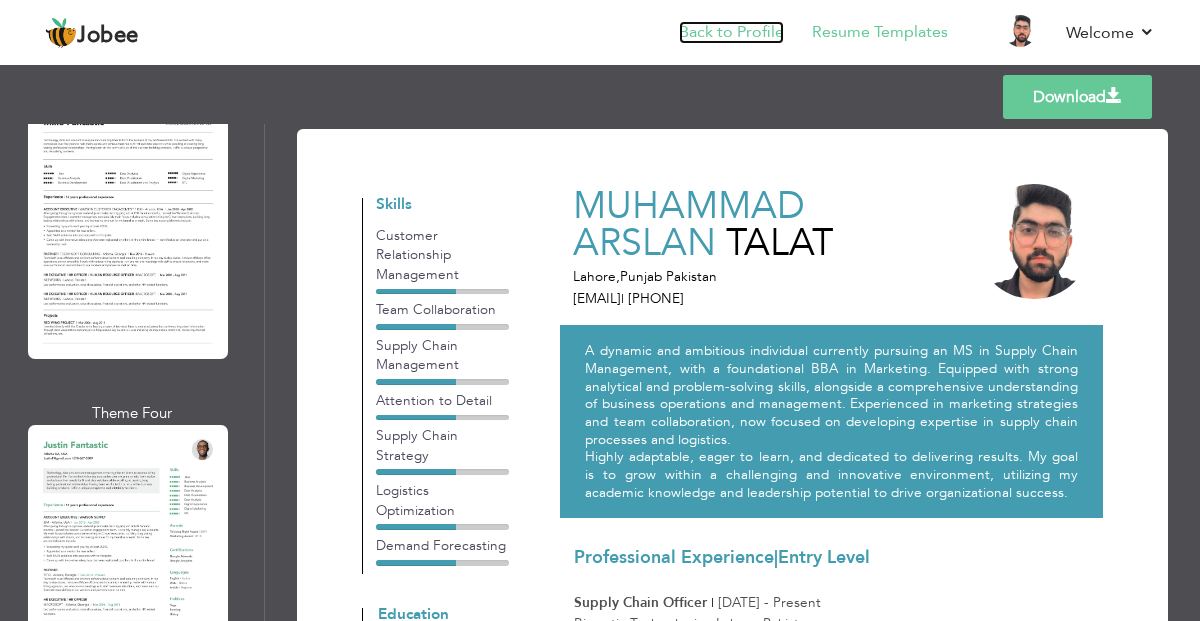 click on "Back to Profile" at bounding box center (731, 32) 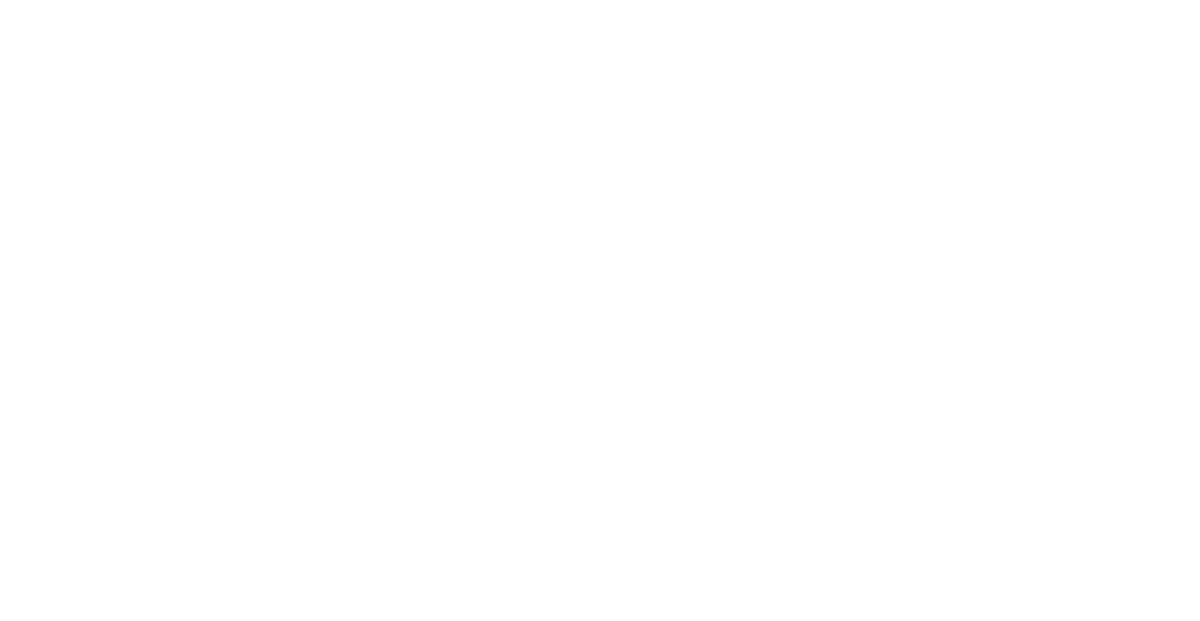 scroll, scrollTop: 0, scrollLeft: 0, axis: both 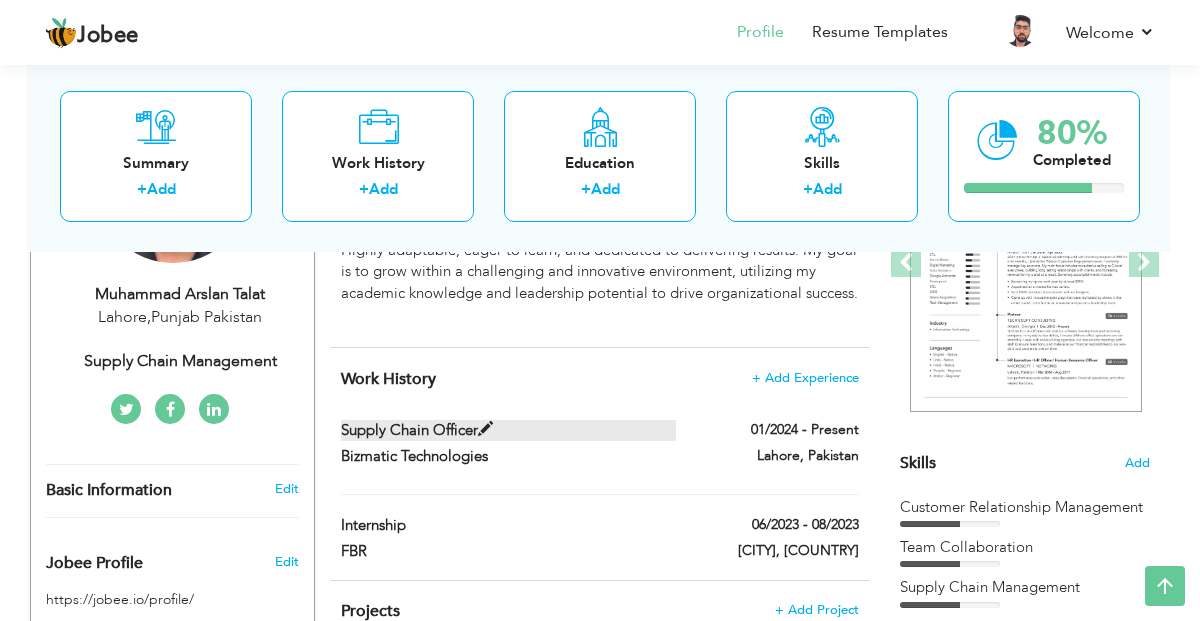 click on "Supply Chain Officer" at bounding box center [509, 430] 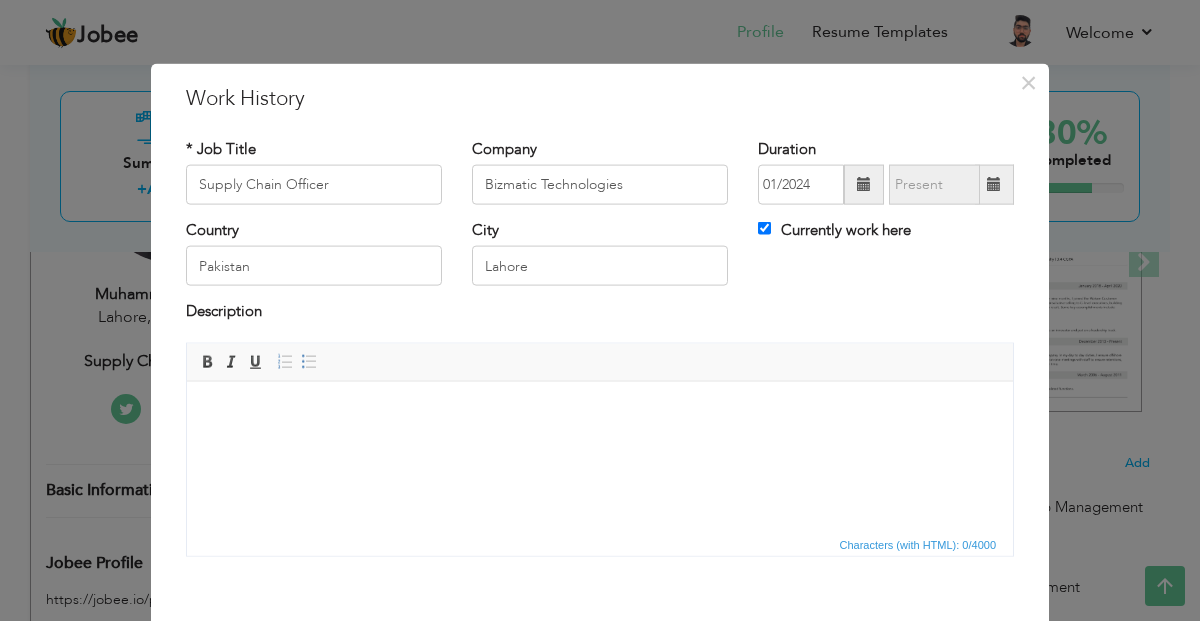 click at bounding box center [600, 411] 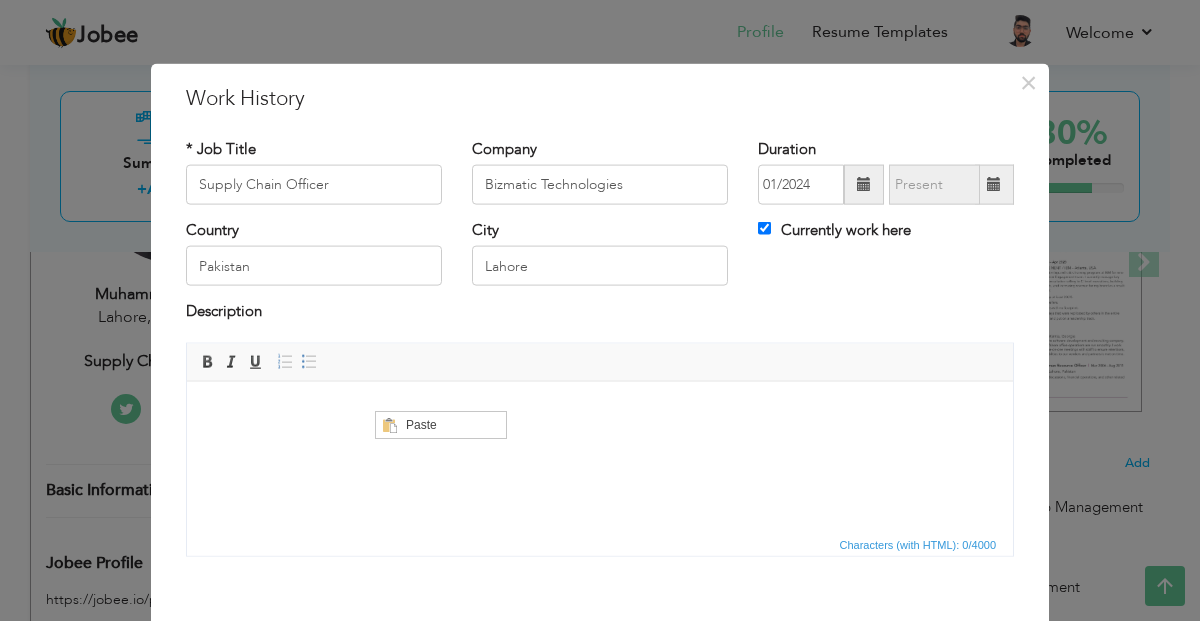 scroll, scrollTop: 0, scrollLeft: 0, axis: both 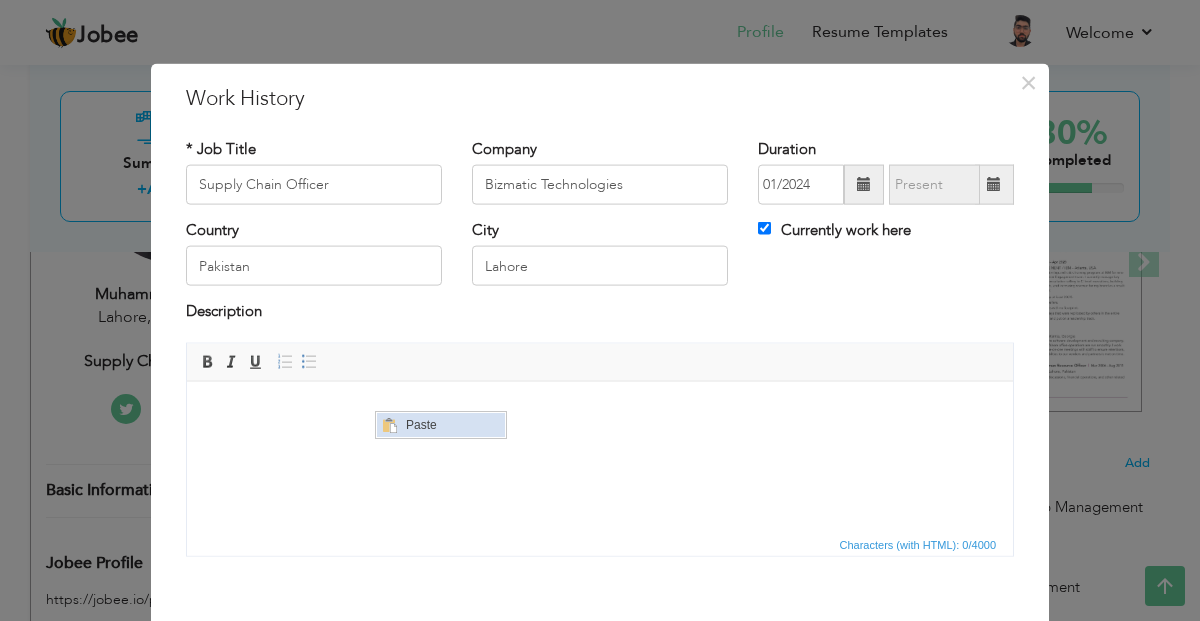 click on "Paste" at bounding box center (453, 425) 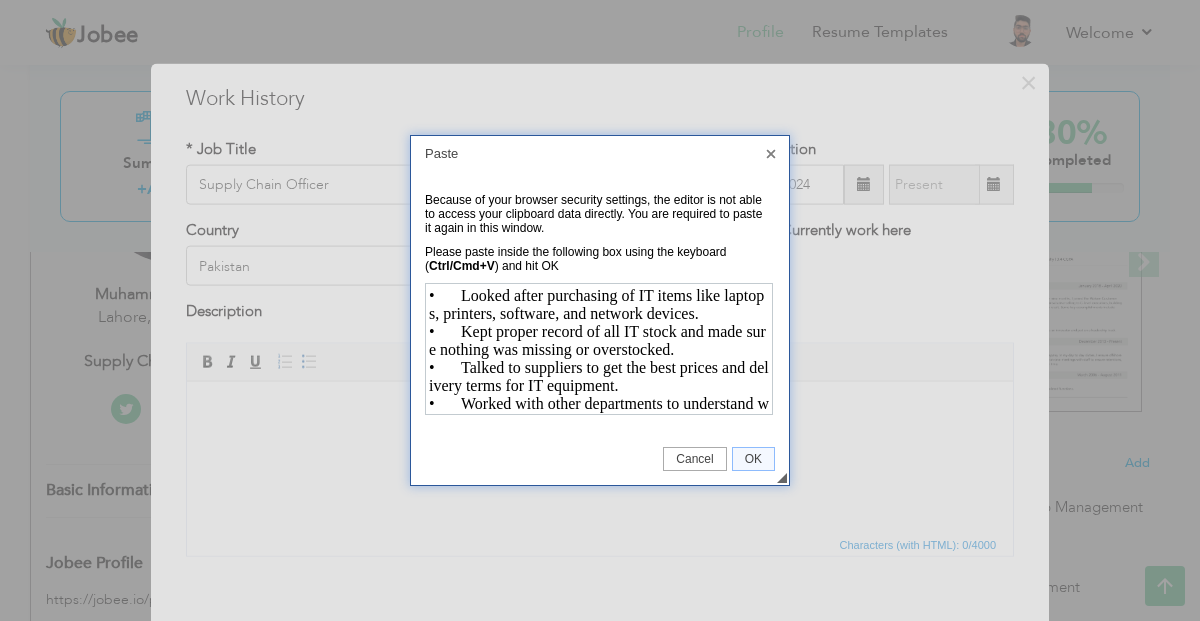 scroll, scrollTop: 150, scrollLeft: 0, axis: vertical 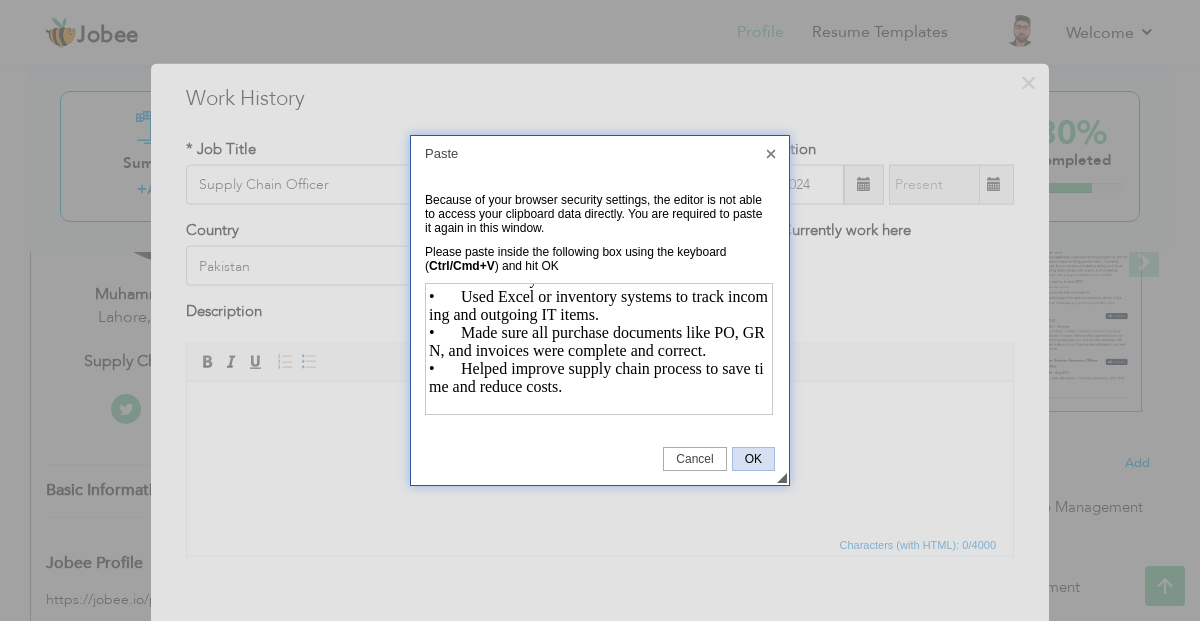 drag, startPoint x: 746, startPoint y: 461, endPoint x: 559, endPoint y: 79, distance: 425.3152 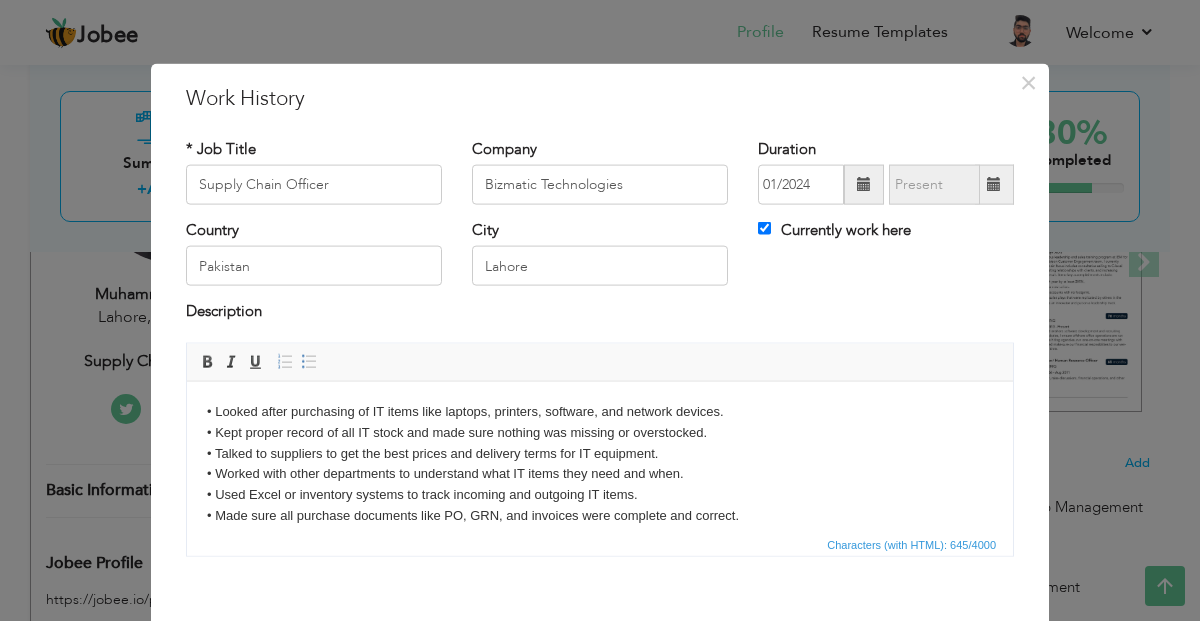 scroll, scrollTop: 33, scrollLeft: 0, axis: vertical 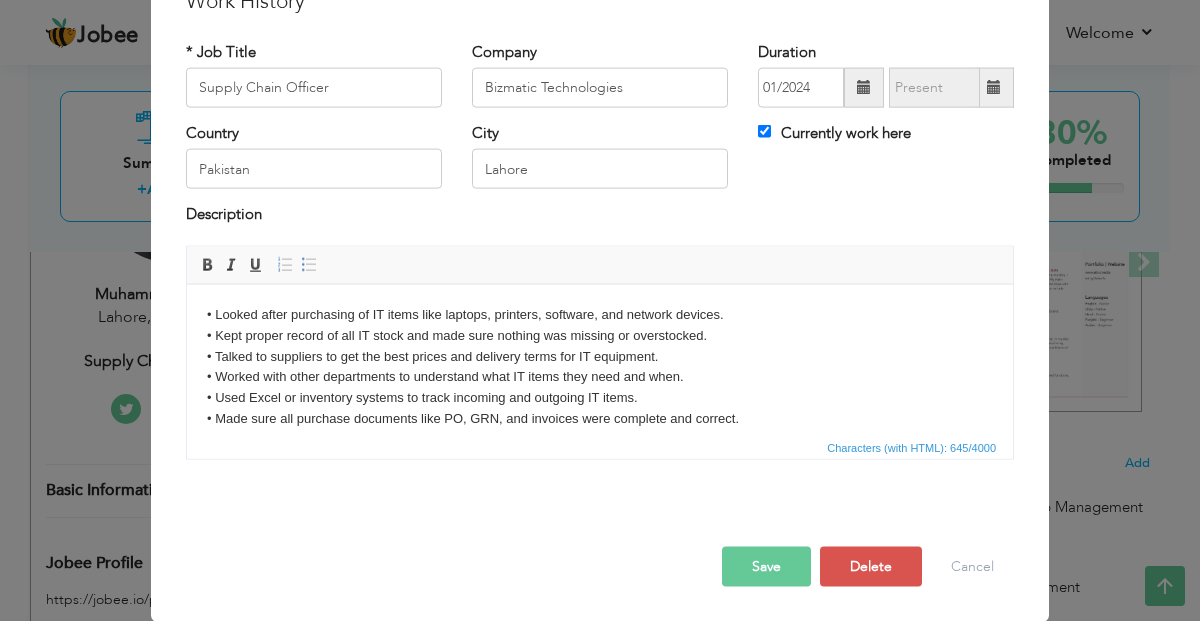 click on "Save" at bounding box center (766, 566) 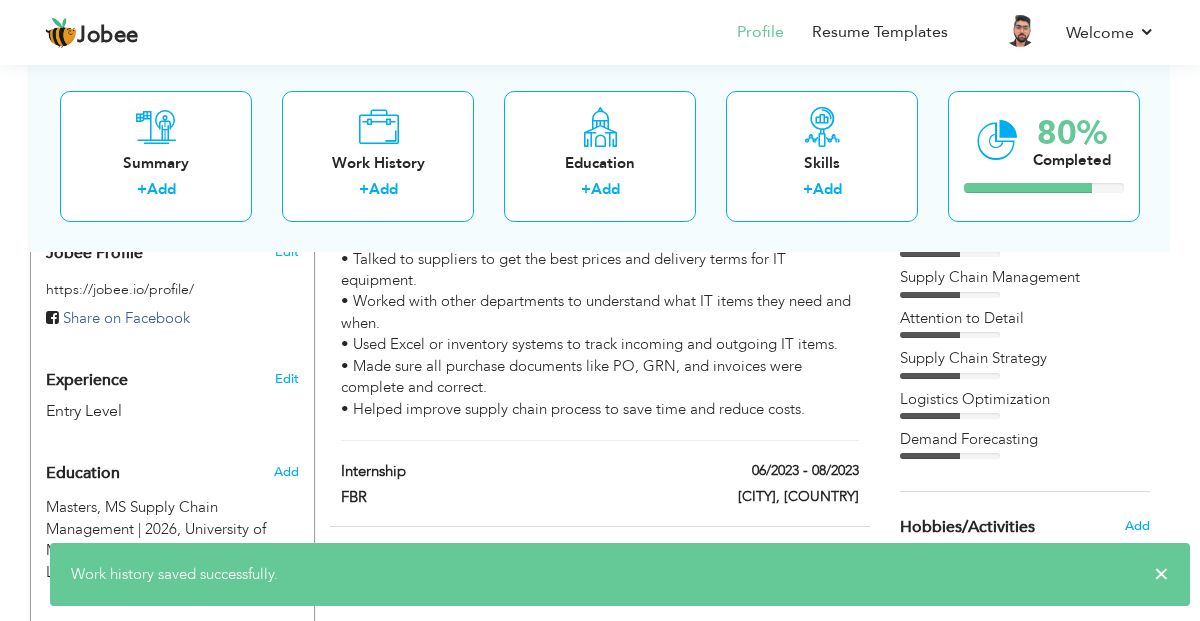 scroll, scrollTop: 633, scrollLeft: 0, axis: vertical 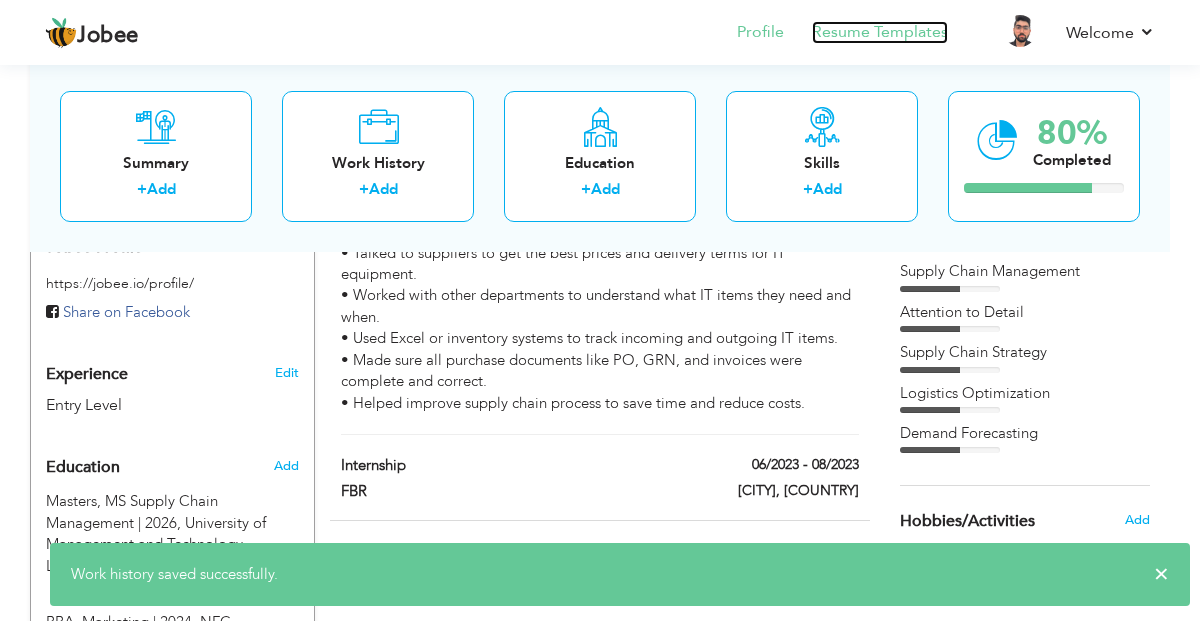 click on "Resume Templates" at bounding box center (880, 32) 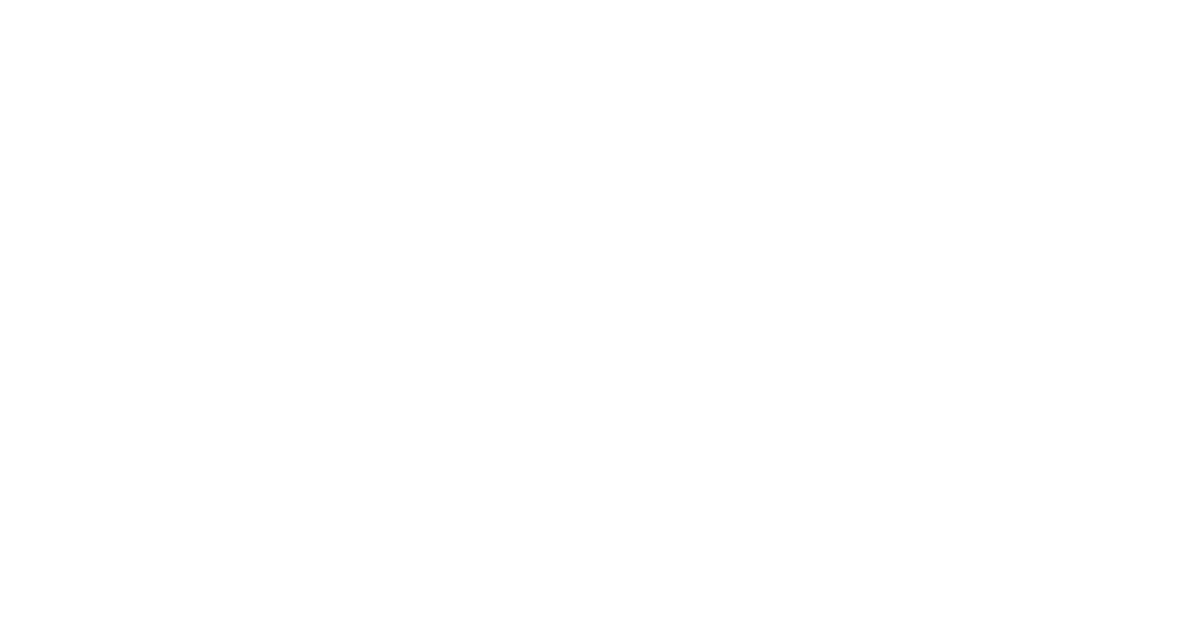 scroll, scrollTop: 0, scrollLeft: 0, axis: both 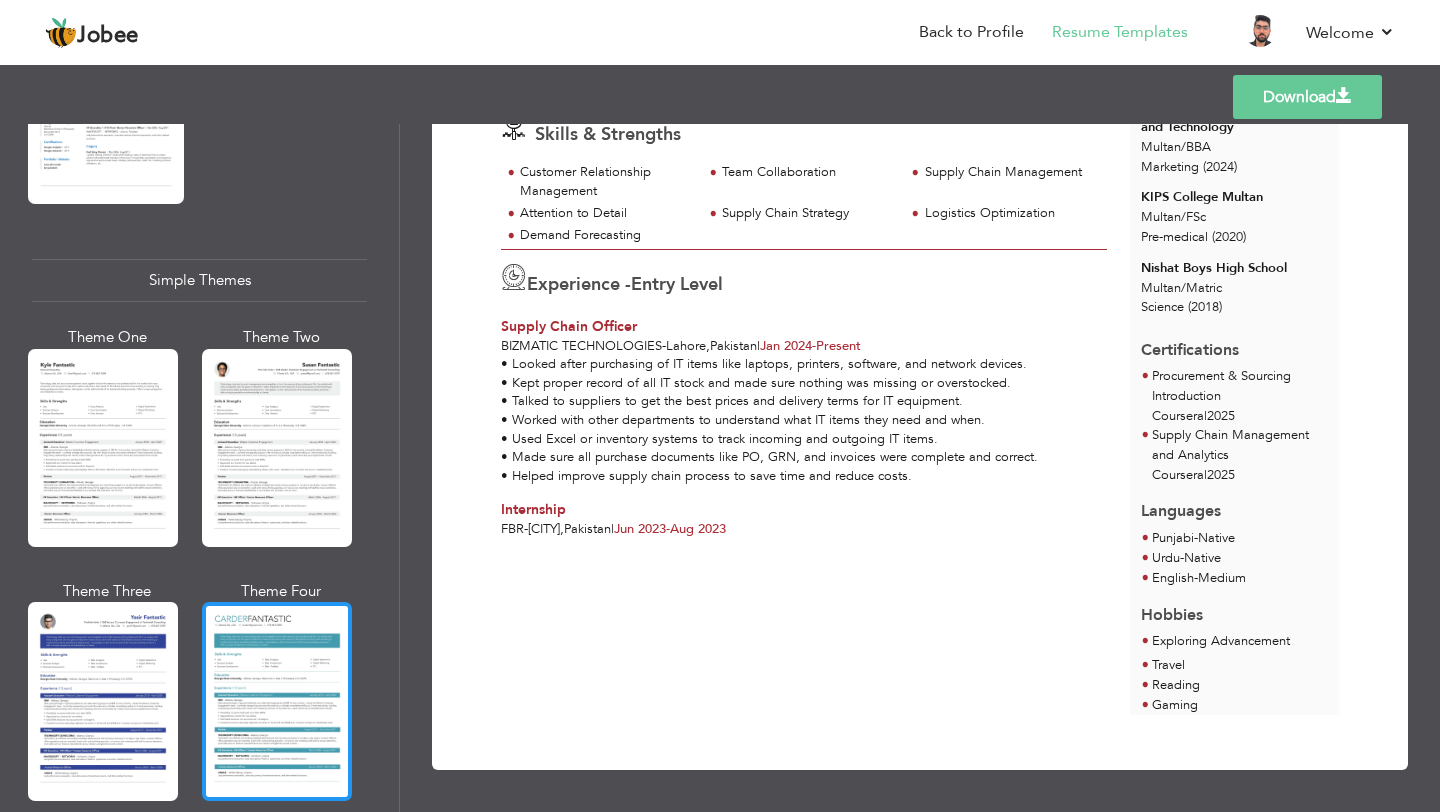 click at bounding box center (277, 701) 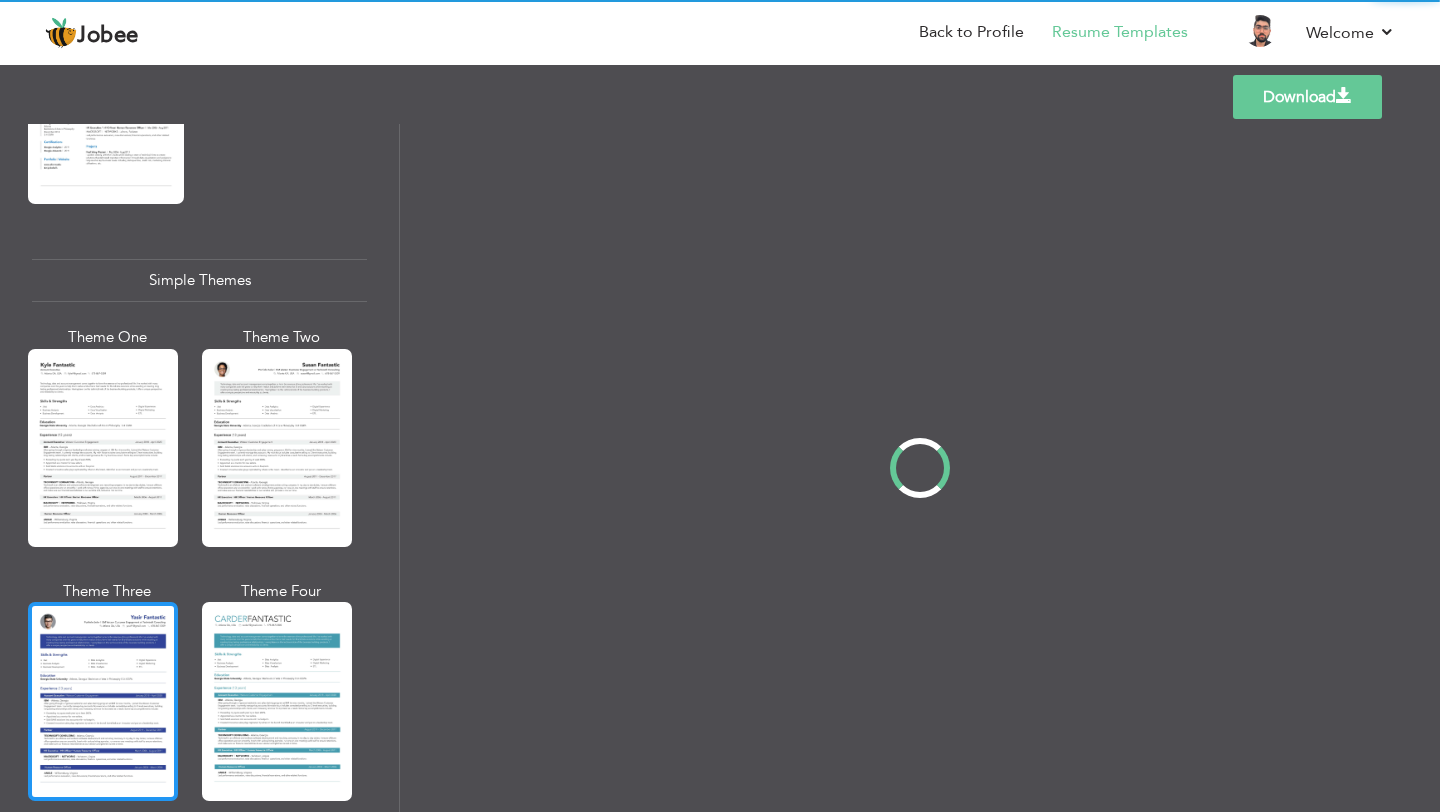 scroll, scrollTop: 0, scrollLeft: 0, axis: both 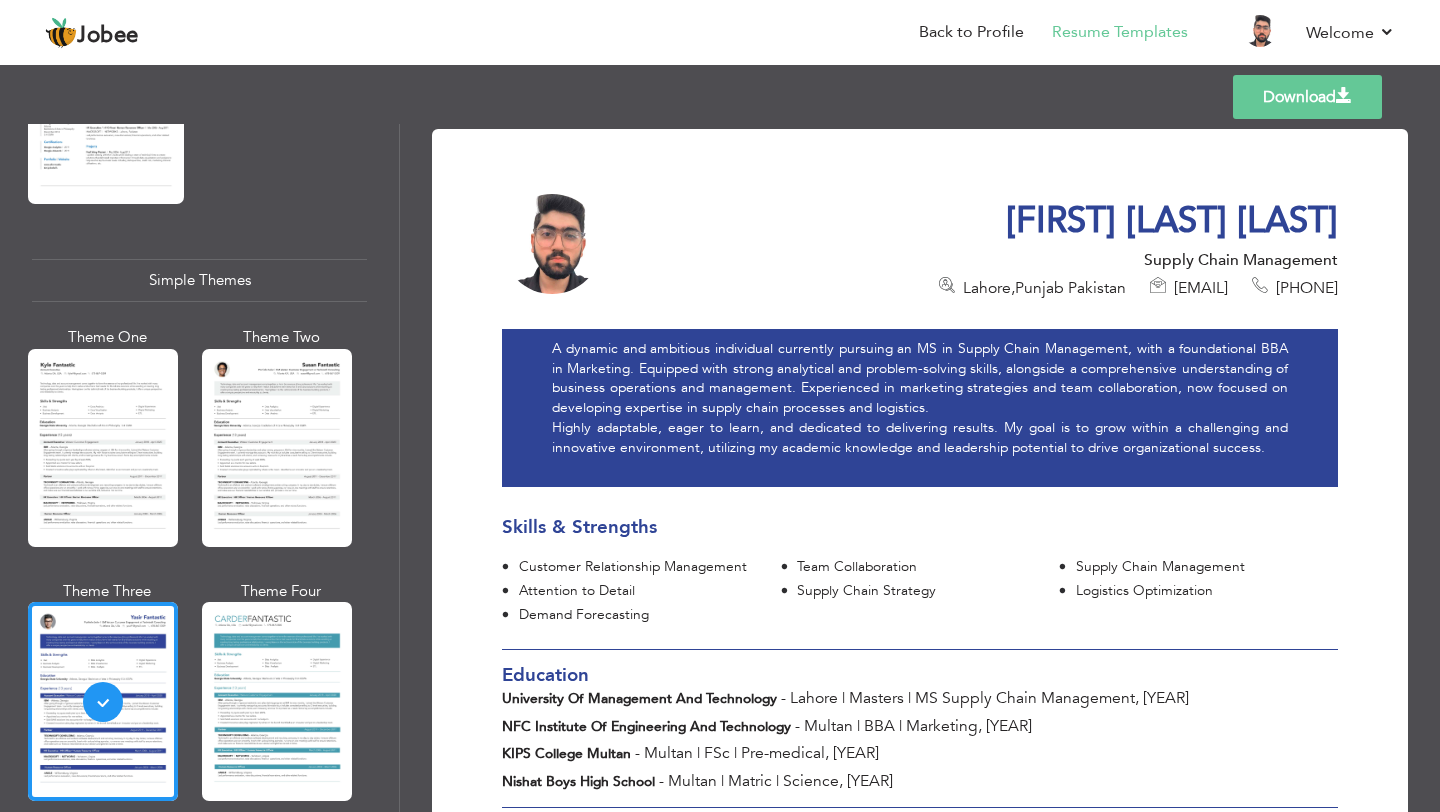 click on "Download" at bounding box center [1307, 97] 